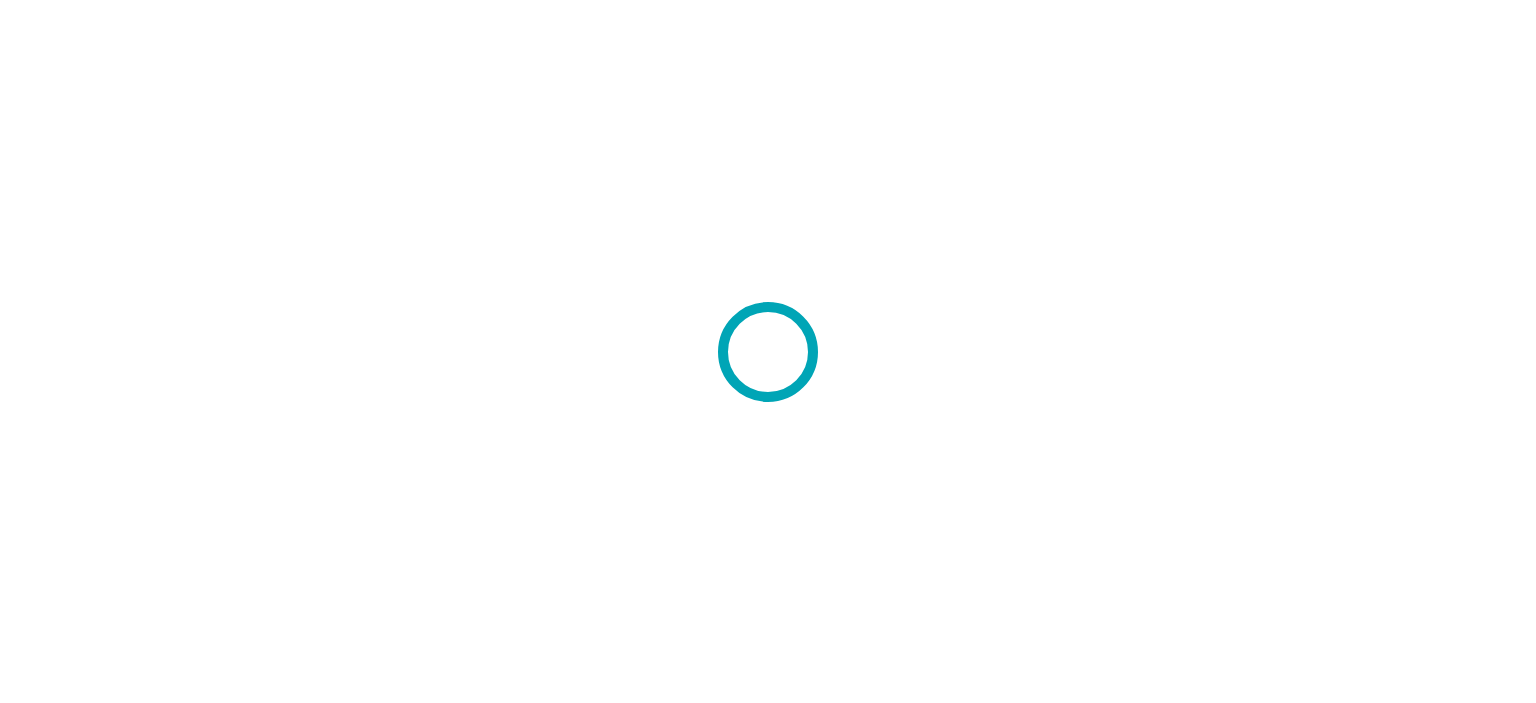 scroll, scrollTop: 0, scrollLeft: 0, axis: both 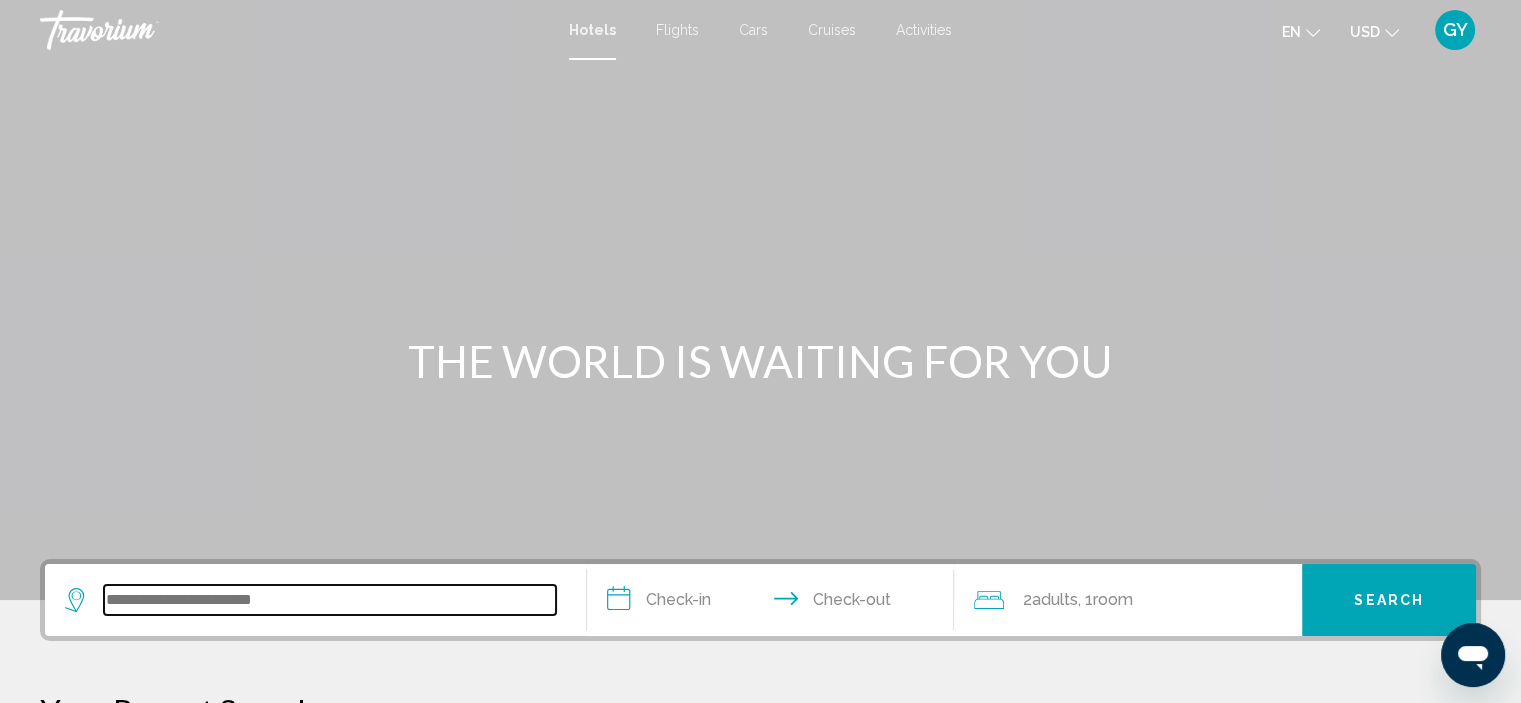 click at bounding box center [330, 600] 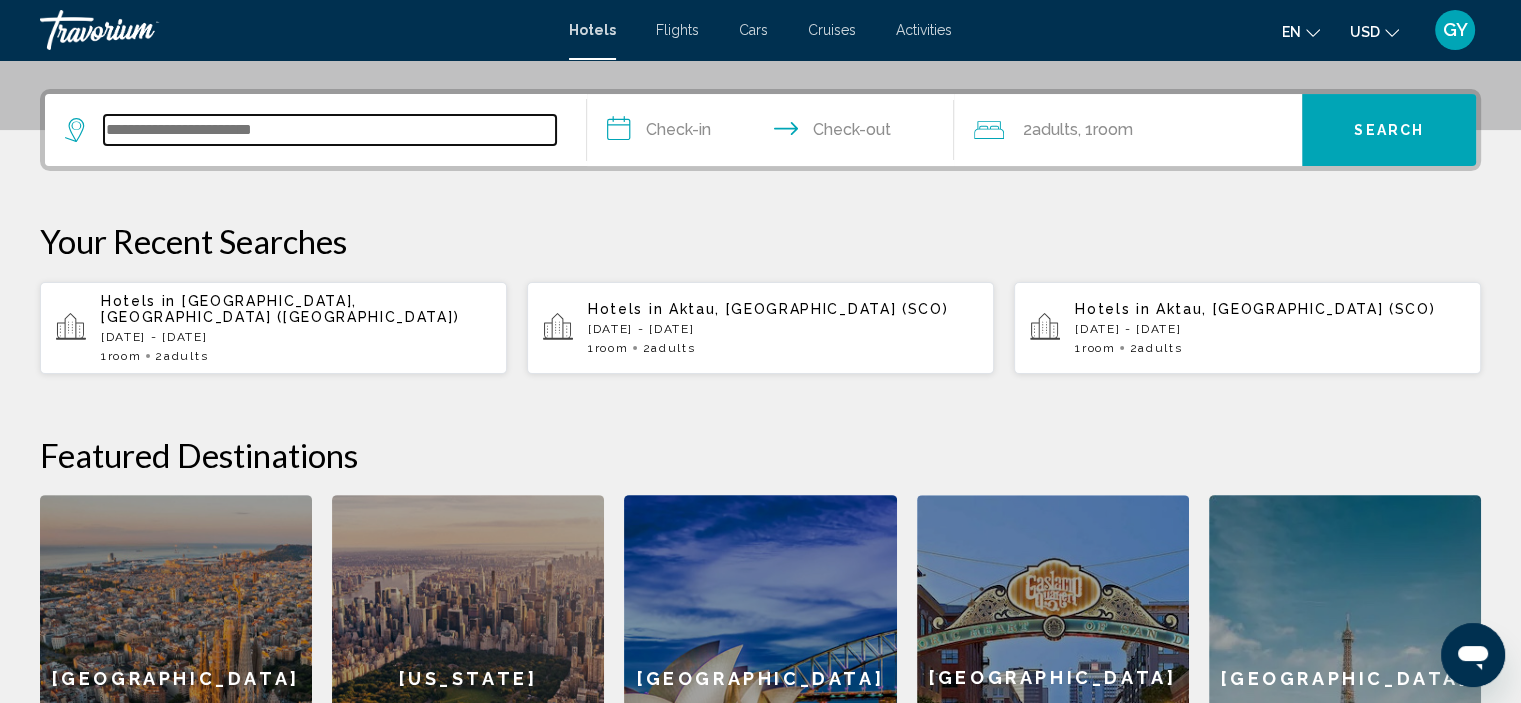 scroll, scrollTop: 493, scrollLeft: 0, axis: vertical 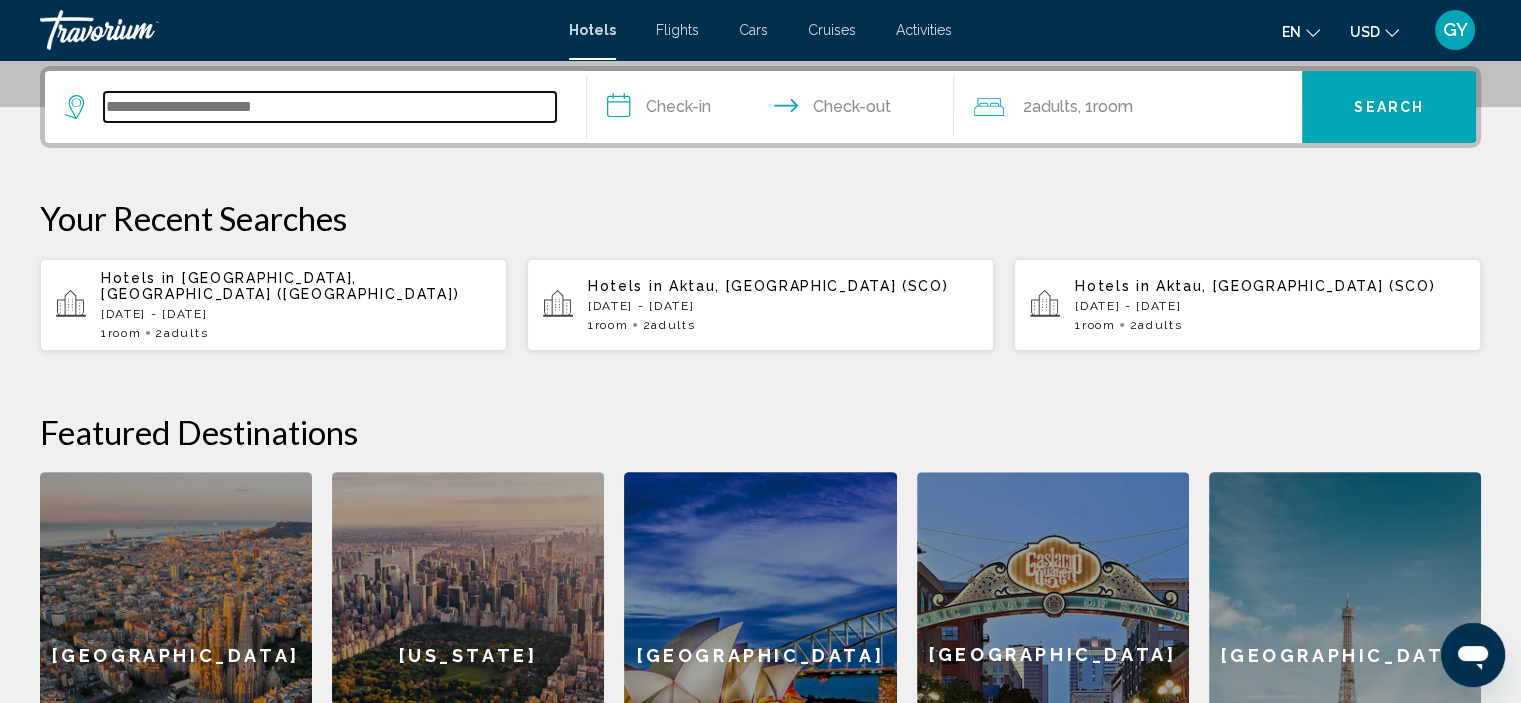 click at bounding box center (330, 107) 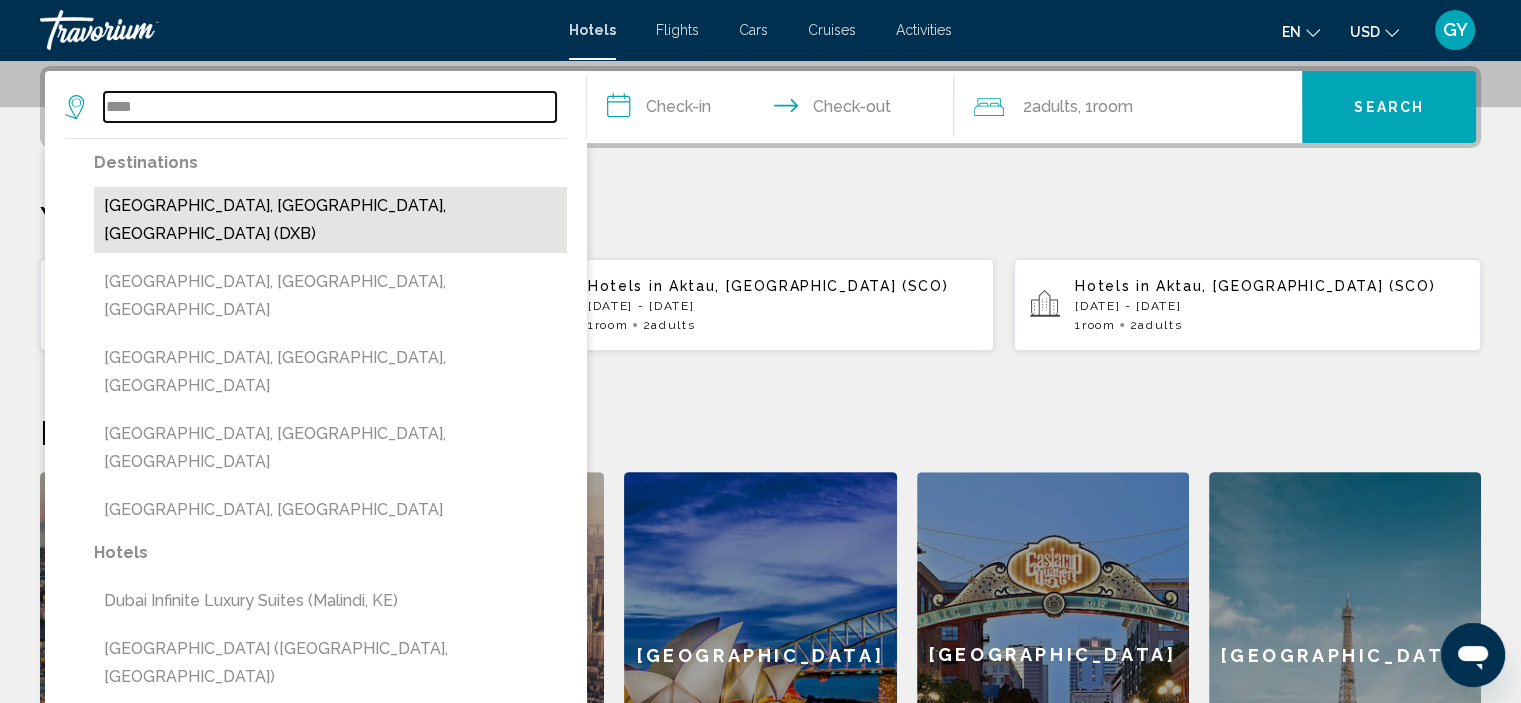 drag, startPoint x: 122, startPoint y: 107, endPoint x: 253, endPoint y: 203, distance: 162.40997 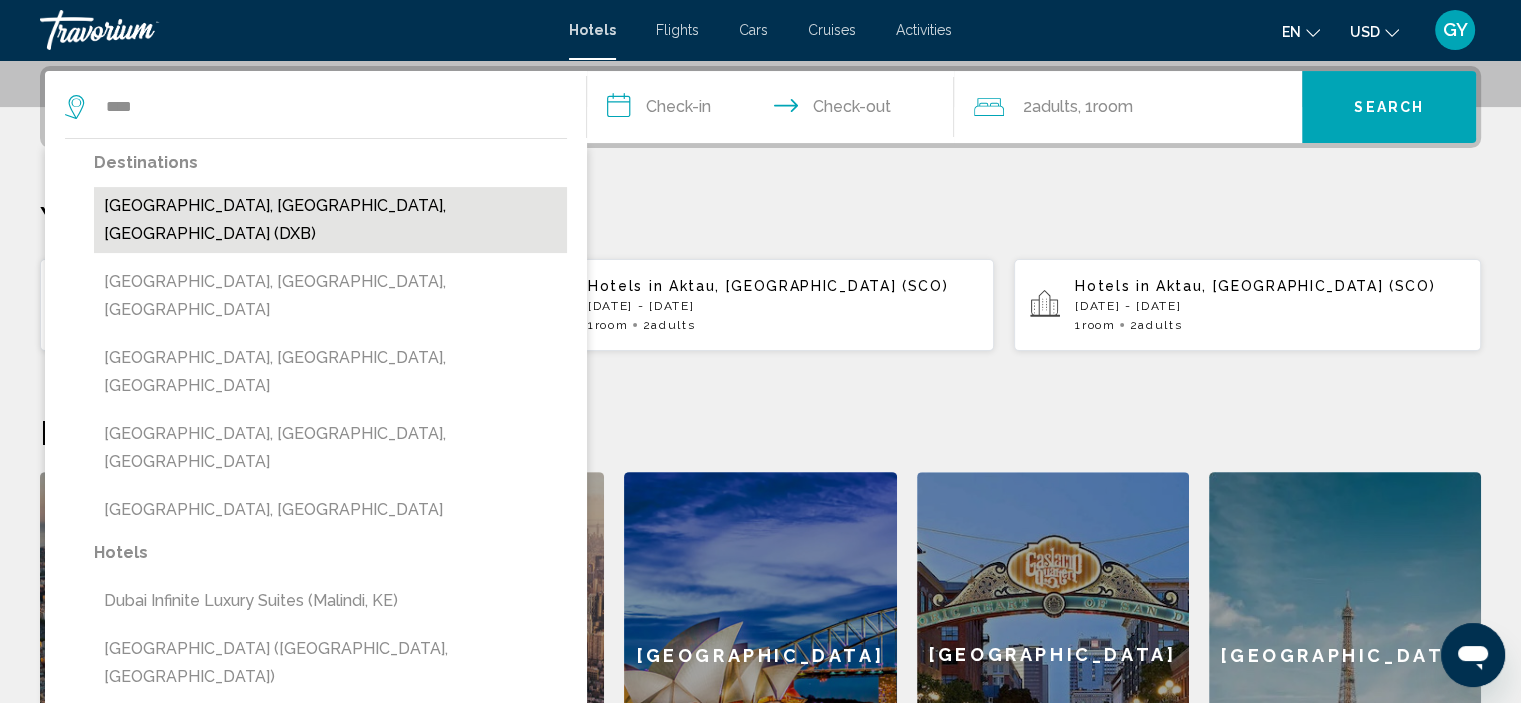 click on "[GEOGRAPHIC_DATA], [GEOGRAPHIC_DATA], [GEOGRAPHIC_DATA] (DXB)" at bounding box center (330, 220) 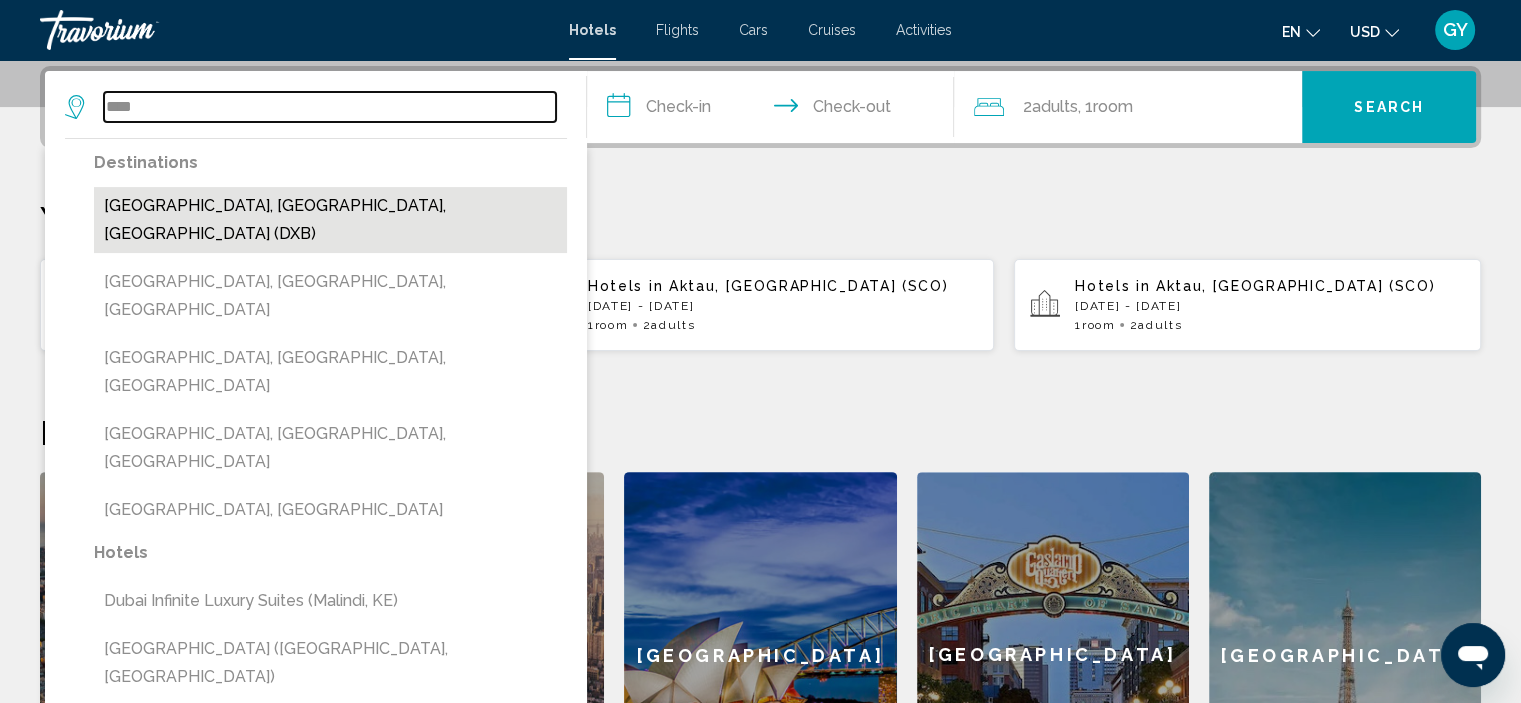 type on "**********" 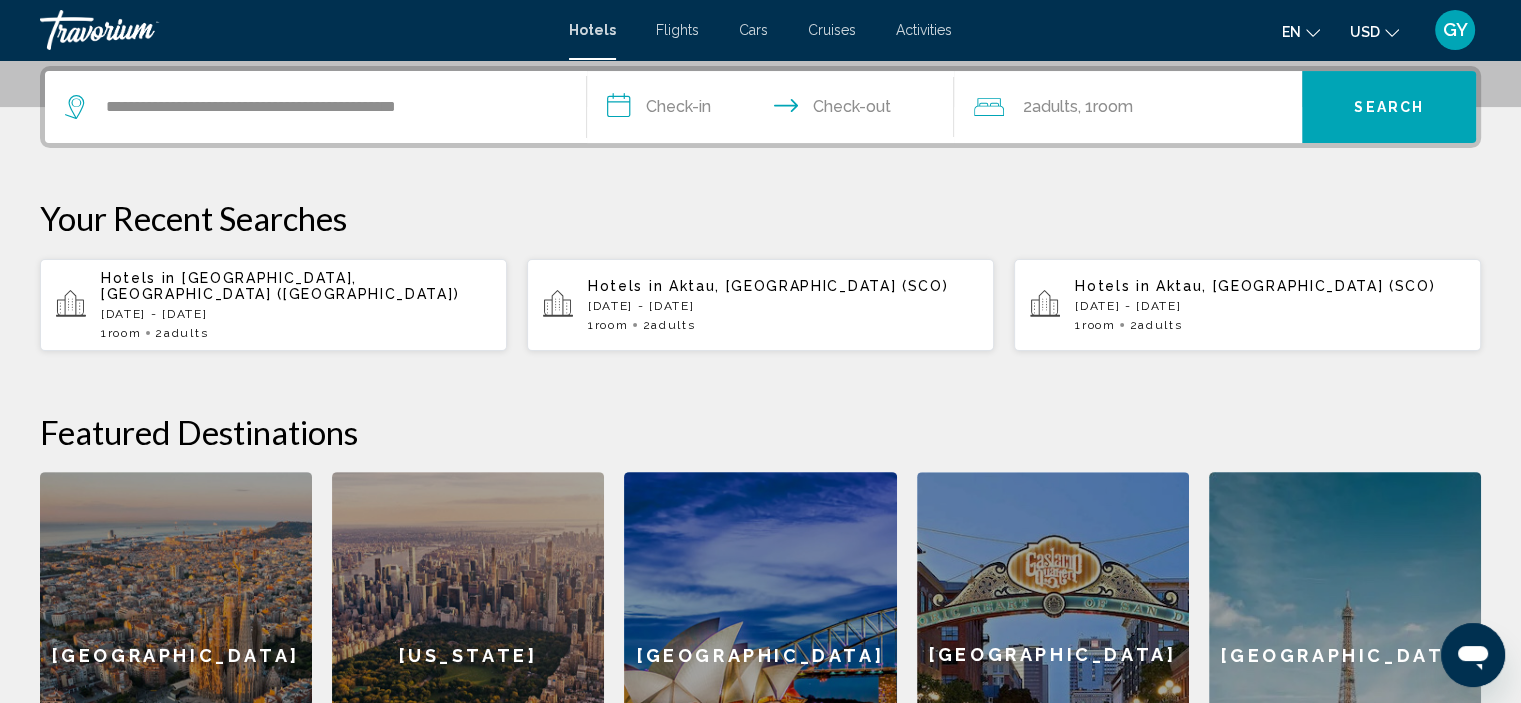click on "**********" at bounding box center [775, 110] 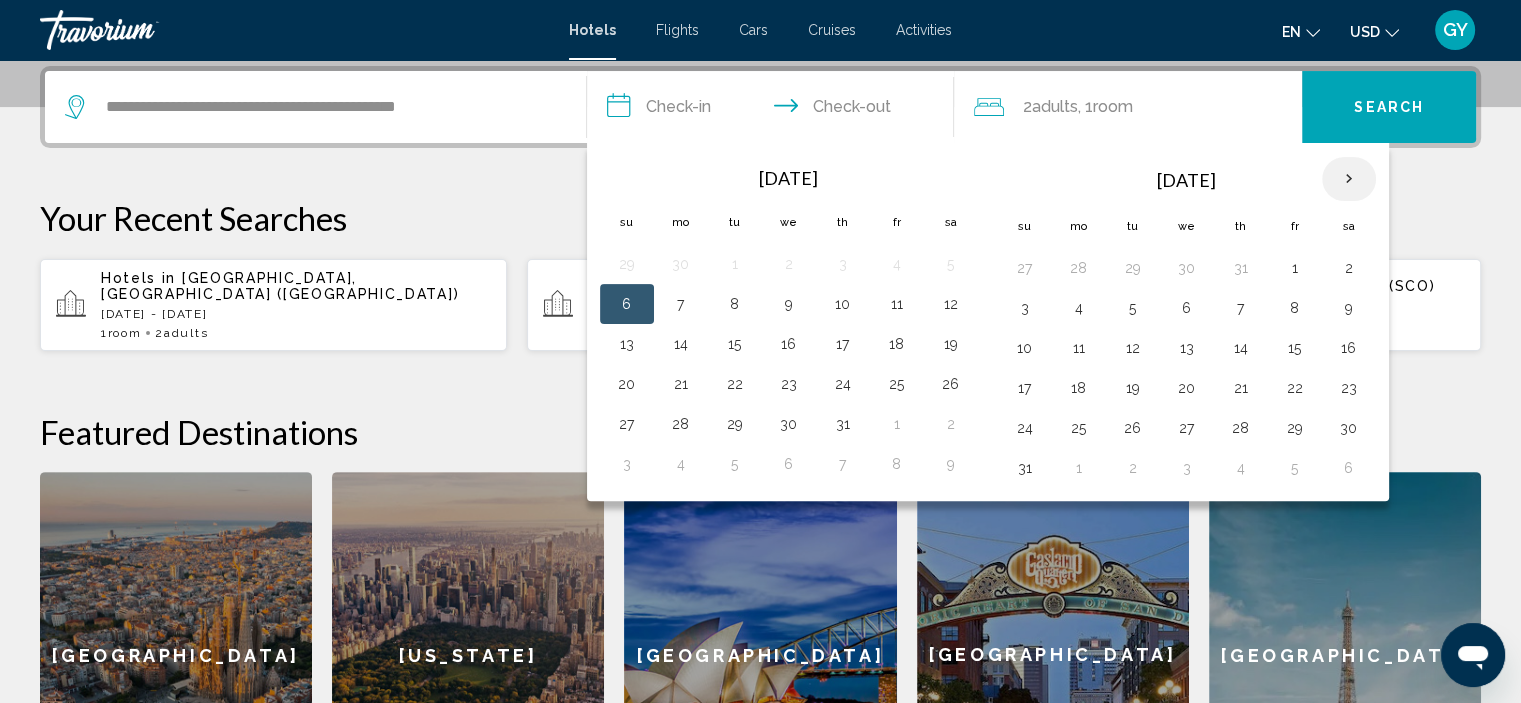 click at bounding box center [1349, 179] 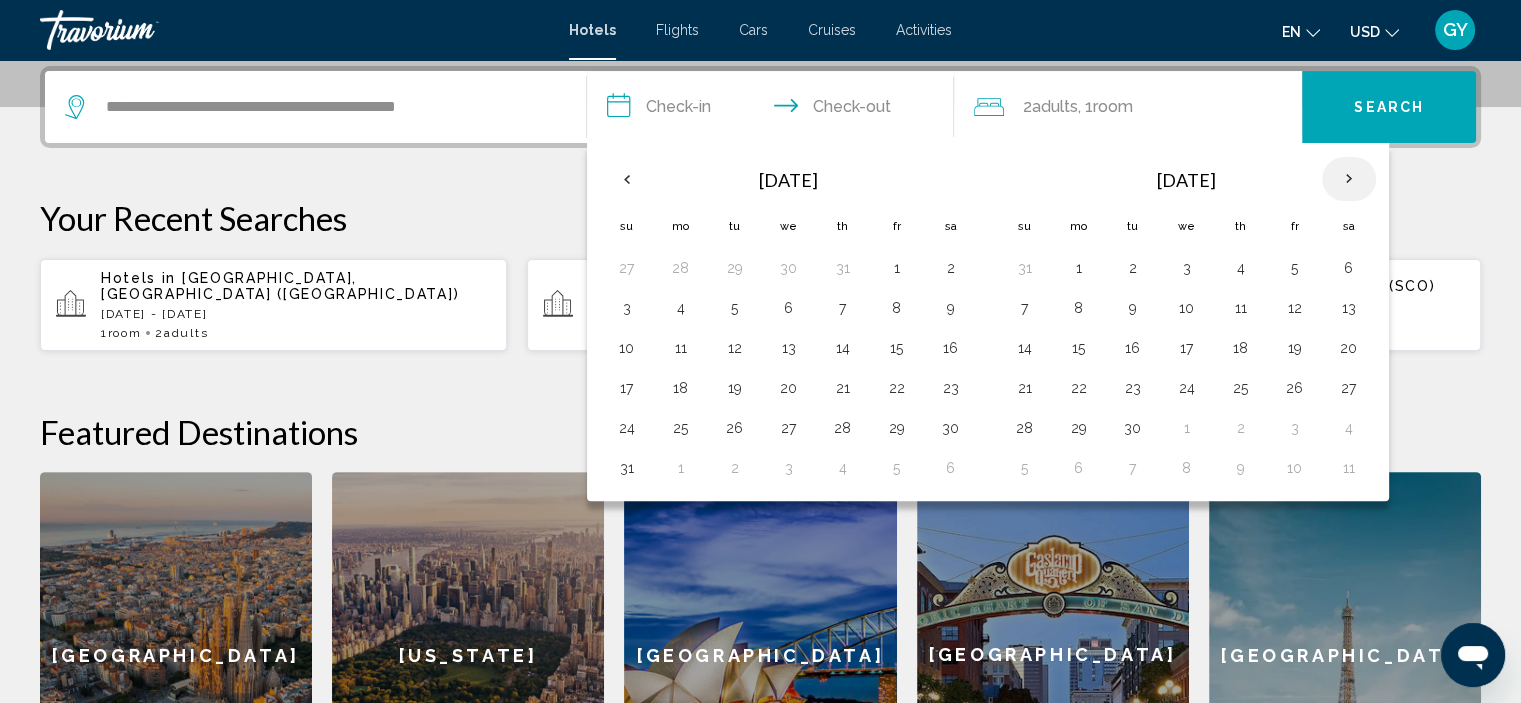 click at bounding box center (1349, 179) 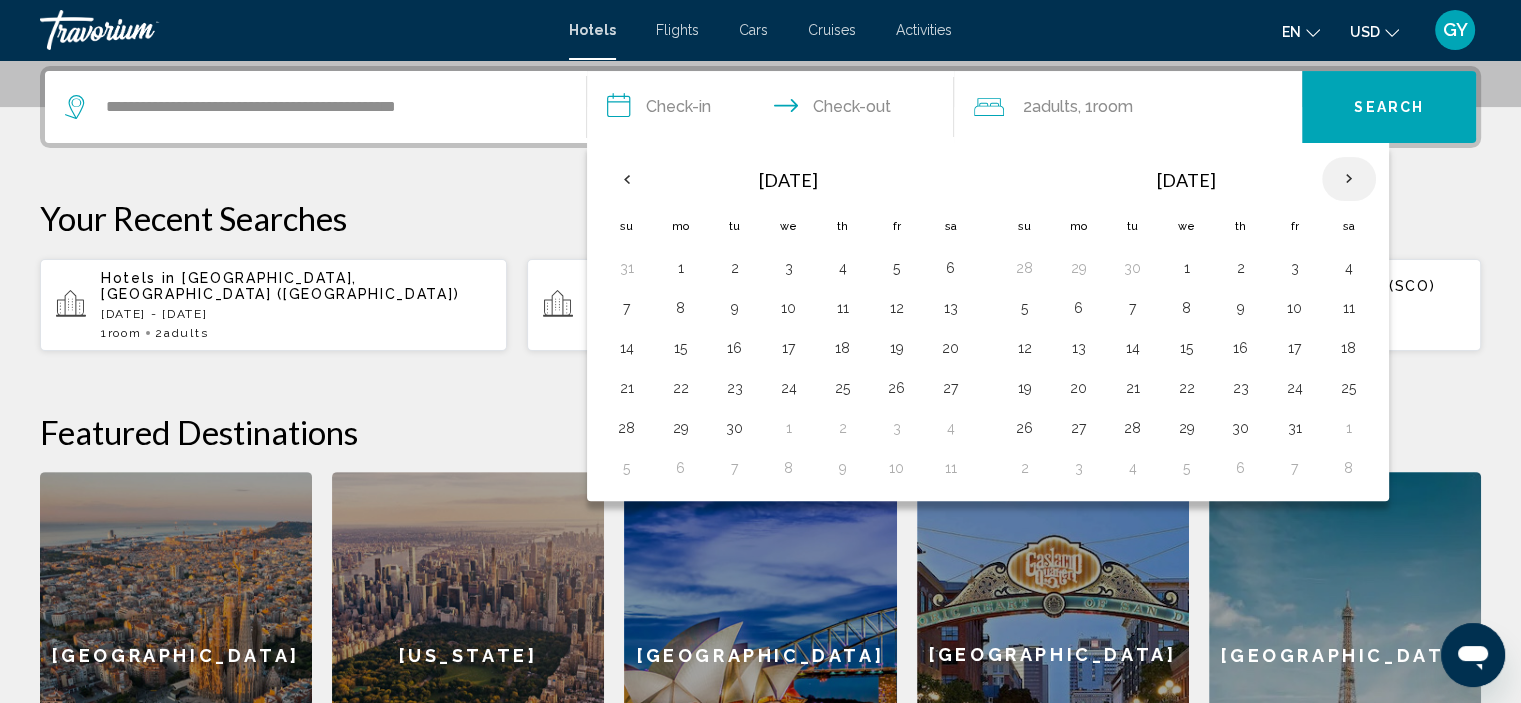 click at bounding box center (1349, 179) 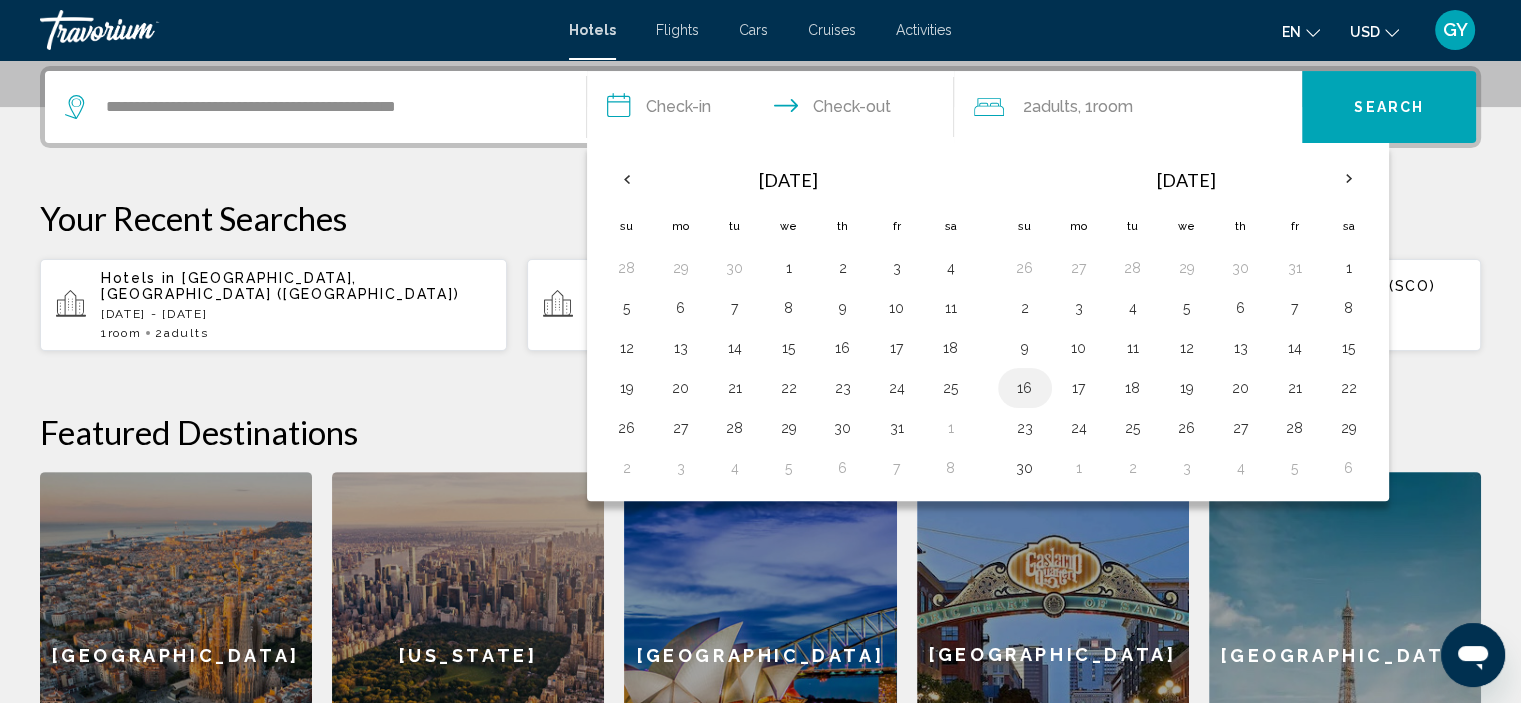 click on "16" at bounding box center (1025, 388) 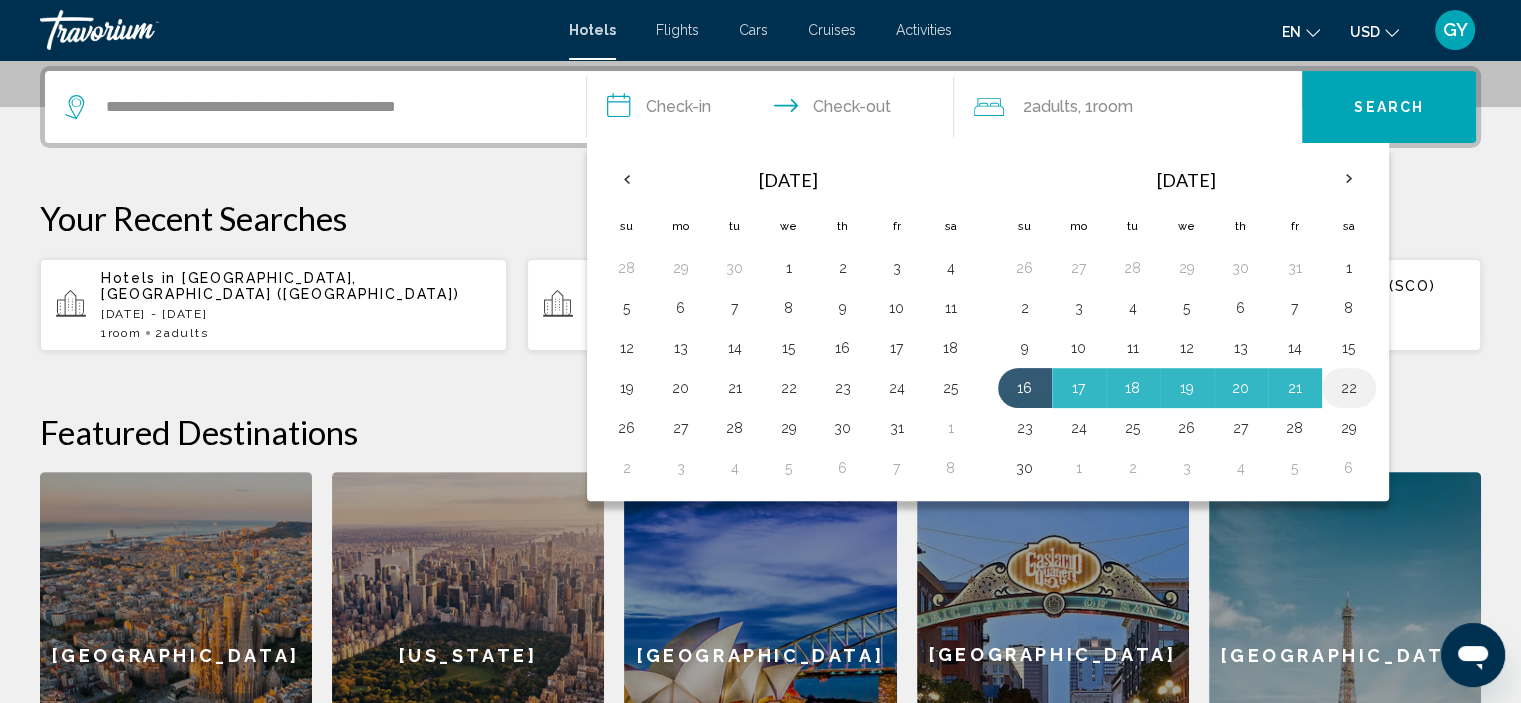 click on "22" at bounding box center (1349, 388) 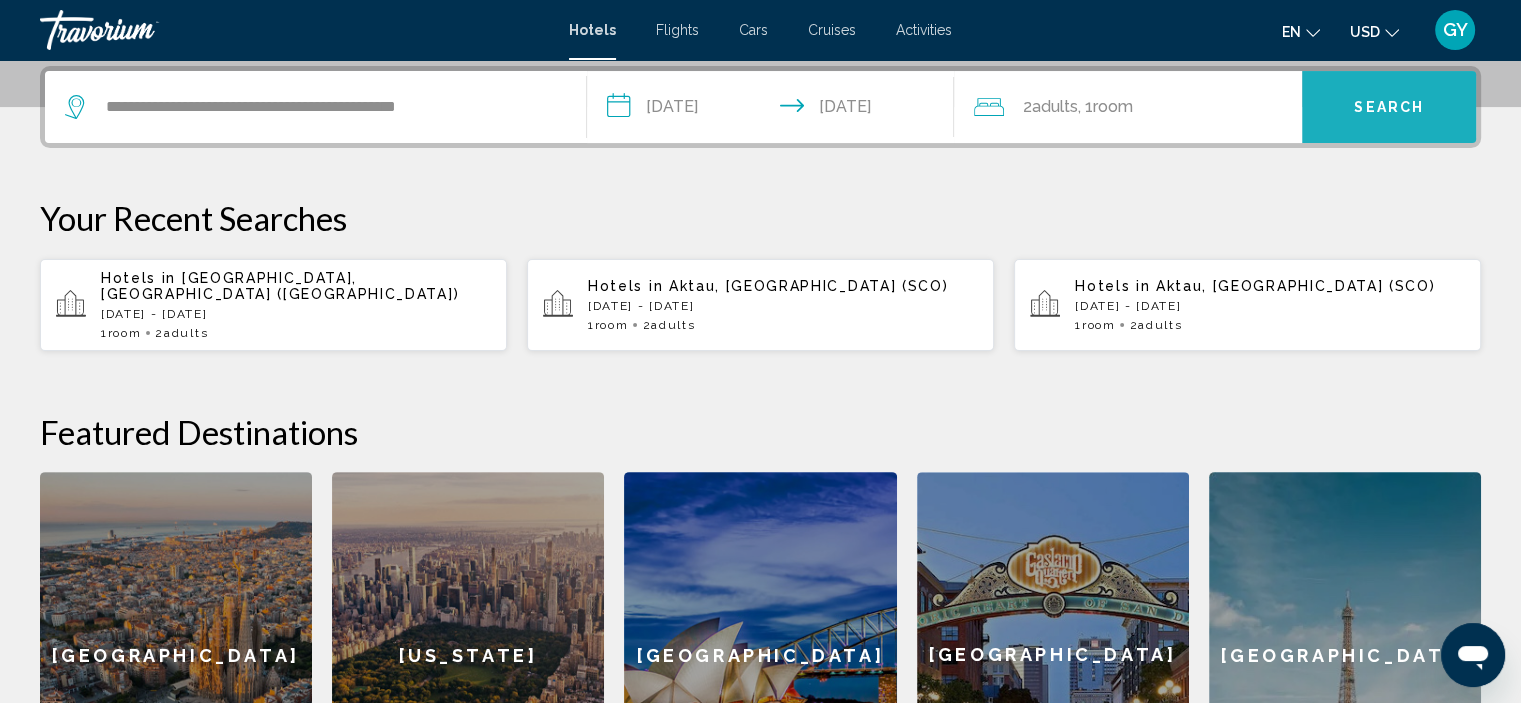 click on "Search" at bounding box center [1389, 107] 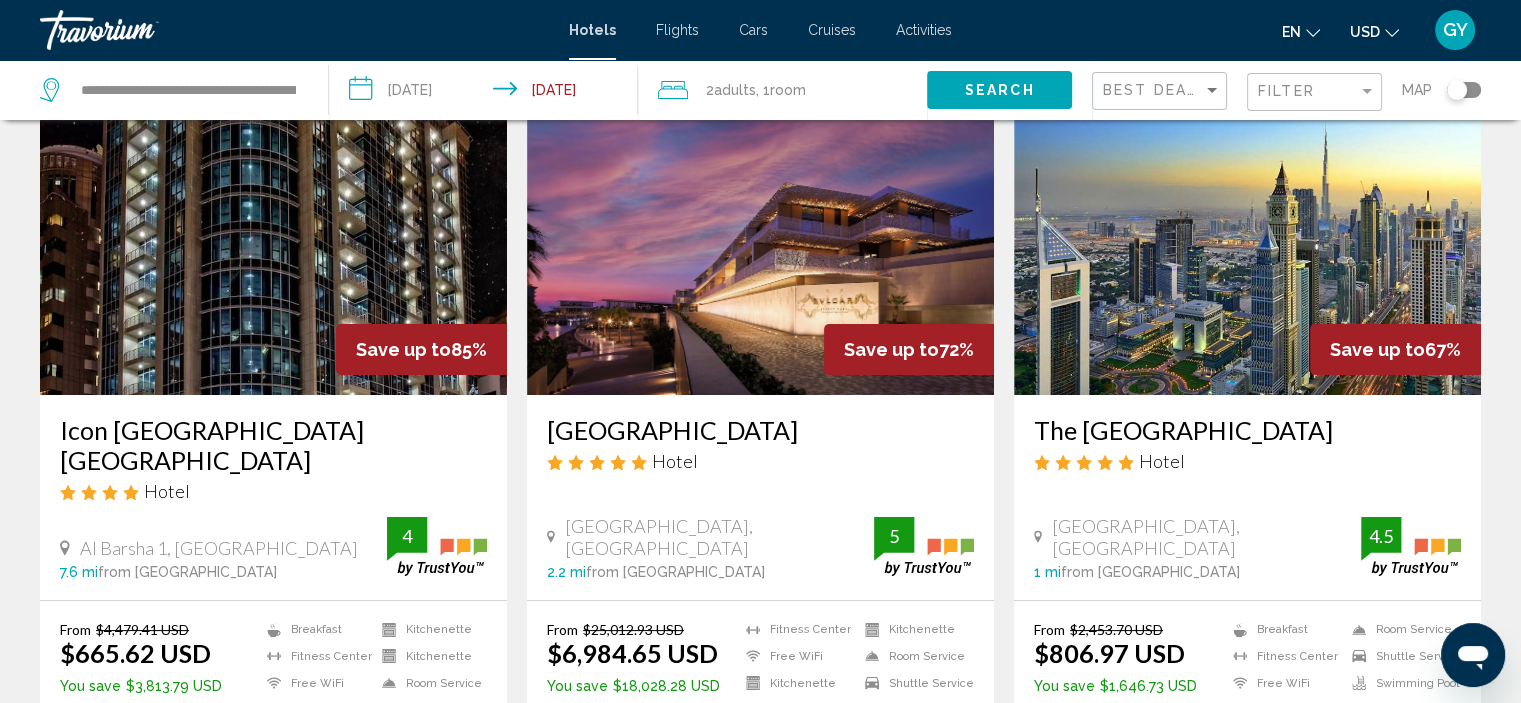 scroll, scrollTop: 116, scrollLeft: 0, axis: vertical 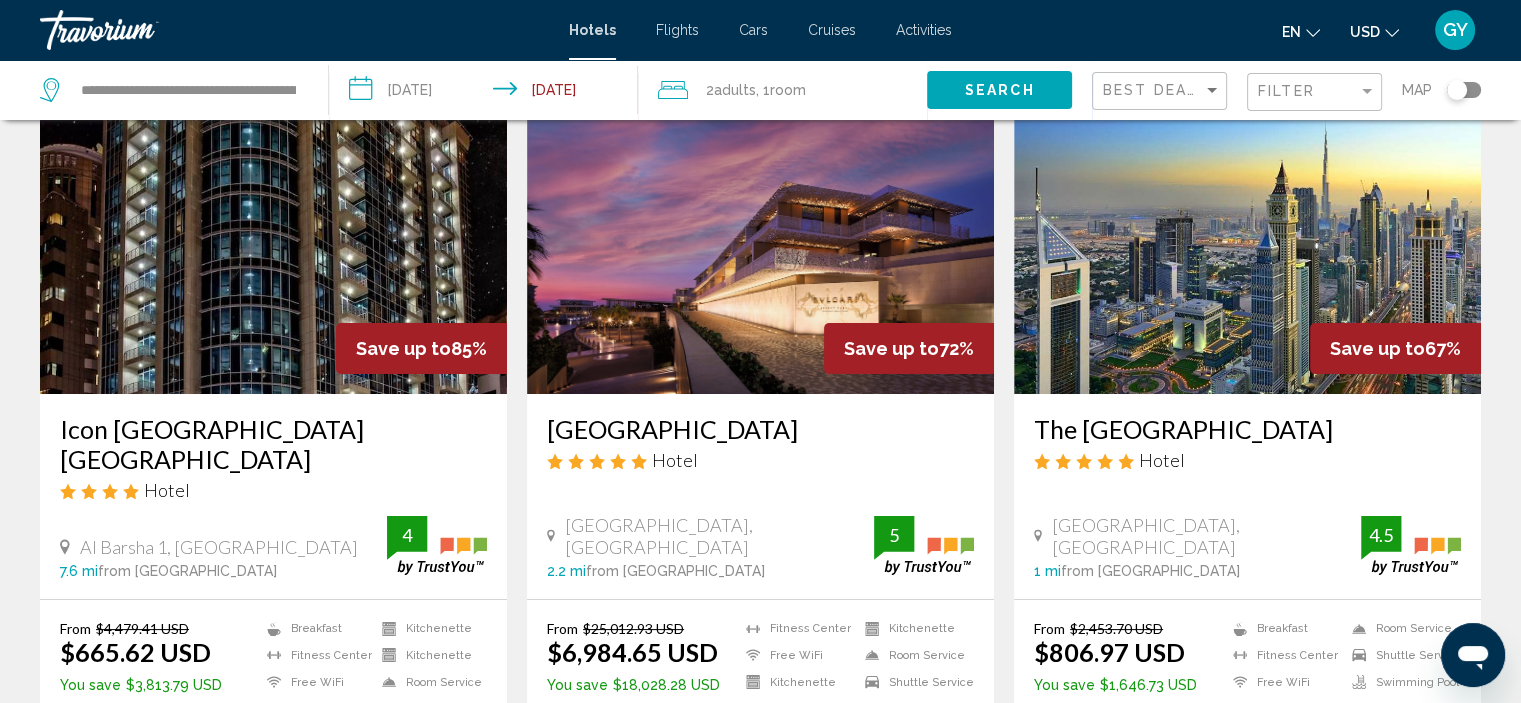 click at bounding box center (273, 234) 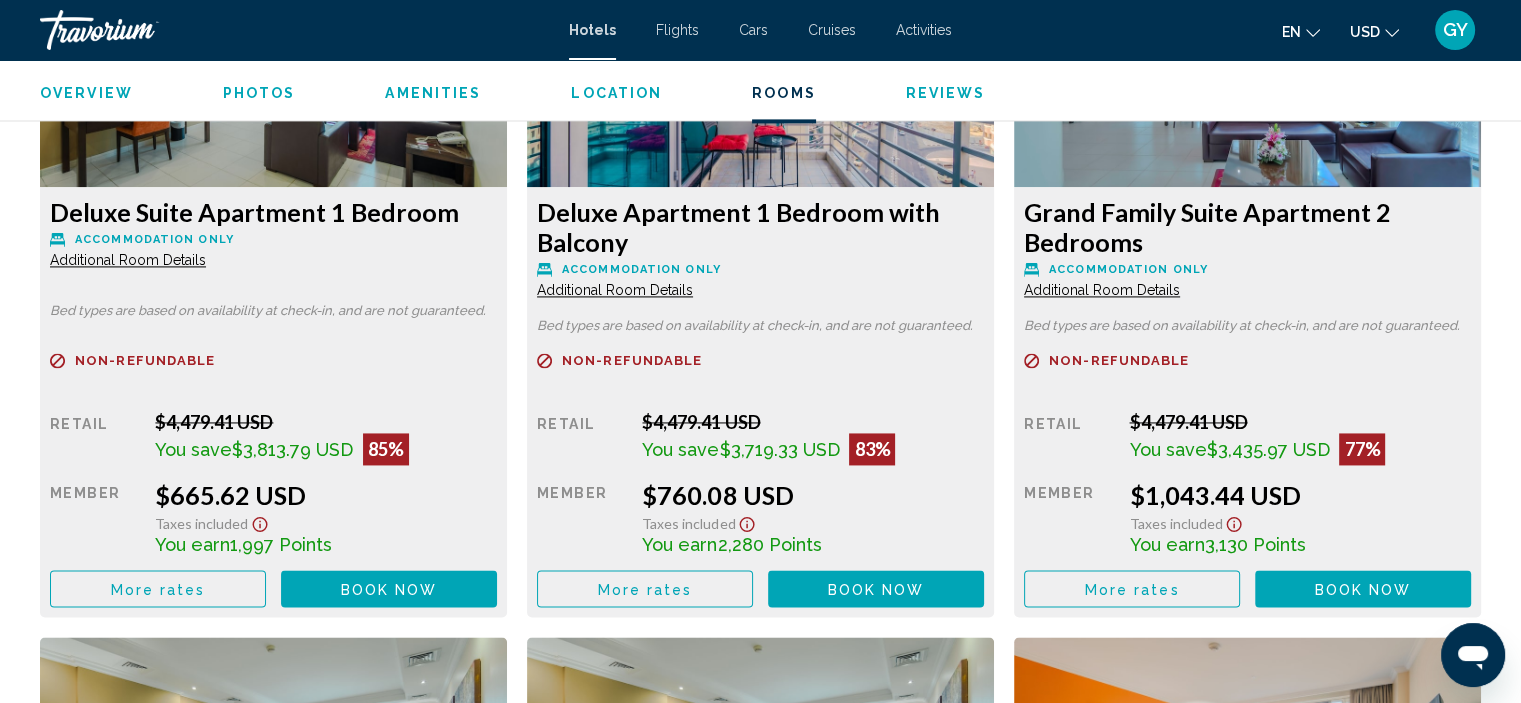 scroll, scrollTop: 2896, scrollLeft: 0, axis: vertical 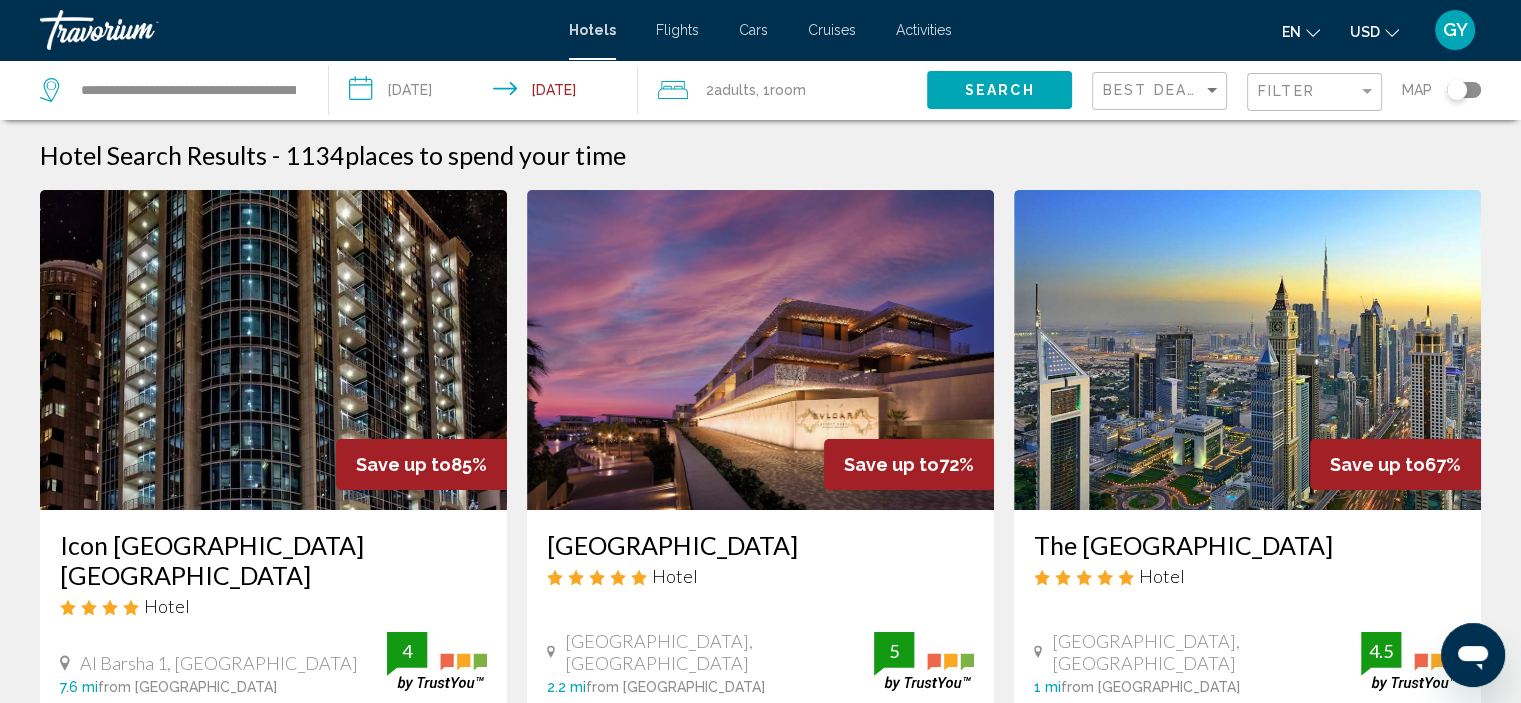 click at bounding box center [760, 350] 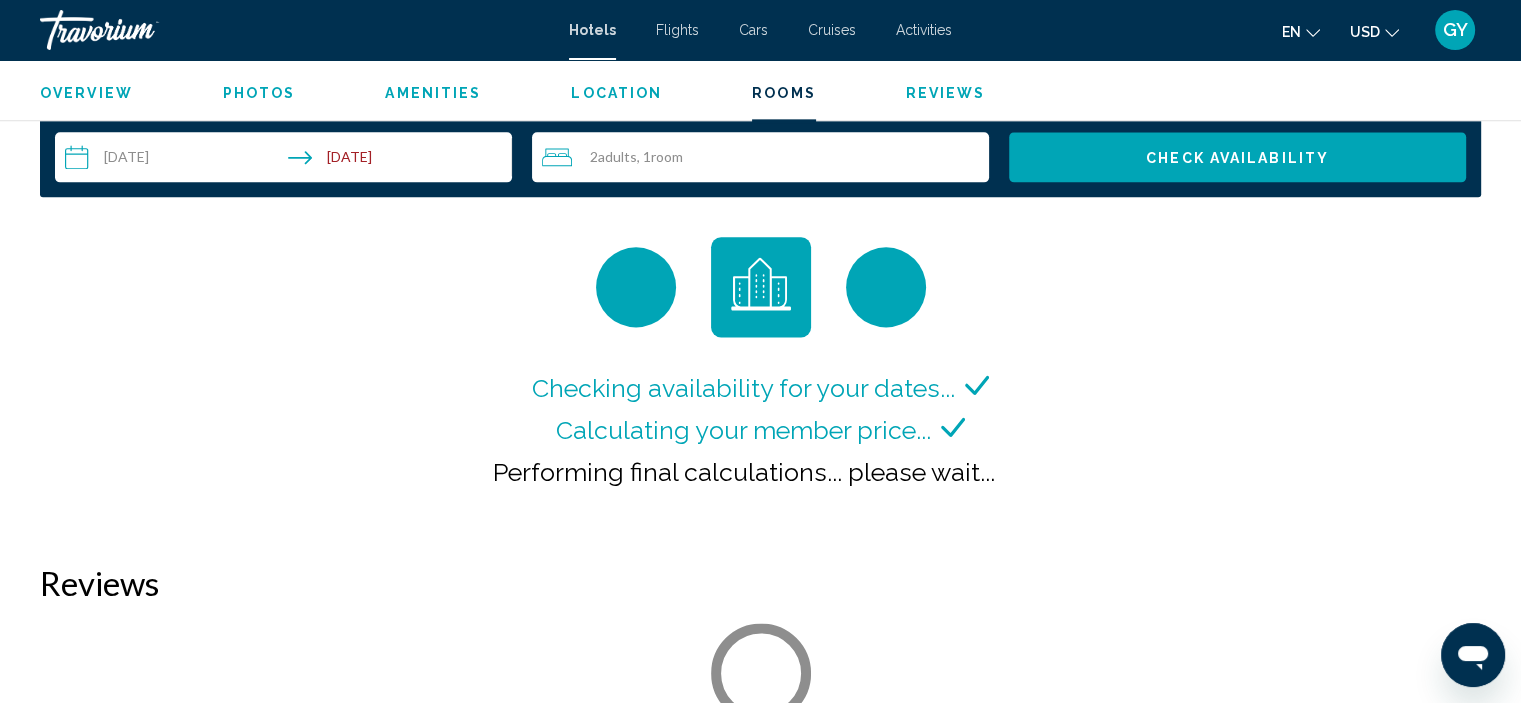 scroll, scrollTop: 2683, scrollLeft: 0, axis: vertical 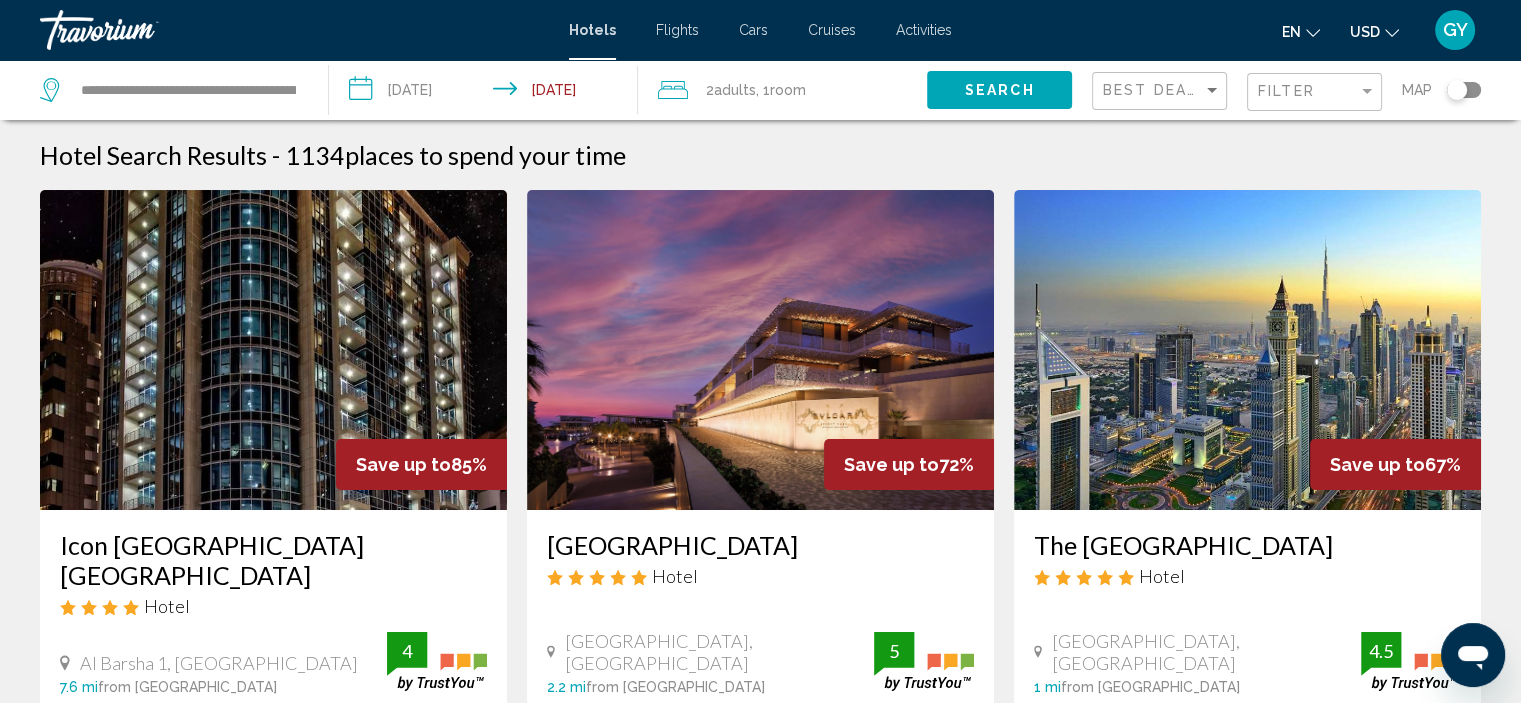 click at bounding box center (1247, 350) 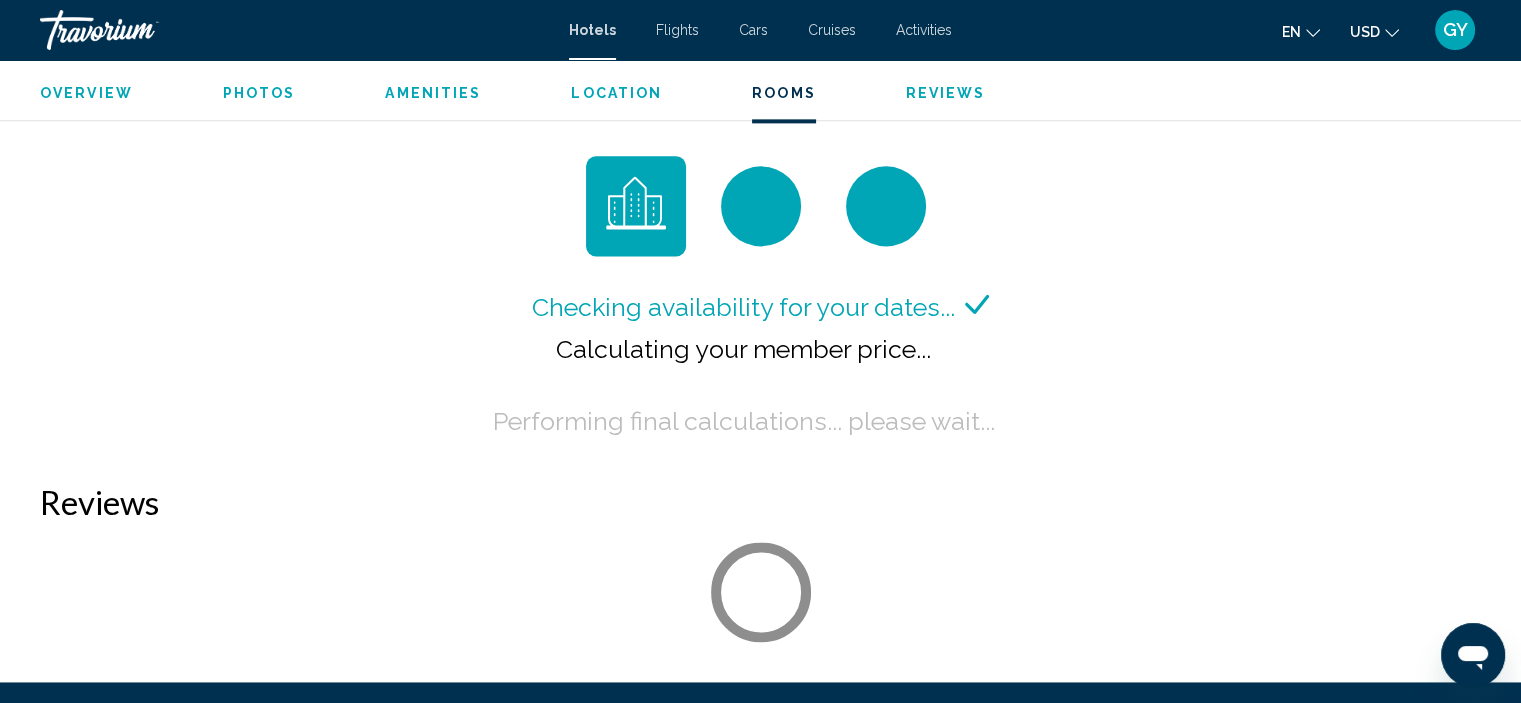 scroll, scrollTop: 2678, scrollLeft: 0, axis: vertical 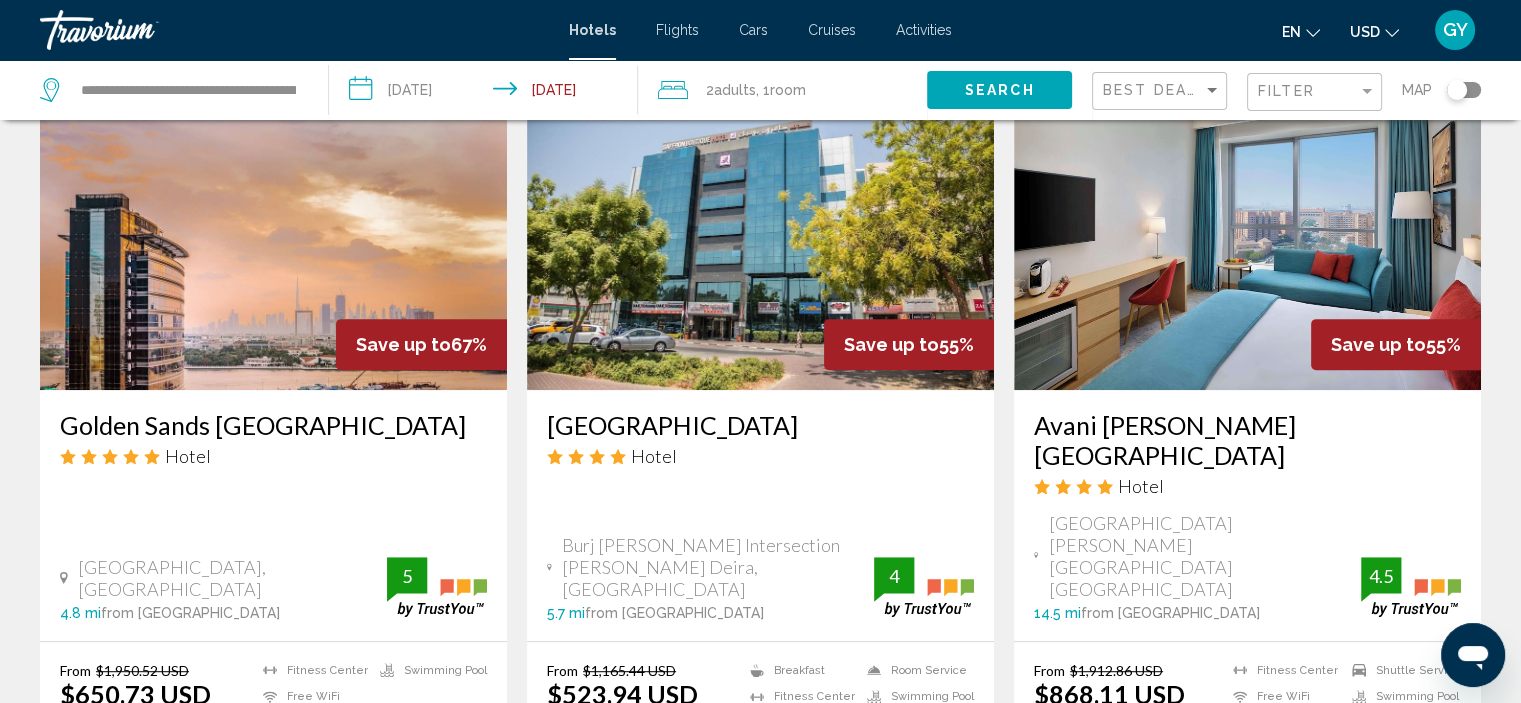 click at bounding box center [1247, 230] 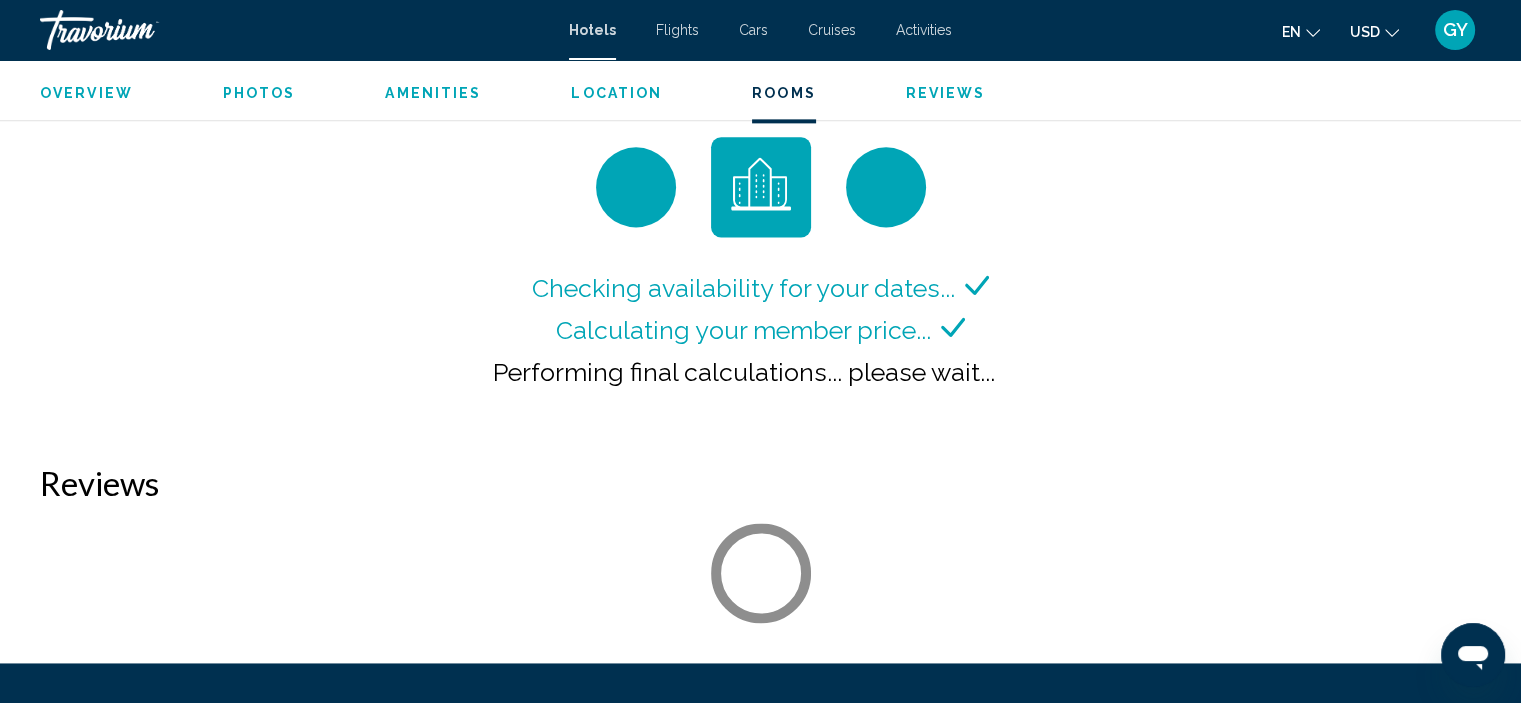 scroll, scrollTop: 2696, scrollLeft: 0, axis: vertical 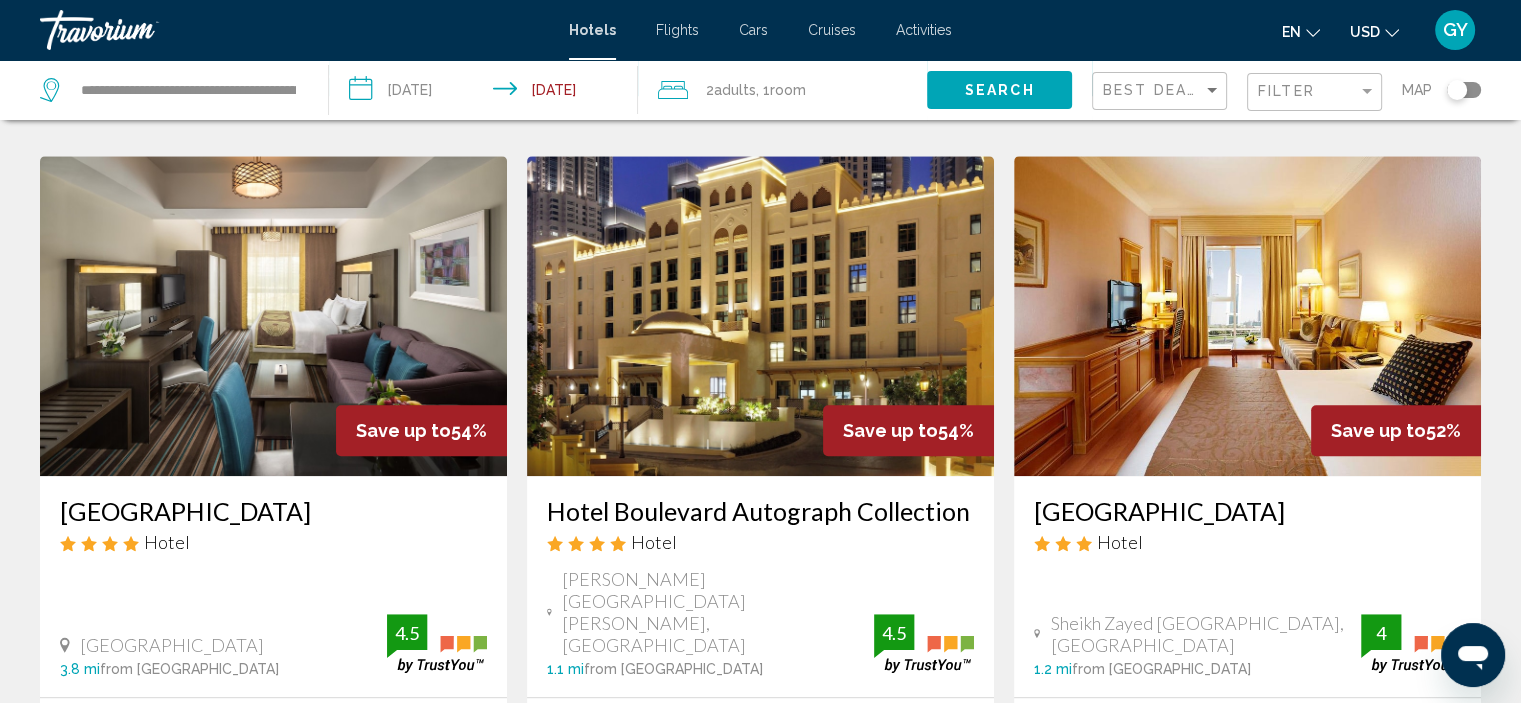click at bounding box center [273, 316] 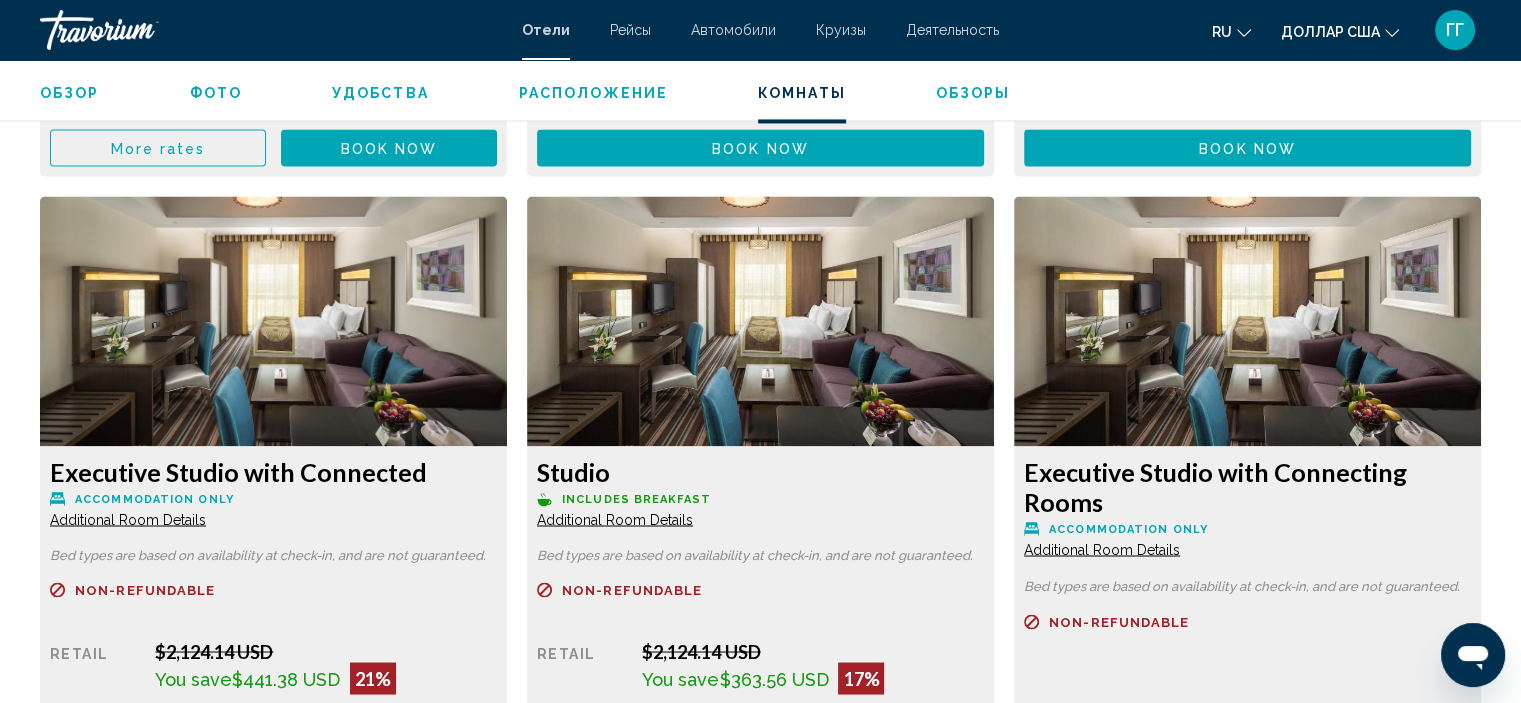 scroll, scrollTop: 3324, scrollLeft: 0, axis: vertical 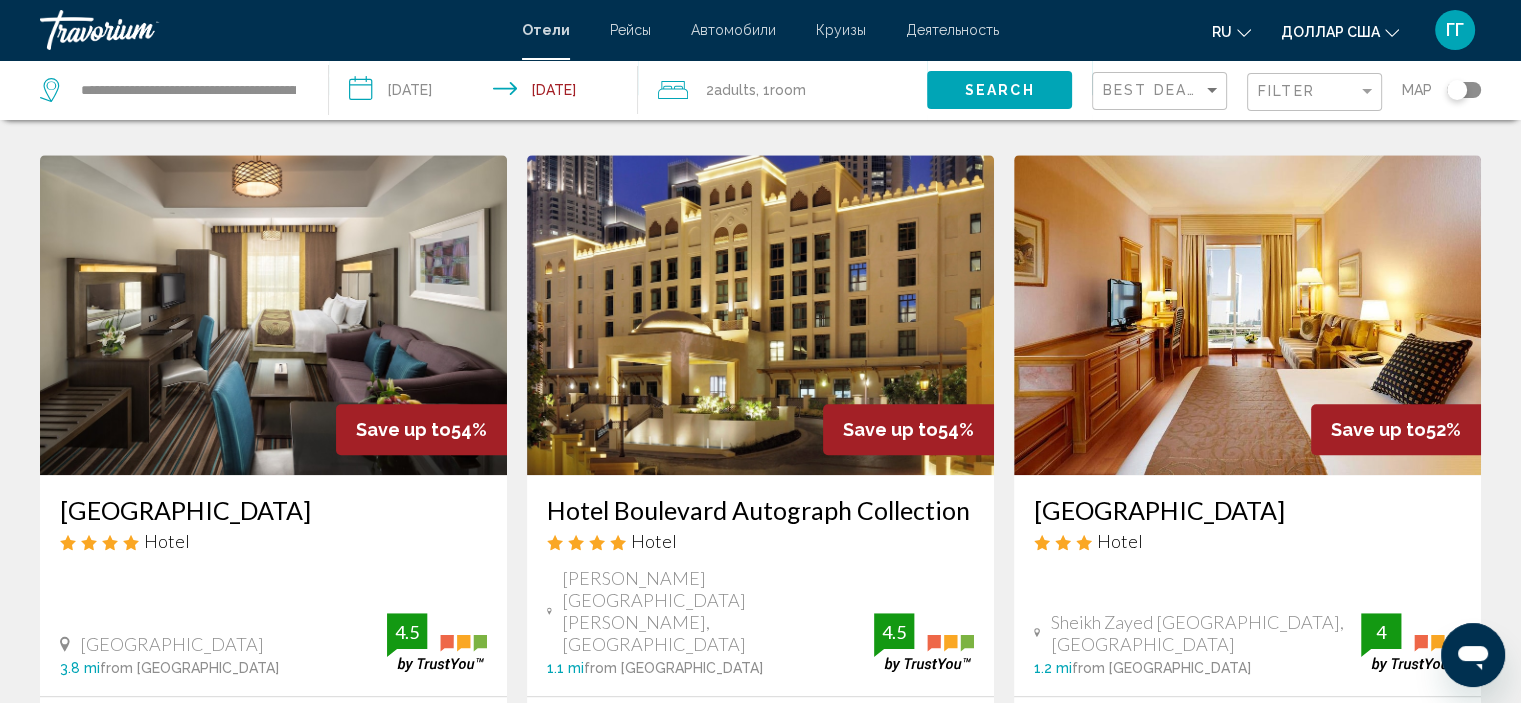 click at bounding box center [760, 315] 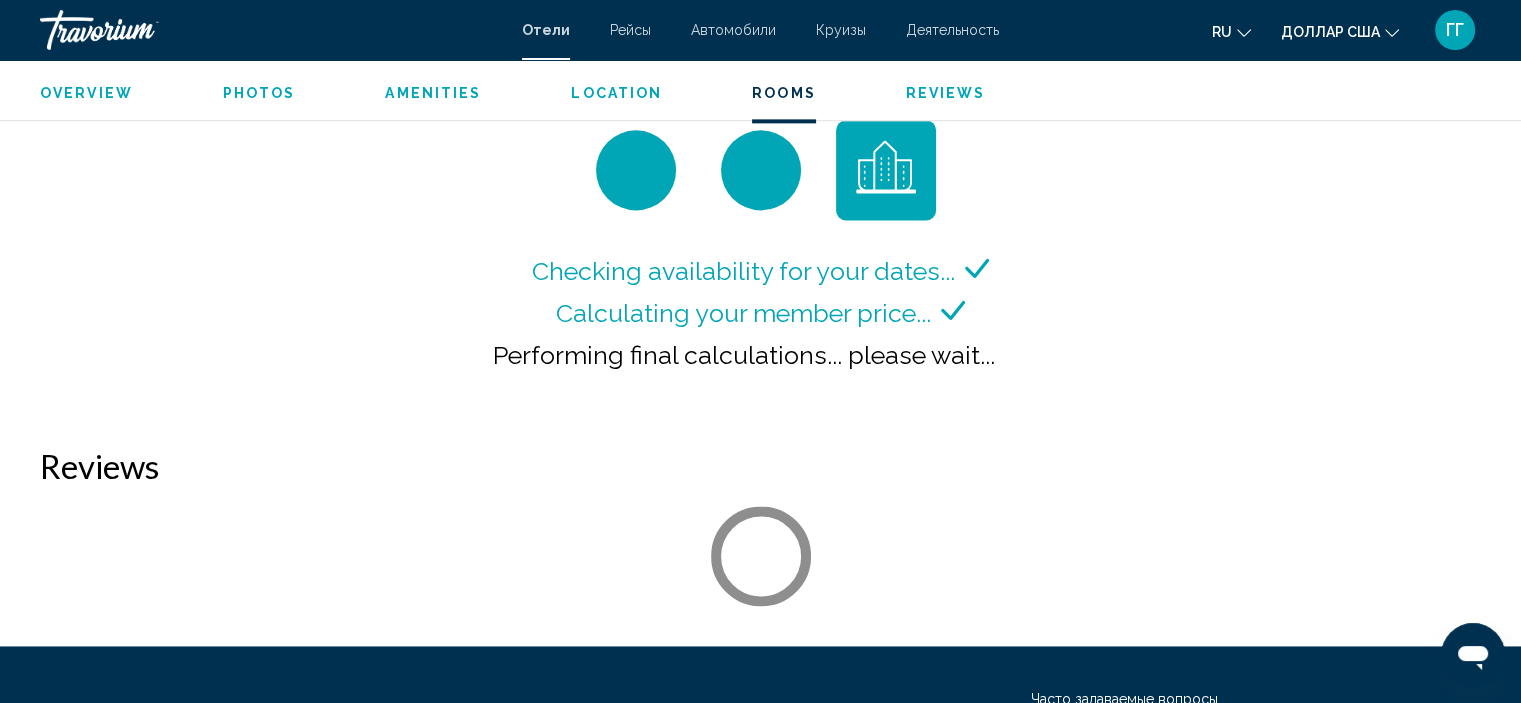 scroll, scrollTop: 2713, scrollLeft: 0, axis: vertical 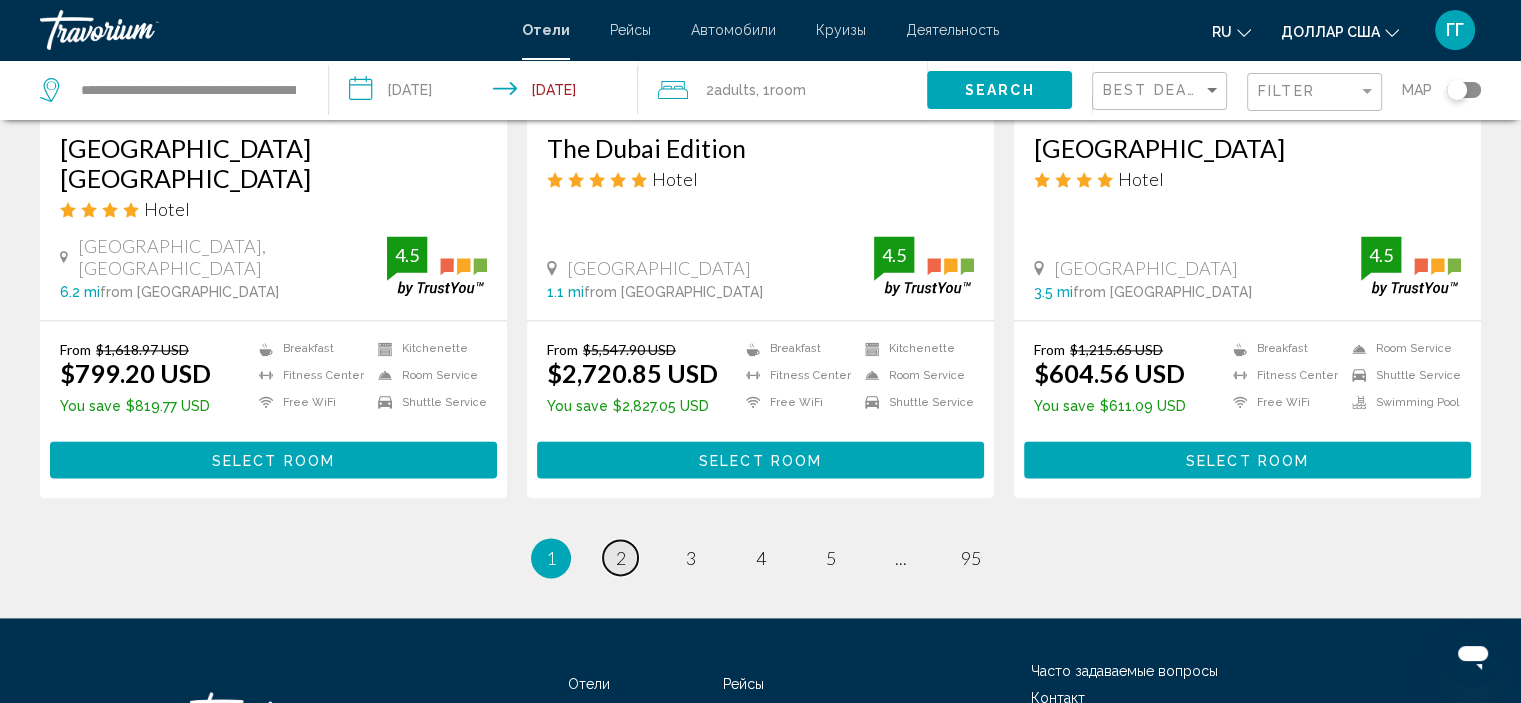 click on "page  2" at bounding box center (620, 557) 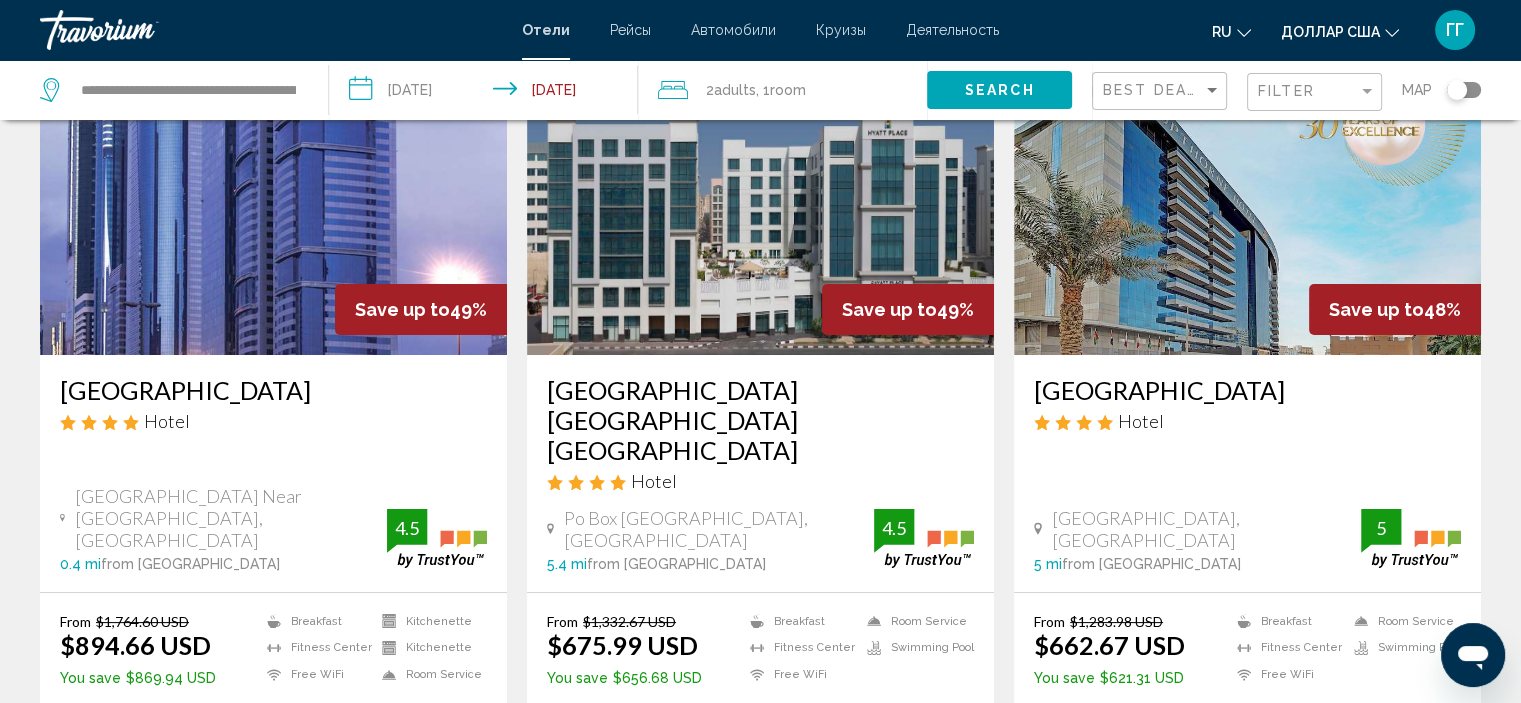 scroll, scrollTop: 156, scrollLeft: 0, axis: vertical 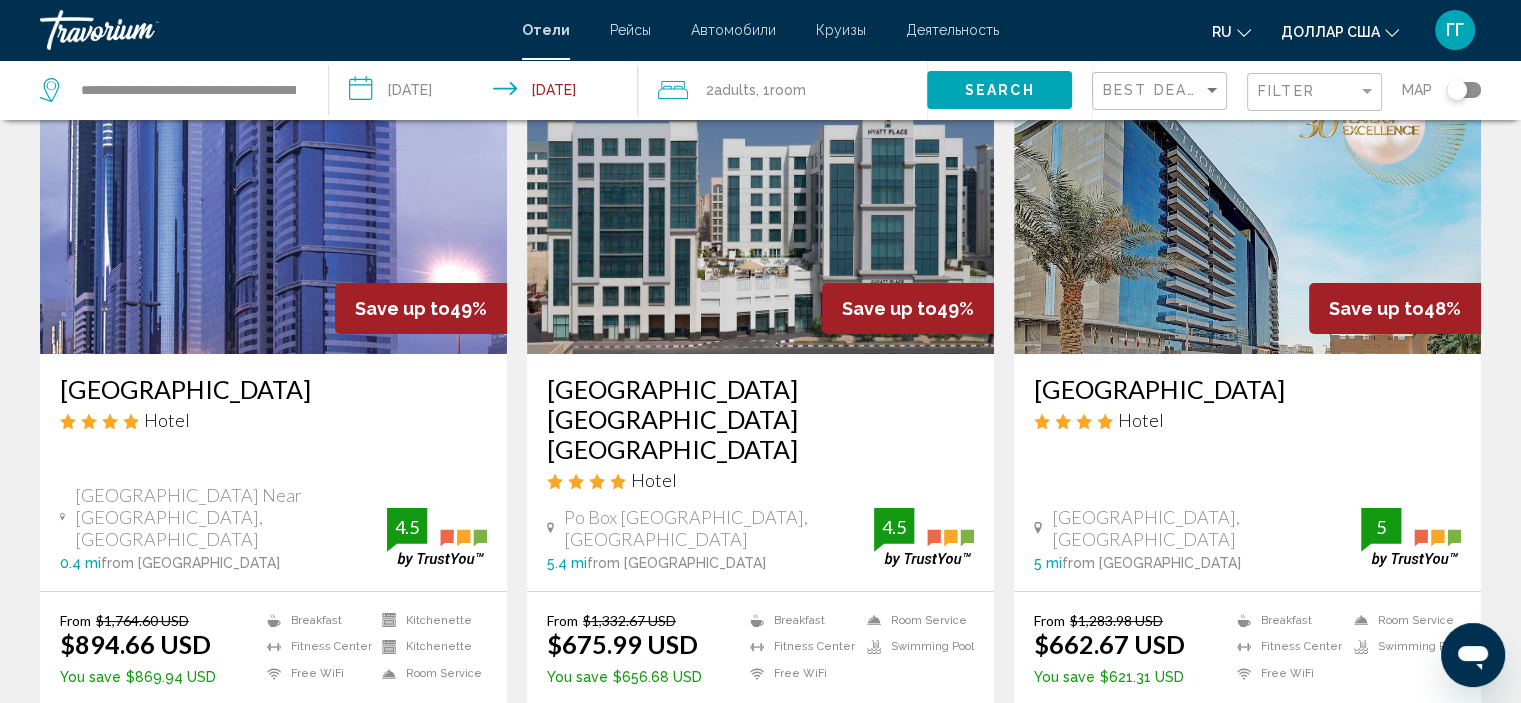 click at bounding box center [273, 194] 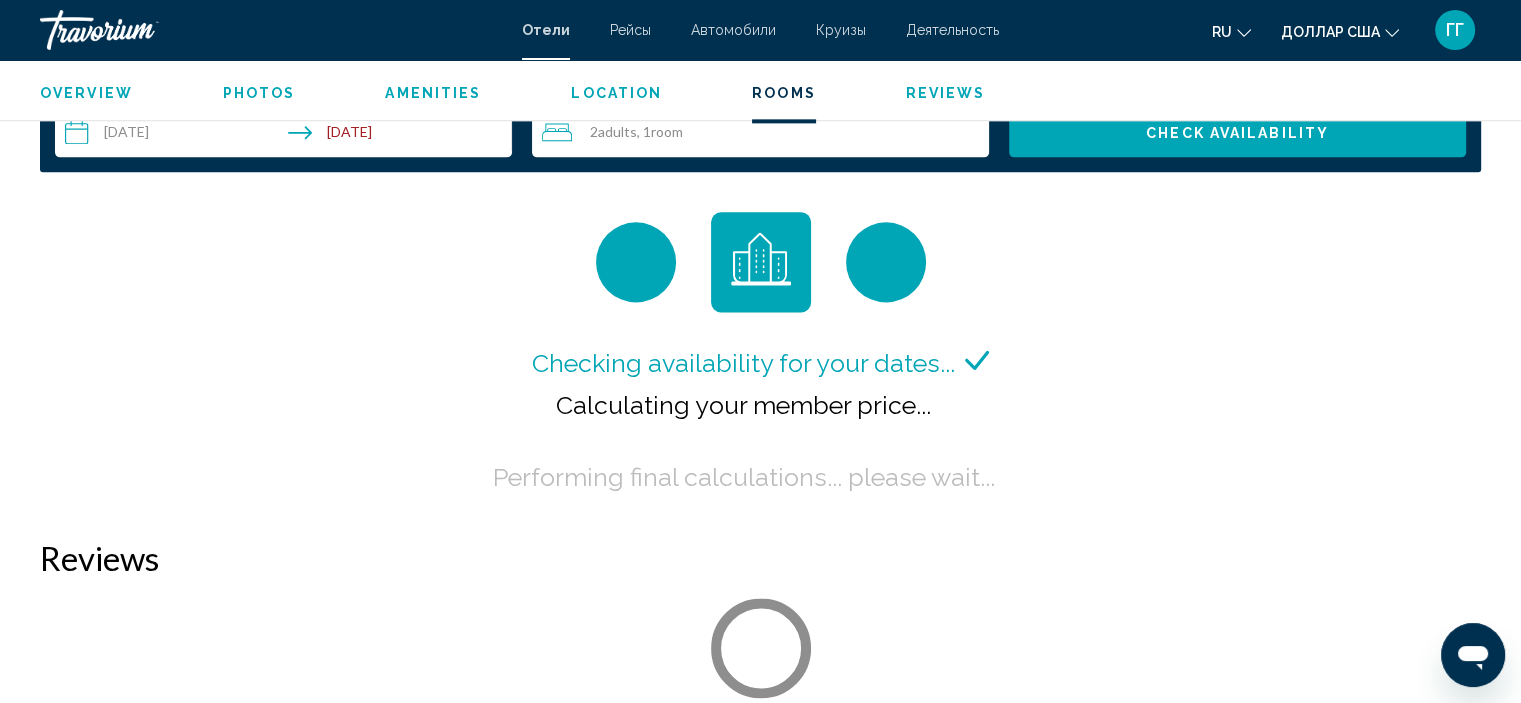 scroll, scrollTop: 2621, scrollLeft: 0, axis: vertical 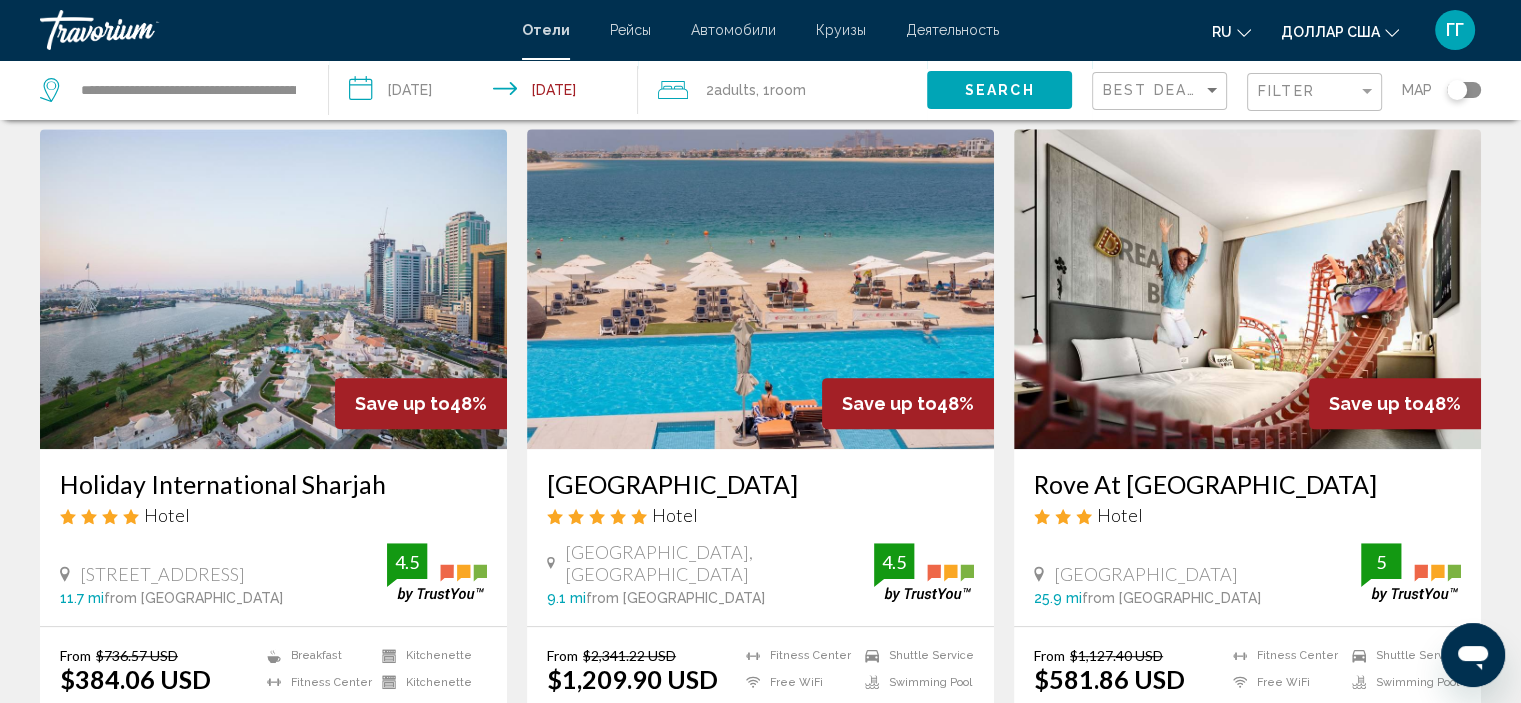 click at bounding box center [273, 289] 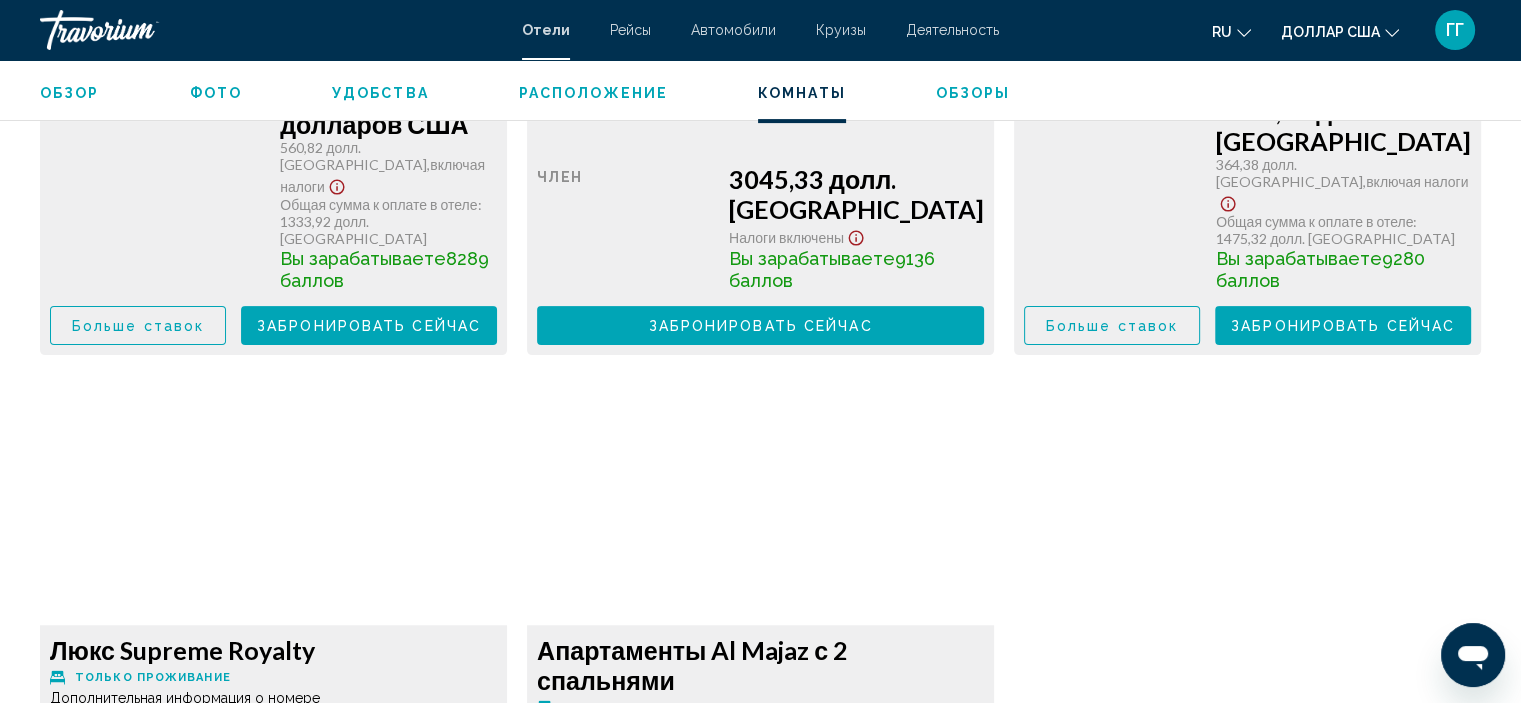 scroll, scrollTop: 8188, scrollLeft: 0, axis: vertical 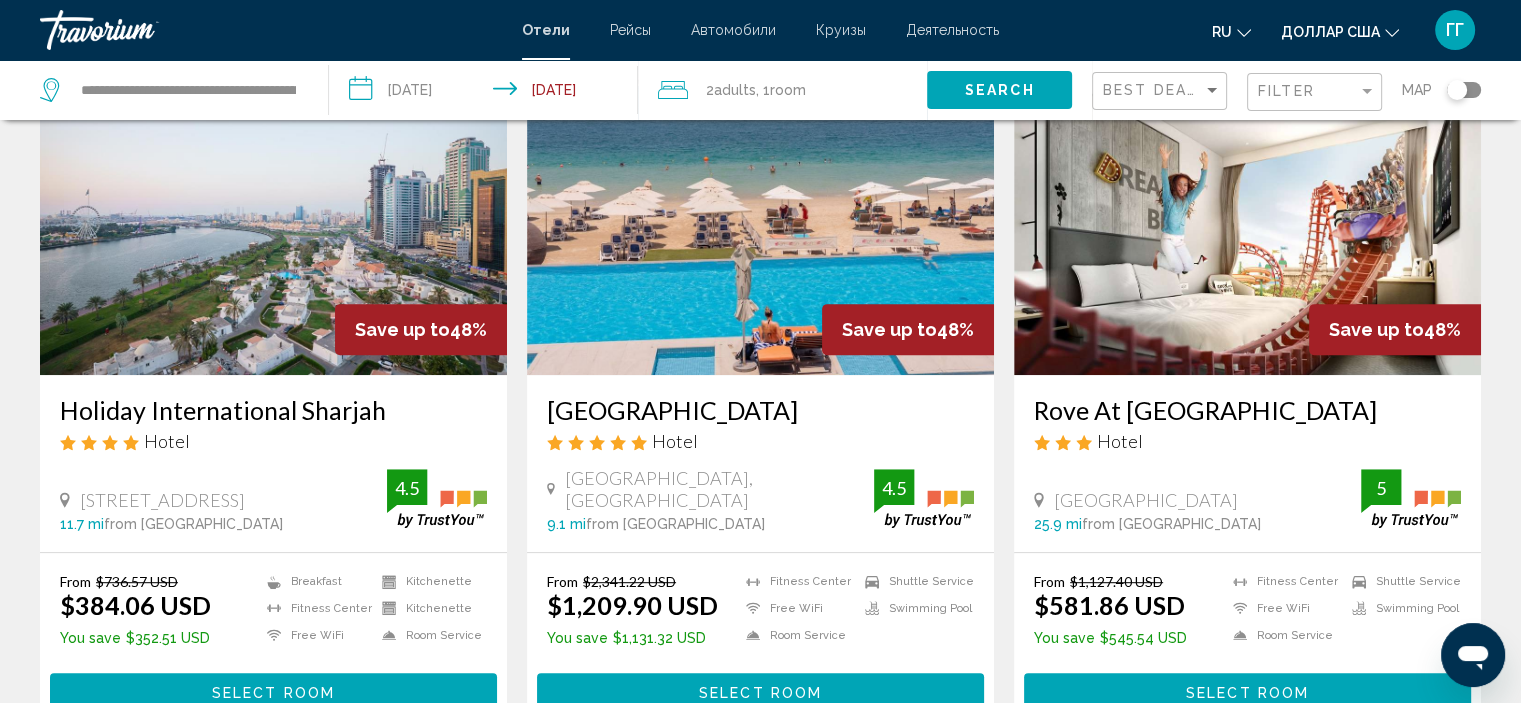 click at bounding box center (760, 215) 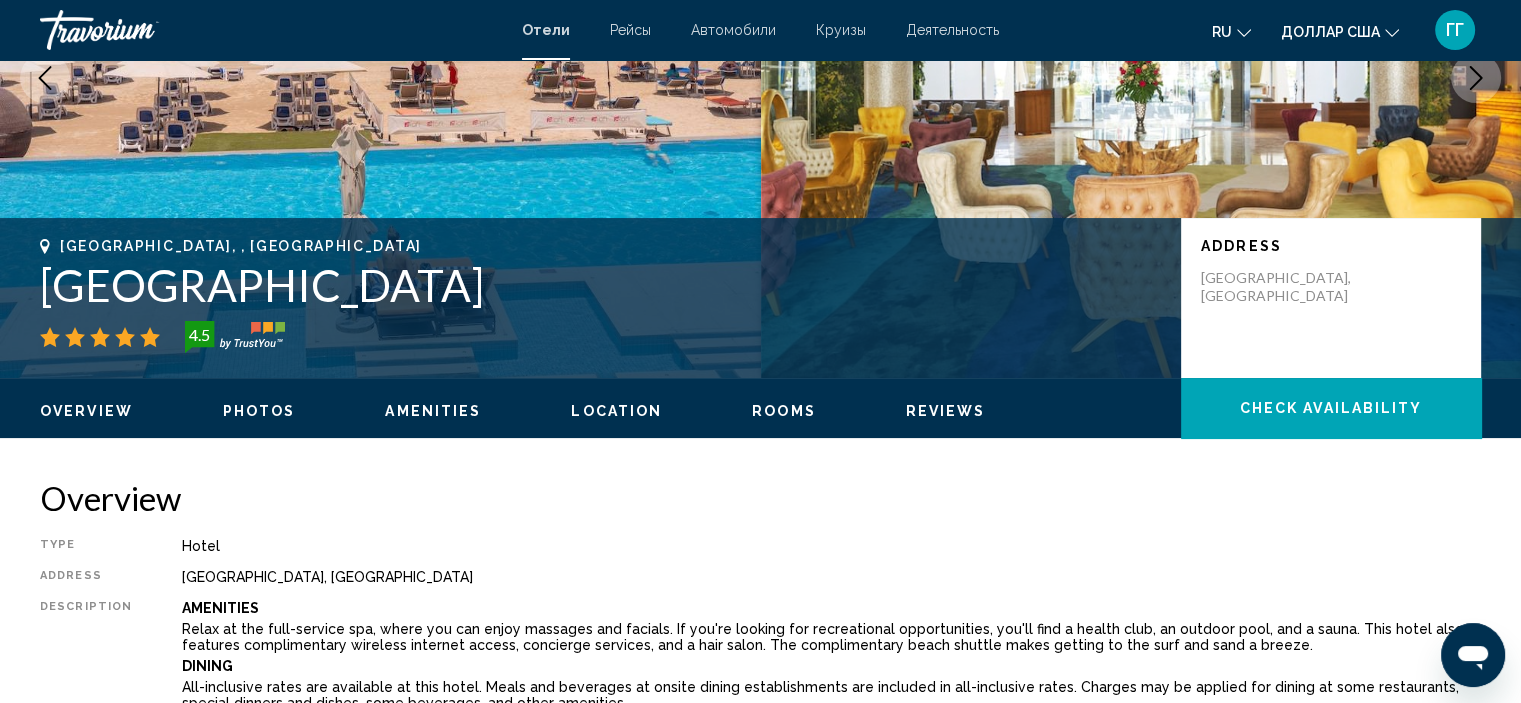 scroll, scrollTop: 284, scrollLeft: 0, axis: vertical 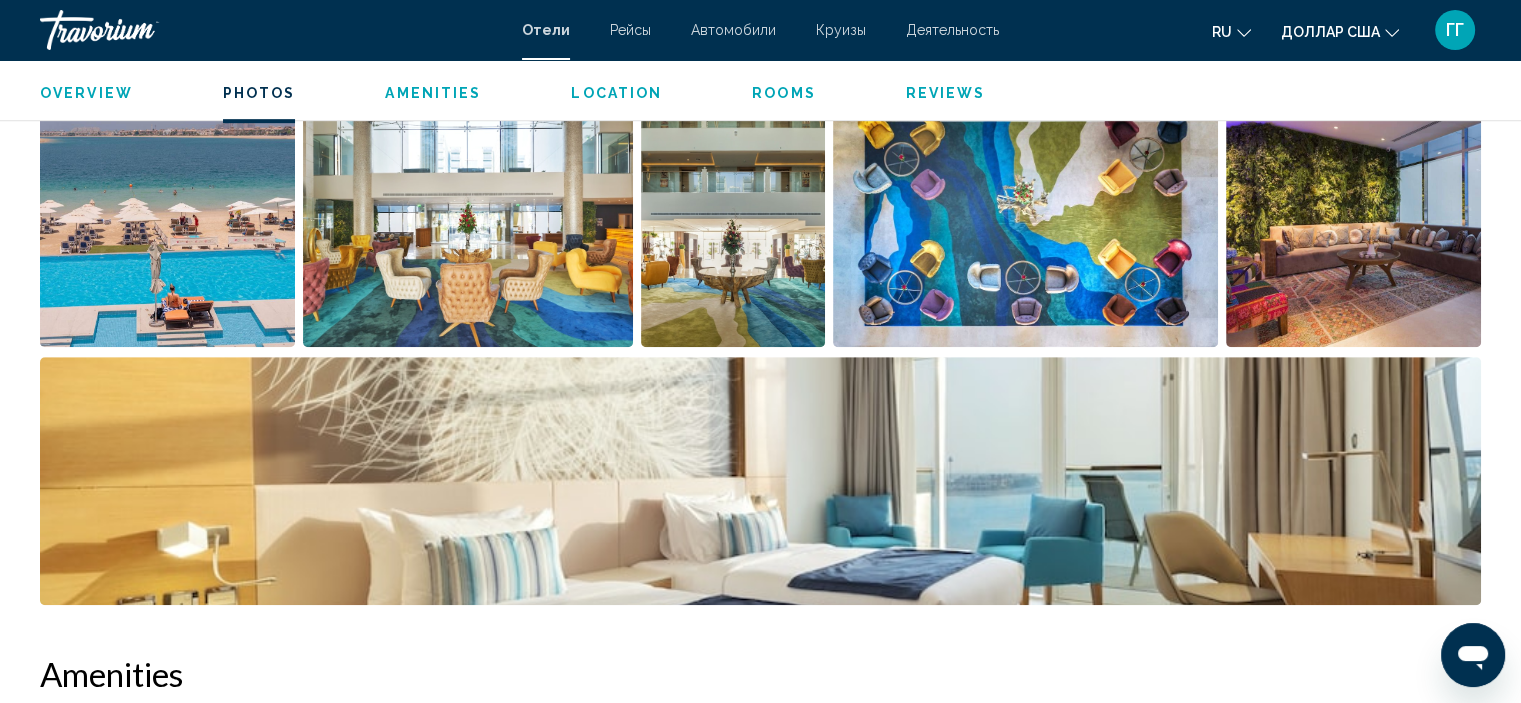drag, startPoint x: 692, startPoint y: 403, endPoint x: 404, endPoint y: 343, distance: 294.18362 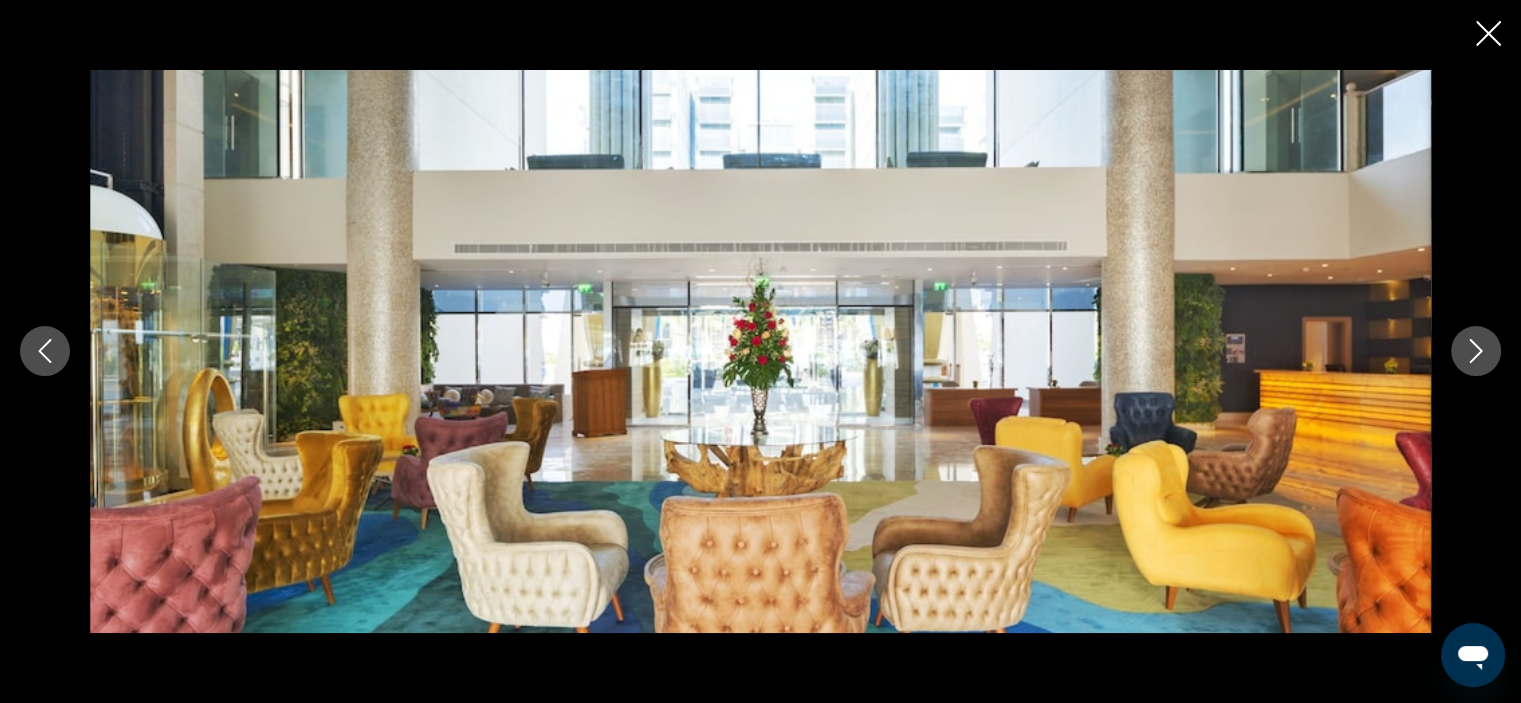 click 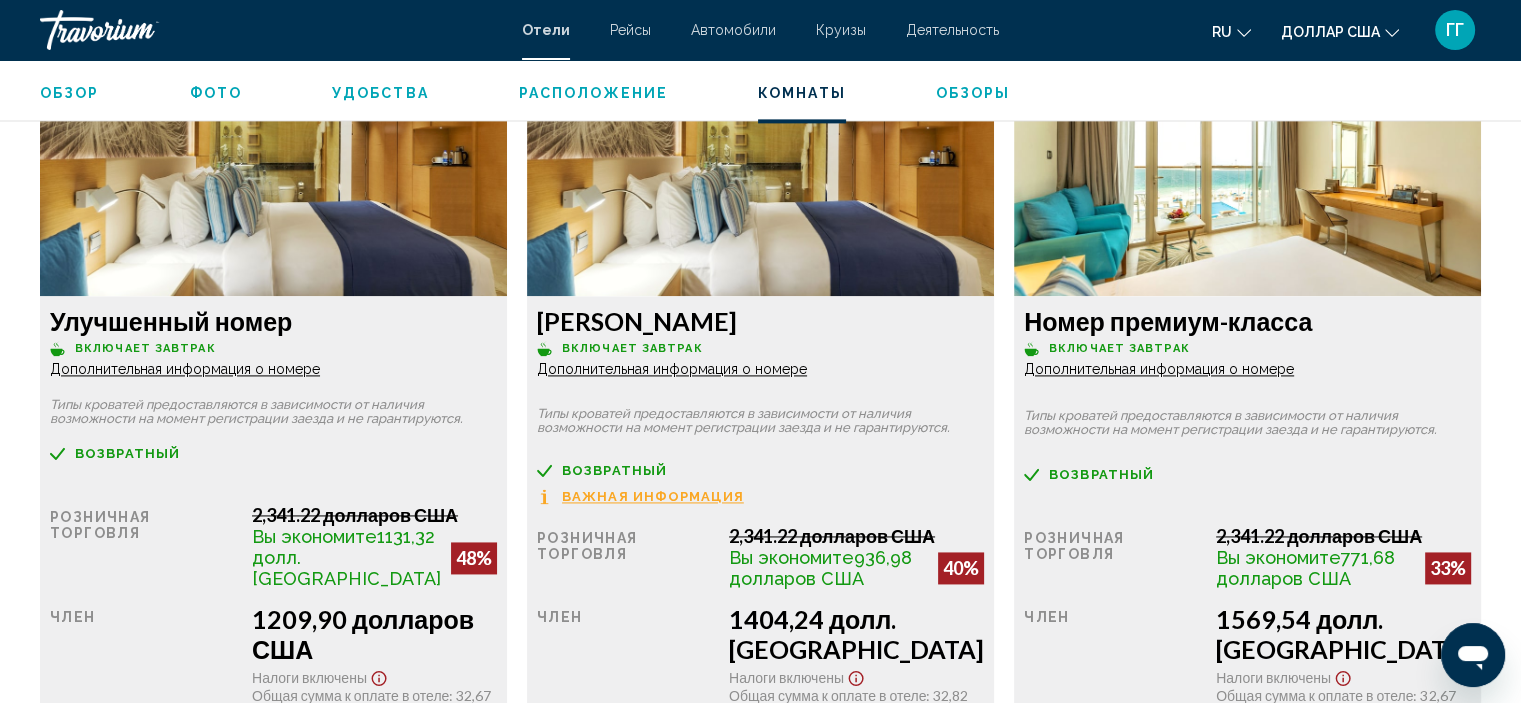 scroll, scrollTop: 2785, scrollLeft: 0, axis: vertical 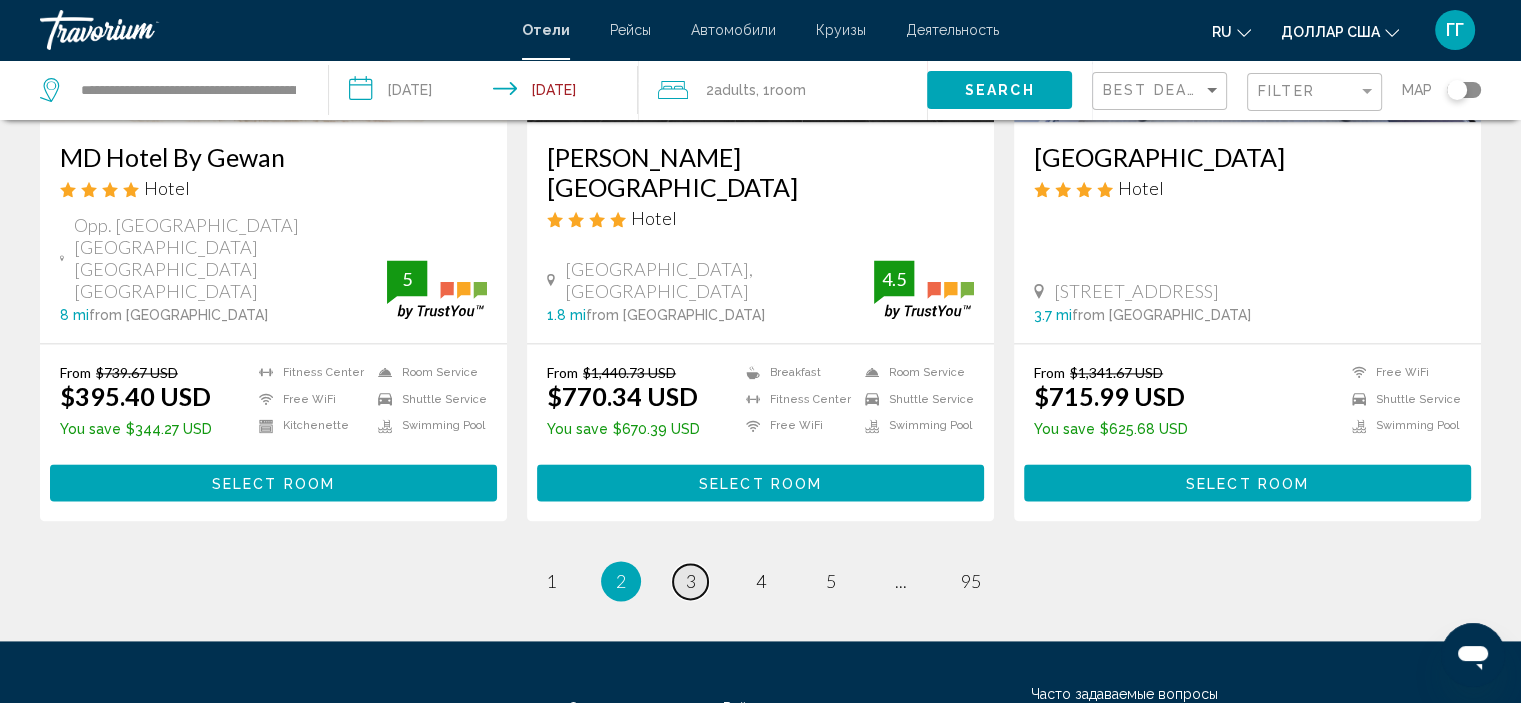click on "3" at bounding box center (691, 581) 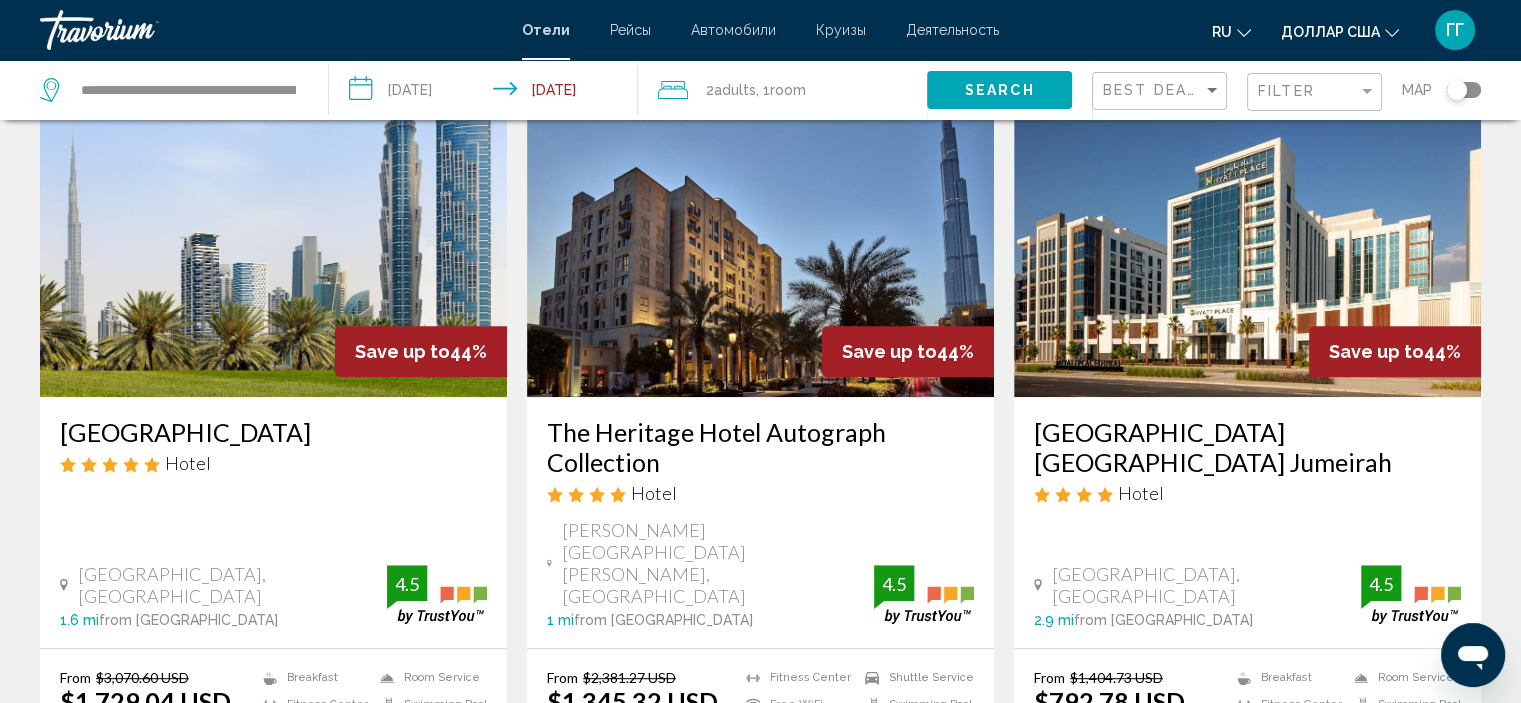 scroll, scrollTop: 856, scrollLeft: 0, axis: vertical 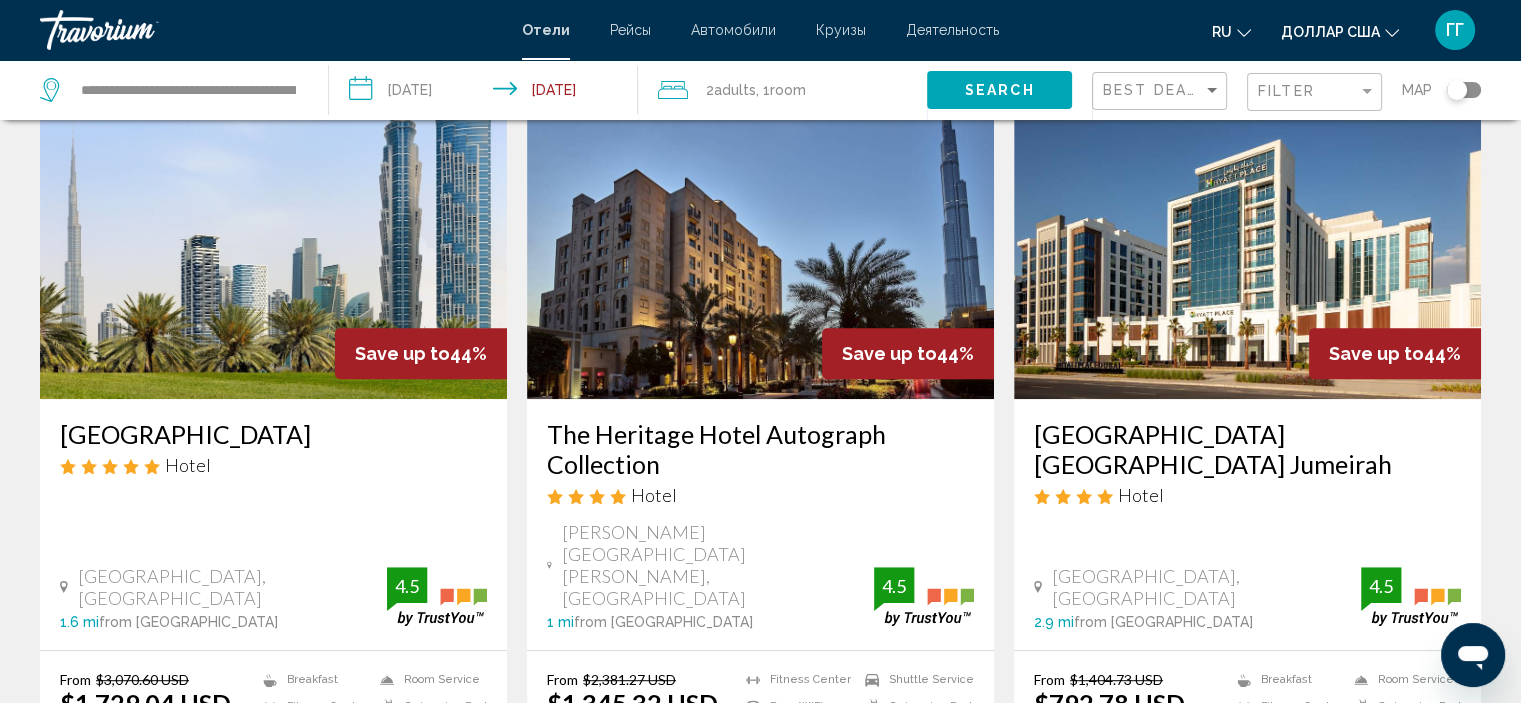 click at bounding box center (273, 239) 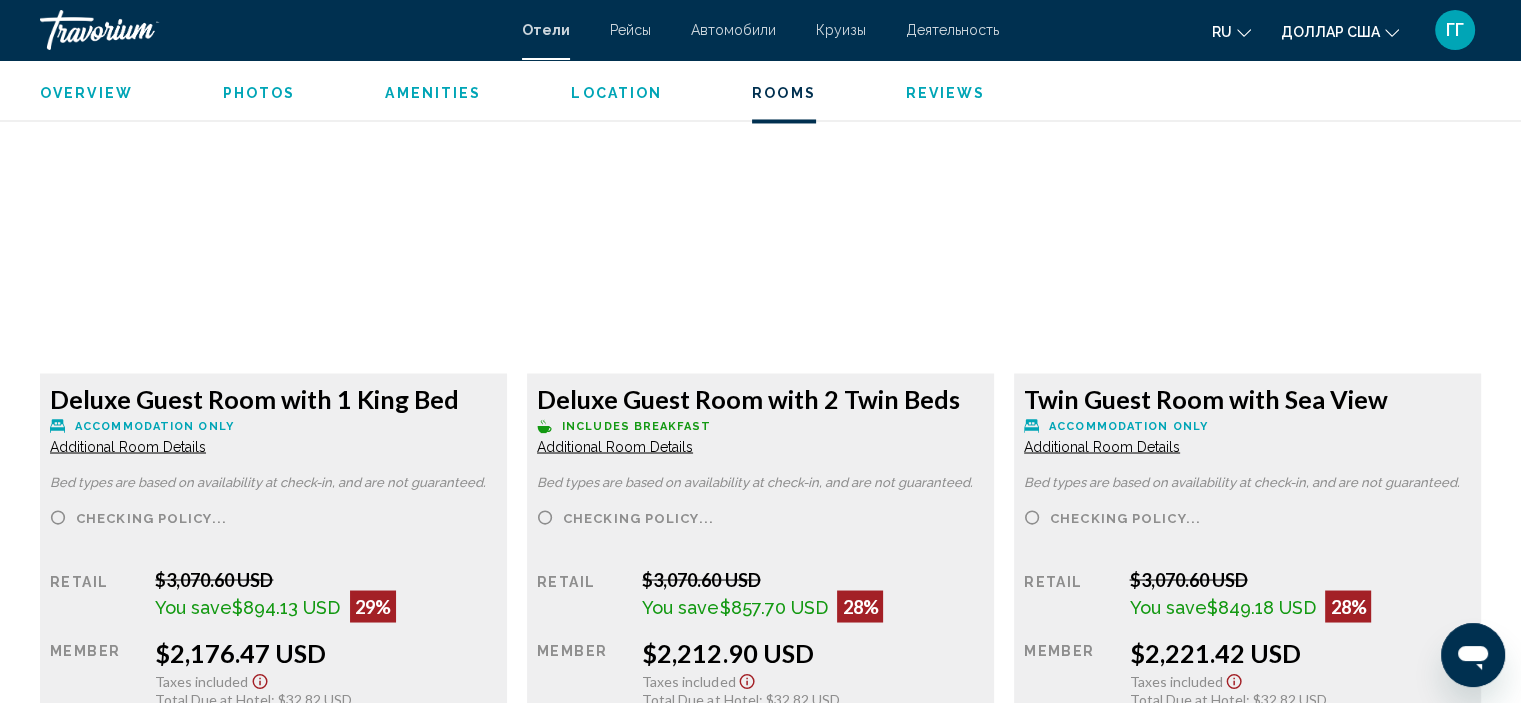 scroll, scrollTop: 3404, scrollLeft: 0, axis: vertical 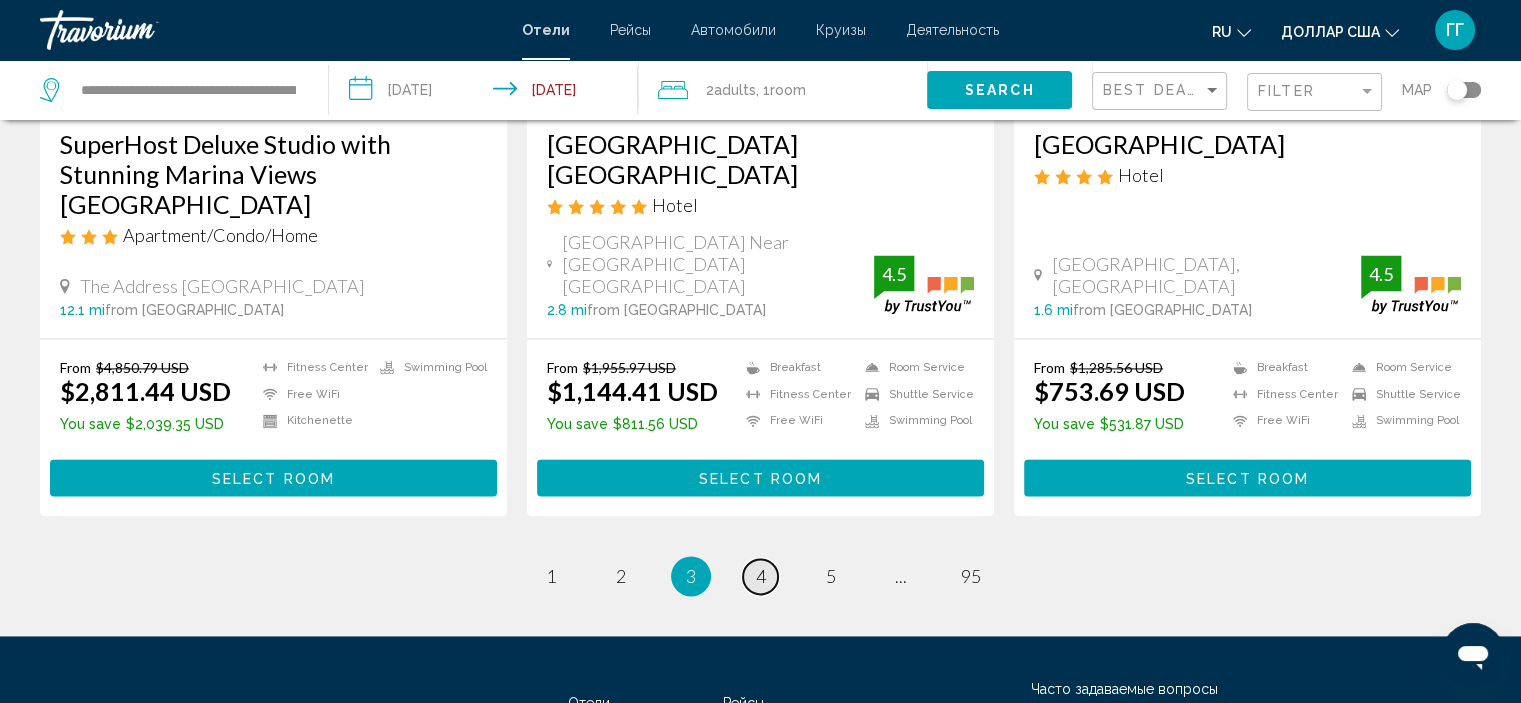 click on "4" at bounding box center [761, 576] 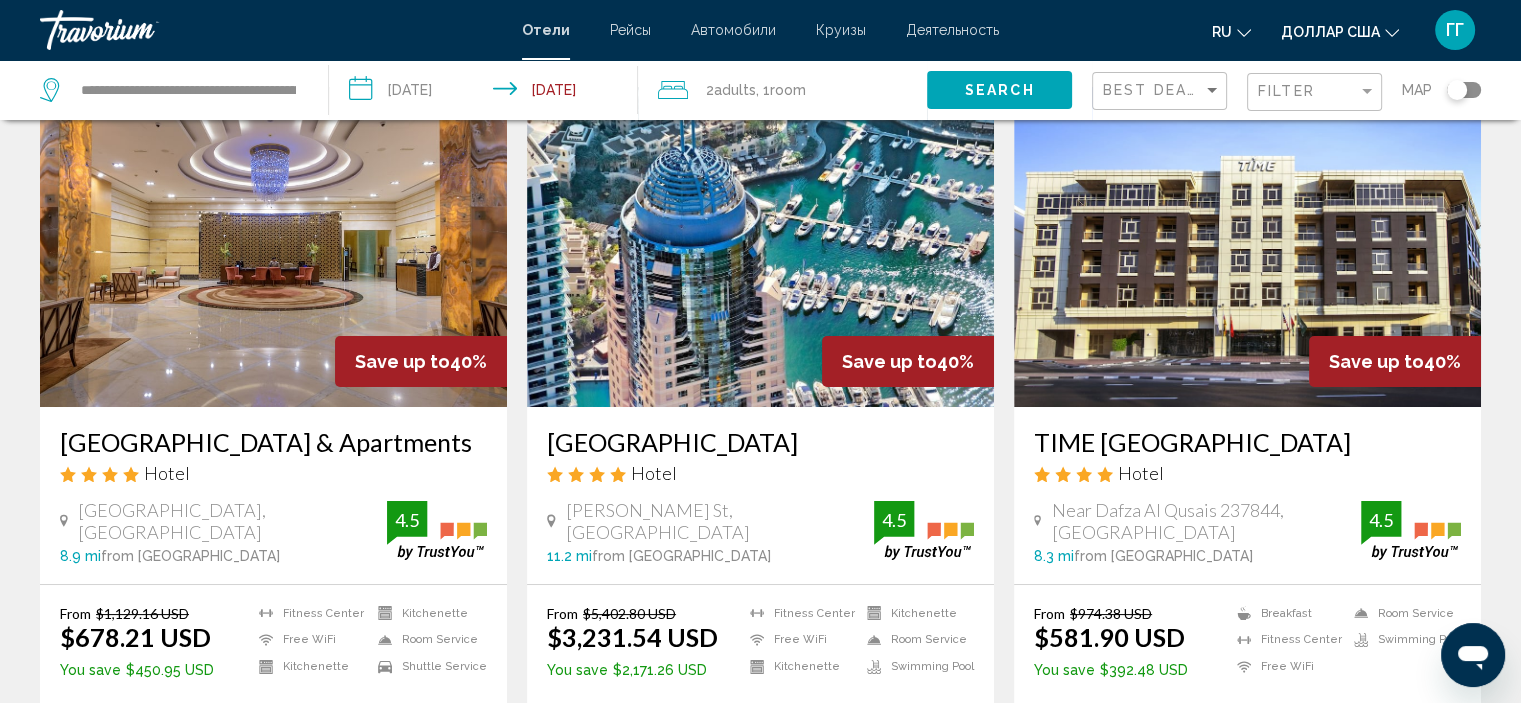 scroll, scrollTop: 104, scrollLeft: 0, axis: vertical 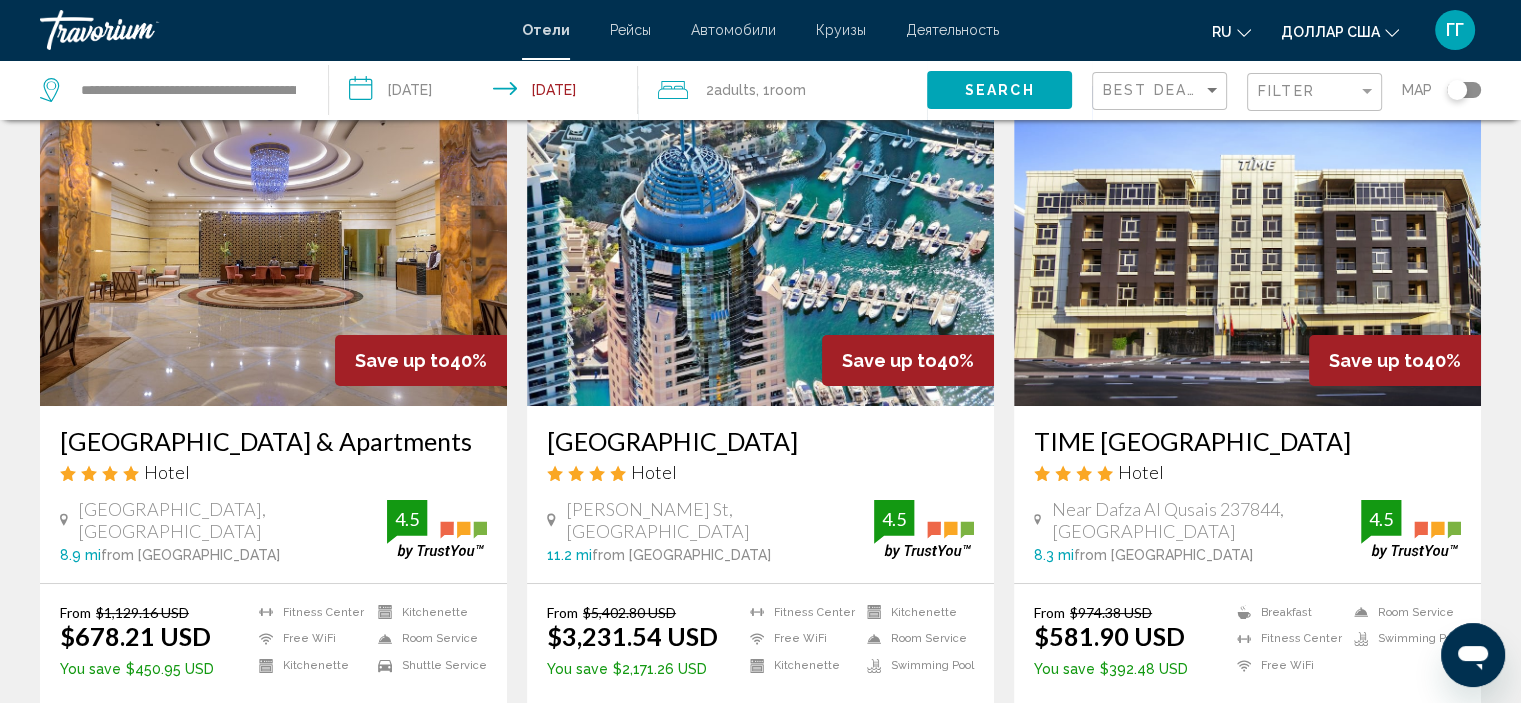 click at bounding box center (760, 246) 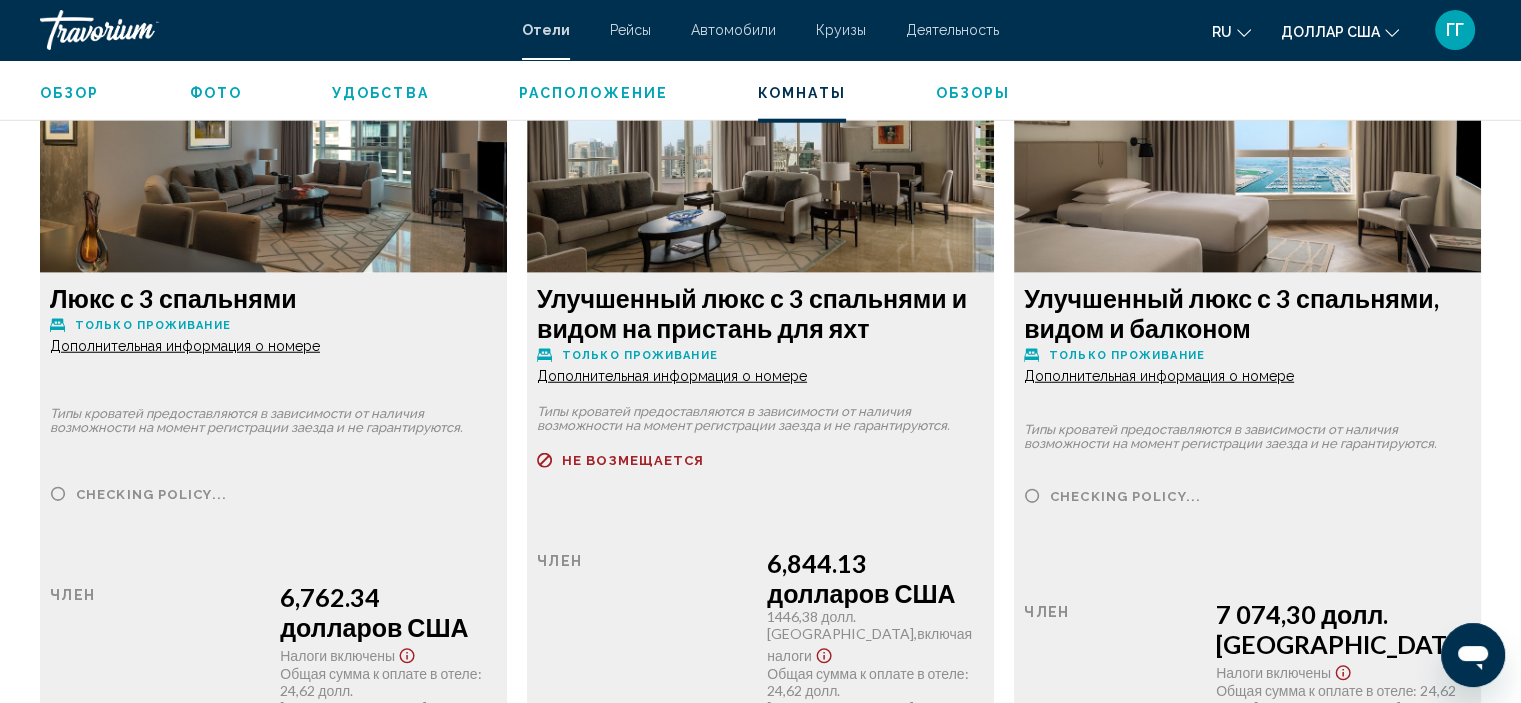 scroll, scrollTop: 5312, scrollLeft: 0, axis: vertical 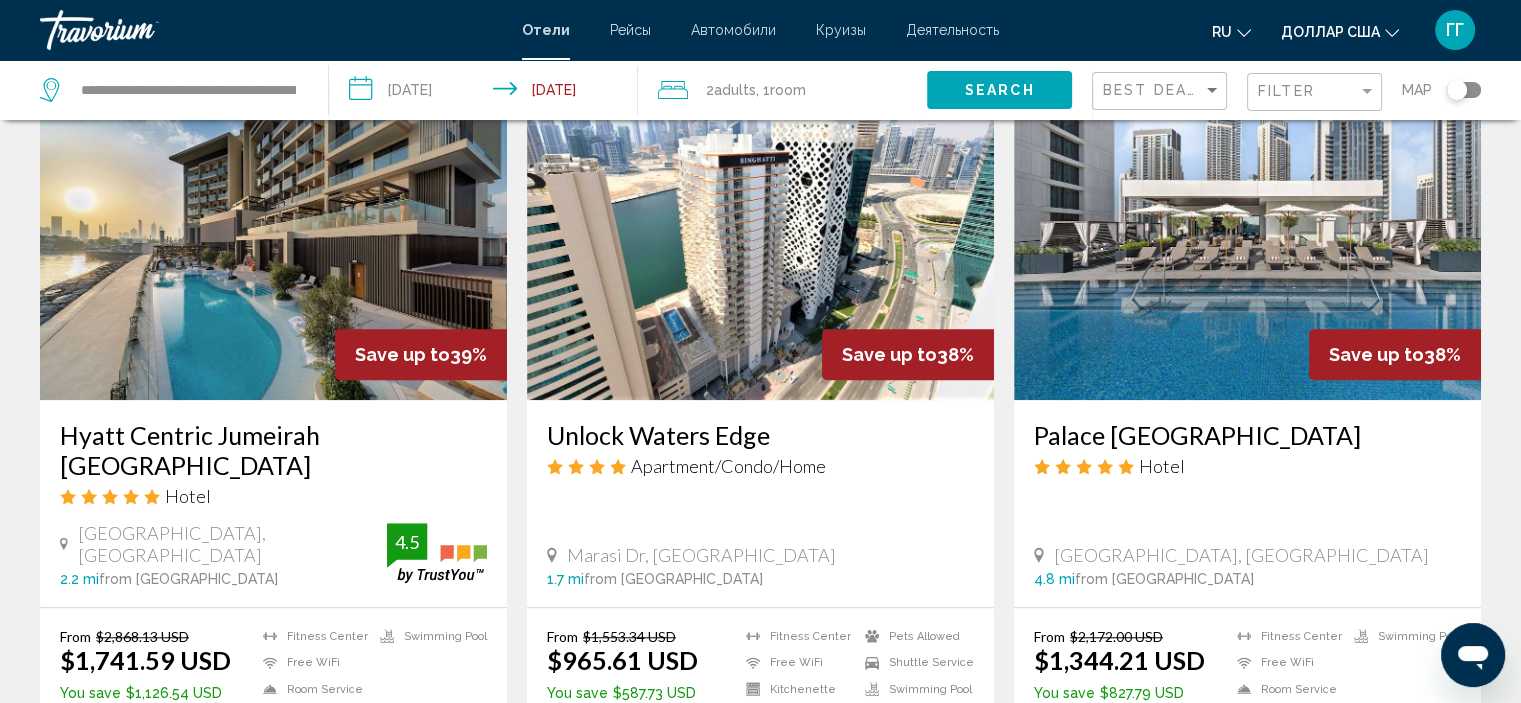 click at bounding box center (760, 240) 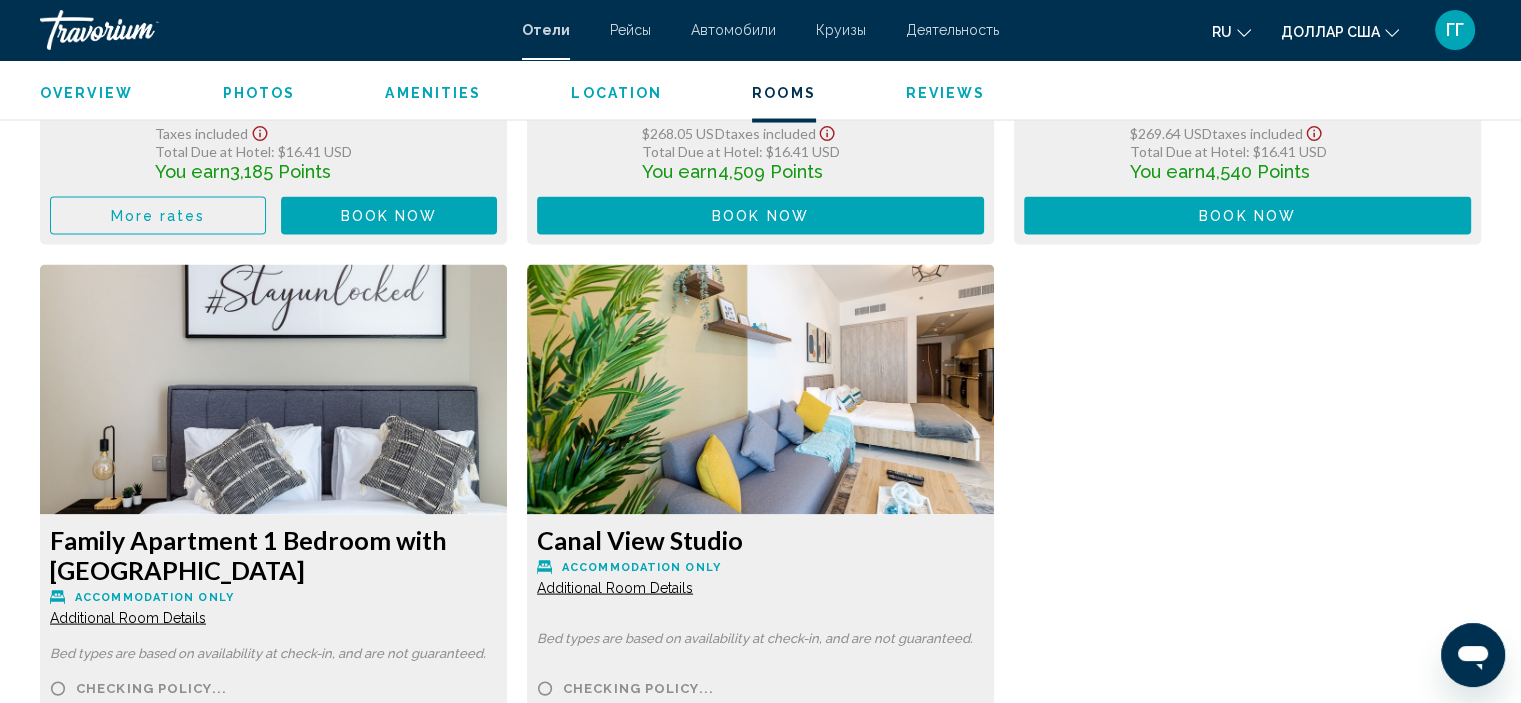 scroll, scrollTop: 3924, scrollLeft: 0, axis: vertical 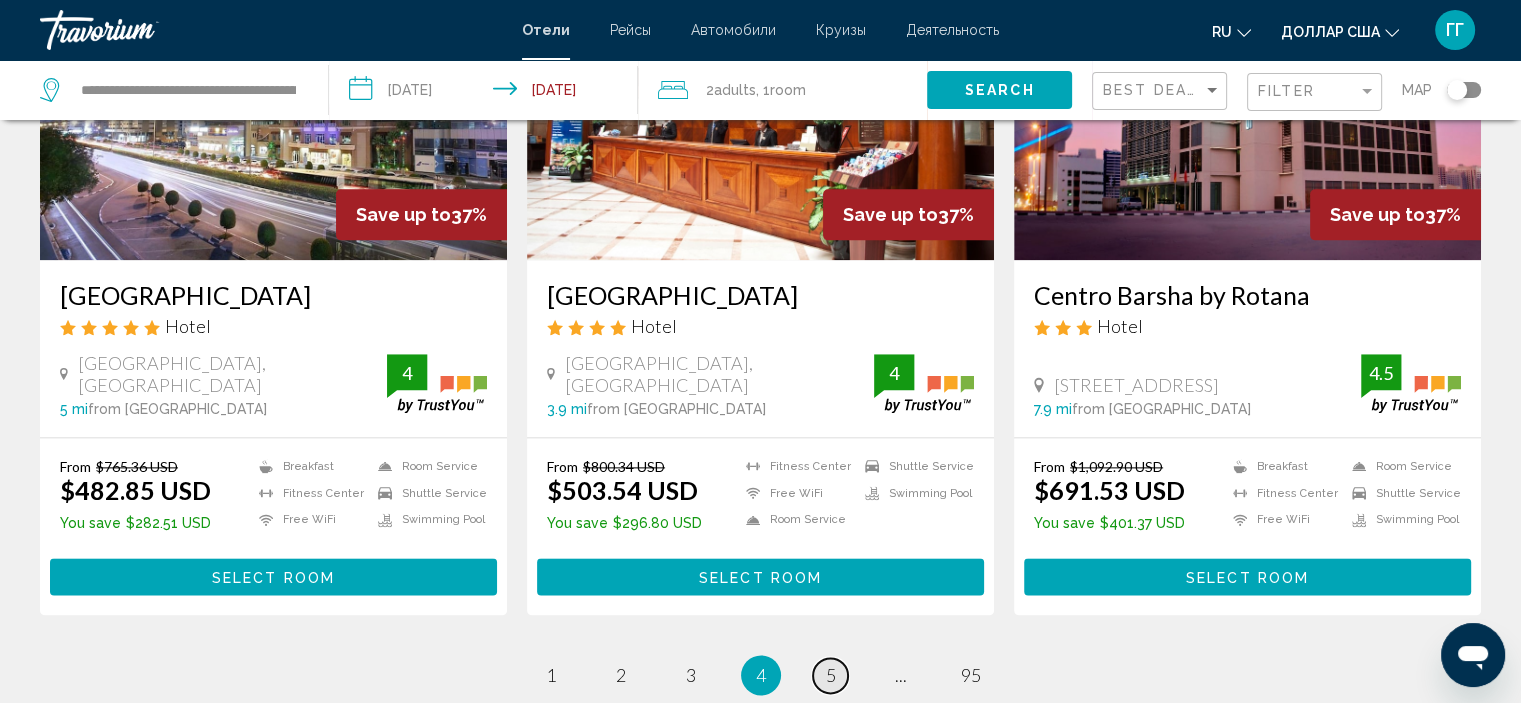 click on "5" at bounding box center (831, 675) 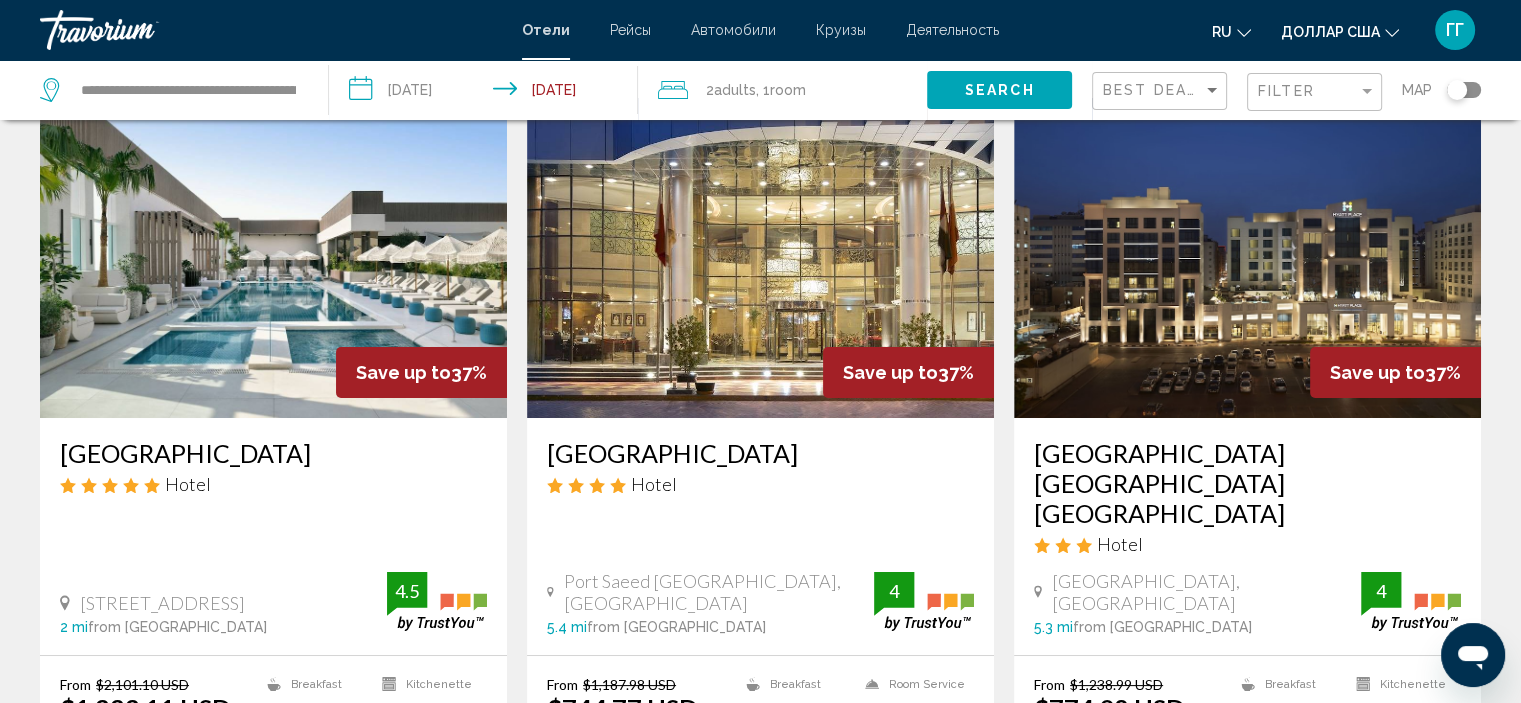 scroll, scrollTop: 92, scrollLeft: 0, axis: vertical 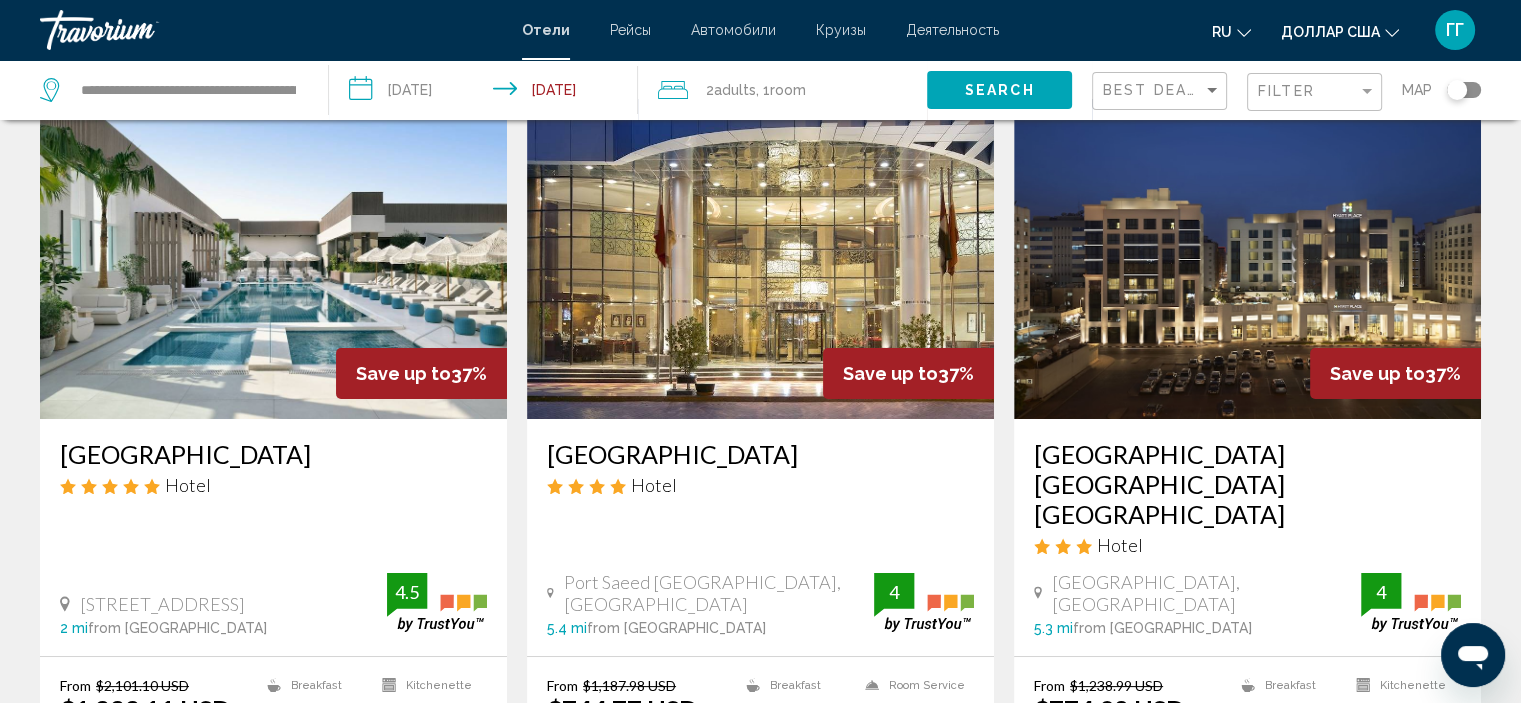 click at bounding box center (760, 259) 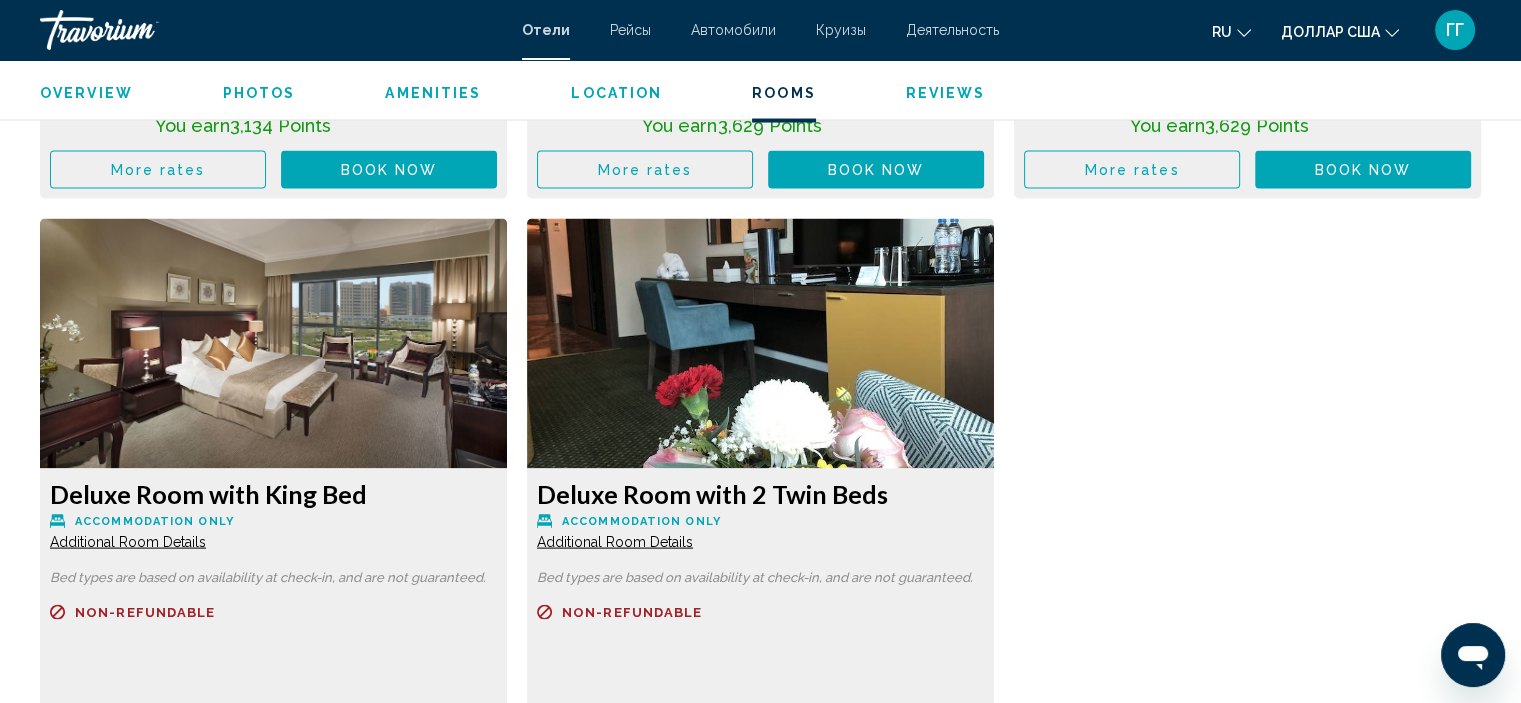 scroll, scrollTop: 3993, scrollLeft: 0, axis: vertical 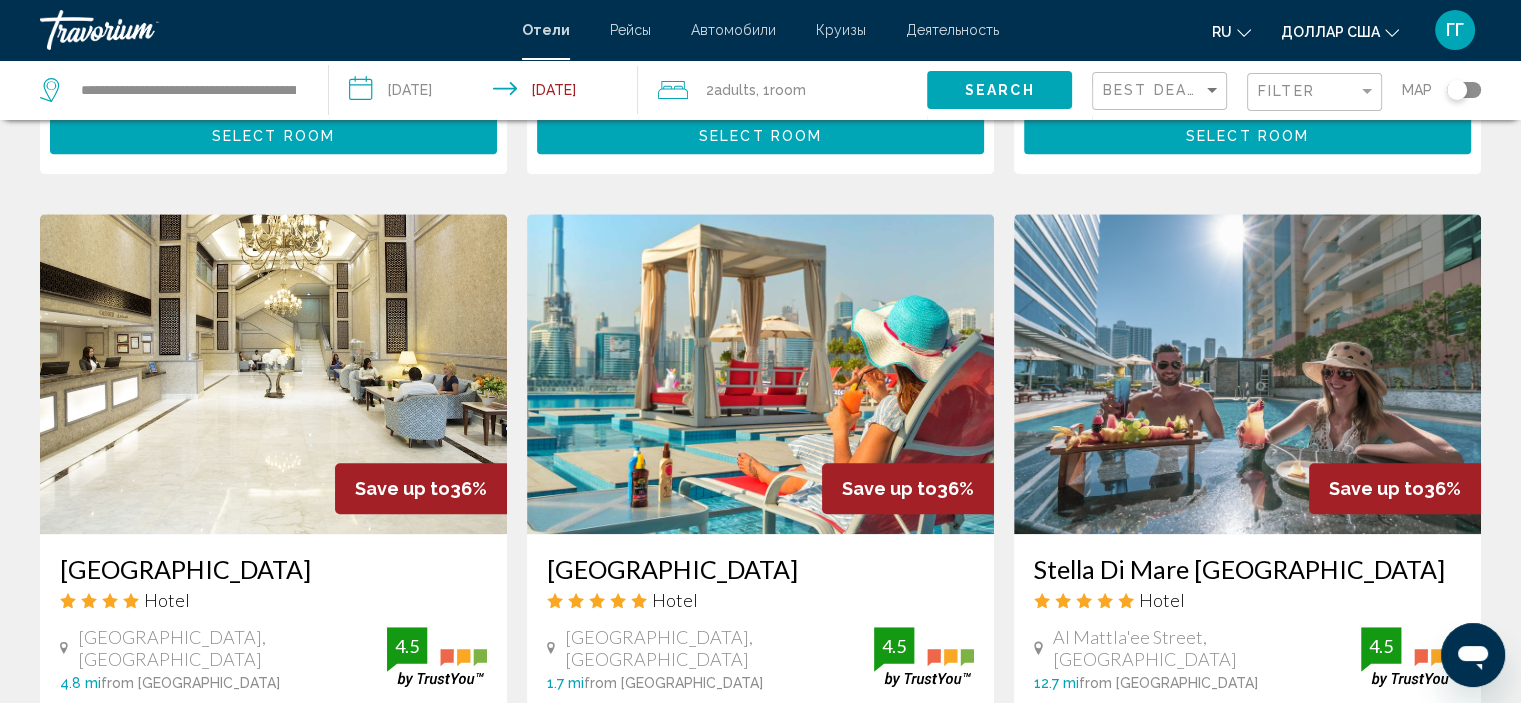 click at bounding box center (273, 374) 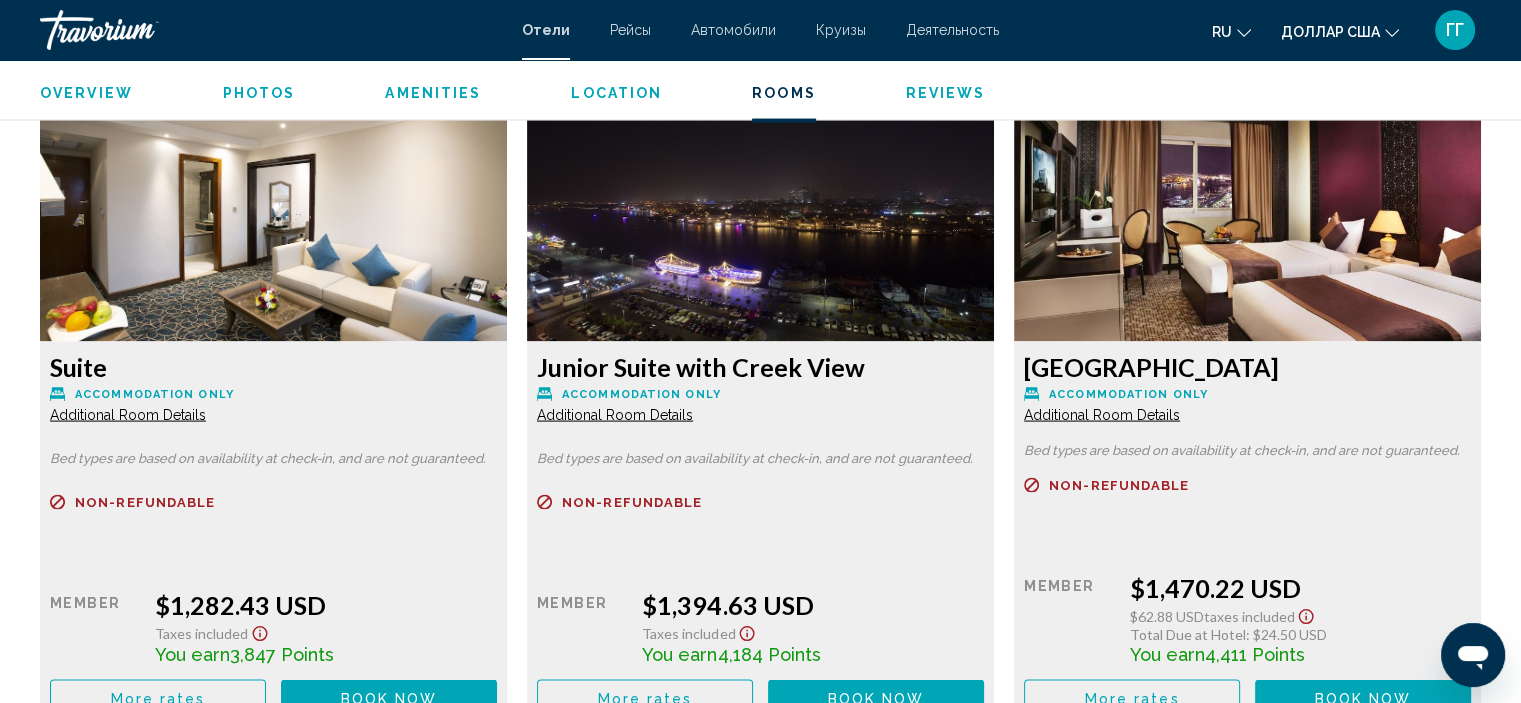 scroll, scrollTop: 4065, scrollLeft: 0, axis: vertical 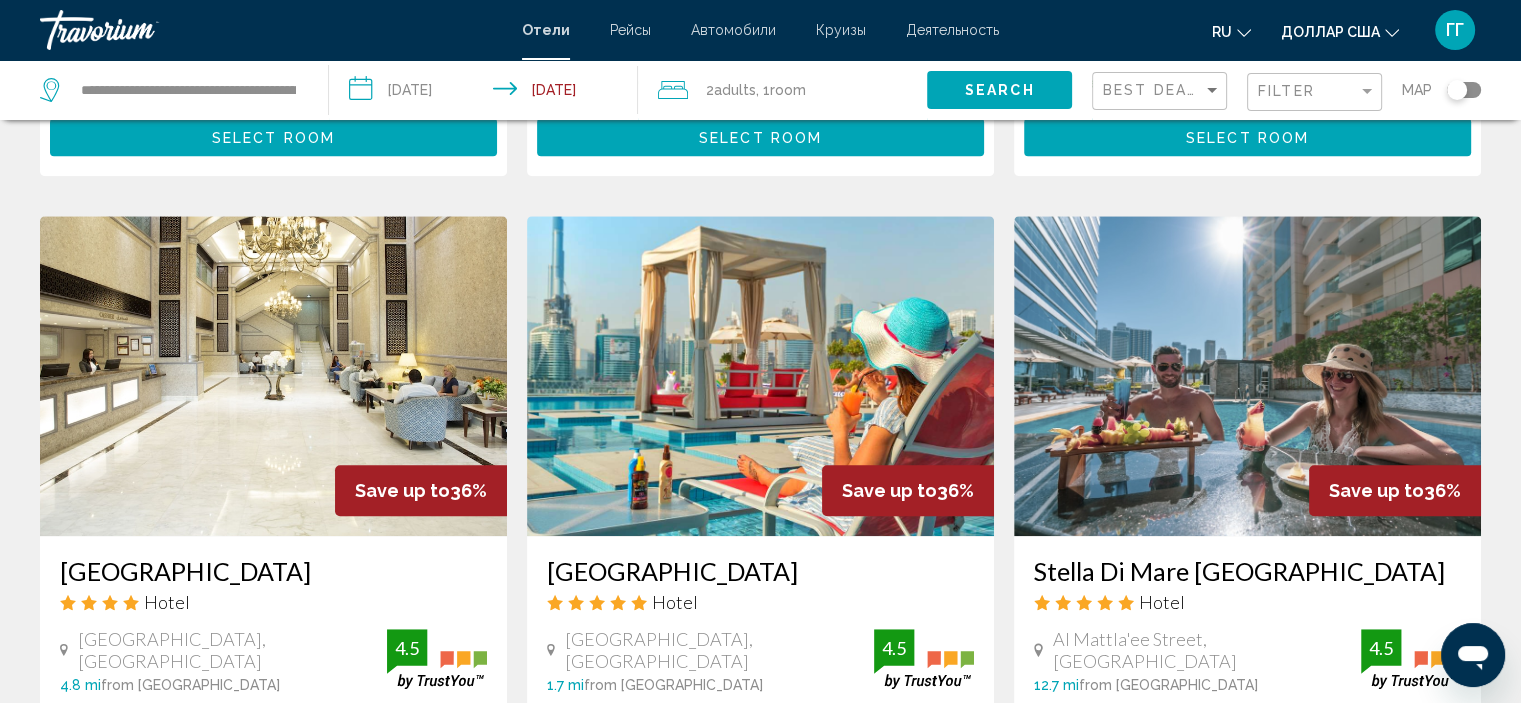 click at bounding box center (760, 376) 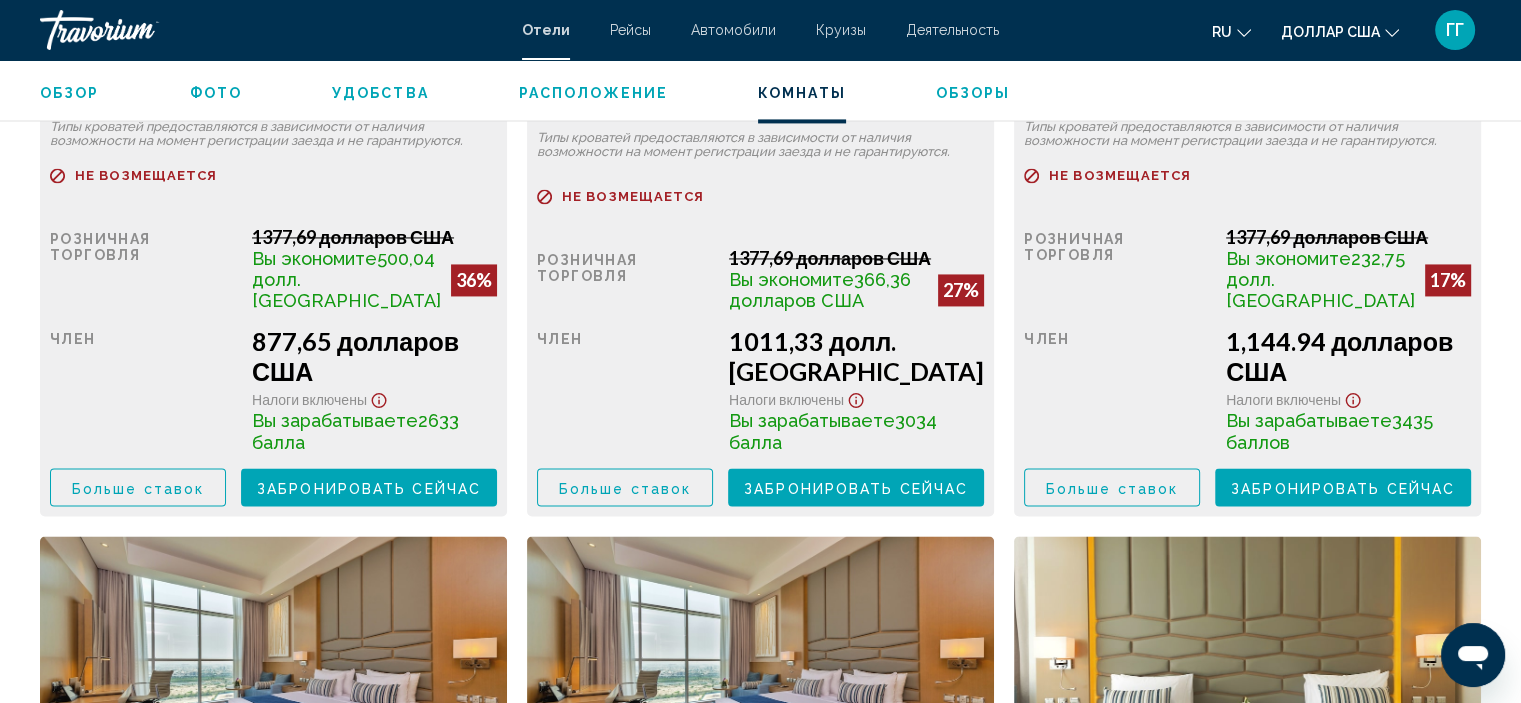 scroll, scrollTop: 3062, scrollLeft: 0, axis: vertical 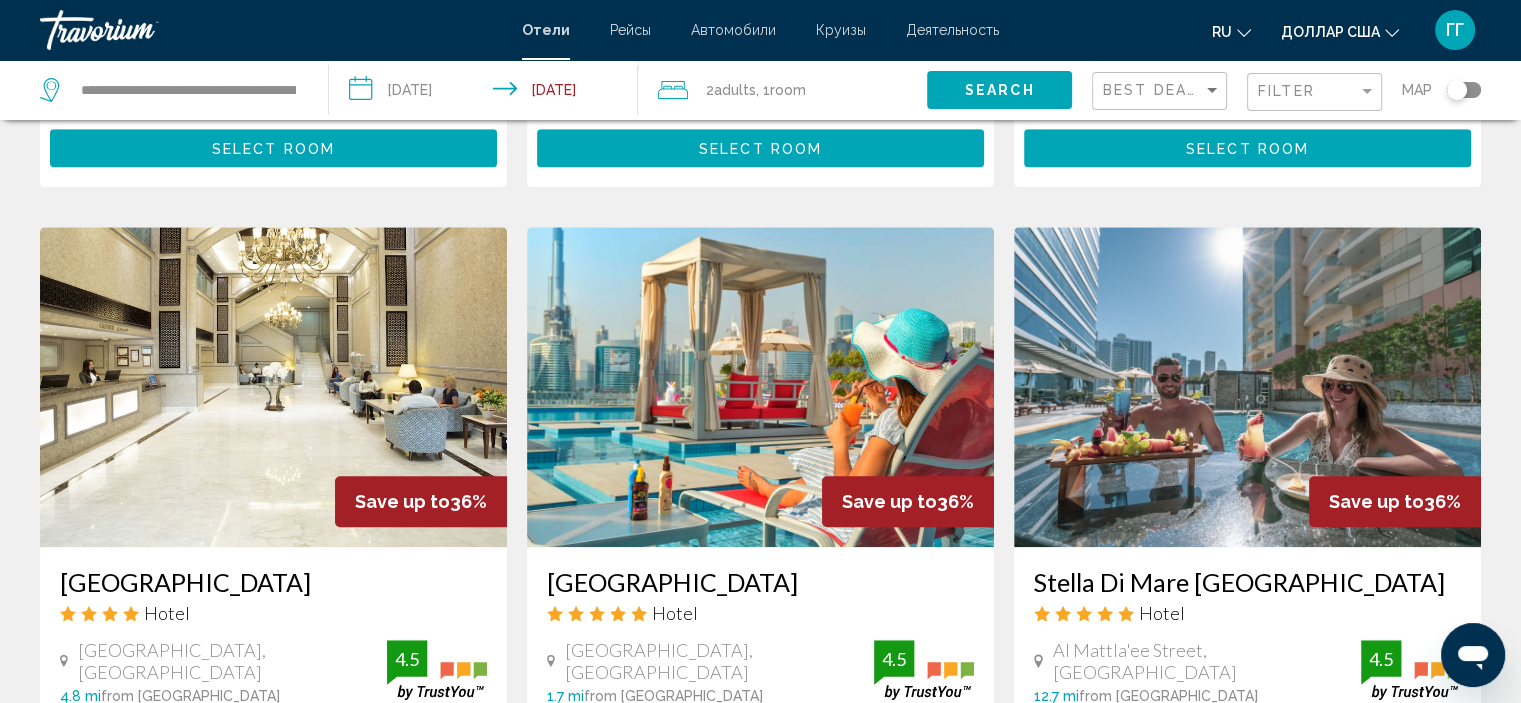 click at bounding box center [1247, 387] 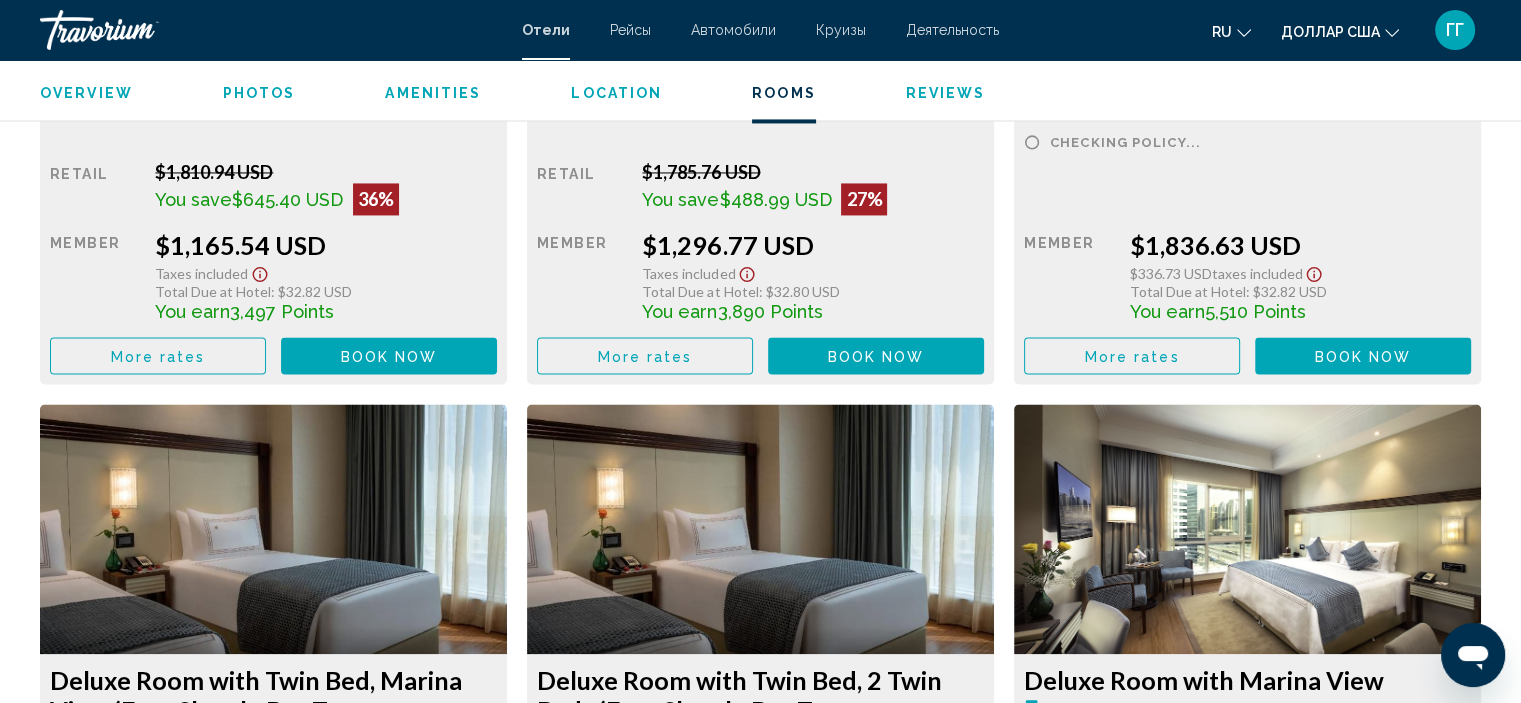 scroll, scrollTop: 3168, scrollLeft: 0, axis: vertical 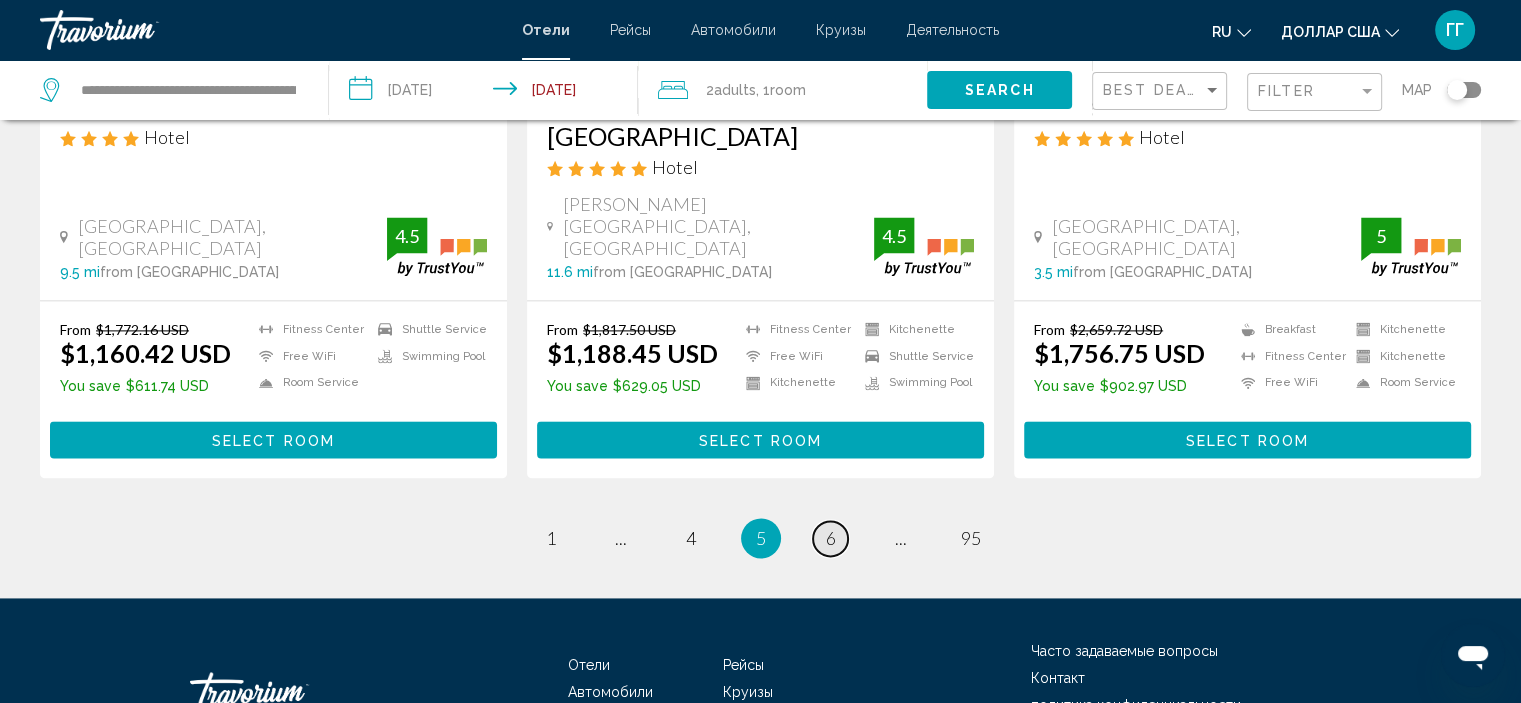 click on "6" at bounding box center (831, 538) 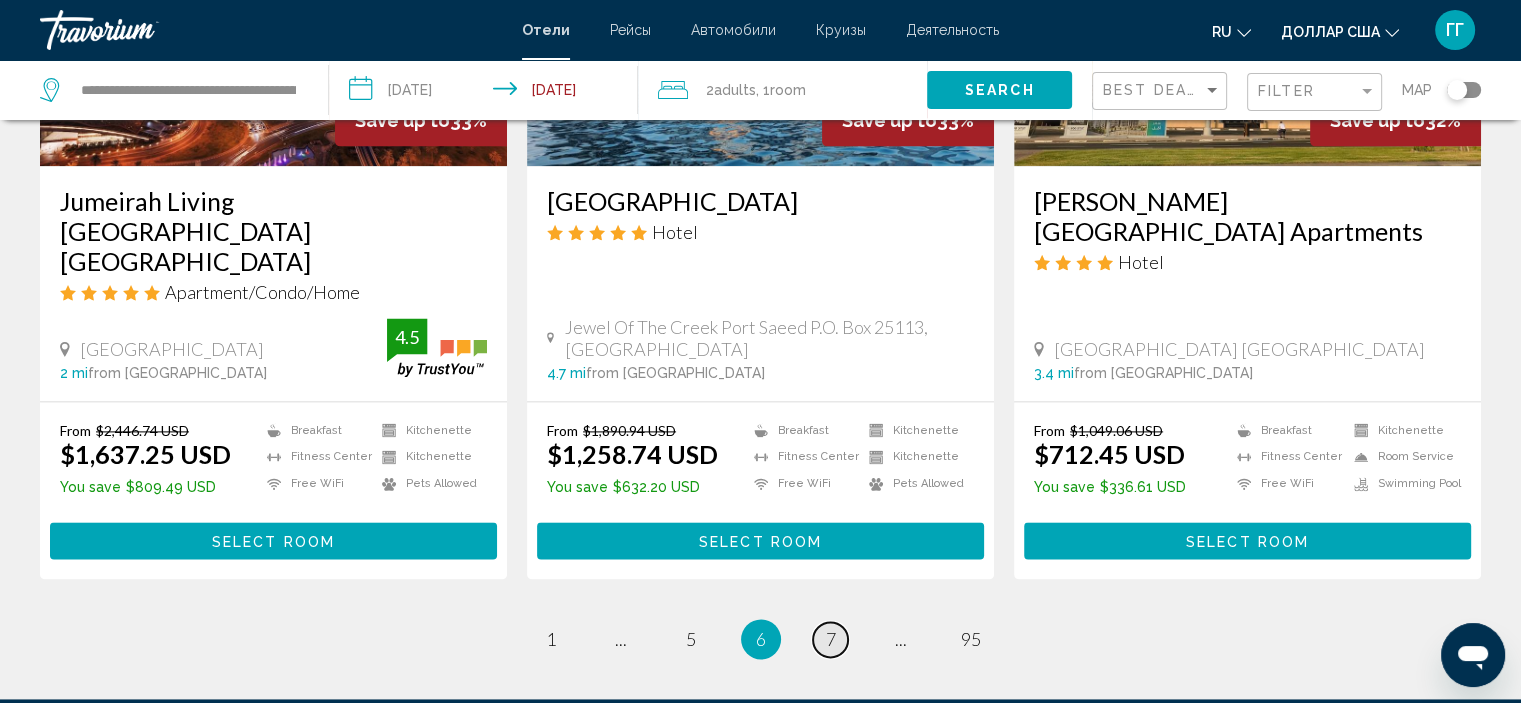 scroll, scrollTop: 2580, scrollLeft: 0, axis: vertical 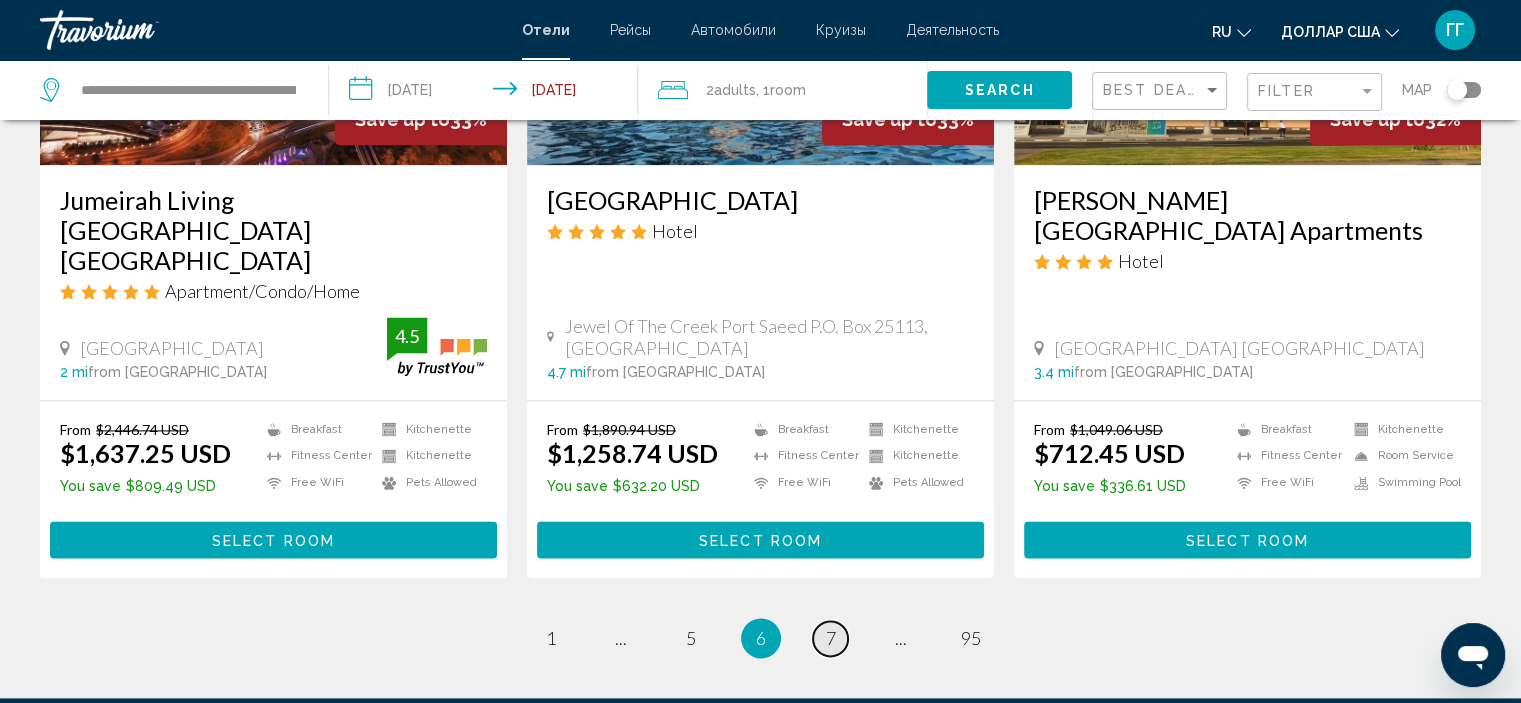click on "7" at bounding box center [831, 638] 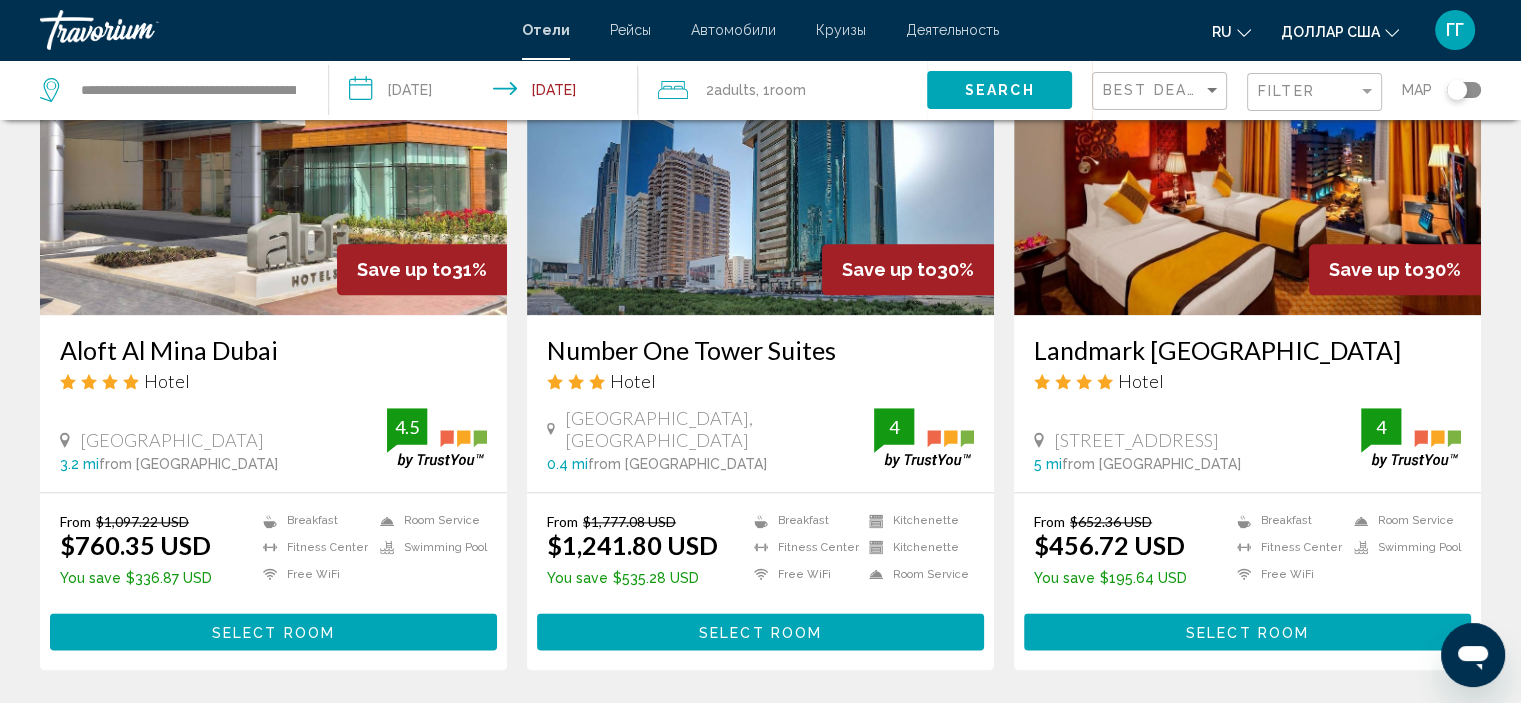 scroll, scrollTop: 2379, scrollLeft: 0, axis: vertical 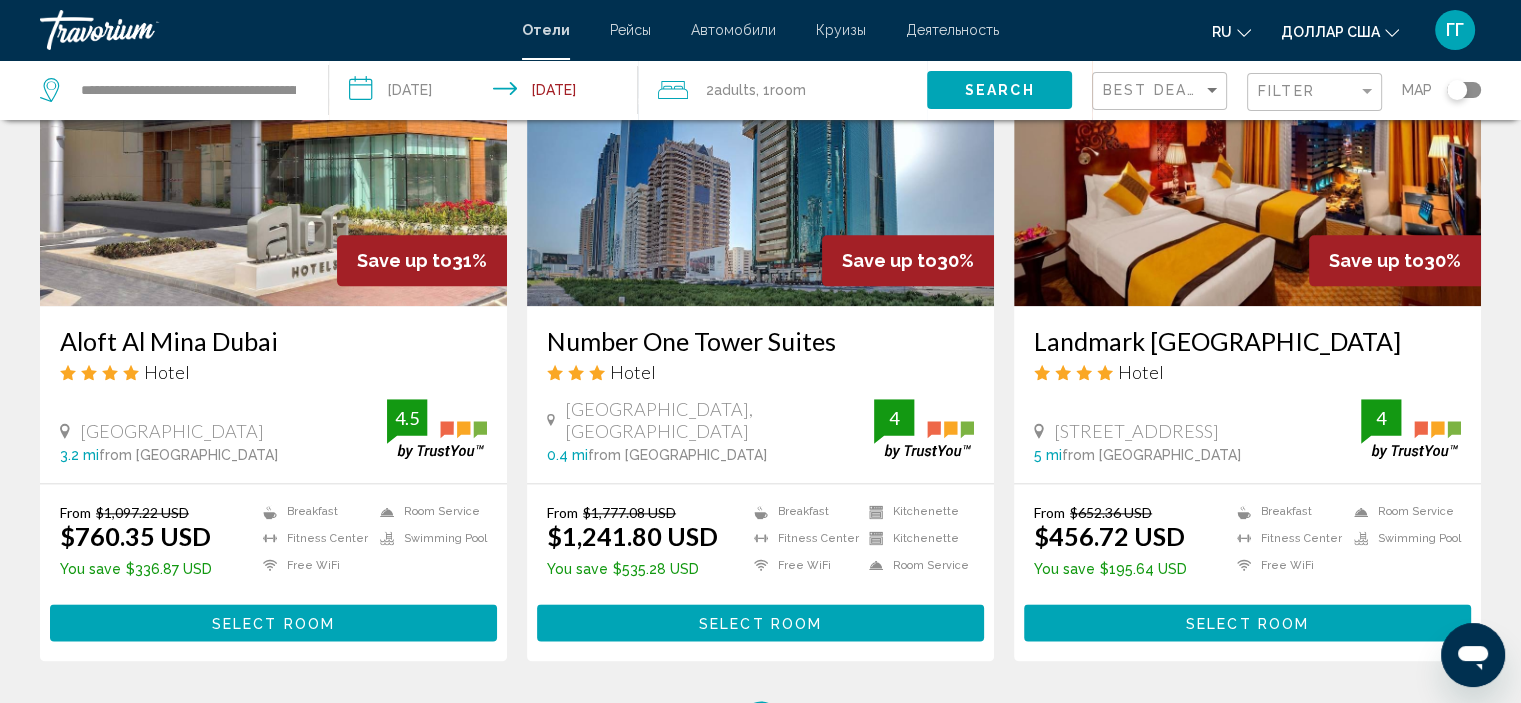 click at bounding box center (273, 146) 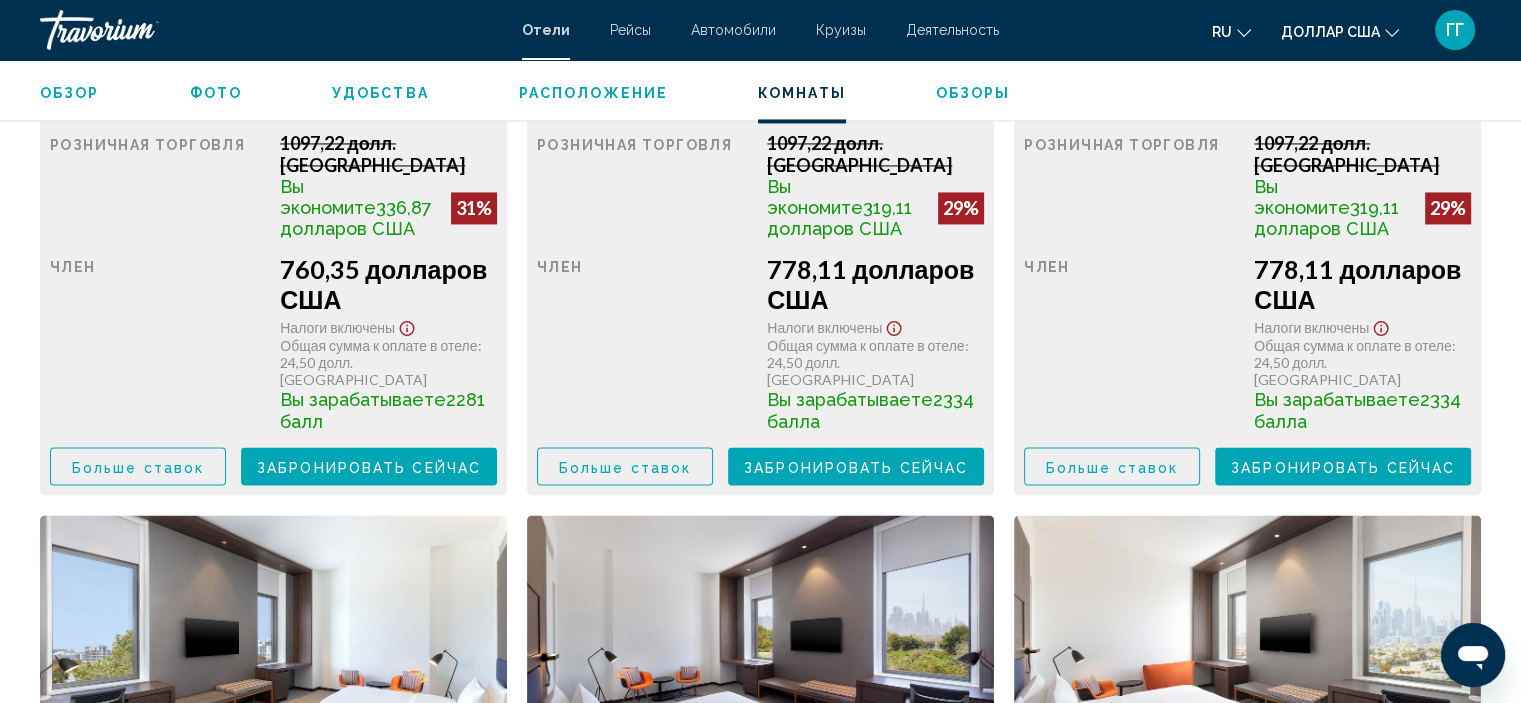 scroll, scrollTop: 3189, scrollLeft: 0, axis: vertical 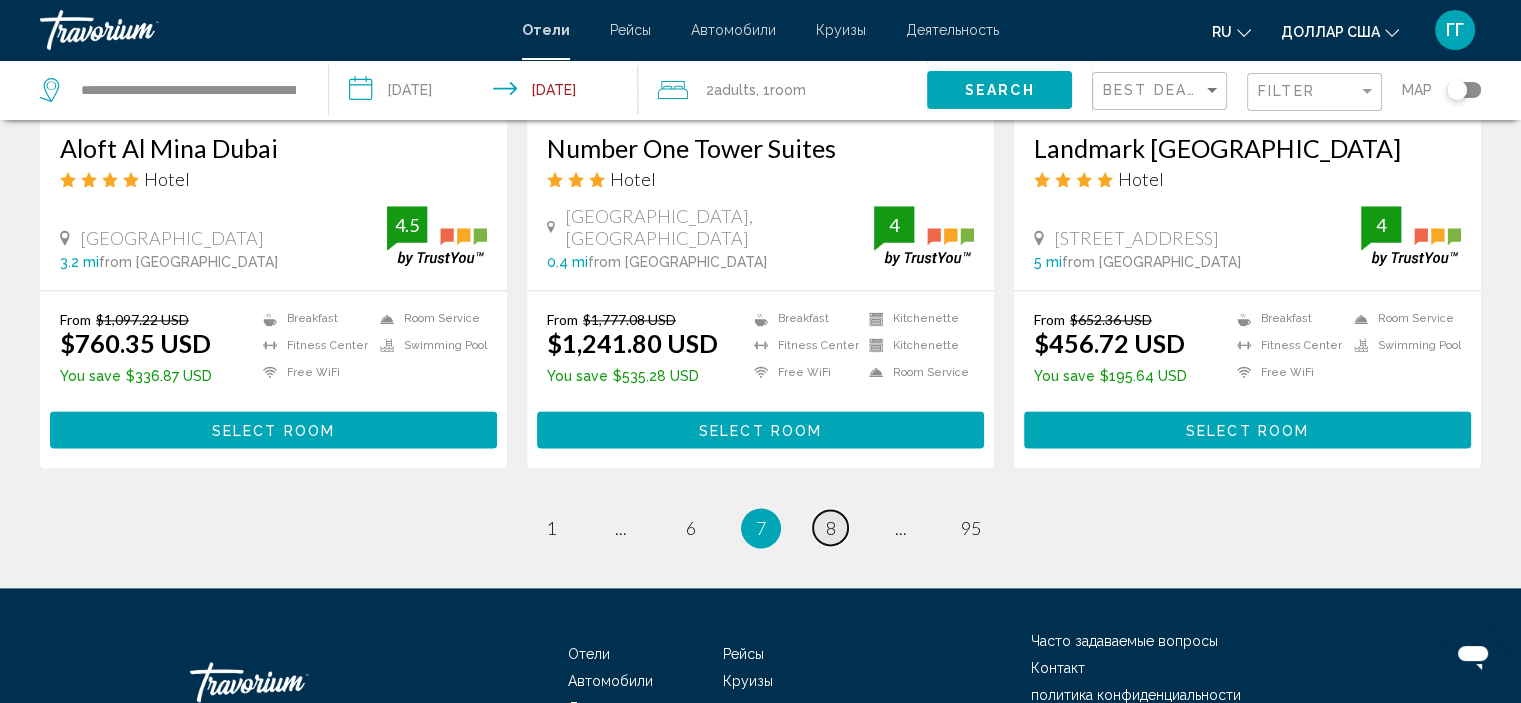 click on "page  8" at bounding box center (830, 527) 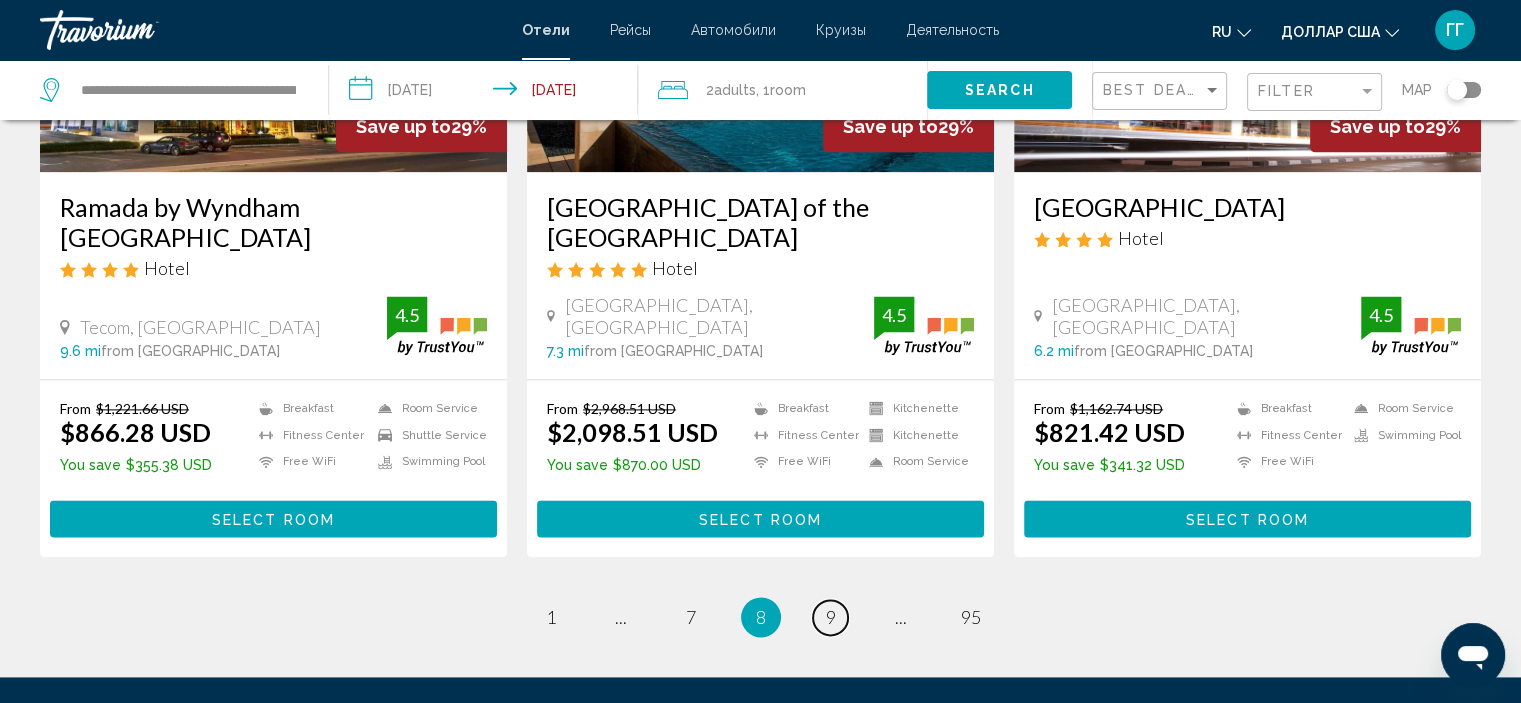 scroll, scrollTop: 2622, scrollLeft: 0, axis: vertical 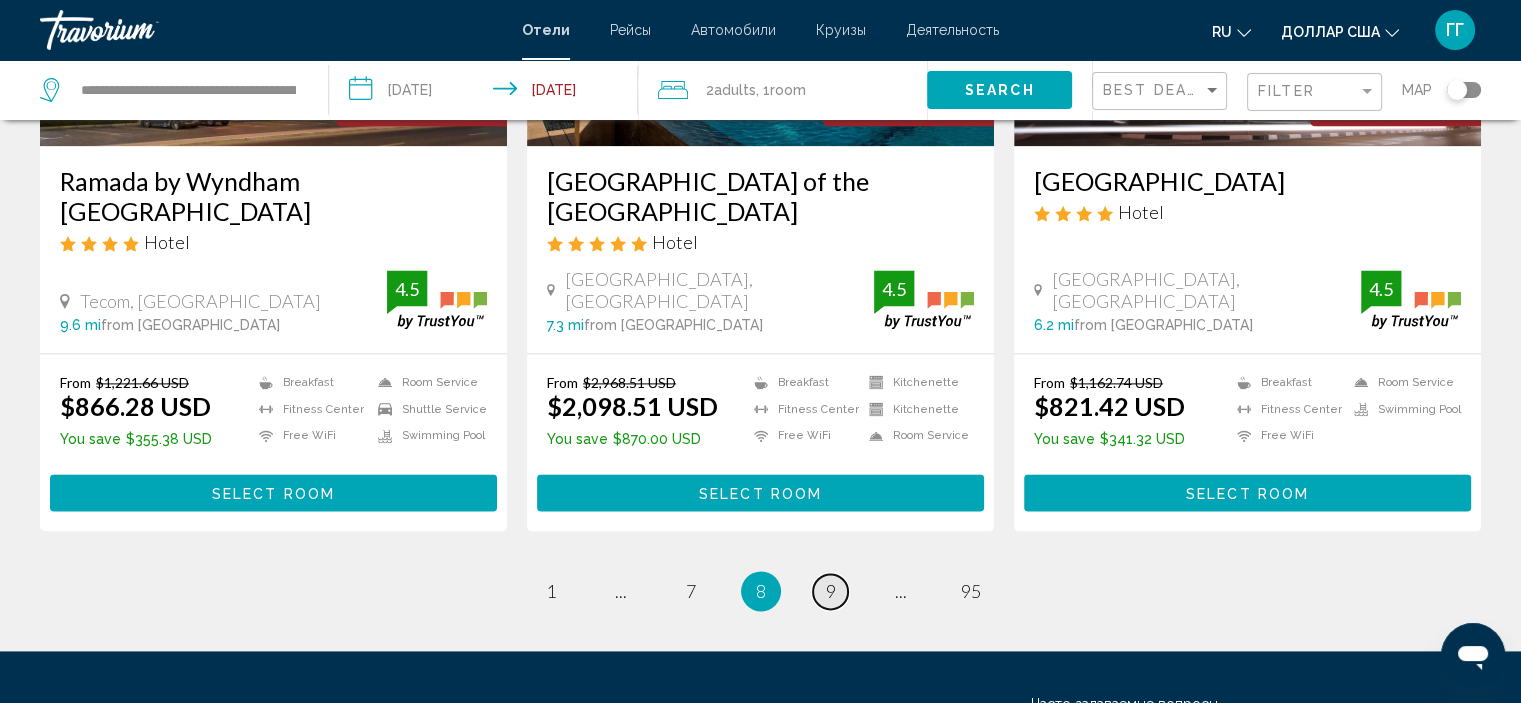 click on "9" at bounding box center (831, 591) 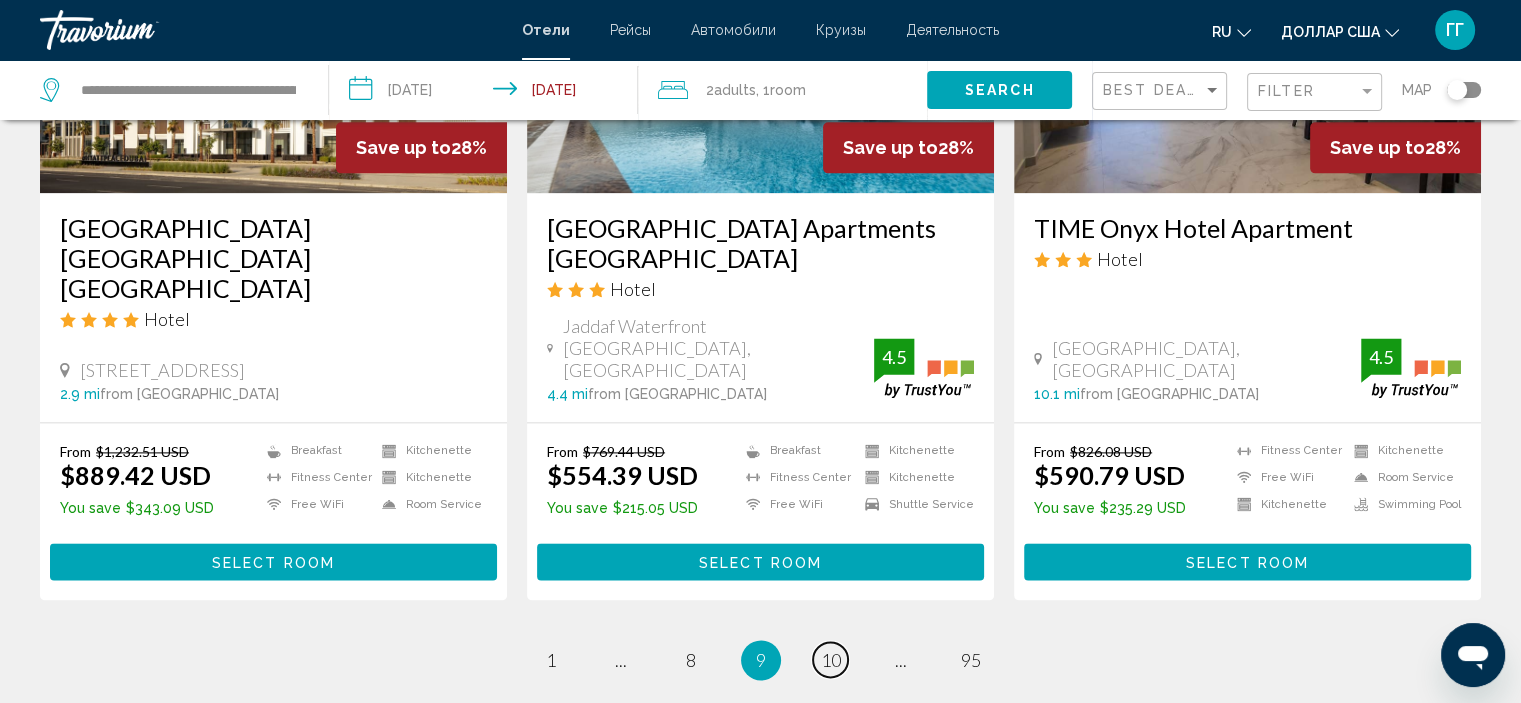 scroll, scrollTop: 2608, scrollLeft: 0, axis: vertical 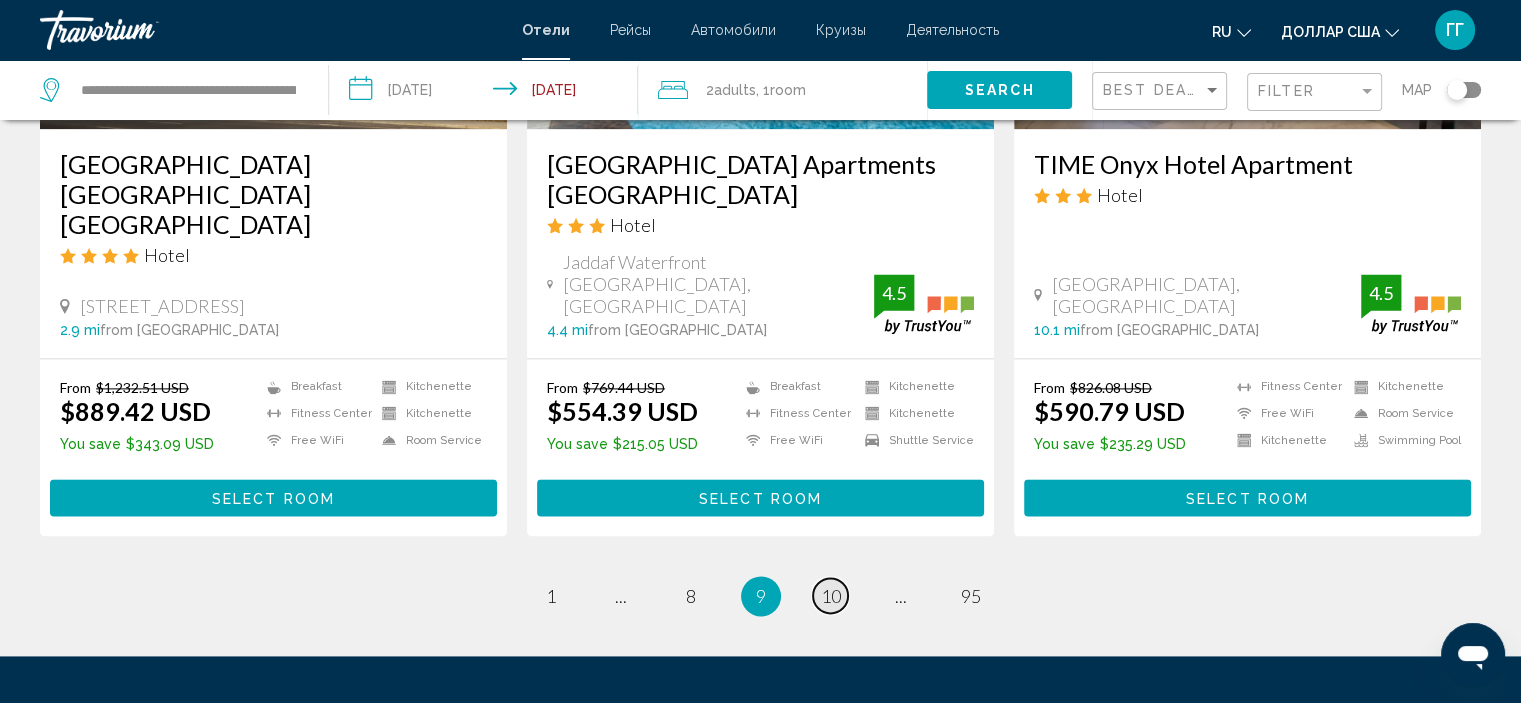 click on "10" at bounding box center (831, 596) 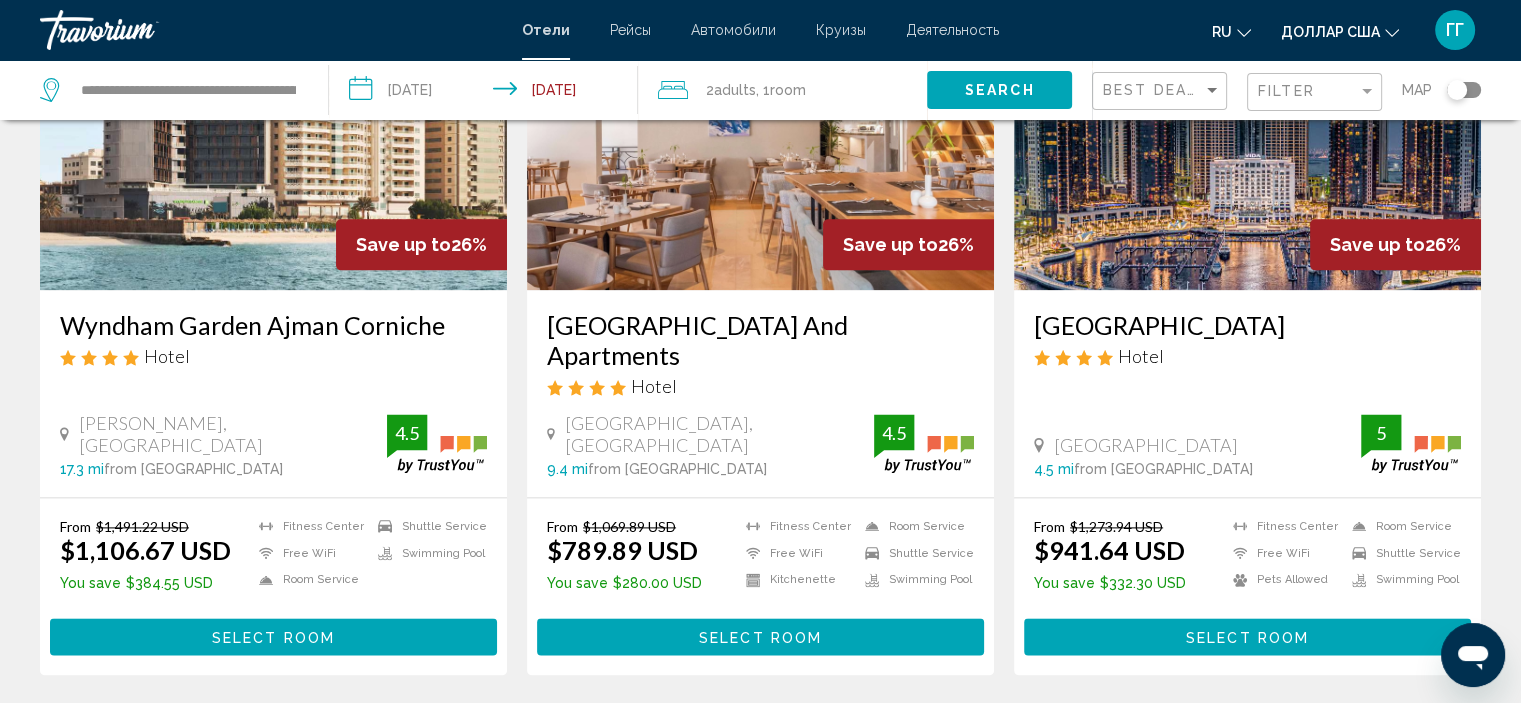 scroll, scrollTop: 2512, scrollLeft: 0, axis: vertical 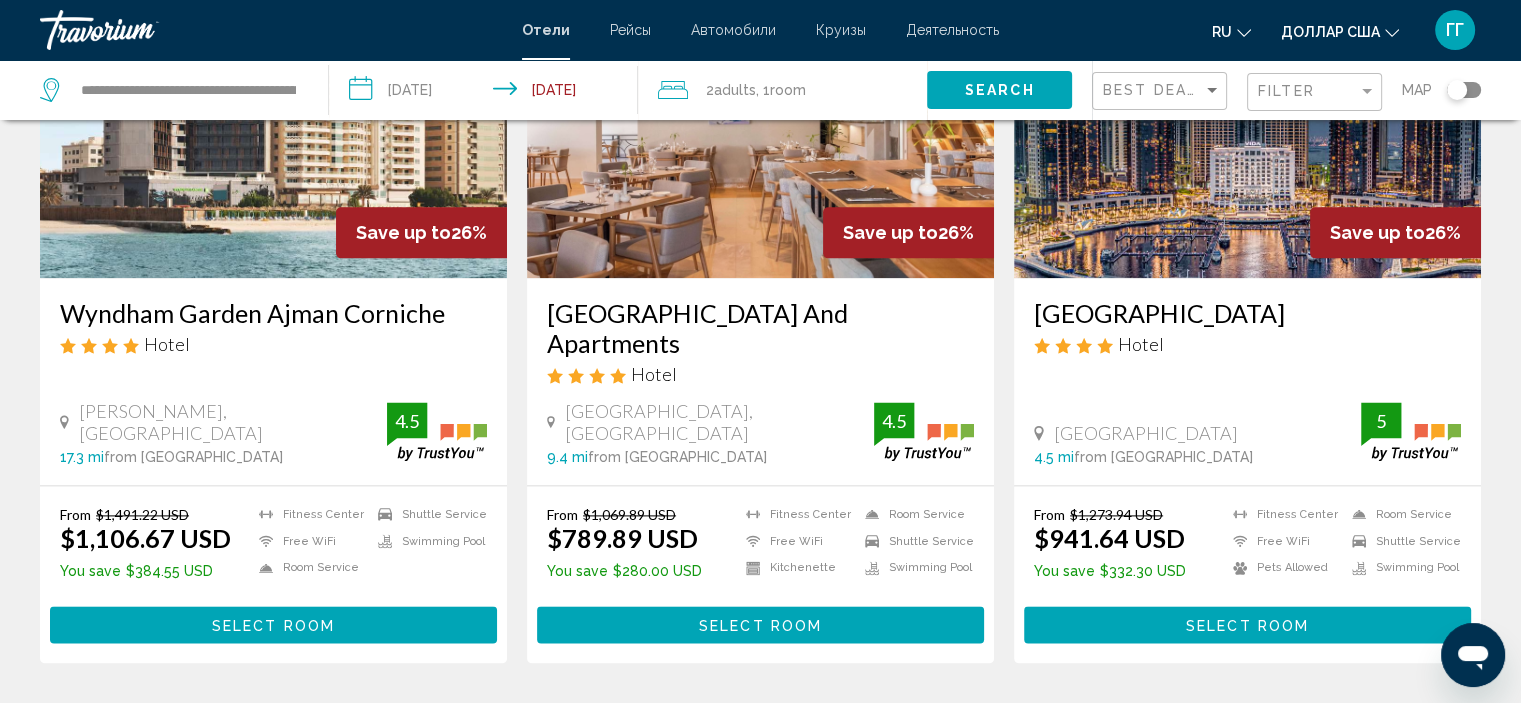 click on "11" at bounding box center [831, 723] 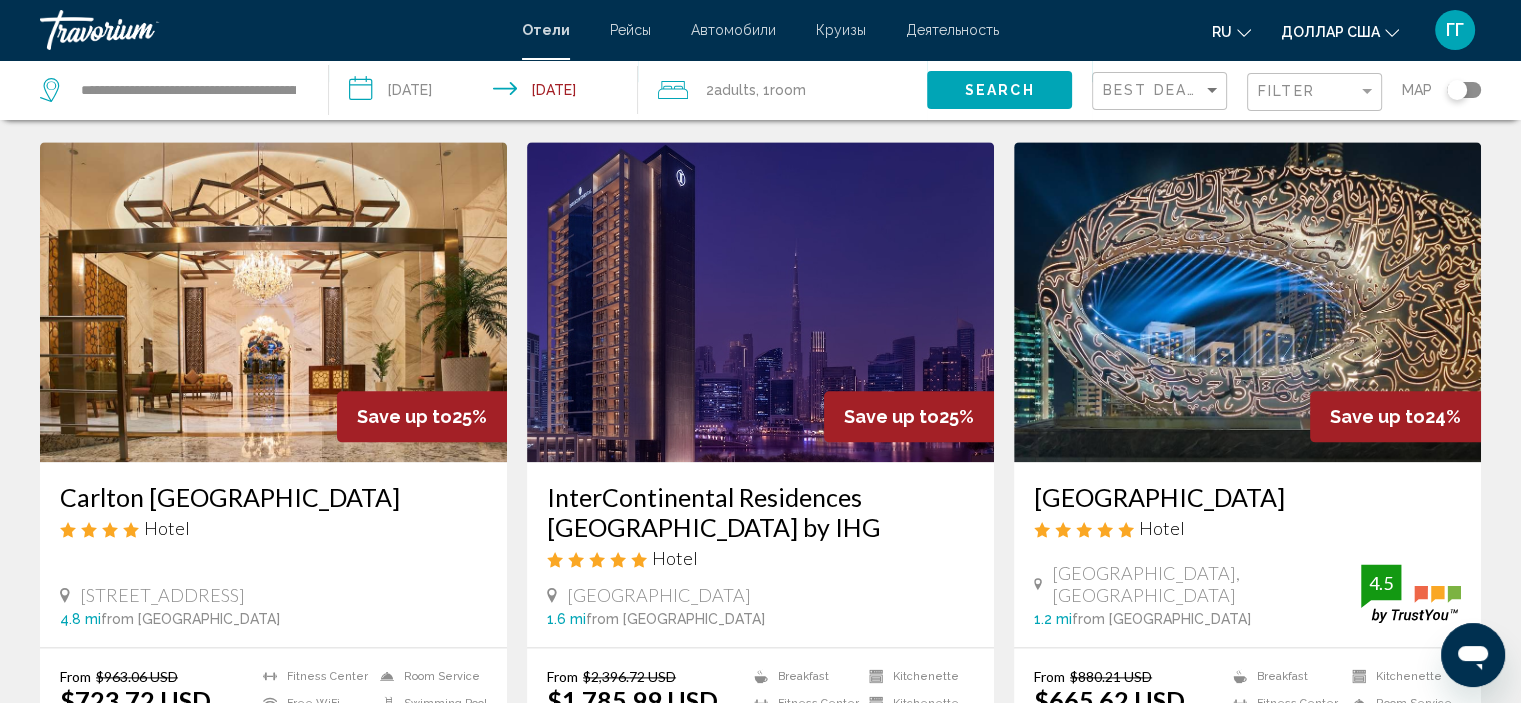 scroll, scrollTop: 2300, scrollLeft: 0, axis: vertical 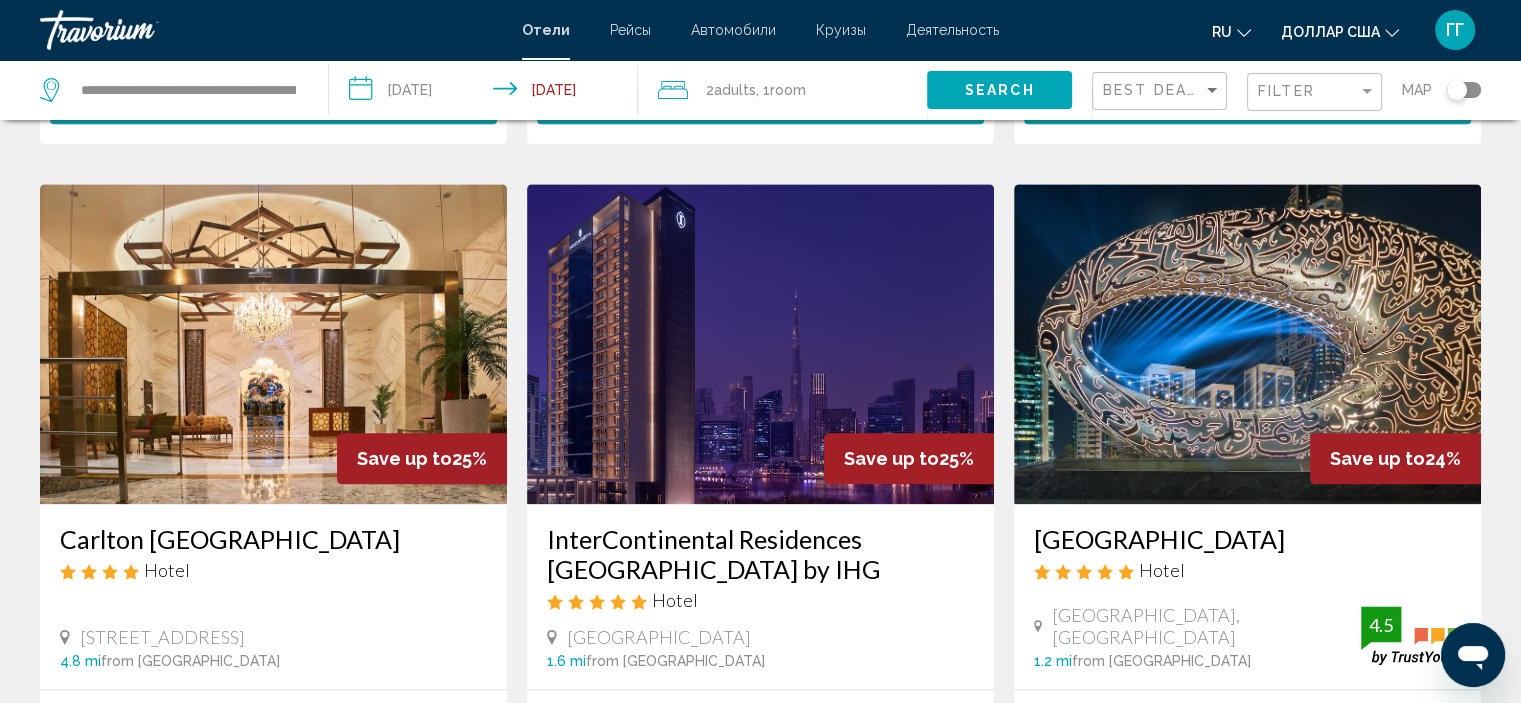 click at bounding box center [273, 344] 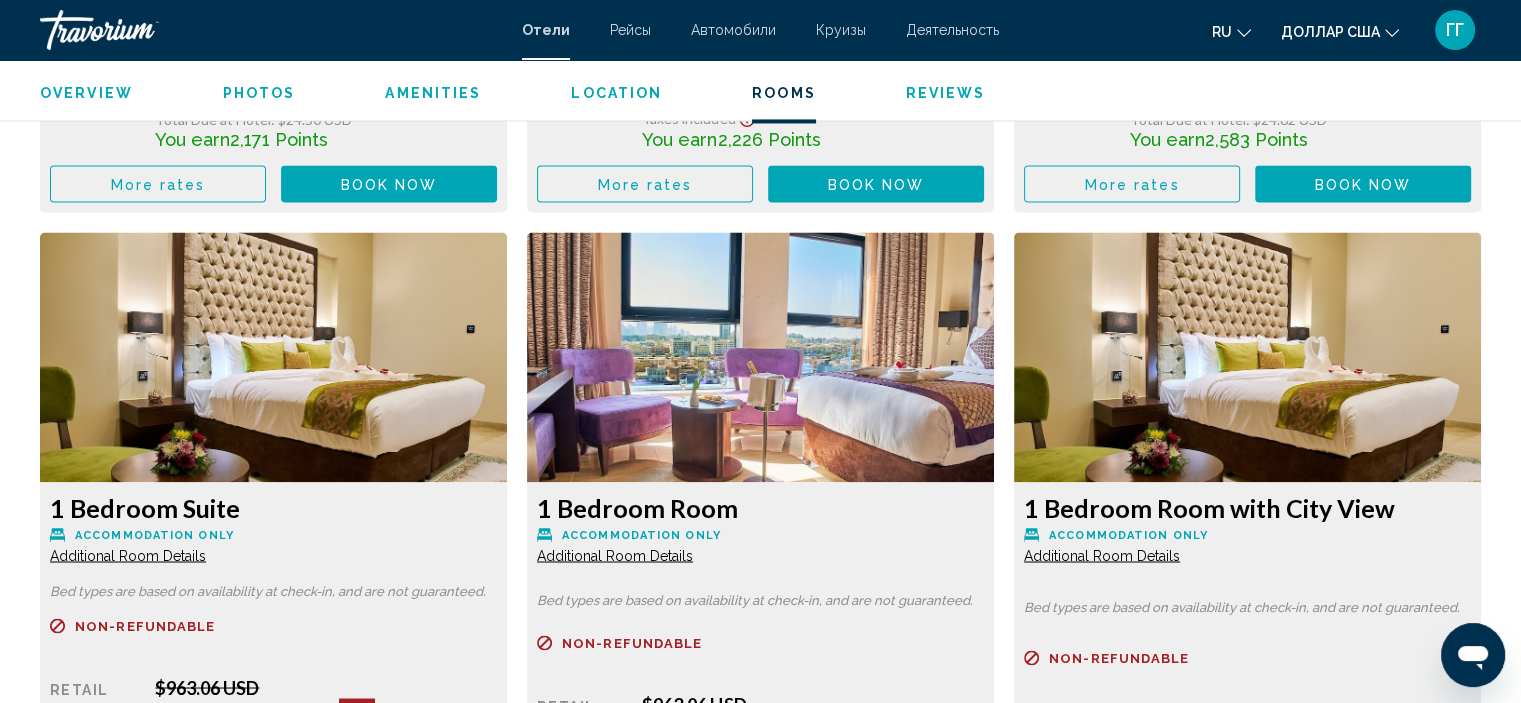 scroll, scrollTop: 3285, scrollLeft: 0, axis: vertical 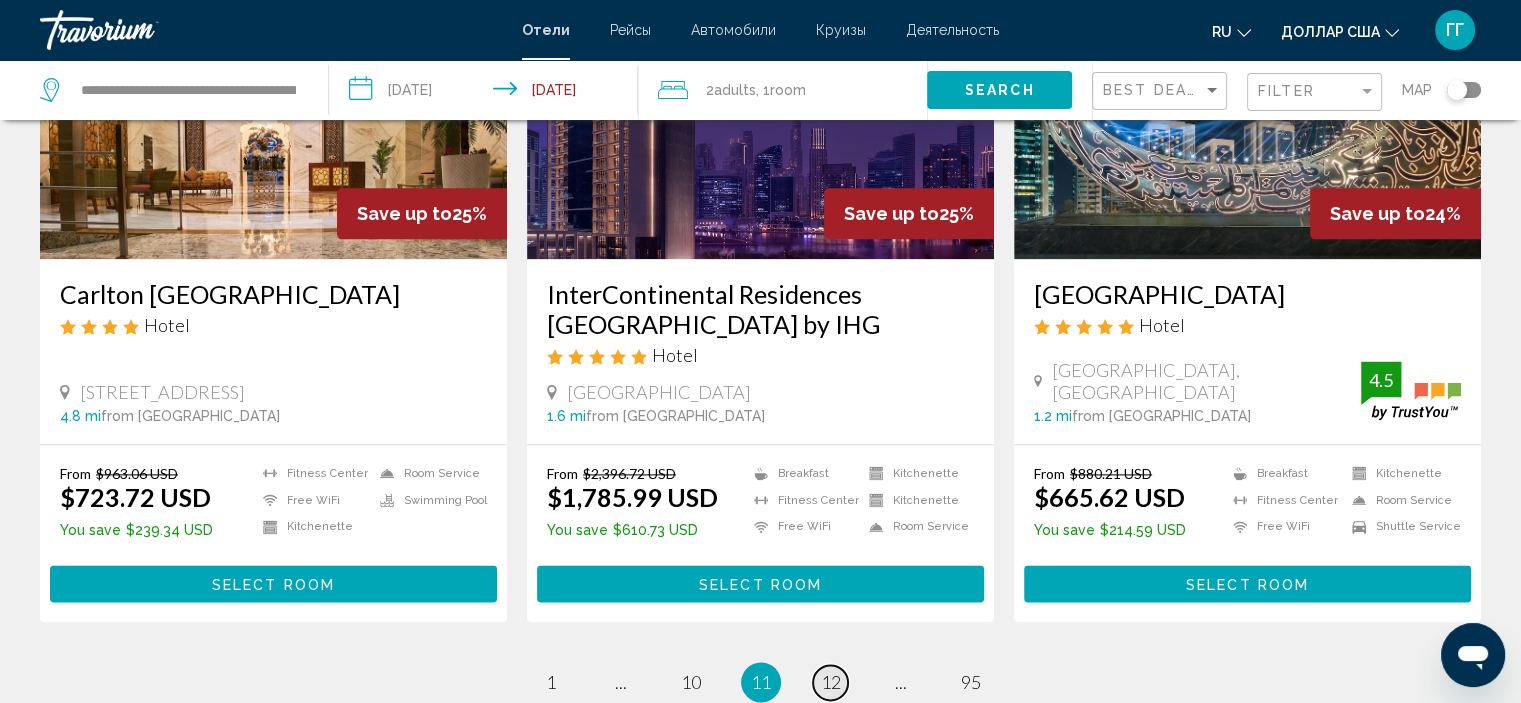 click on "page  12" at bounding box center [830, 682] 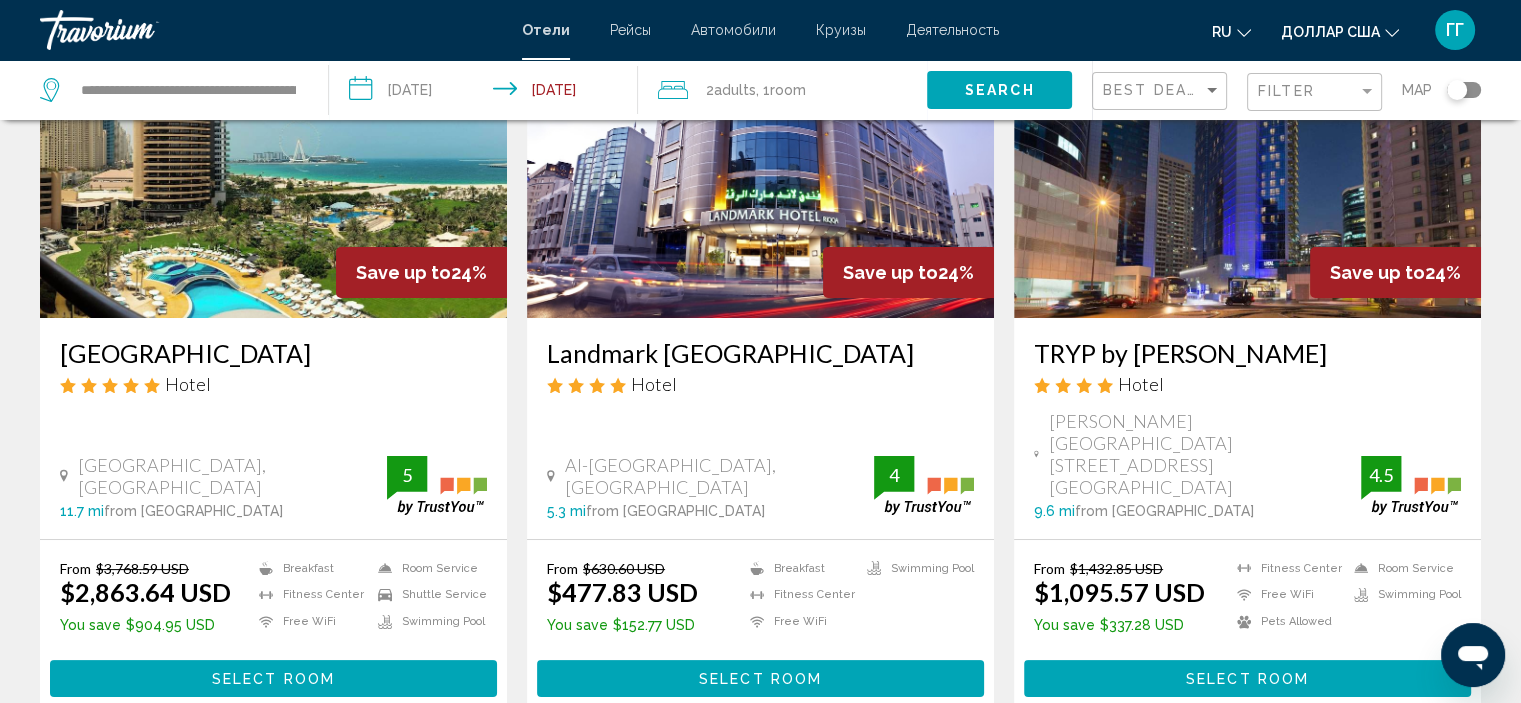 scroll, scrollTop: 194, scrollLeft: 0, axis: vertical 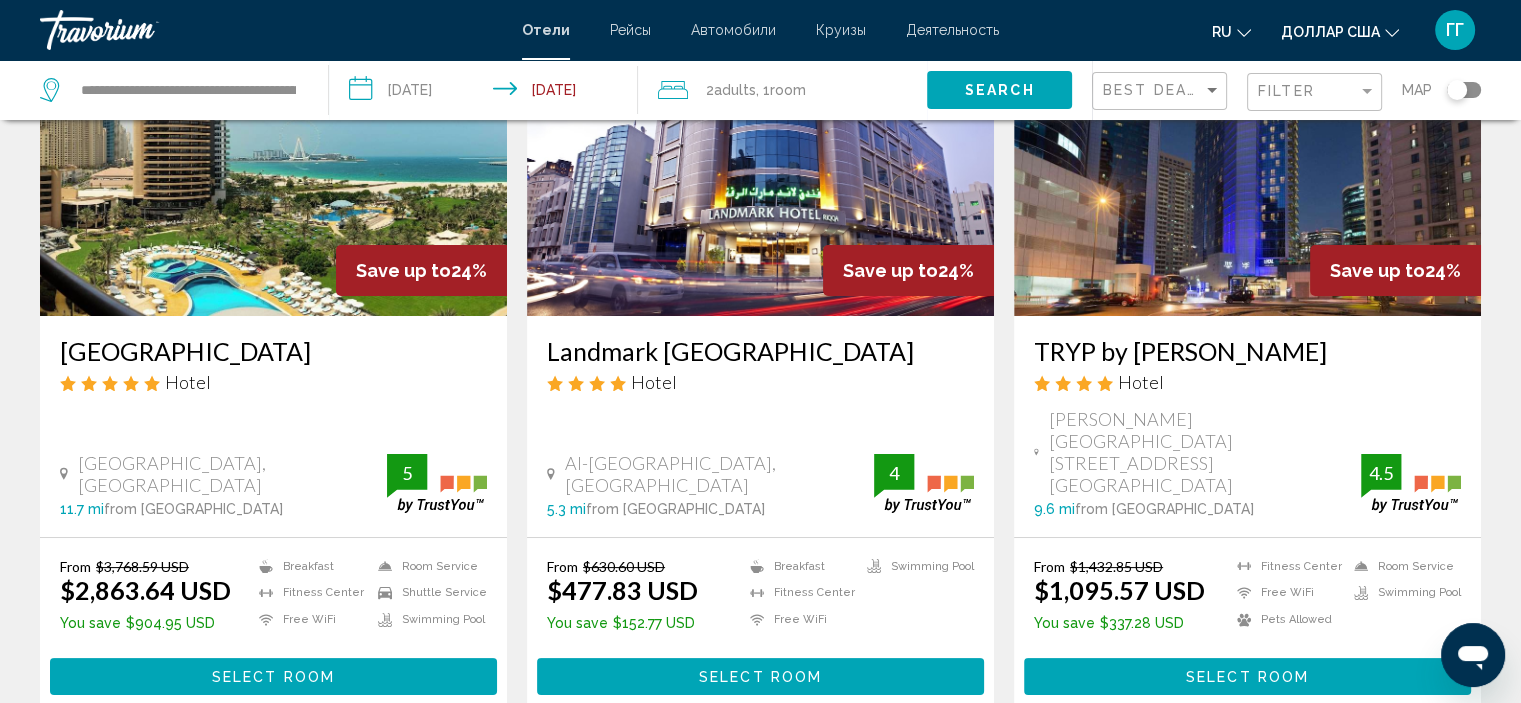 click at bounding box center [273, 156] 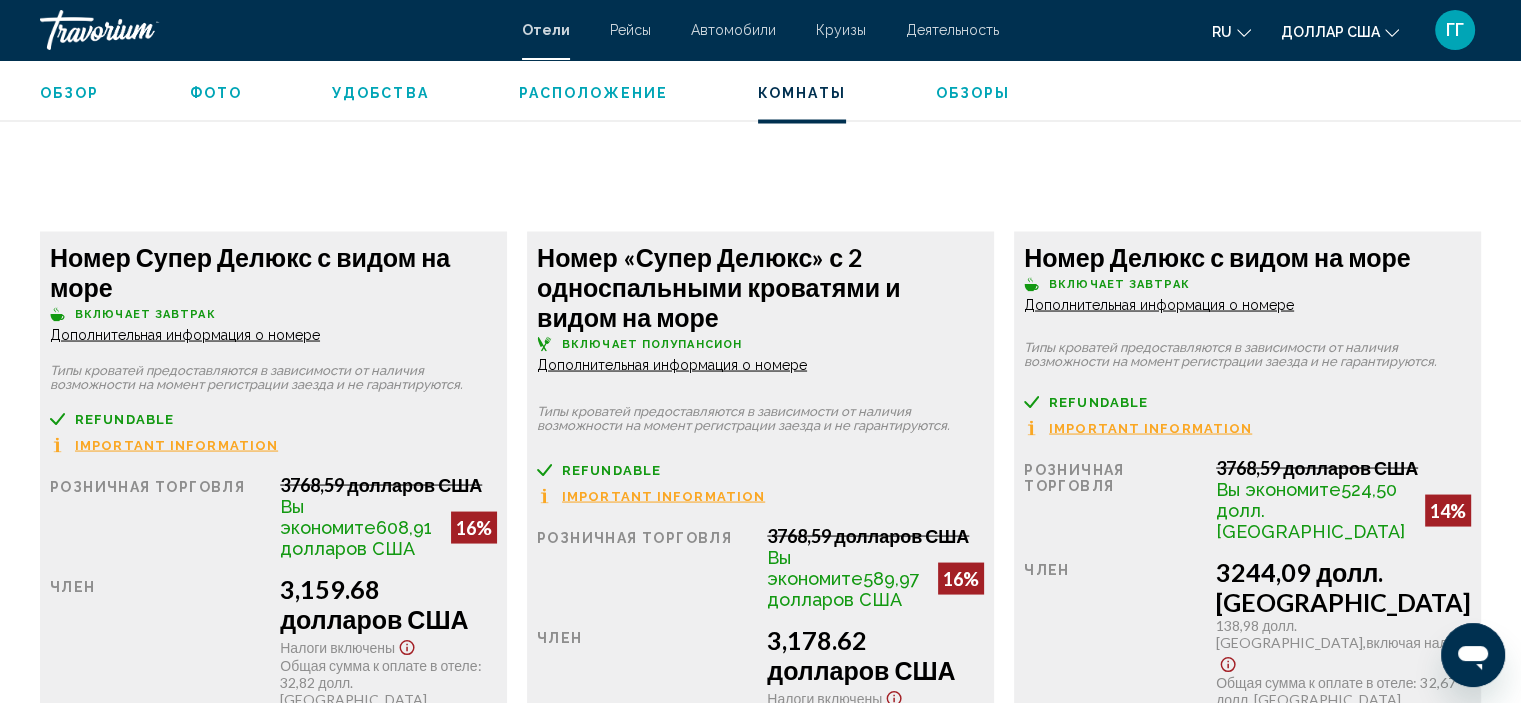 scroll, scrollTop: 3700, scrollLeft: 0, axis: vertical 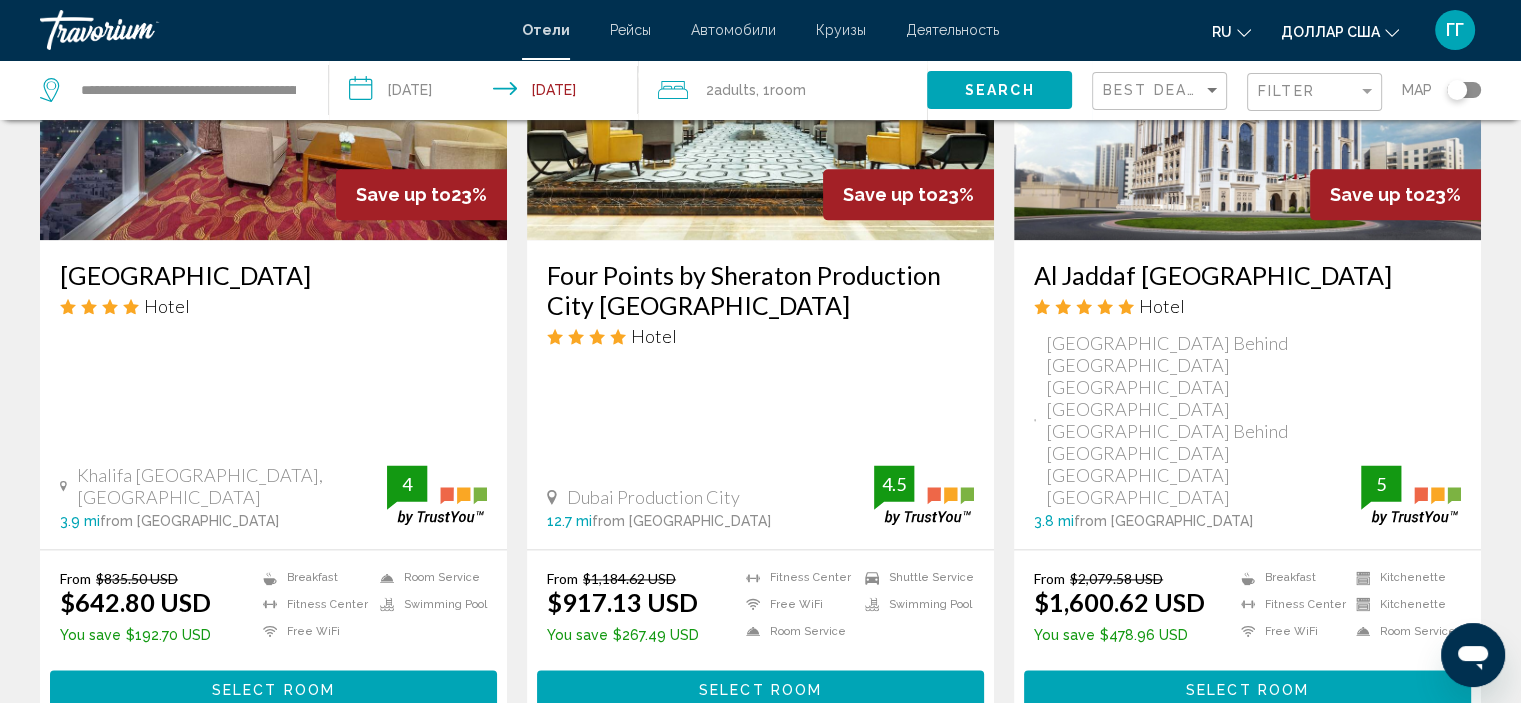 click on "13" at bounding box center (831, 787) 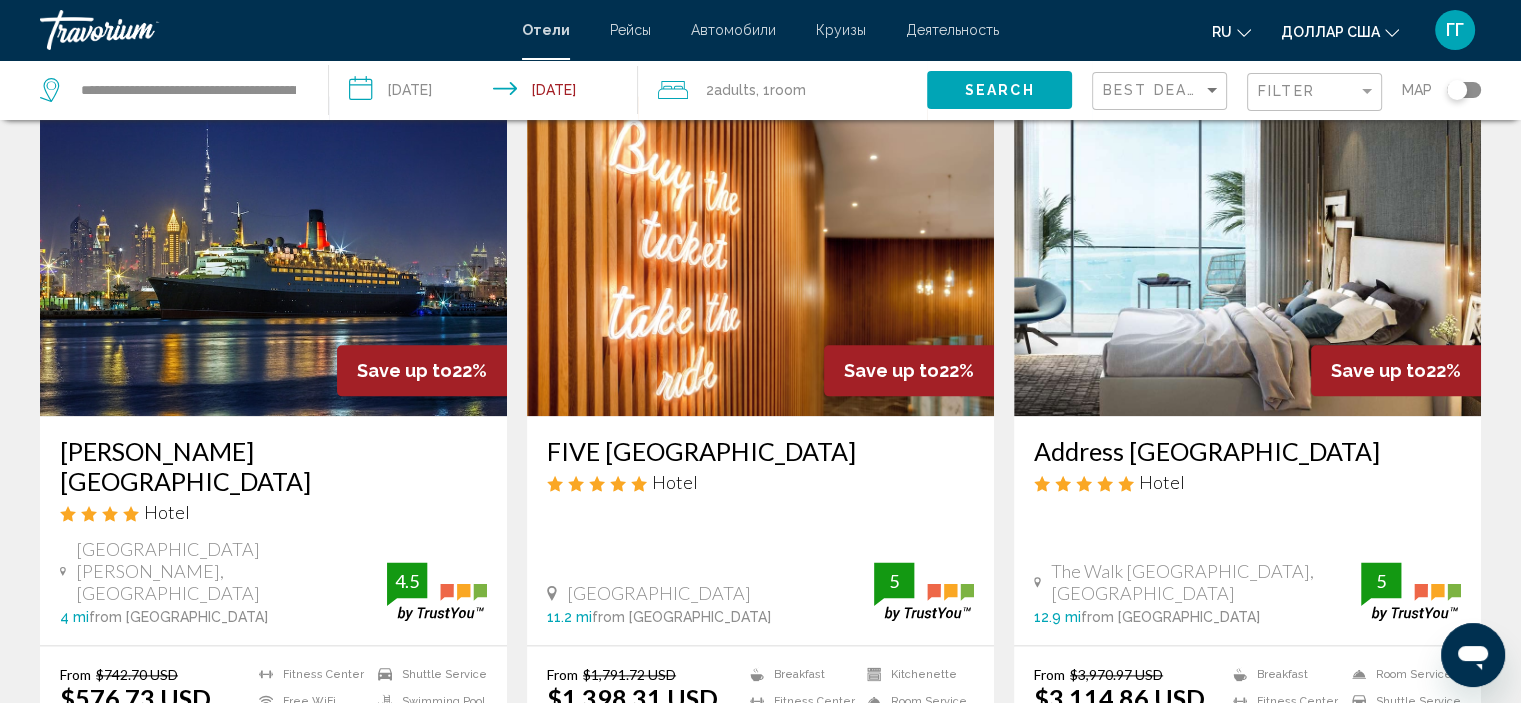 scroll, scrollTop: 2363, scrollLeft: 0, axis: vertical 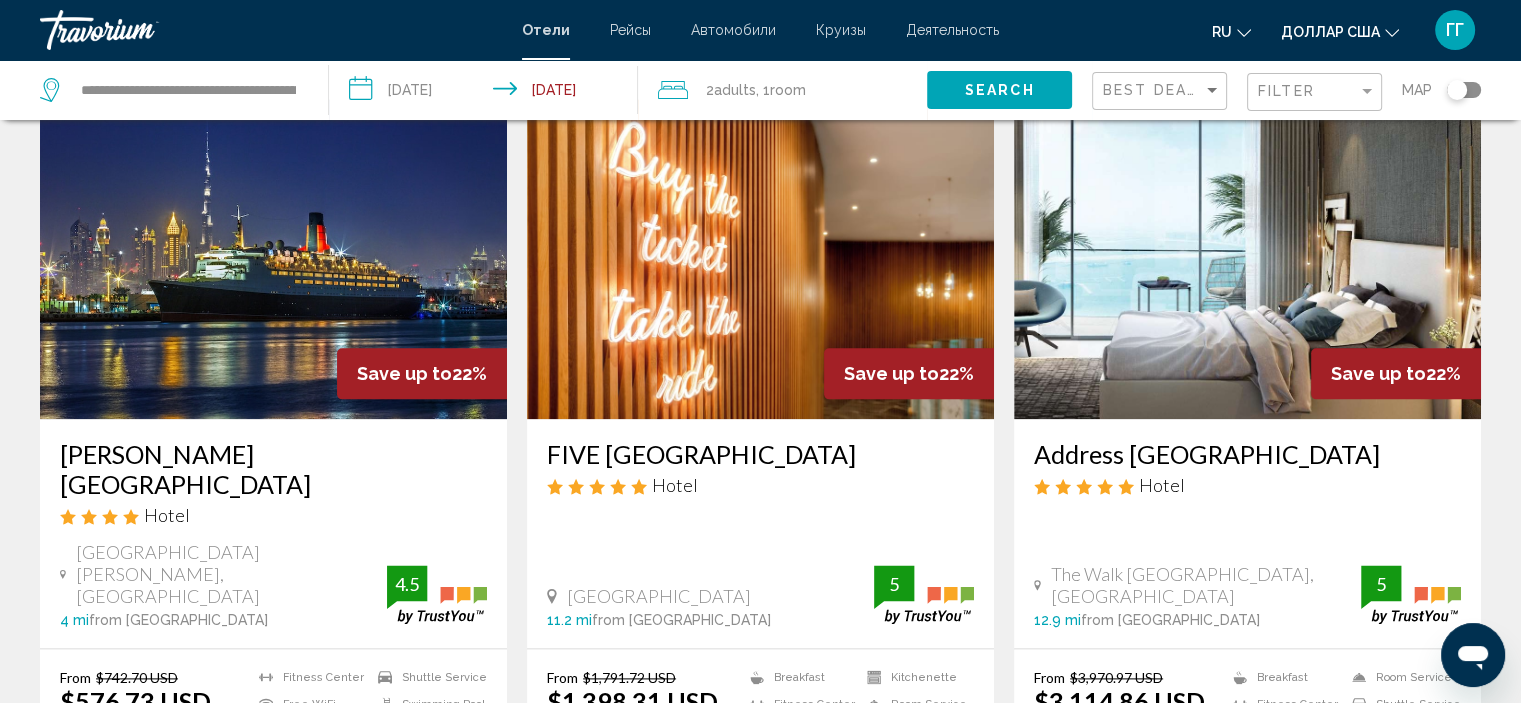 click at bounding box center [1247, 259] 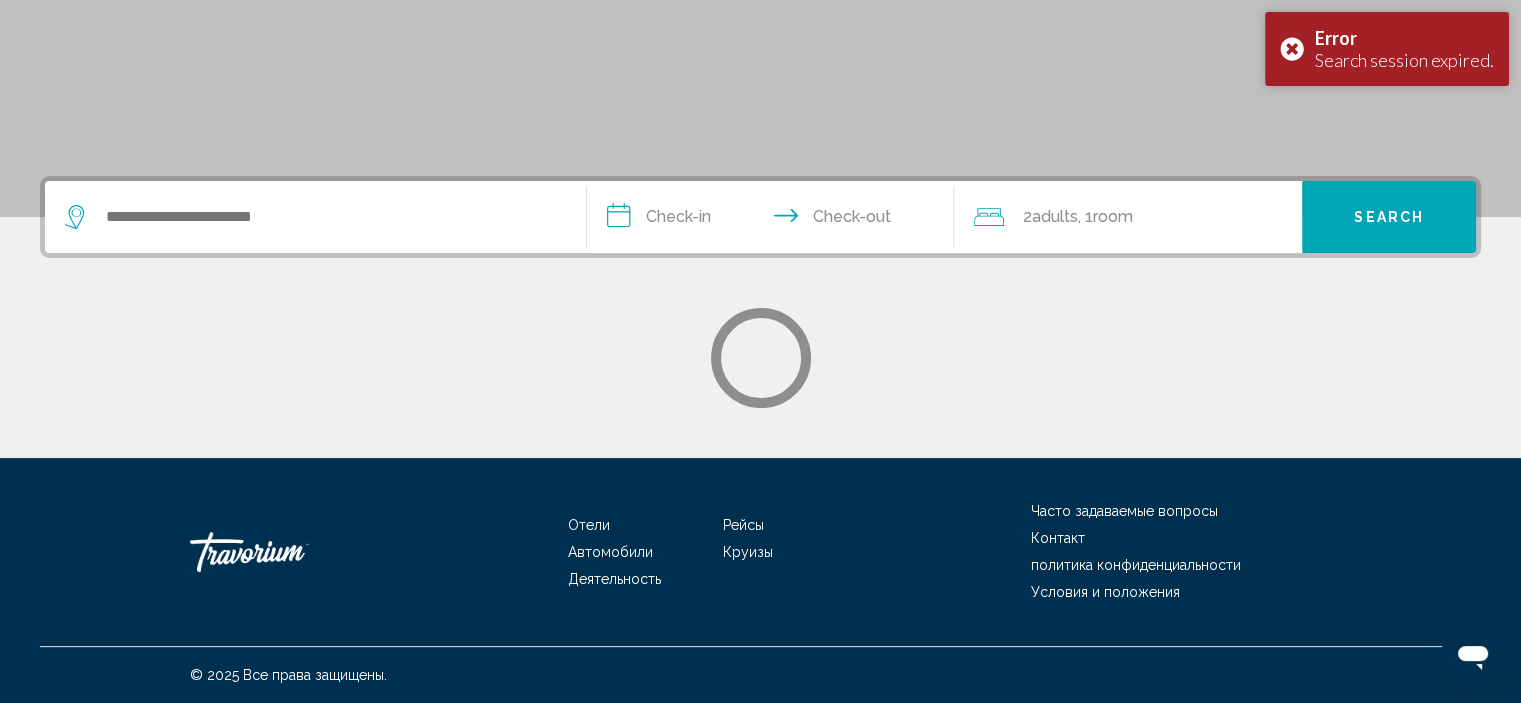 scroll, scrollTop: 0, scrollLeft: 0, axis: both 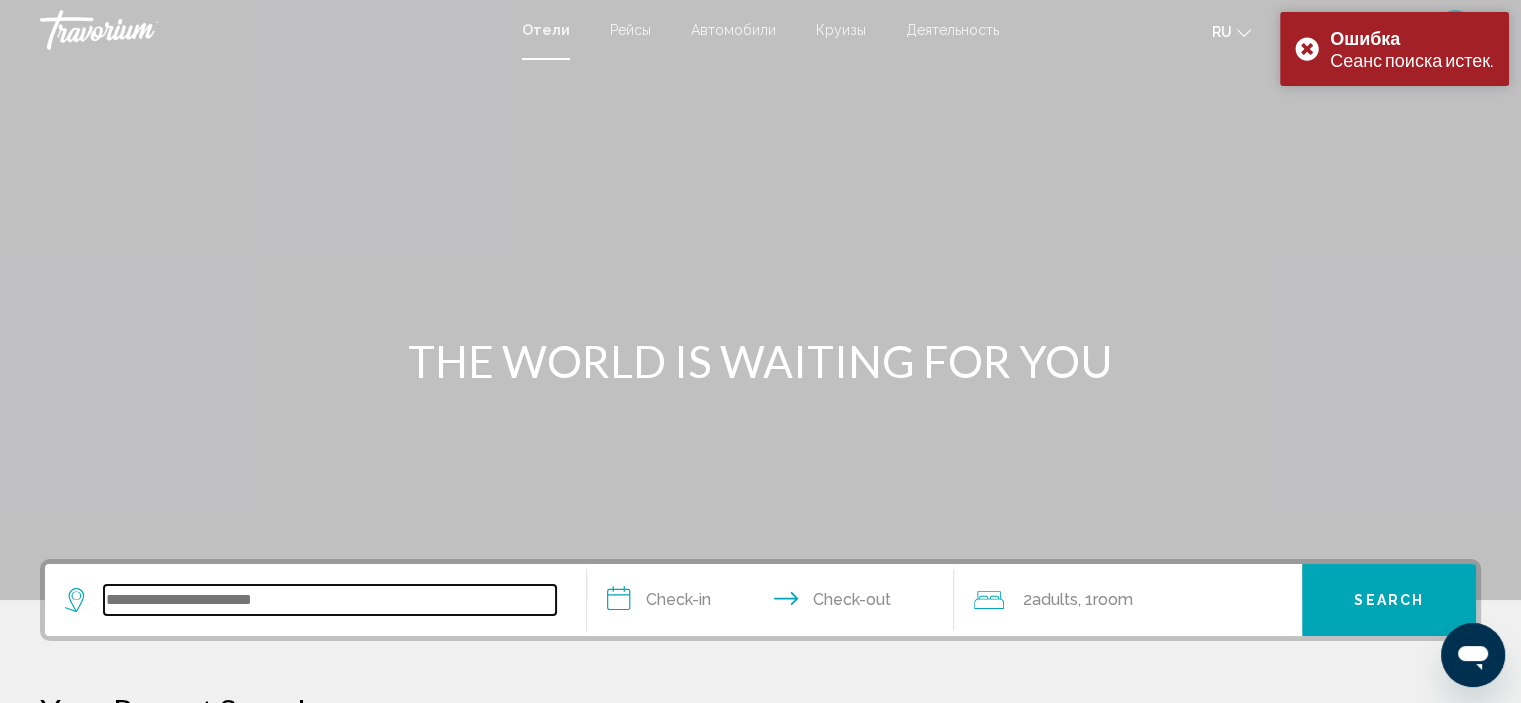 click at bounding box center (330, 600) 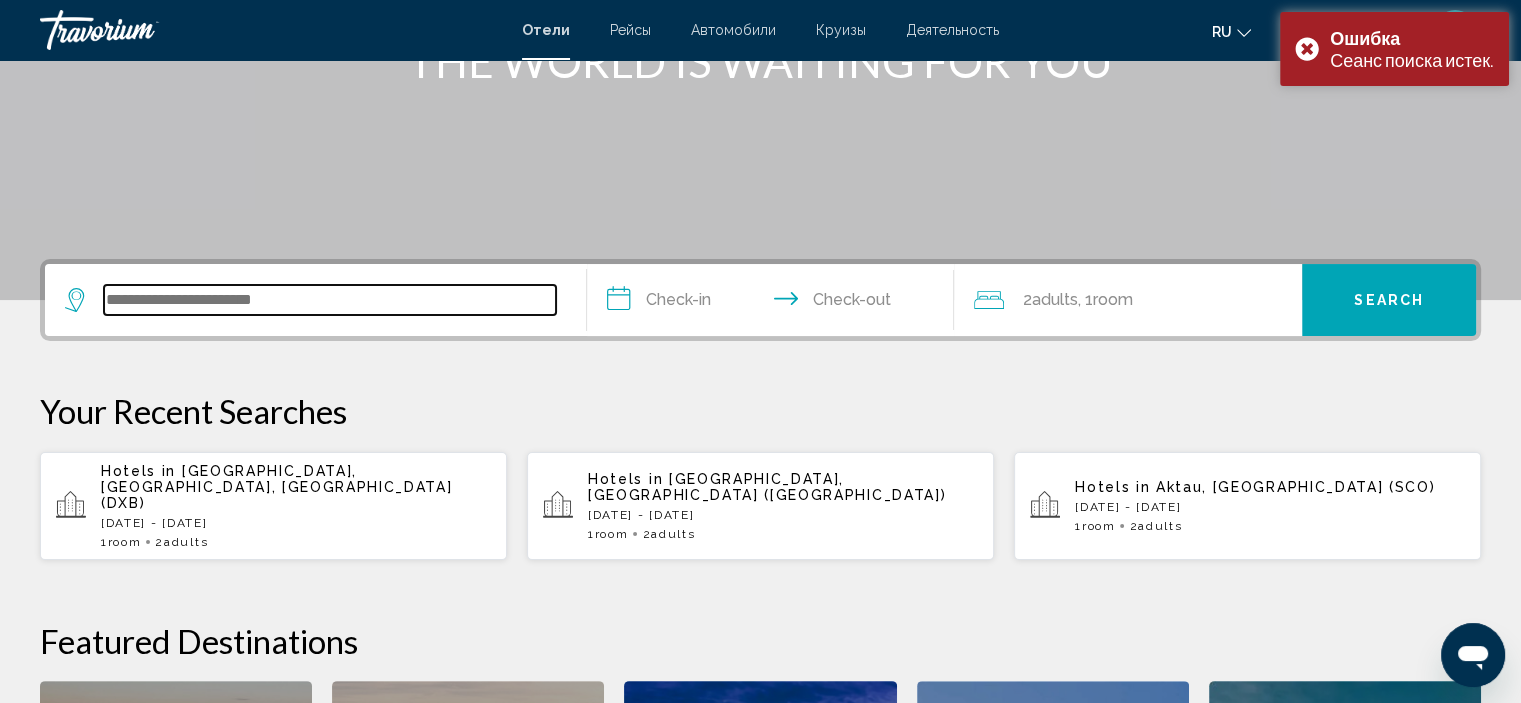 scroll, scrollTop: 493, scrollLeft: 0, axis: vertical 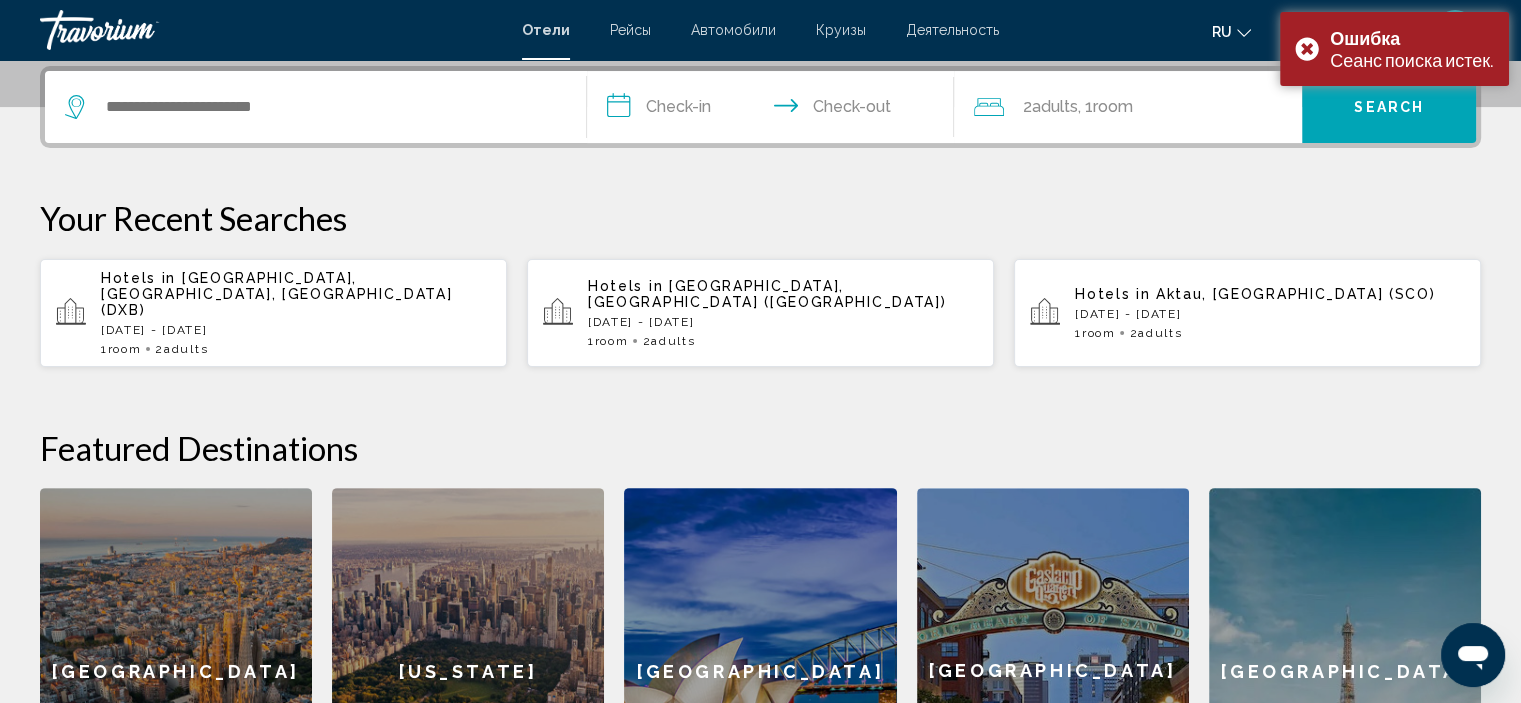 click on "[DATE] - [DATE]" at bounding box center [296, 330] 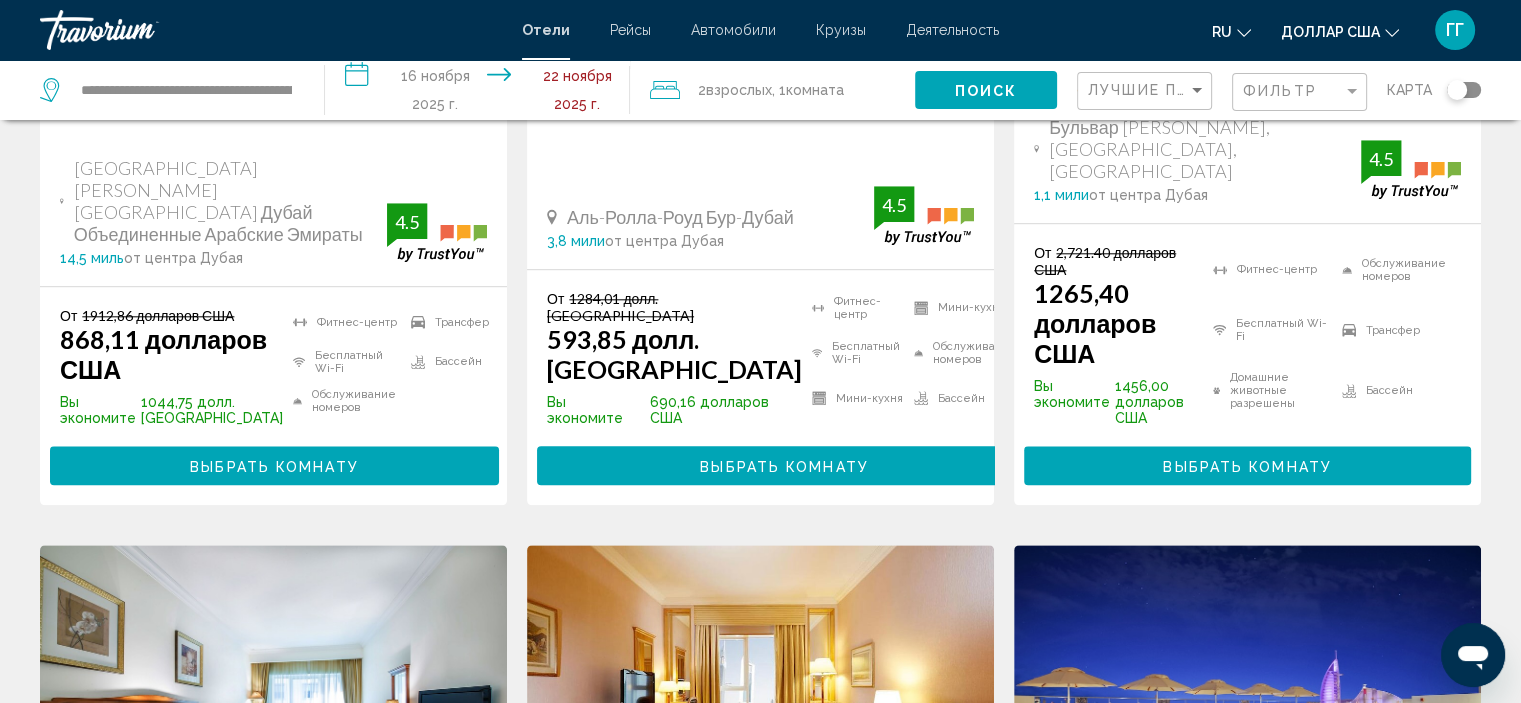 scroll, scrollTop: 2268, scrollLeft: 0, axis: vertical 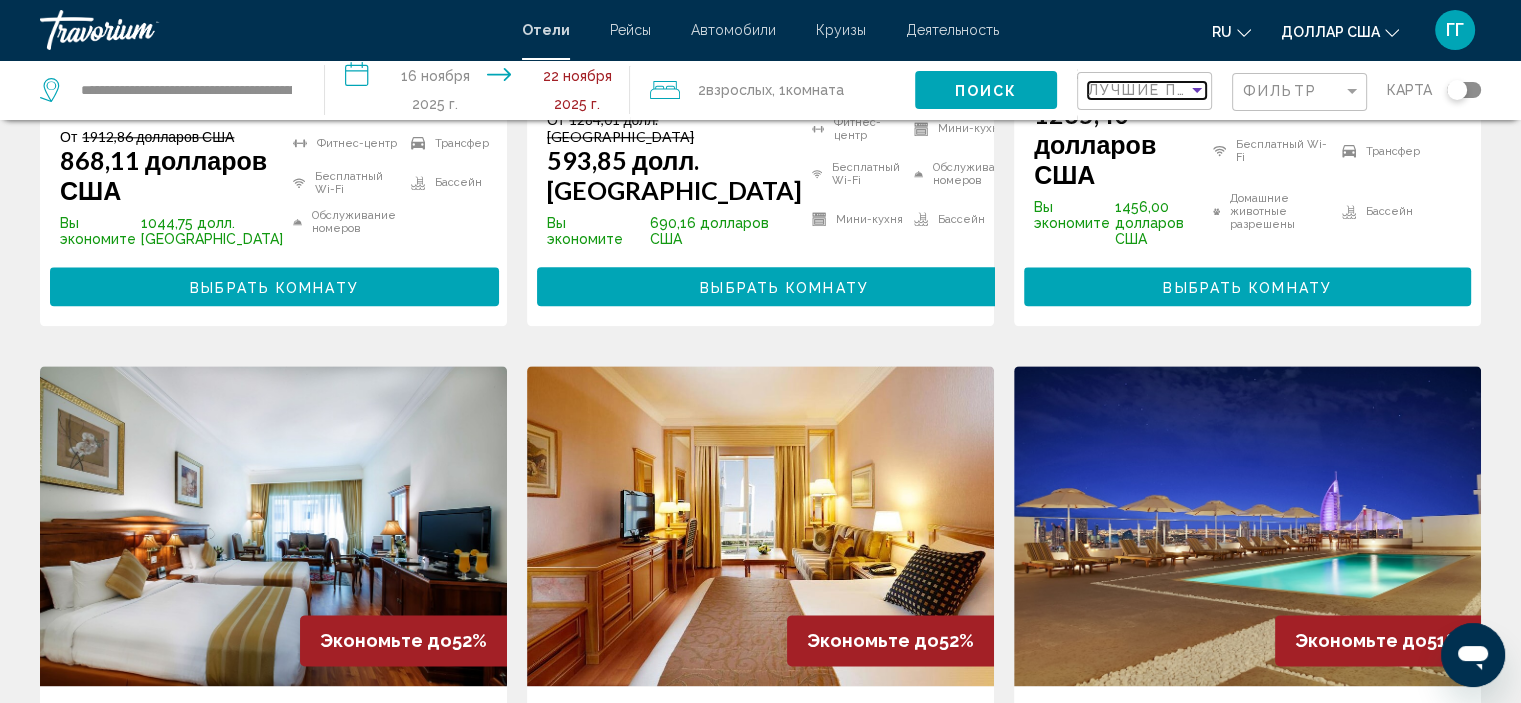 click on "Лучшие предложения" at bounding box center (1193, 90) 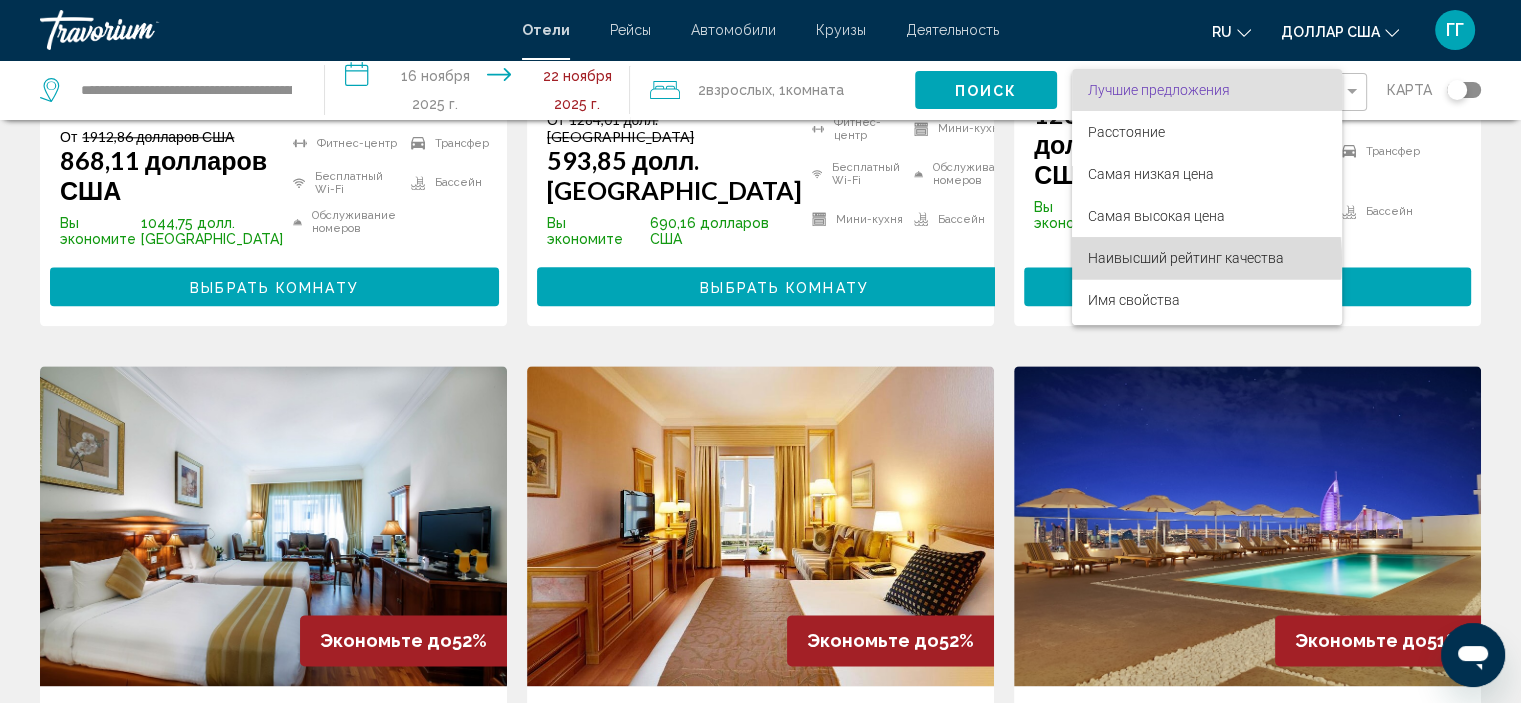 click on "Наивысший рейтинг качества" at bounding box center (1186, 258) 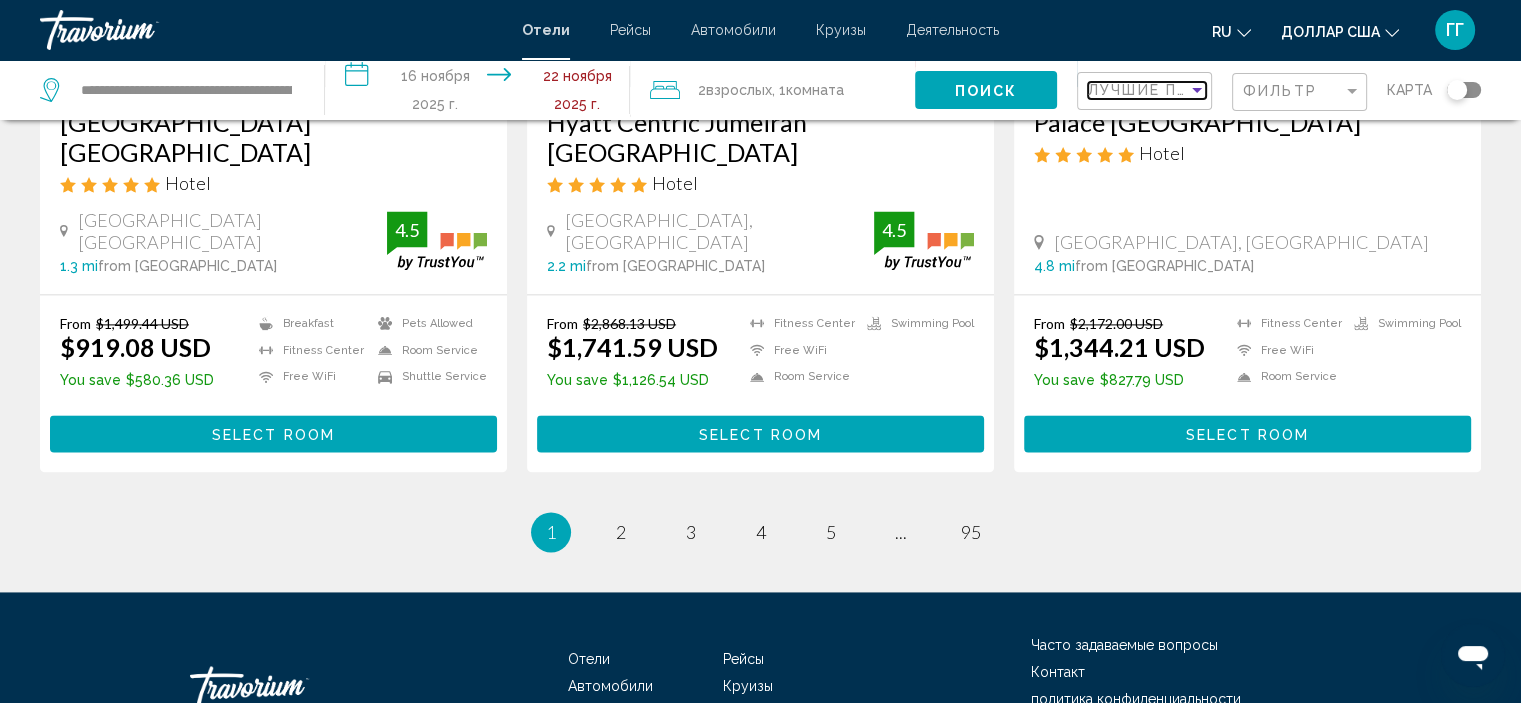 scroll, scrollTop: 2709, scrollLeft: 0, axis: vertical 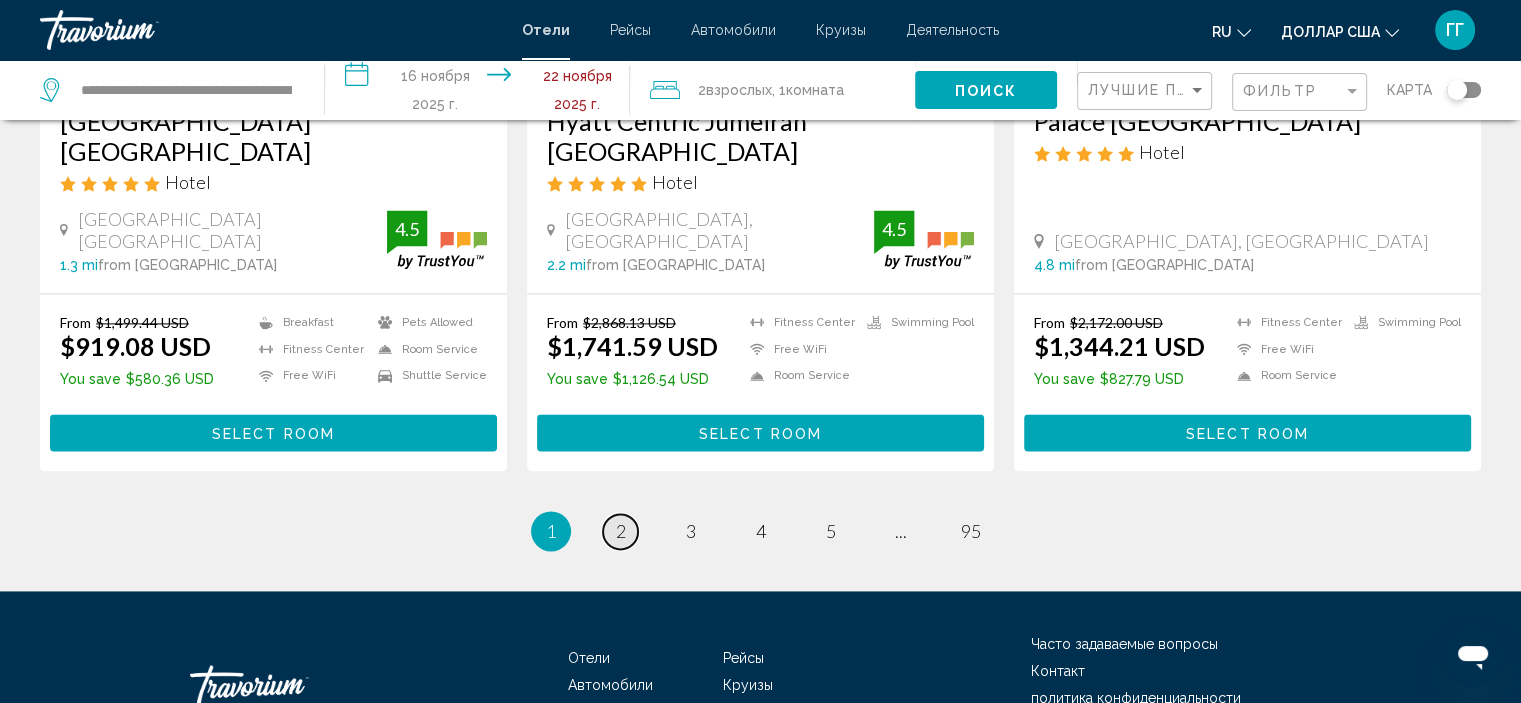 click on "2" at bounding box center (621, 531) 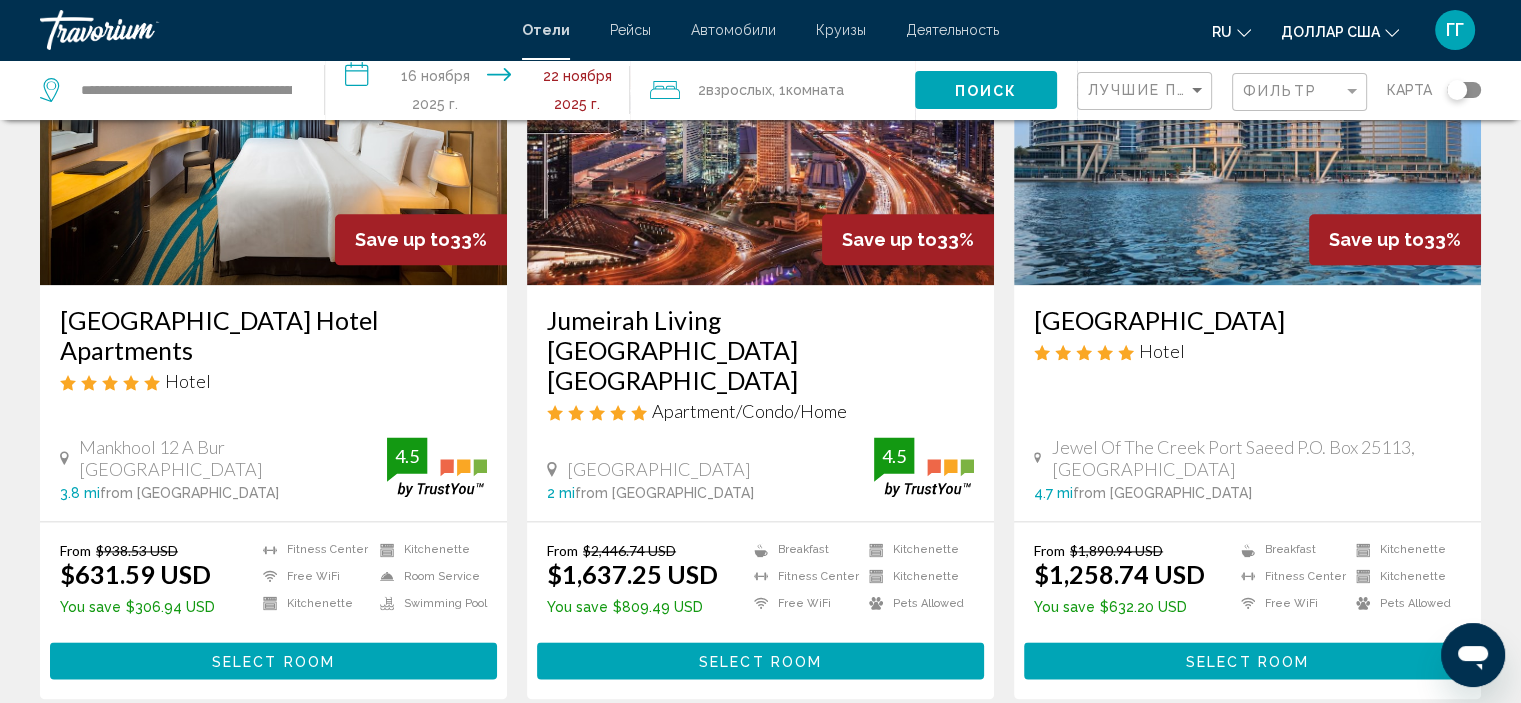 scroll, scrollTop: 2594, scrollLeft: 0, axis: vertical 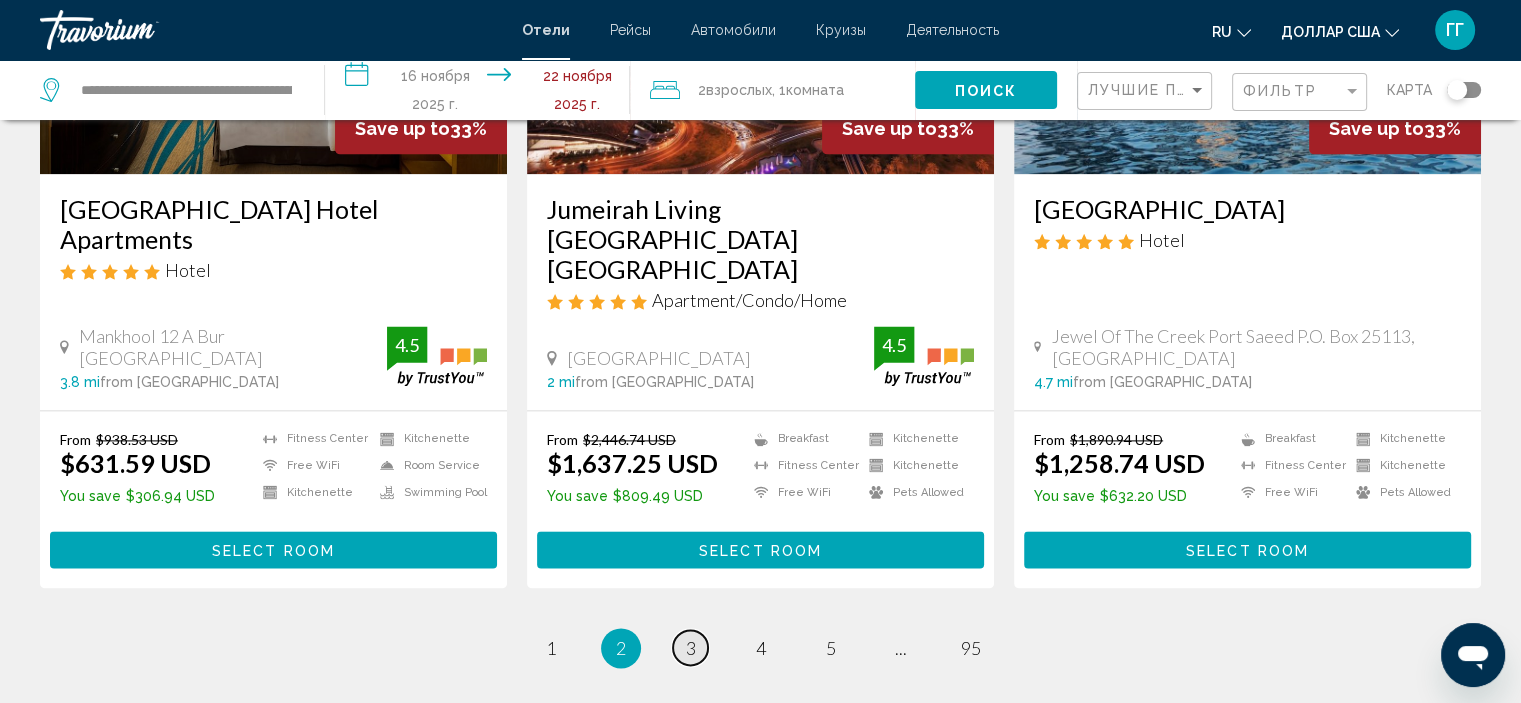 click on "3" at bounding box center [691, 648] 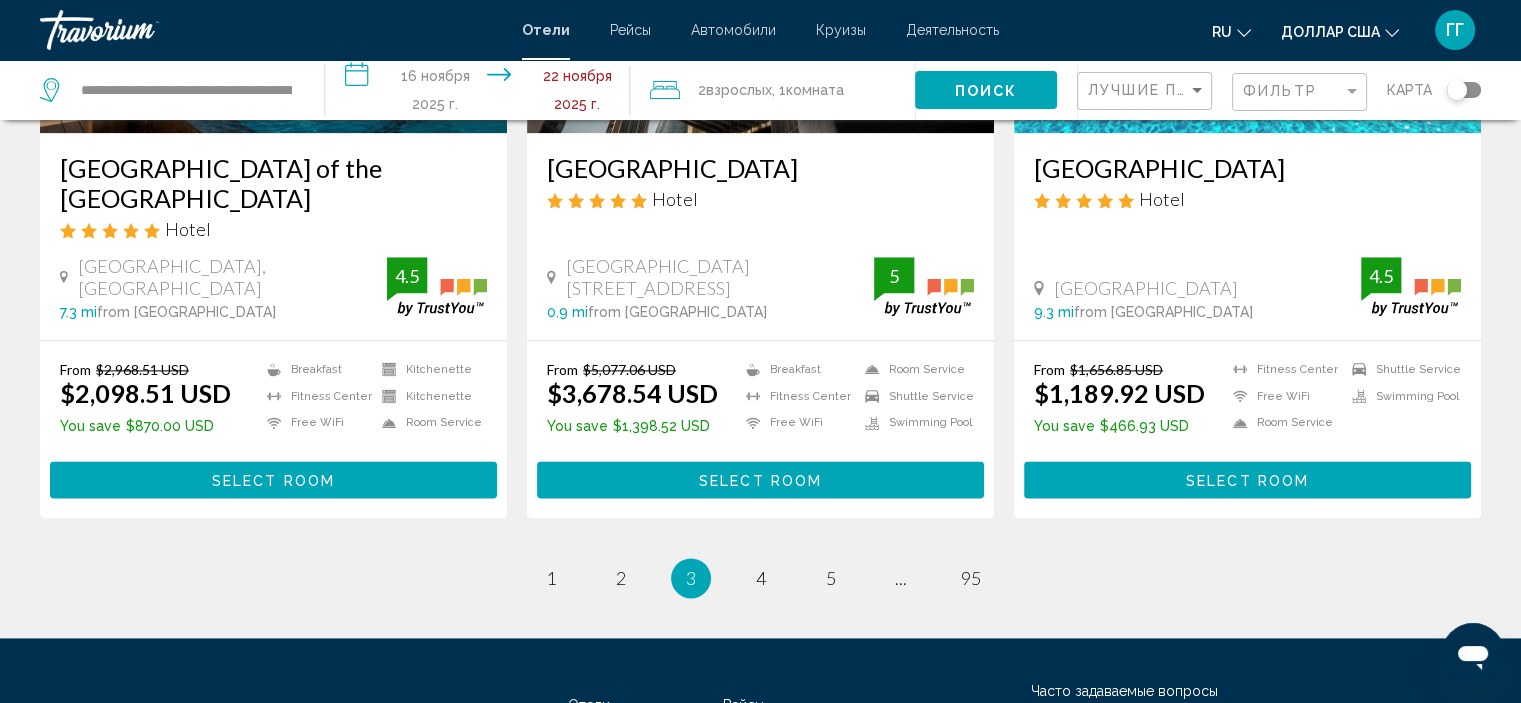 scroll, scrollTop: 2592, scrollLeft: 0, axis: vertical 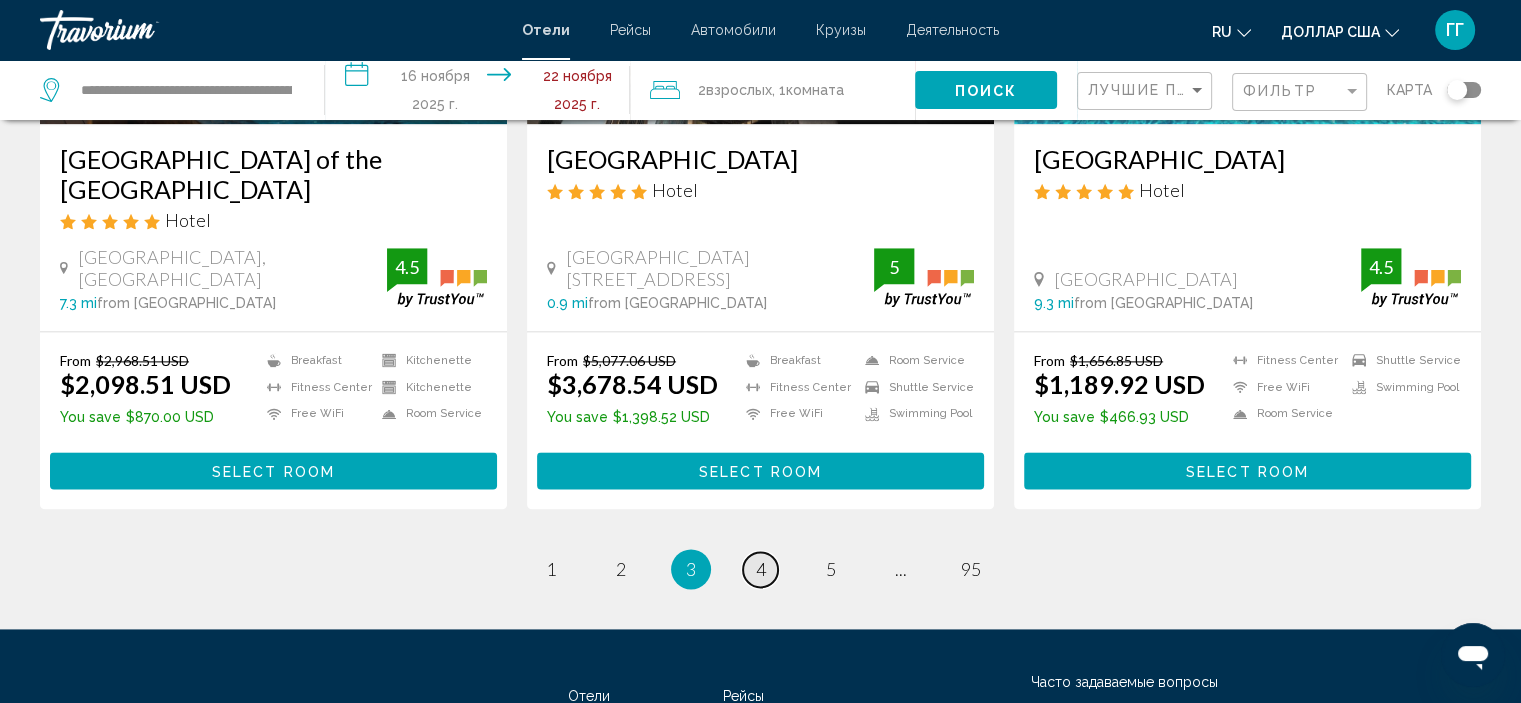 click on "4" at bounding box center (761, 569) 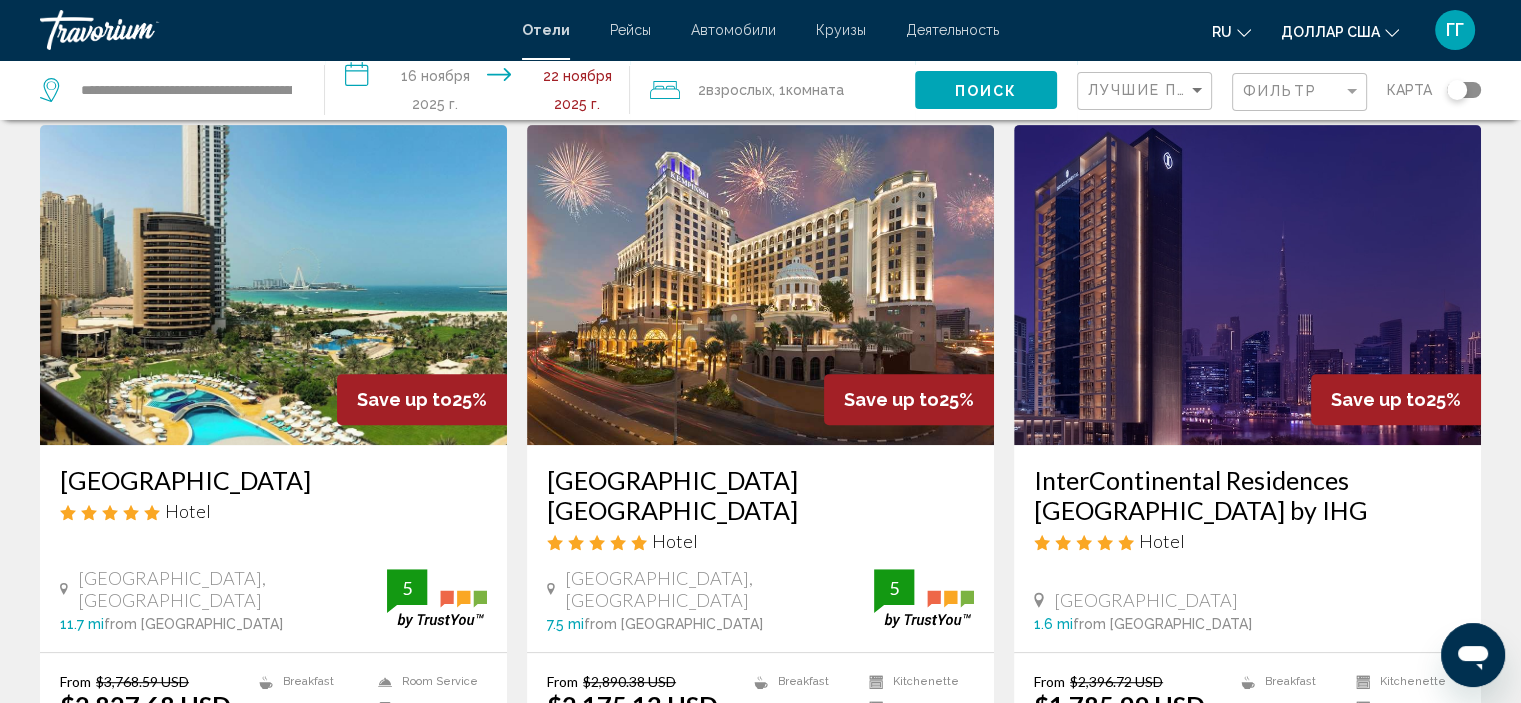 scroll, scrollTop: 823, scrollLeft: 0, axis: vertical 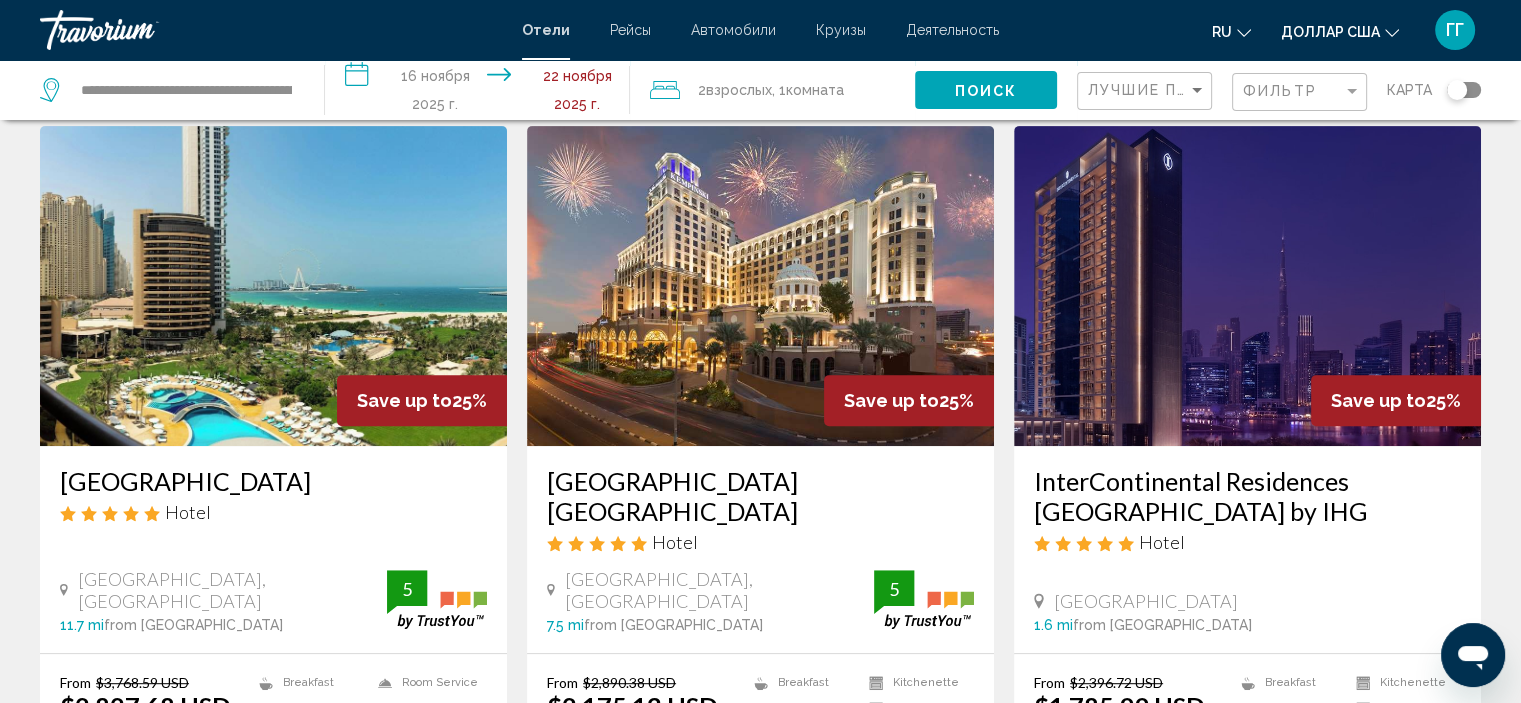 click at bounding box center [273, 286] 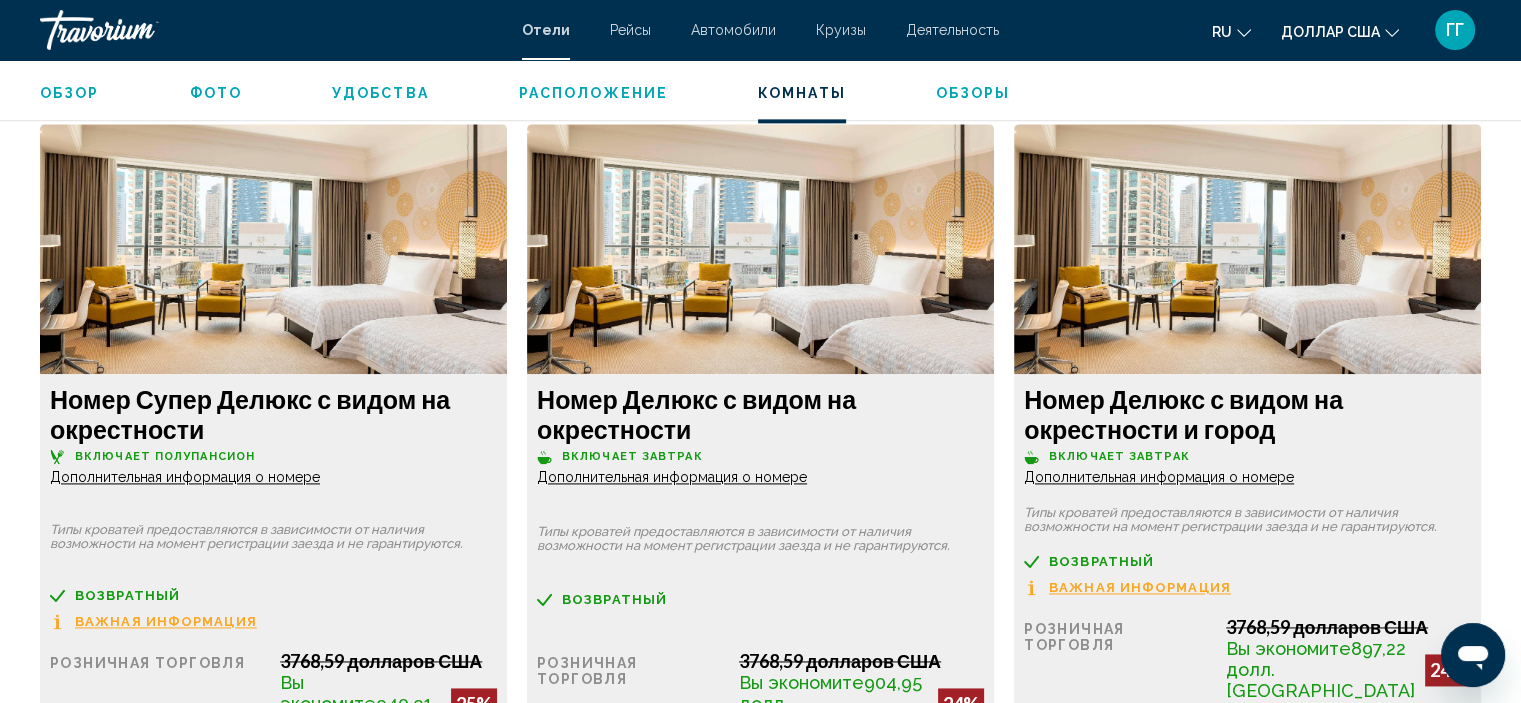 scroll, scrollTop: 2704, scrollLeft: 0, axis: vertical 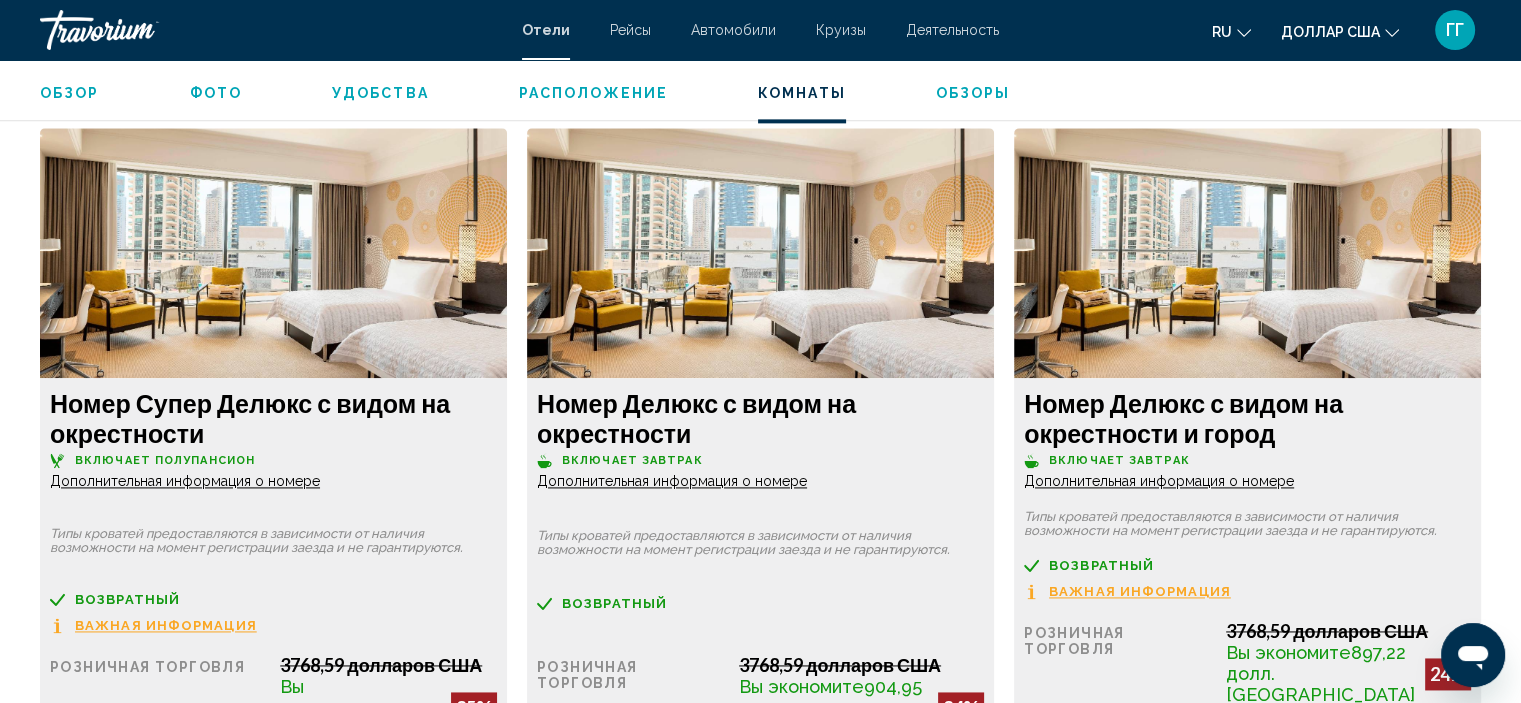 click on "Номер Делюкс с видом на окрестности" at bounding box center [273, 418] 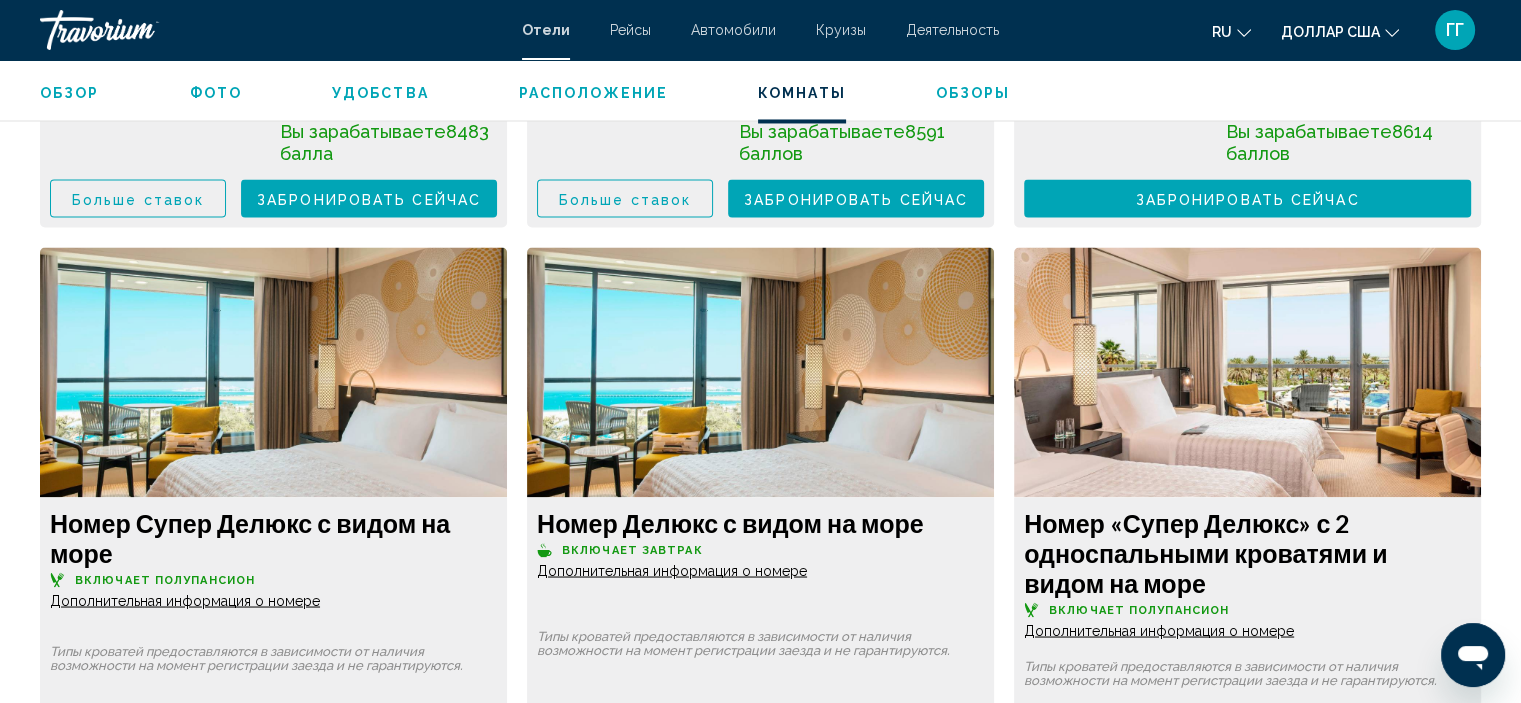 scroll, scrollTop: 3440, scrollLeft: 0, axis: vertical 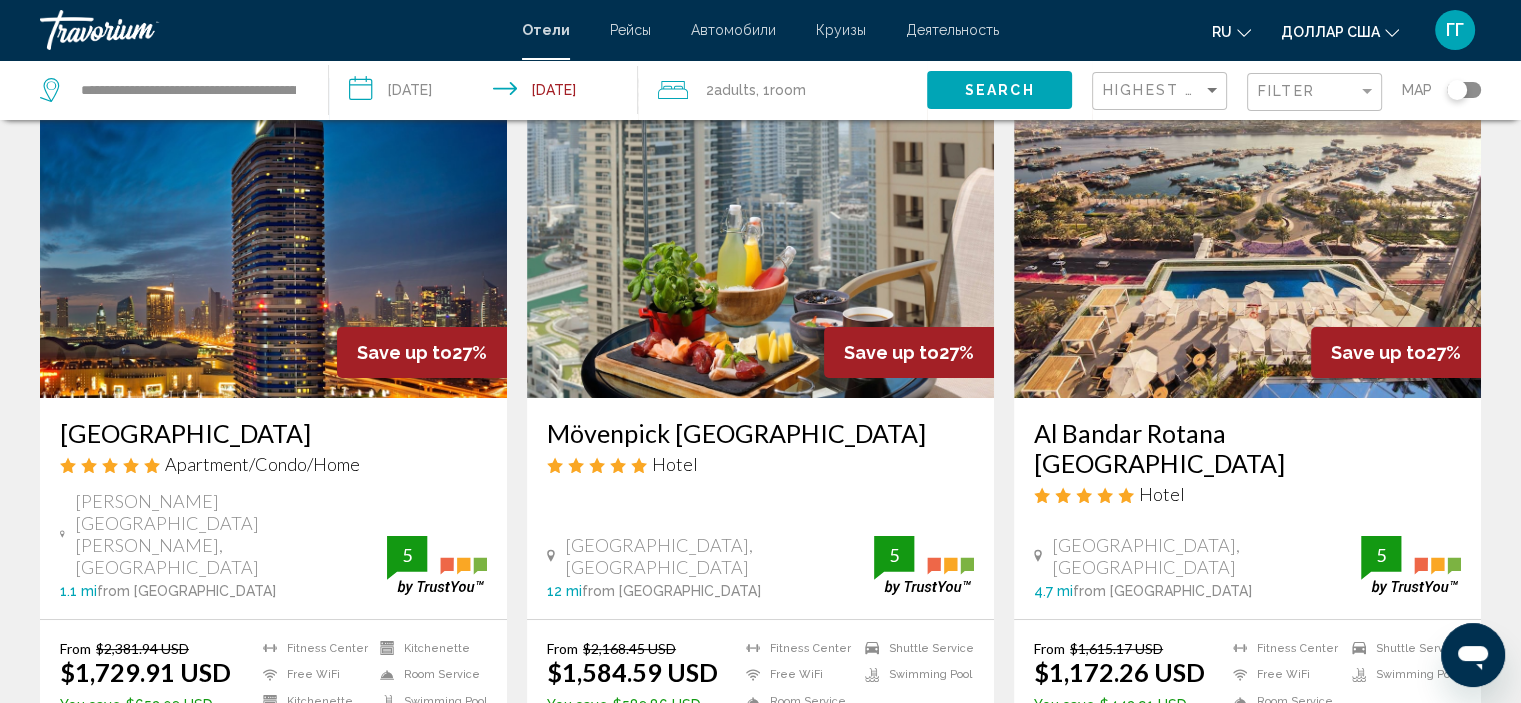 click at bounding box center (760, 238) 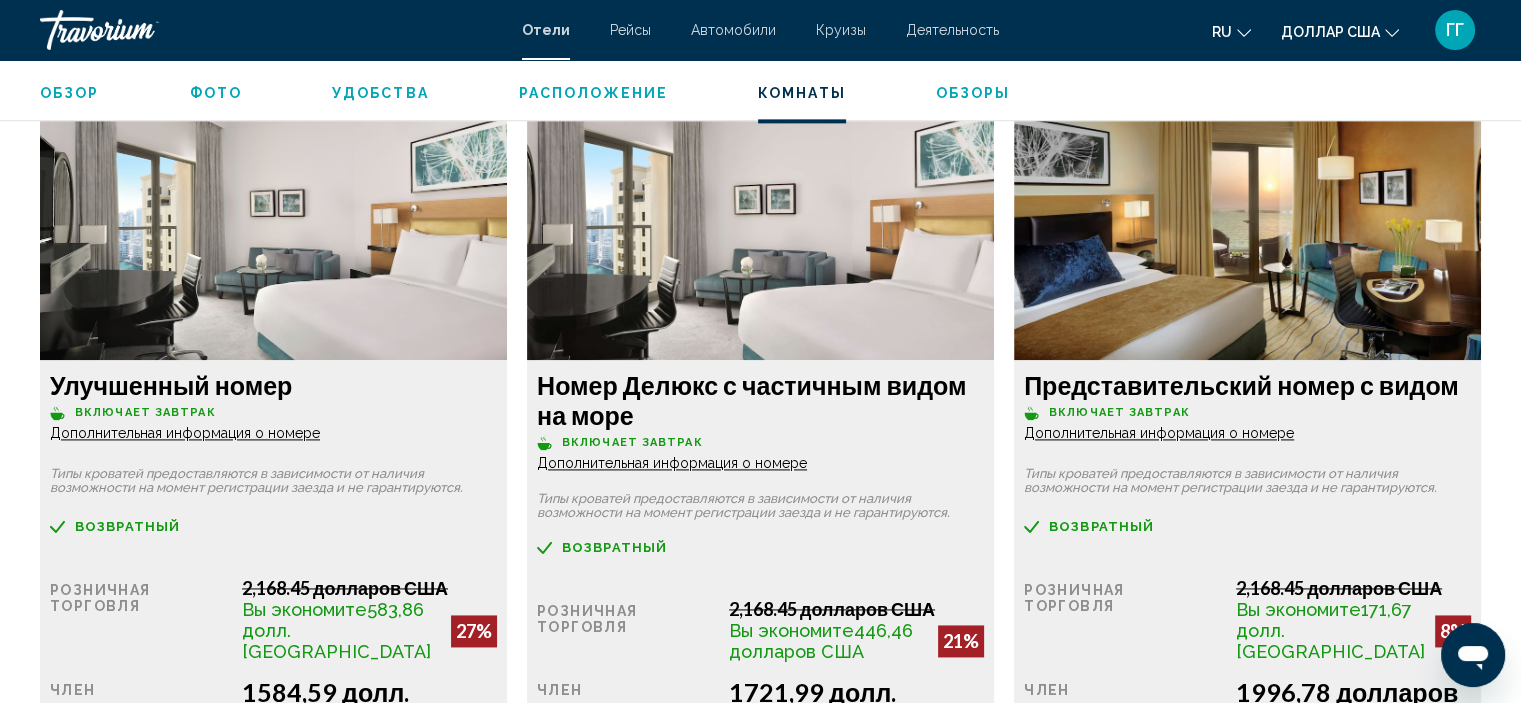 scroll, scrollTop: 2743, scrollLeft: 0, axis: vertical 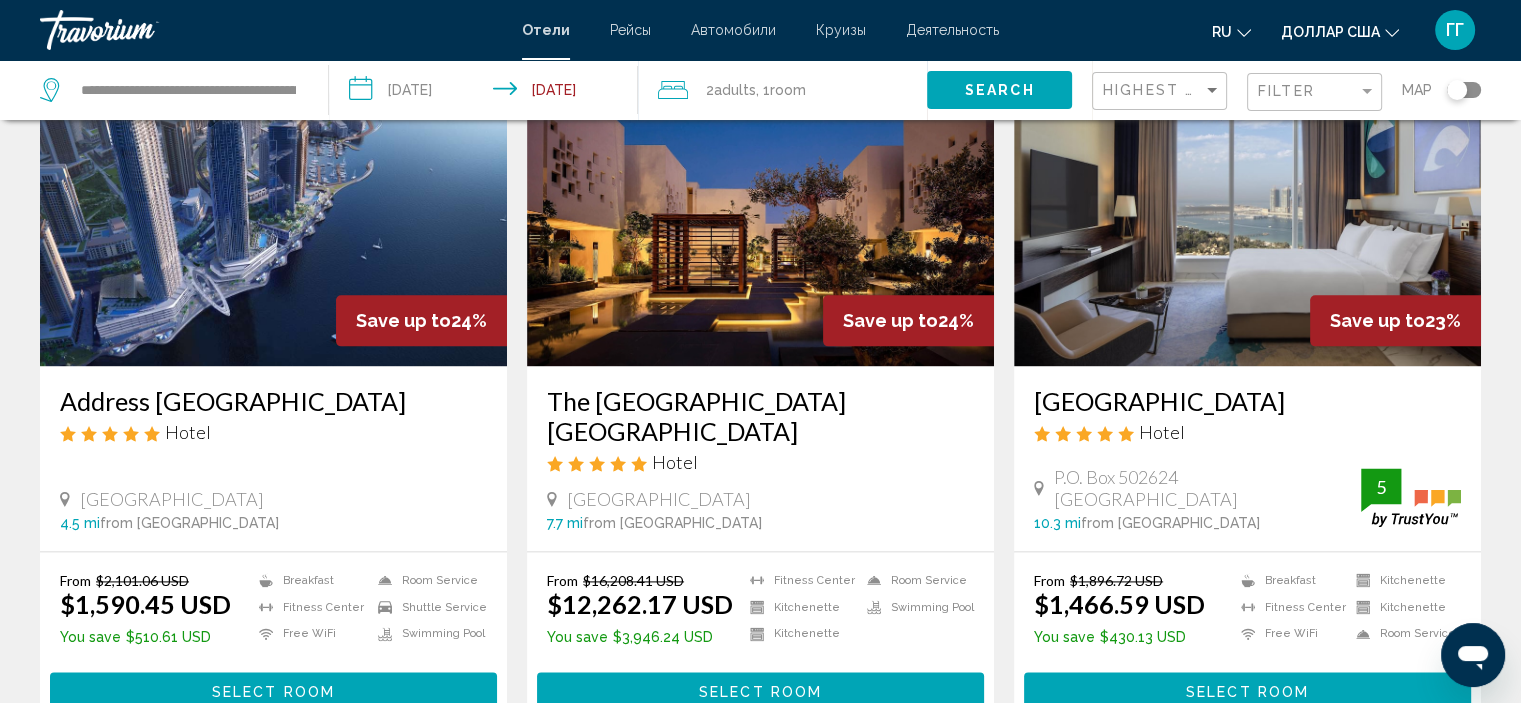click on "5" at bounding box center [831, 789] 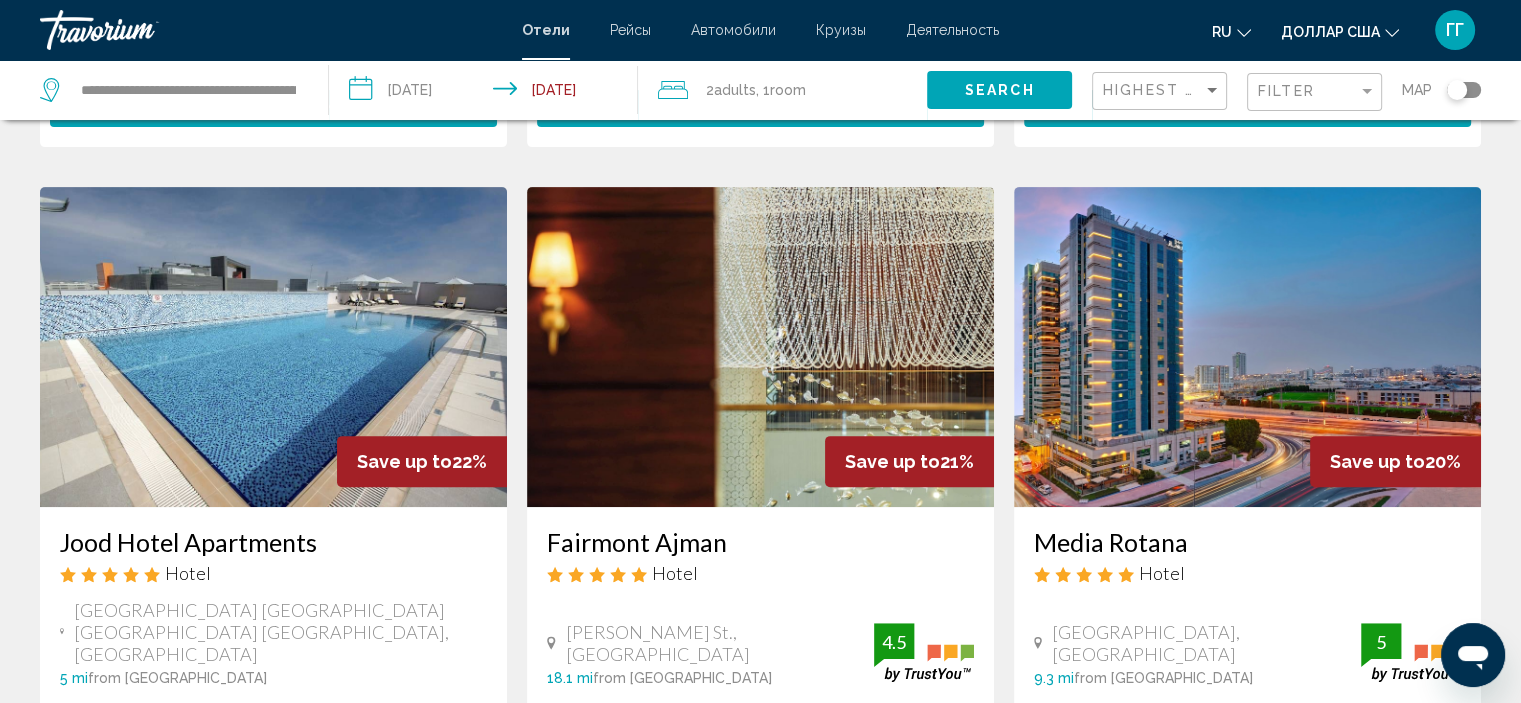 scroll, scrollTop: 746, scrollLeft: 0, axis: vertical 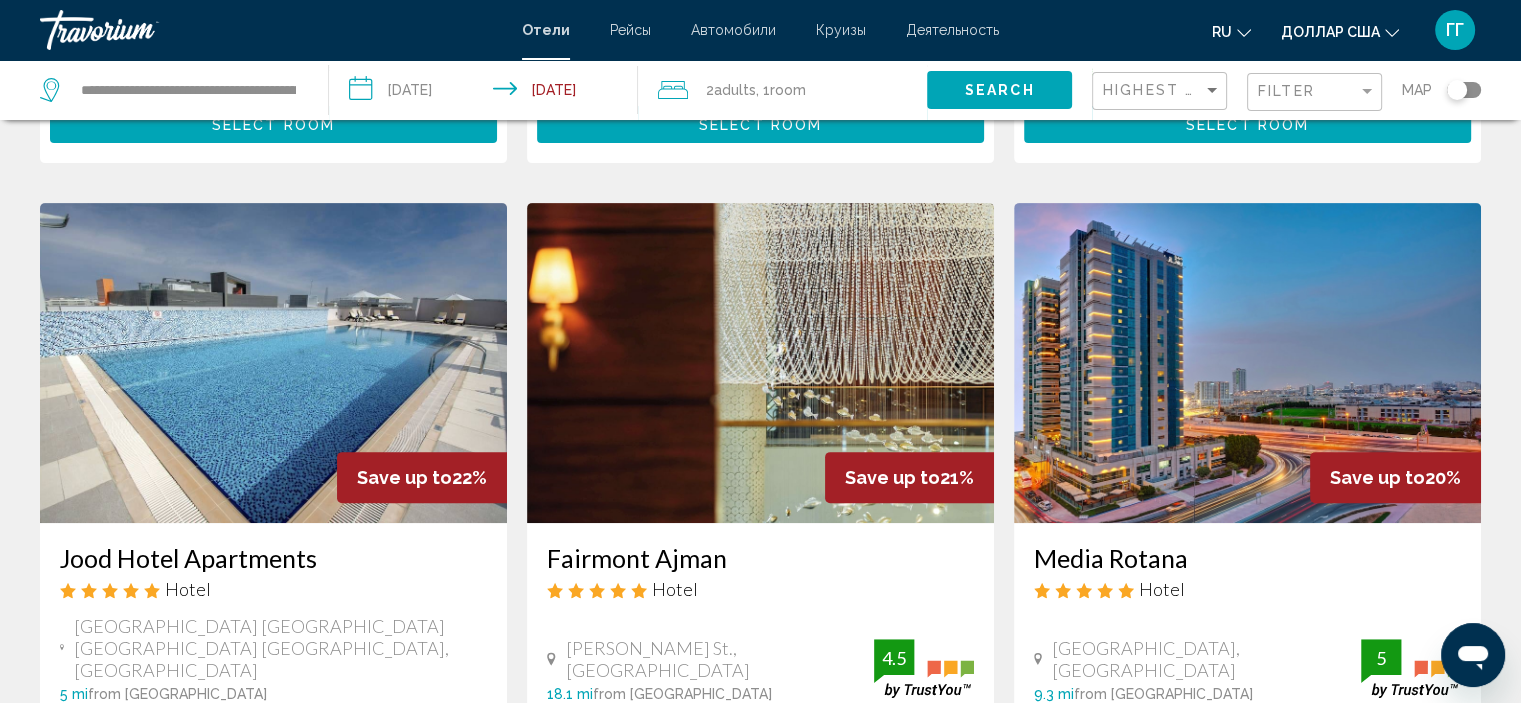 click at bounding box center [760, 363] 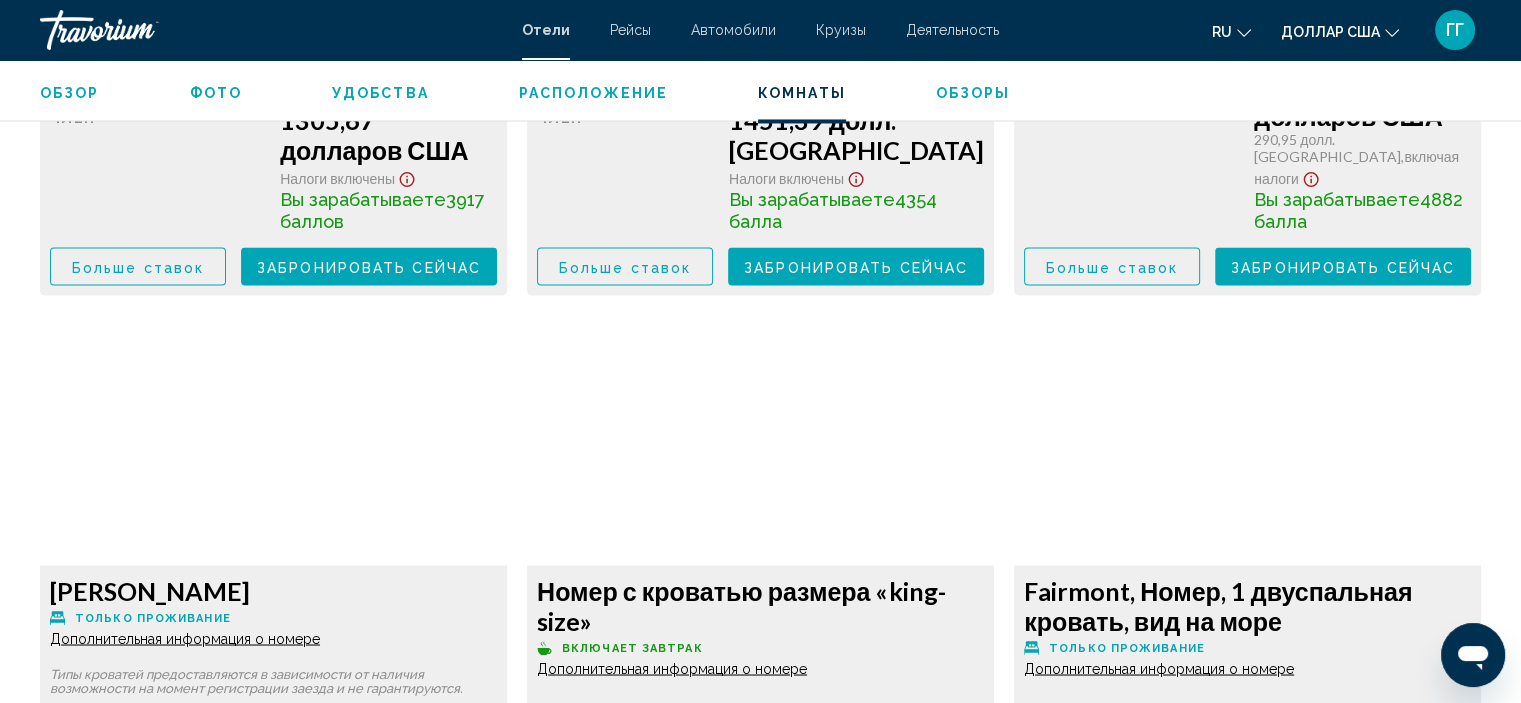 scroll, scrollTop: 3348, scrollLeft: 0, axis: vertical 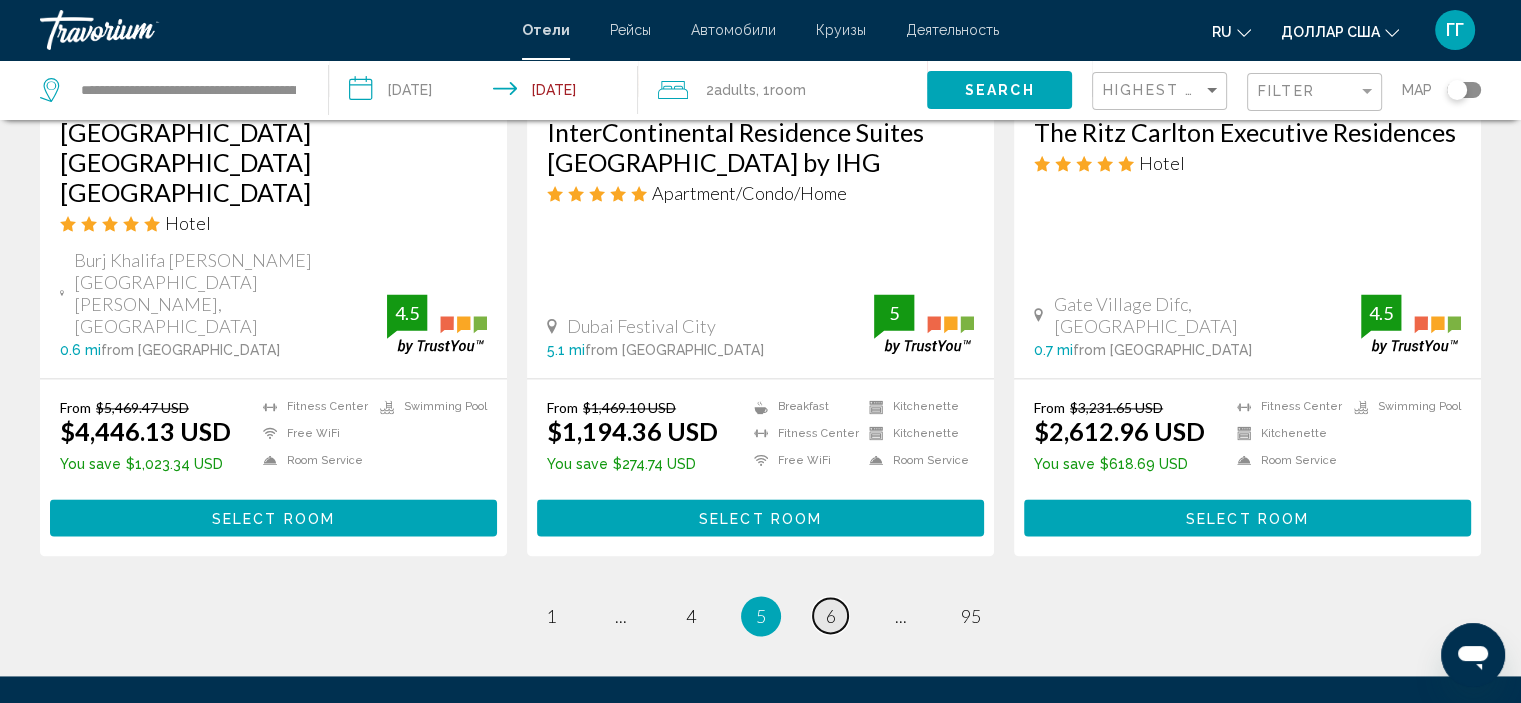 click on "6" at bounding box center (831, 616) 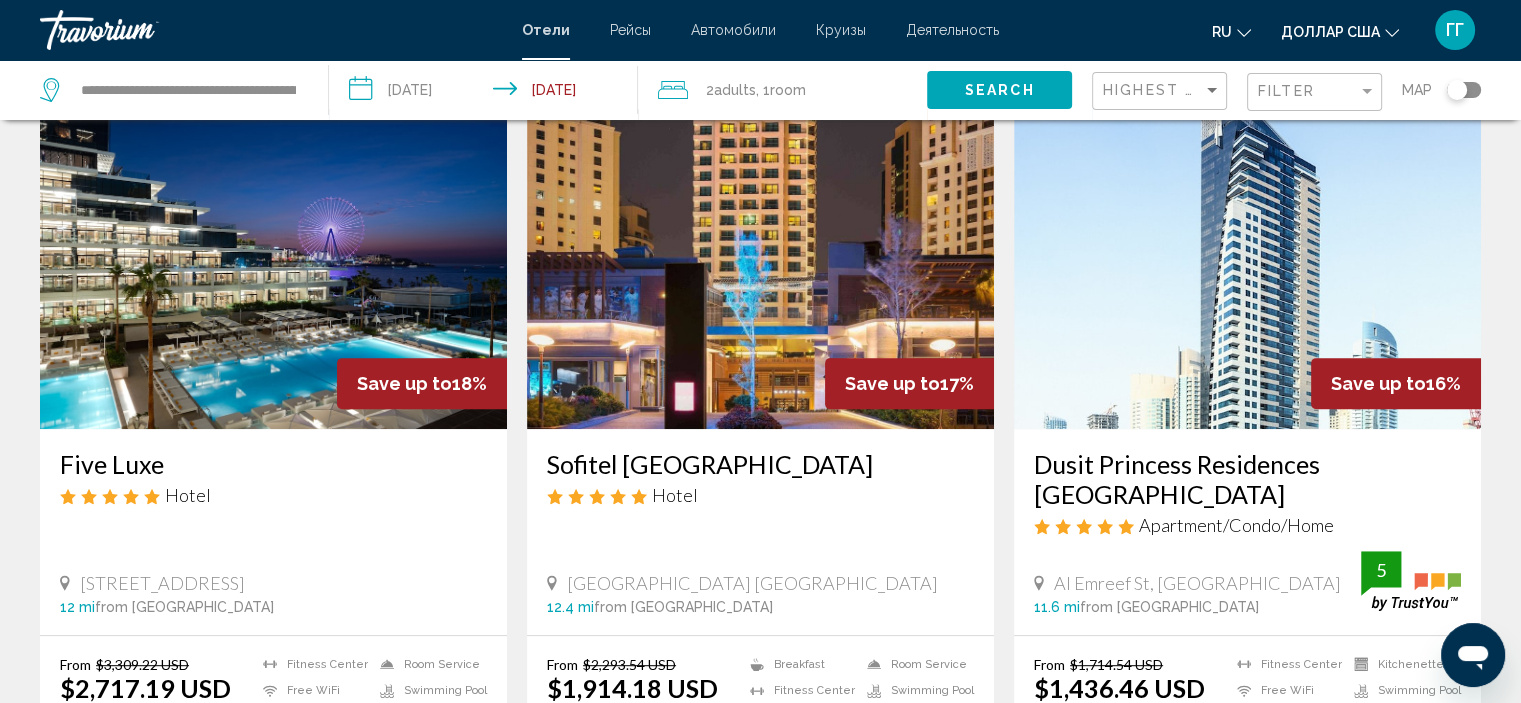 scroll, scrollTop: 832, scrollLeft: 0, axis: vertical 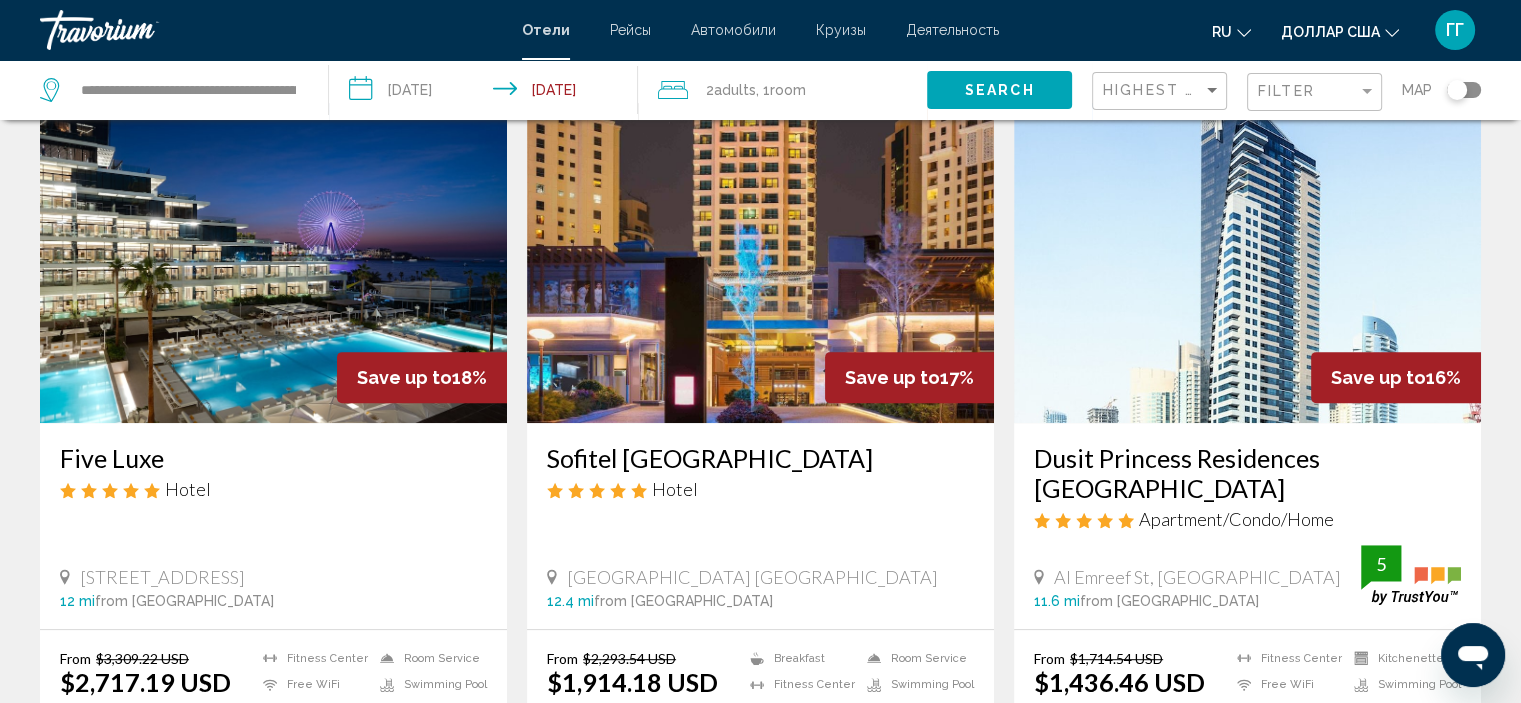 click at bounding box center [760, 263] 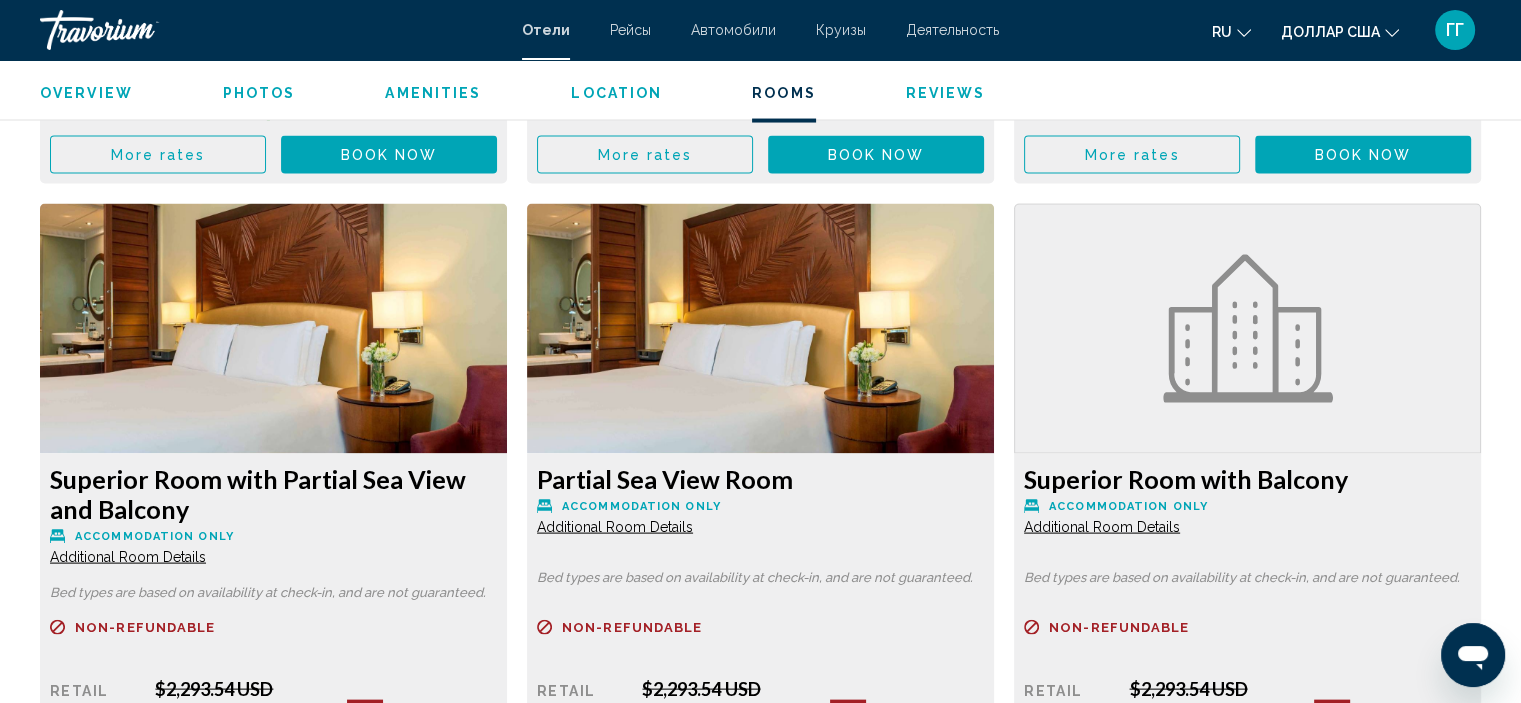 scroll, scrollTop: 4031, scrollLeft: 0, axis: vertical 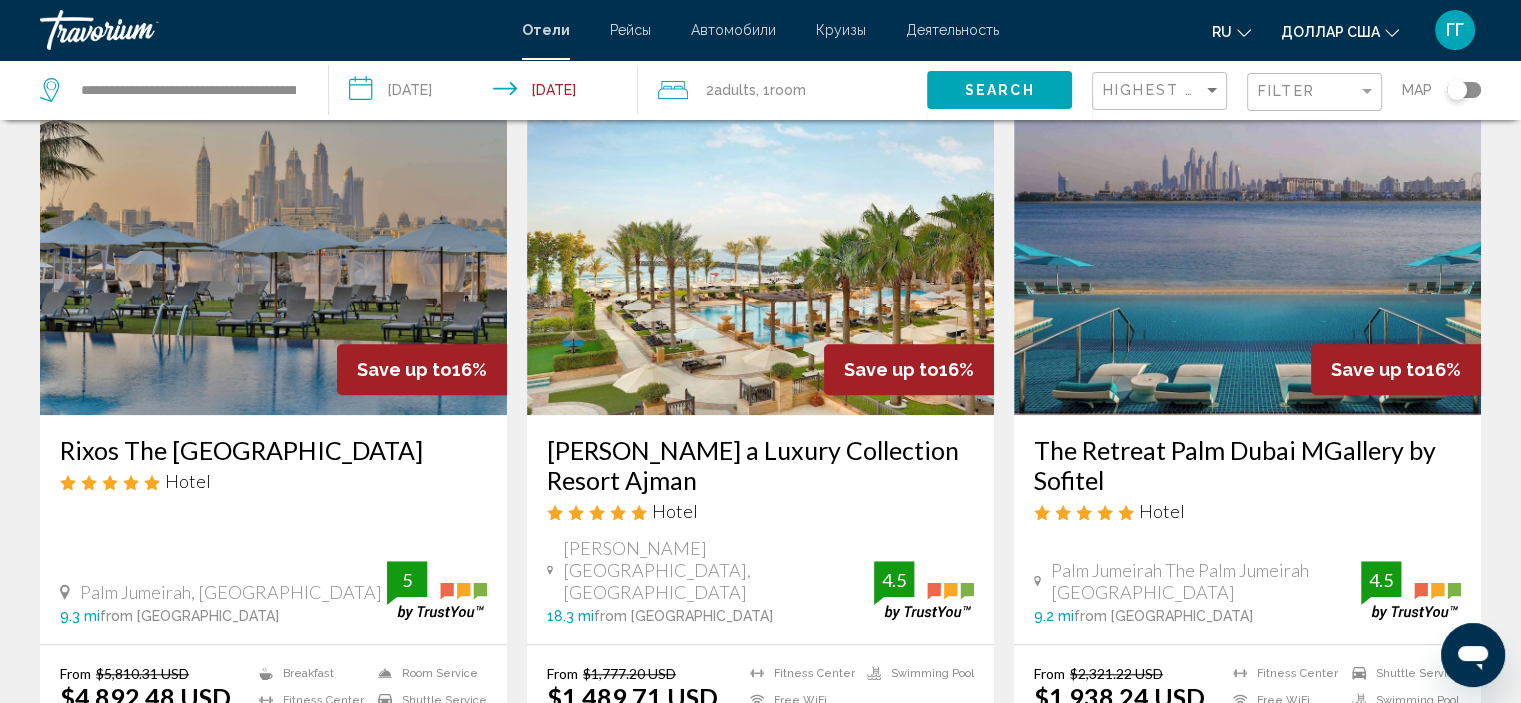 click at bounding box center (760, 255) 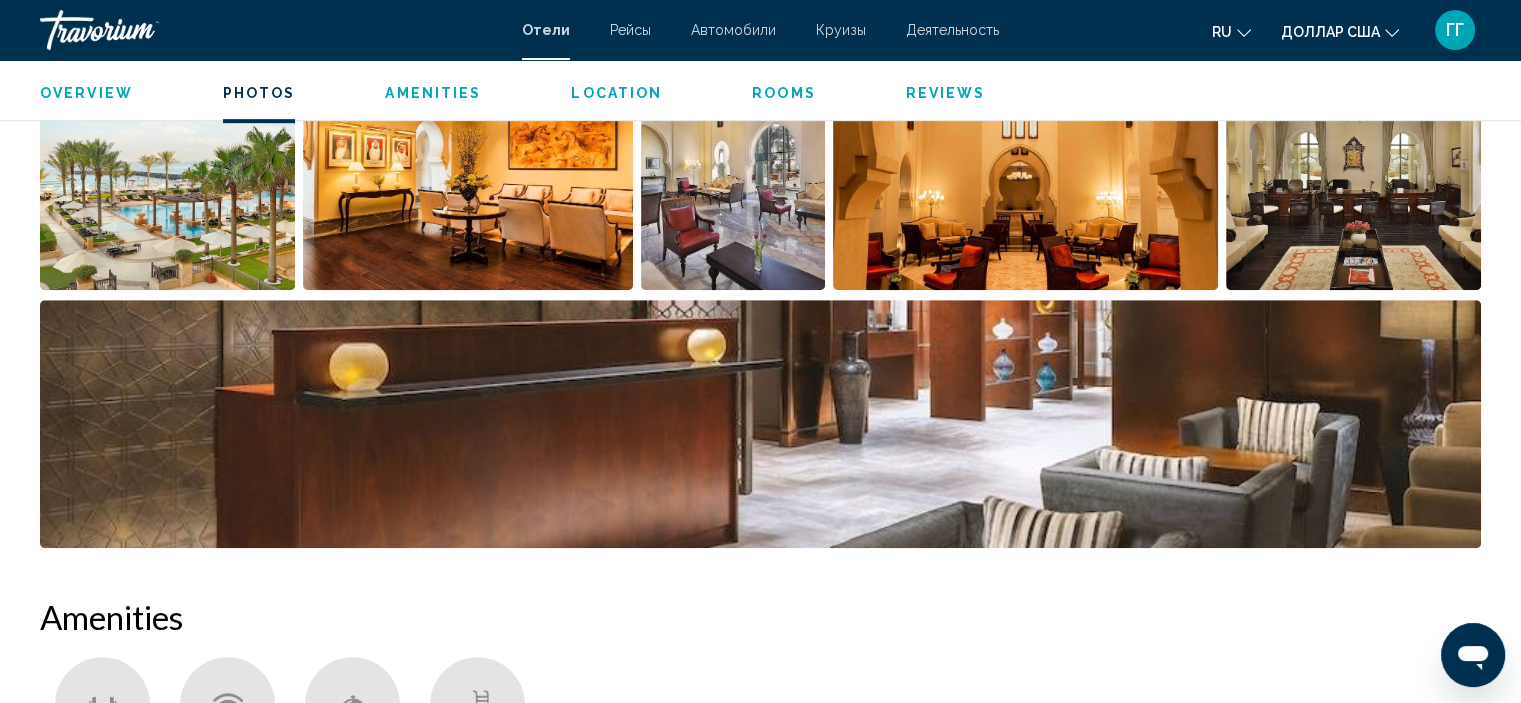 scroll, scrollTop: 1012, scrollLeft: 0, axis: vertical 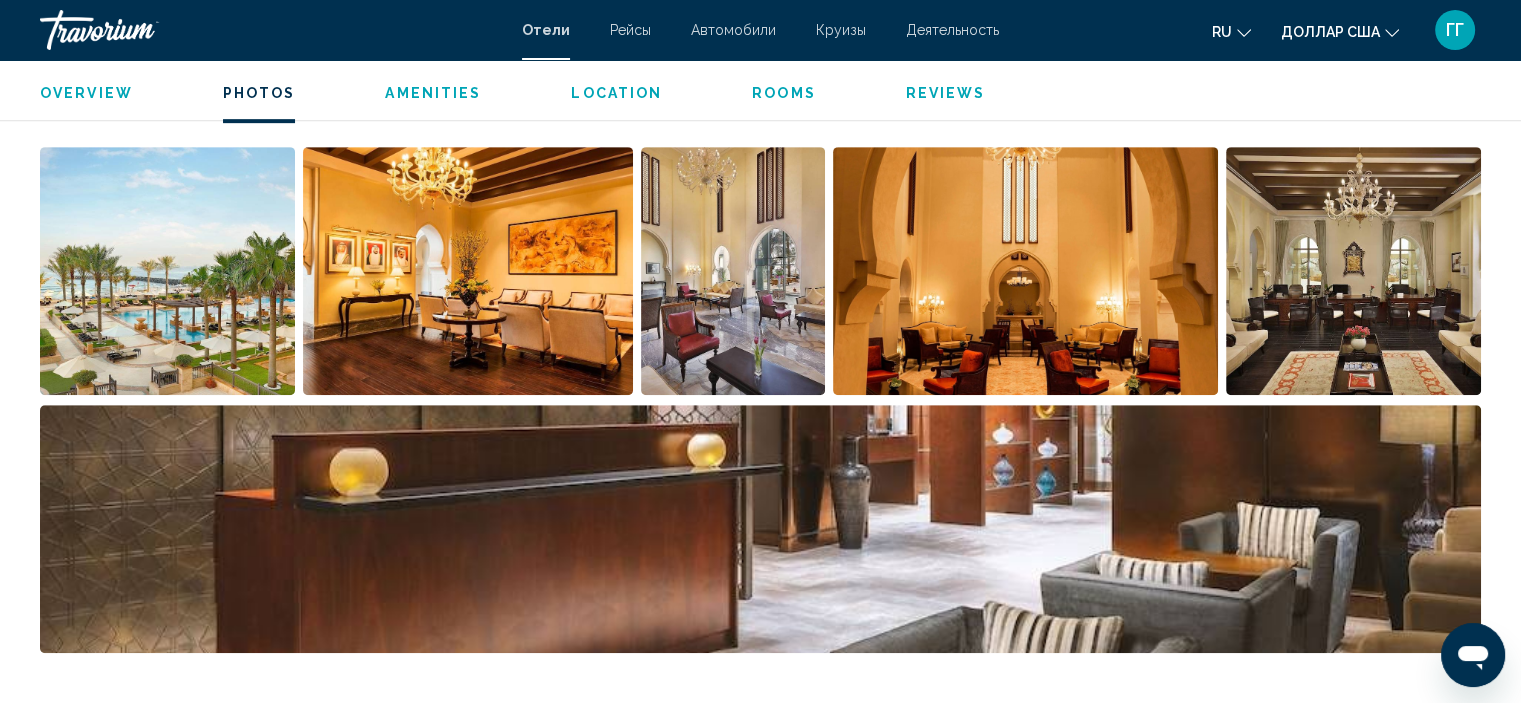click at bounding box center (167, 271) 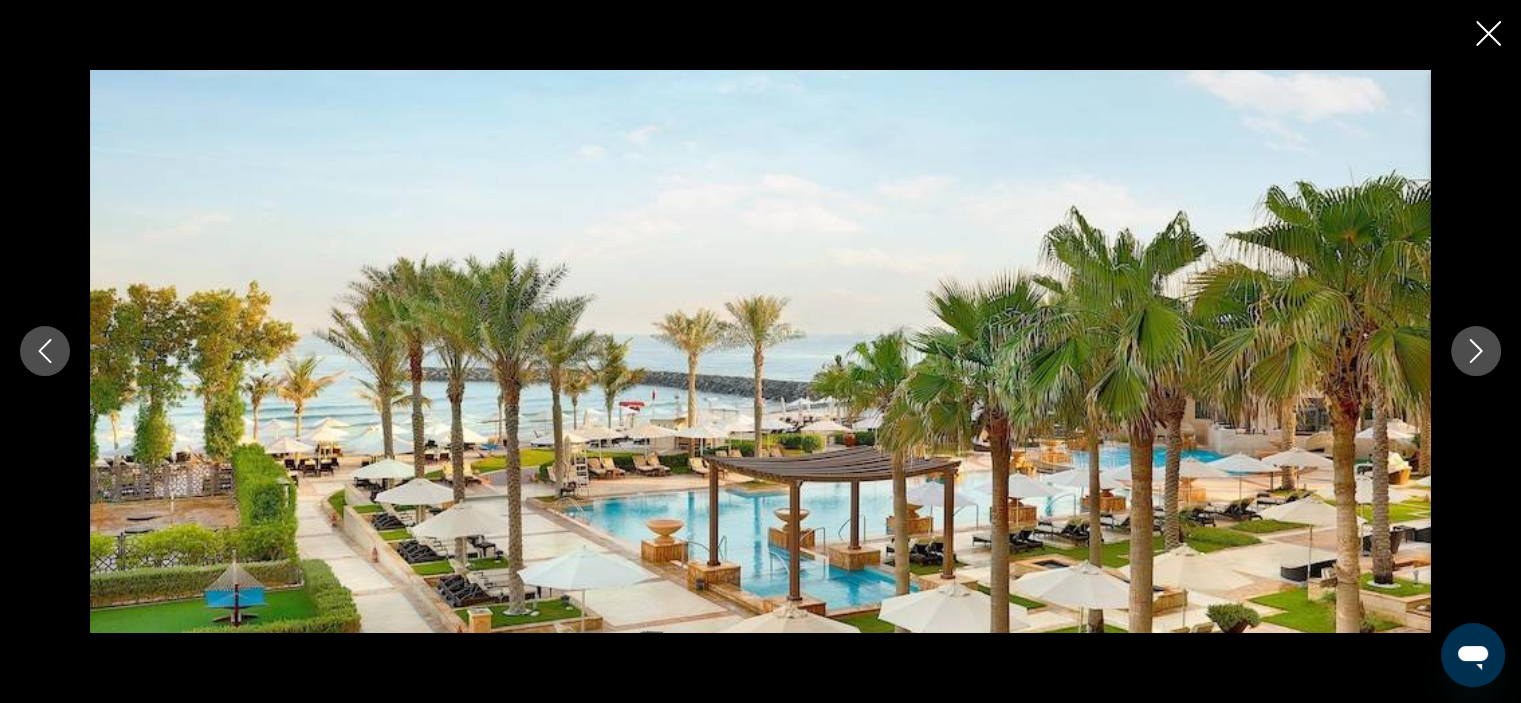 scroll, scrollTop: 1047, scrollLeft: 0, axis: vertical 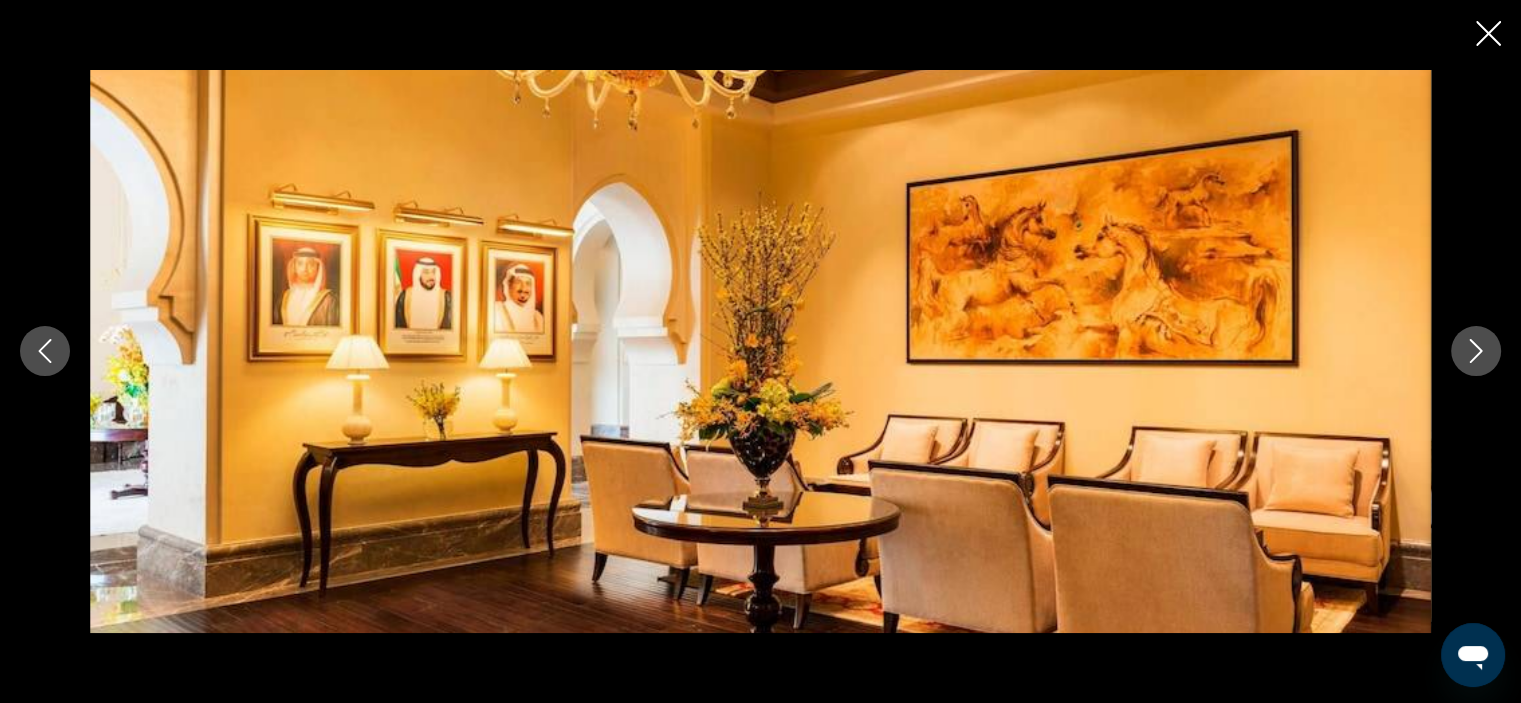 click 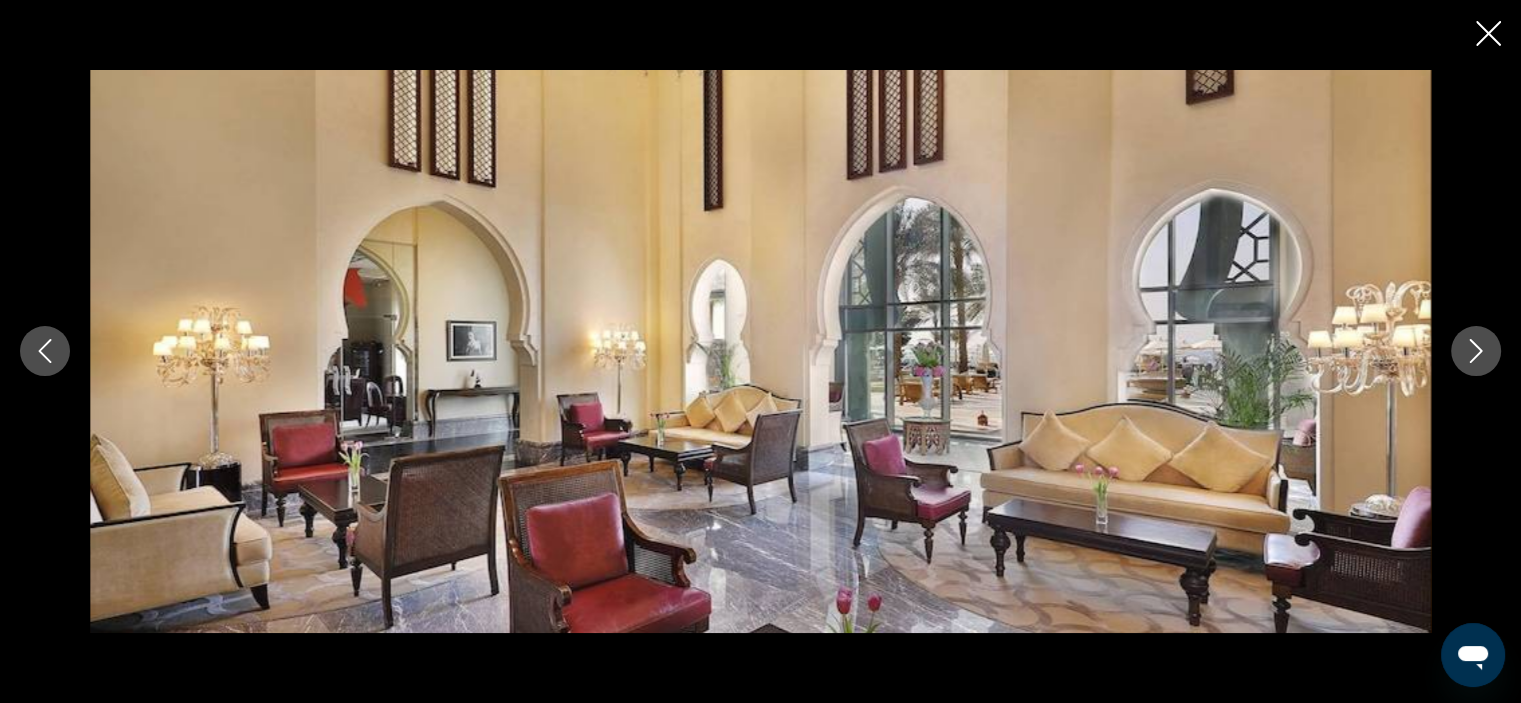 click 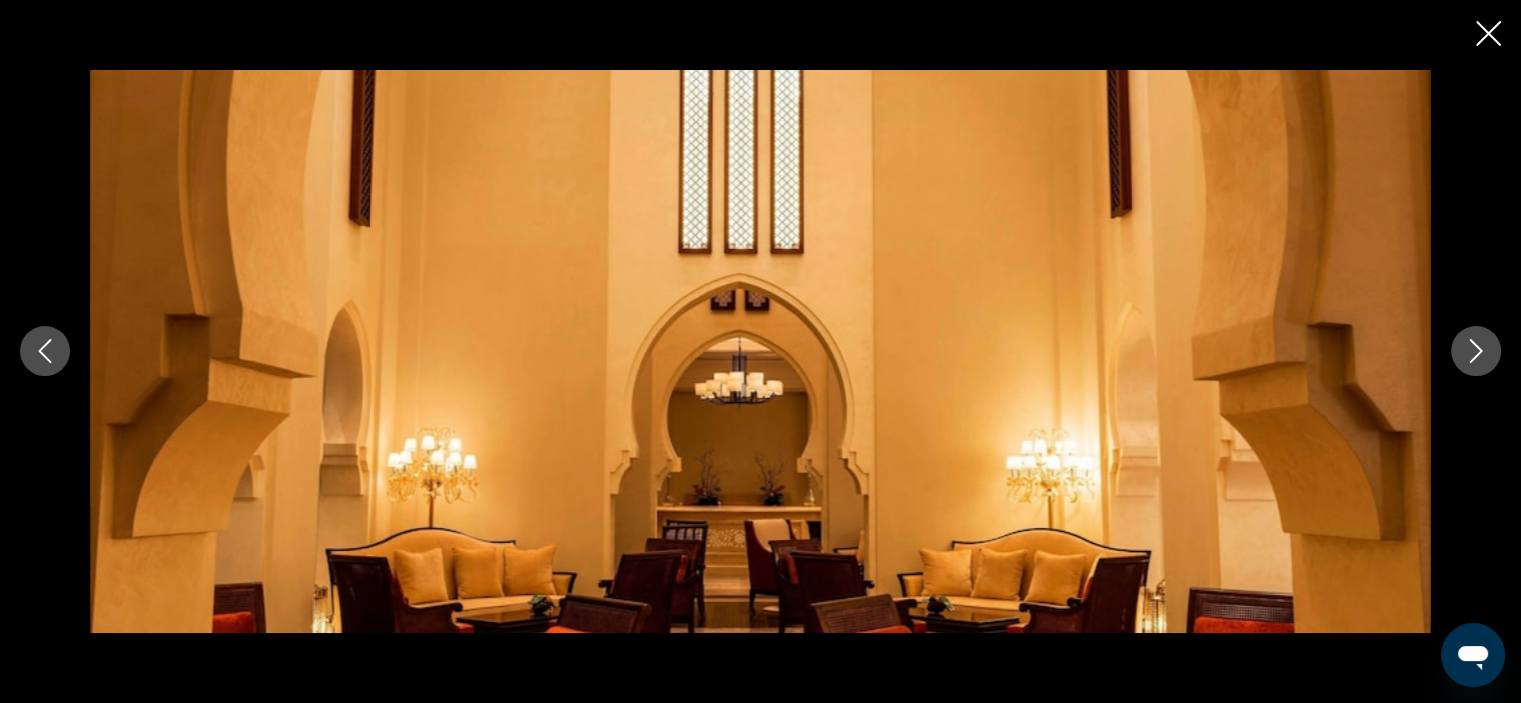click 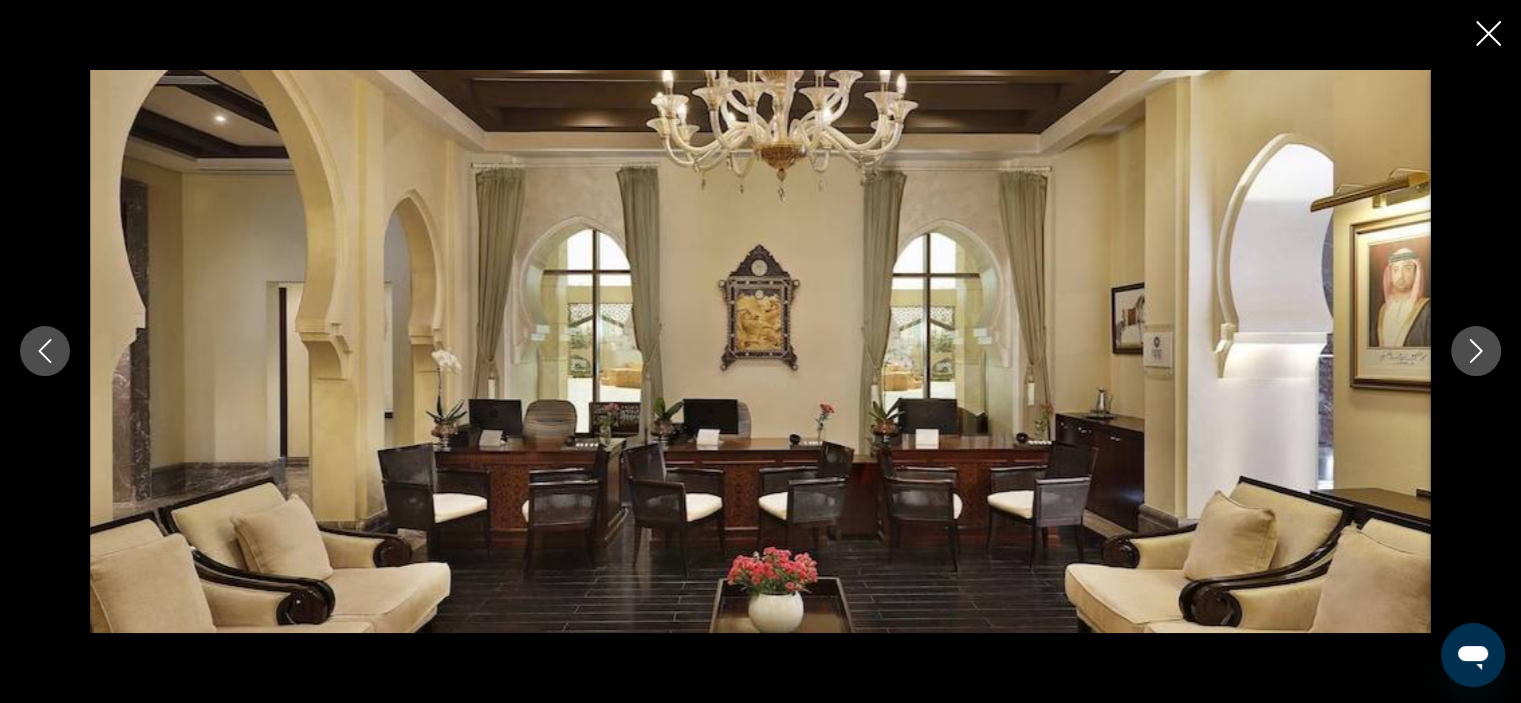 click 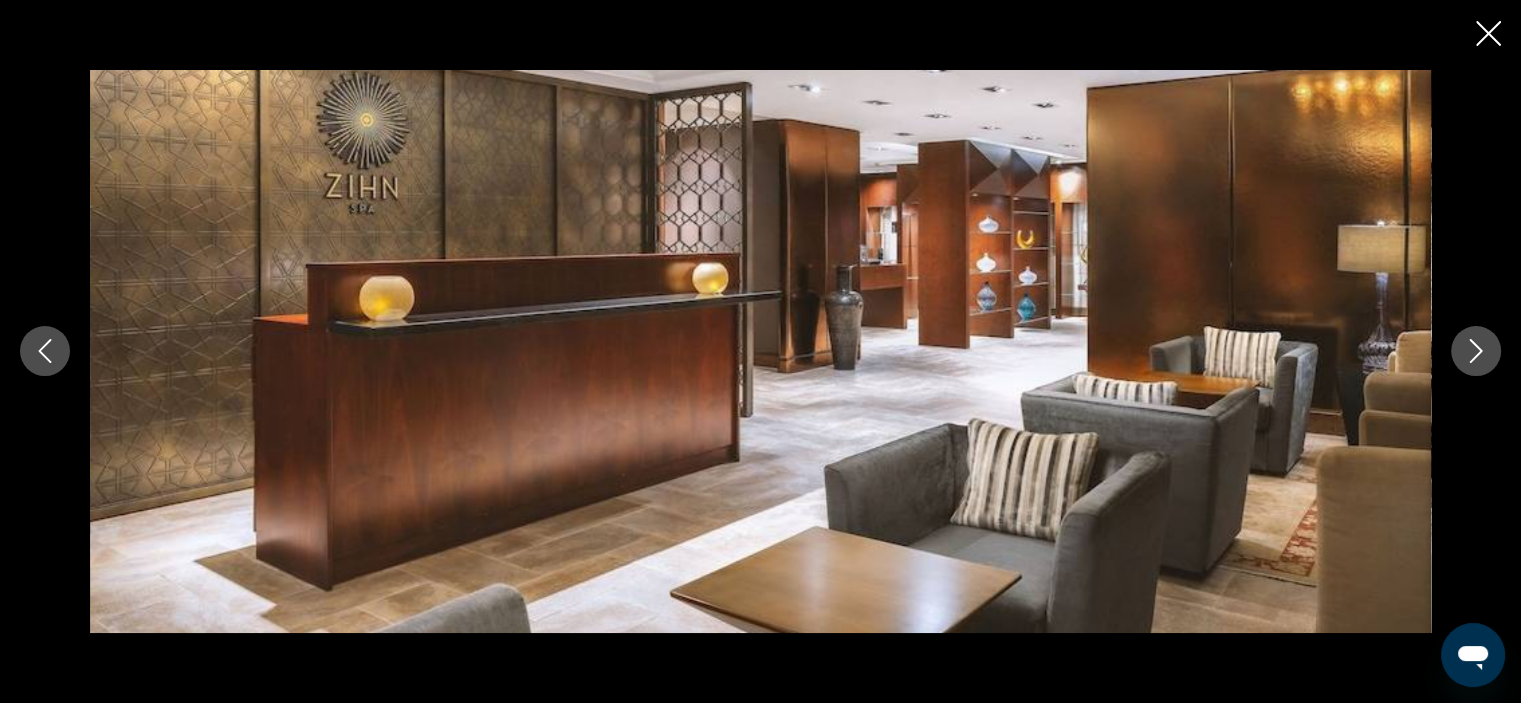 click 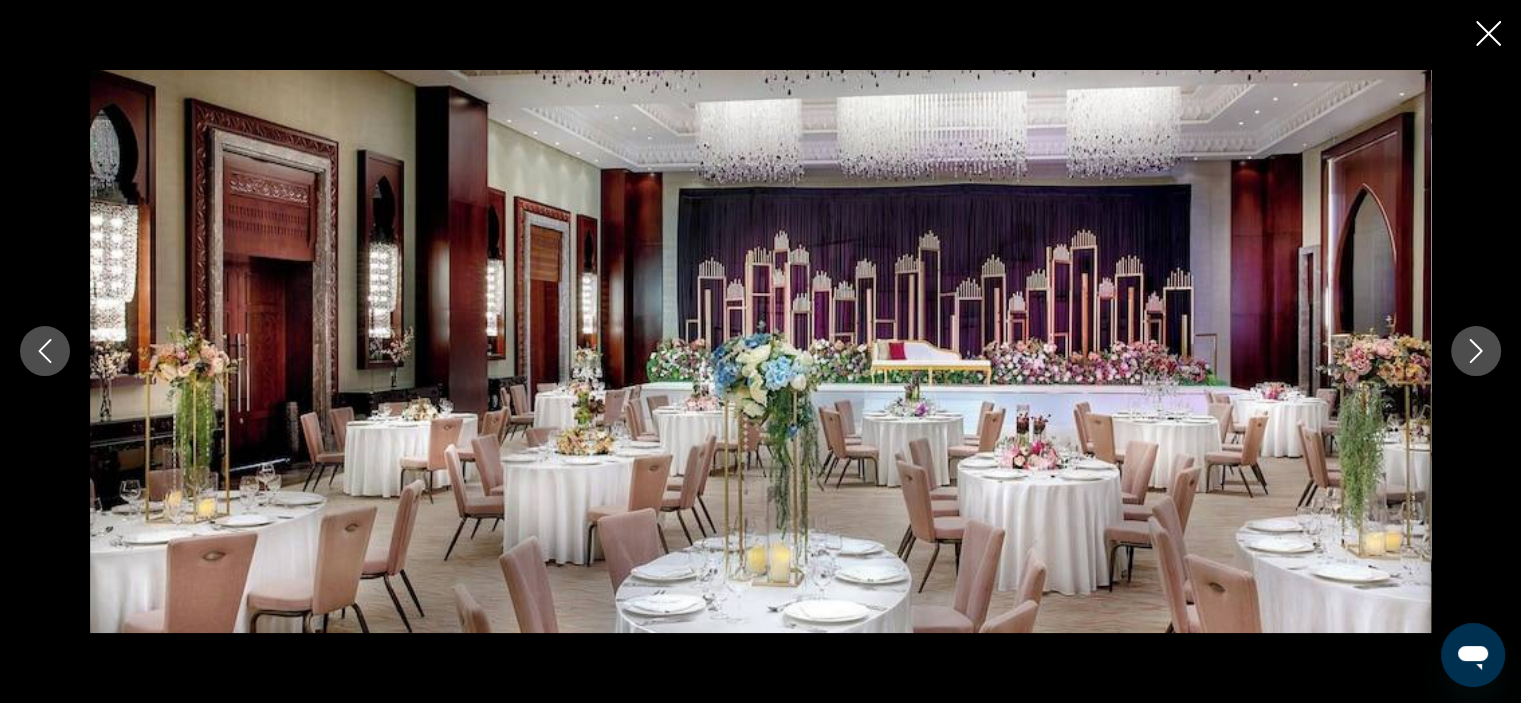 click 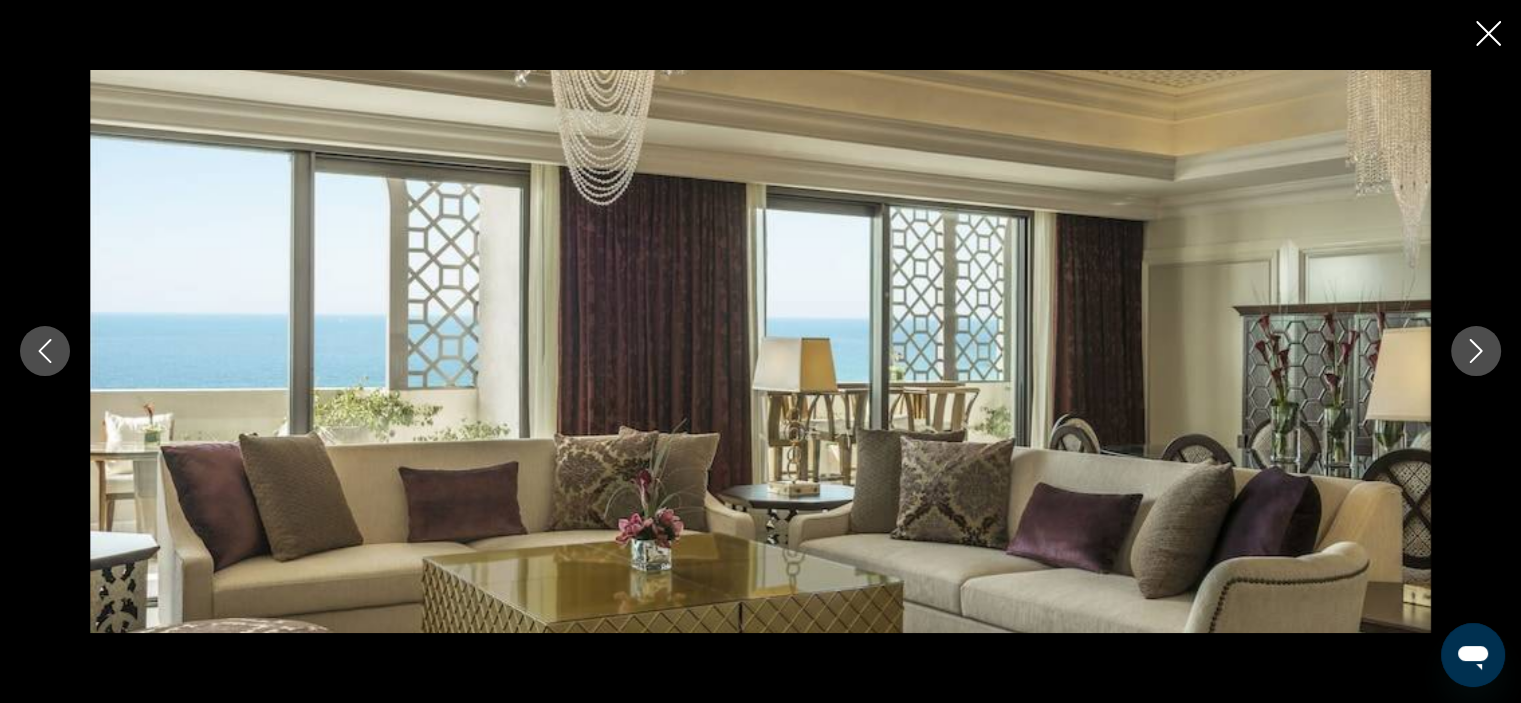 click 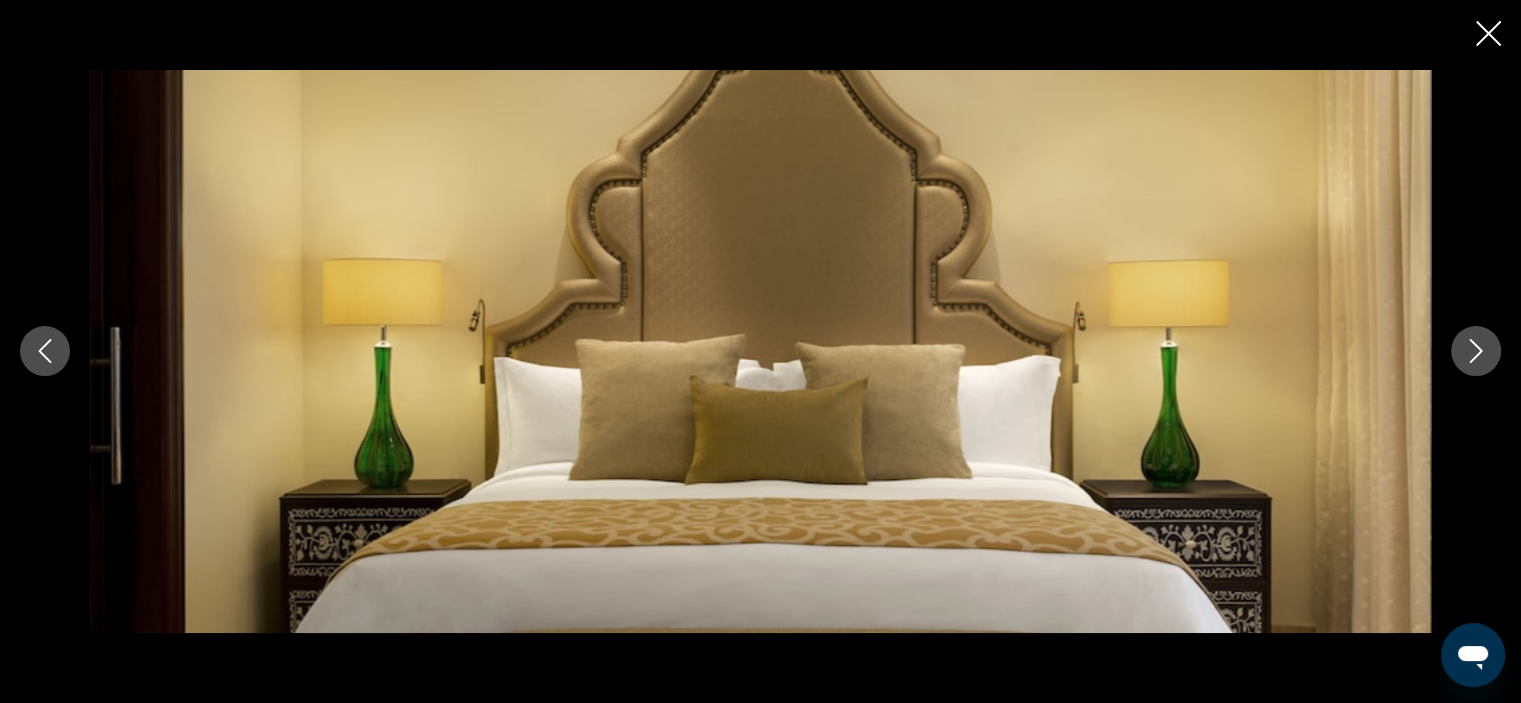 click 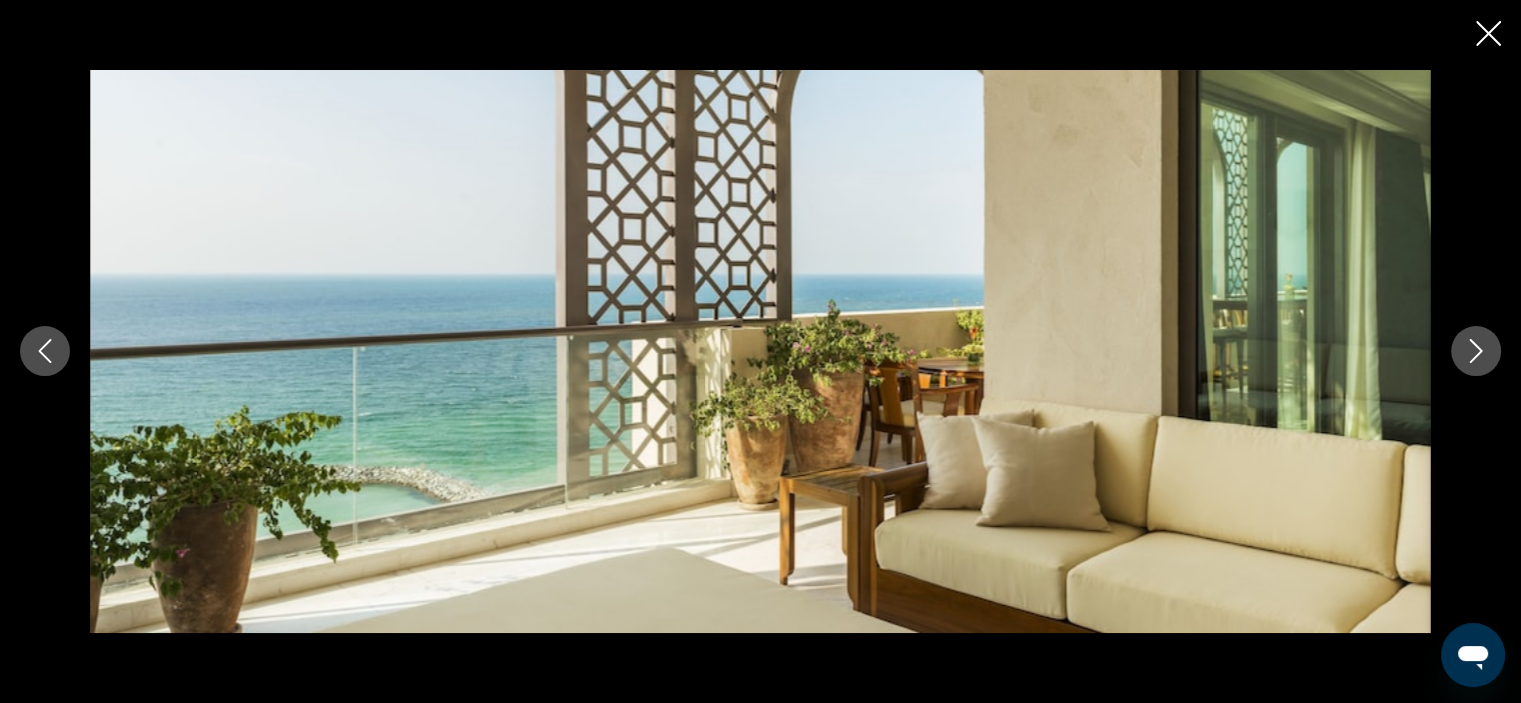 click 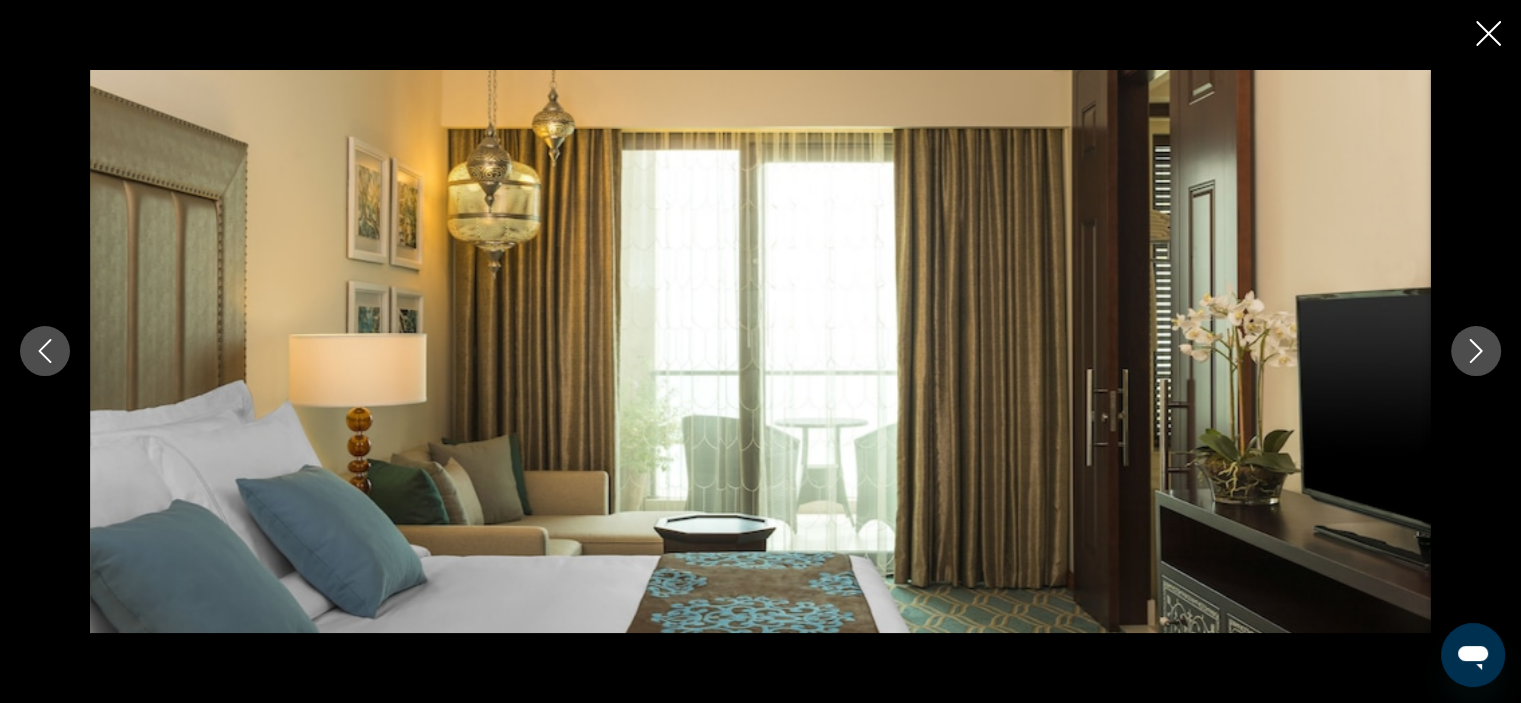 click 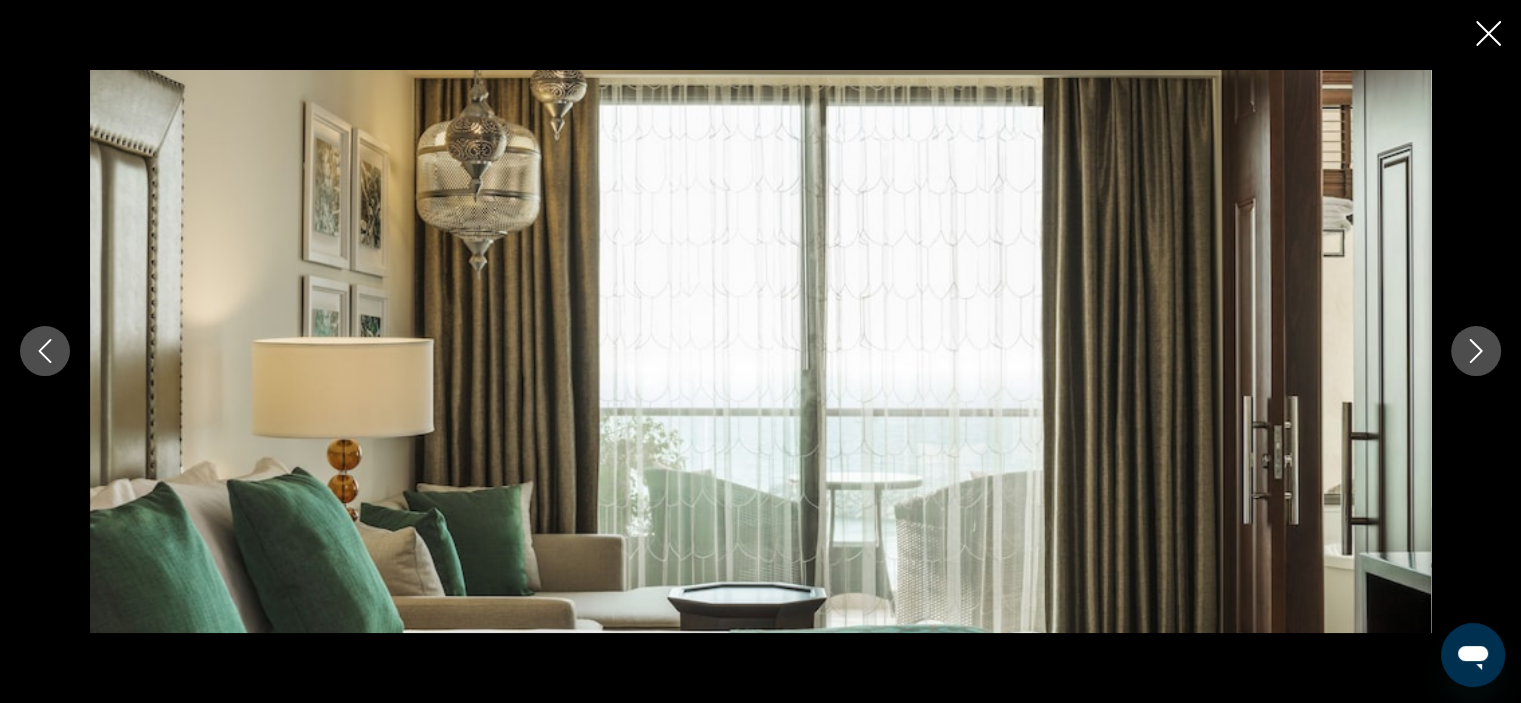 click 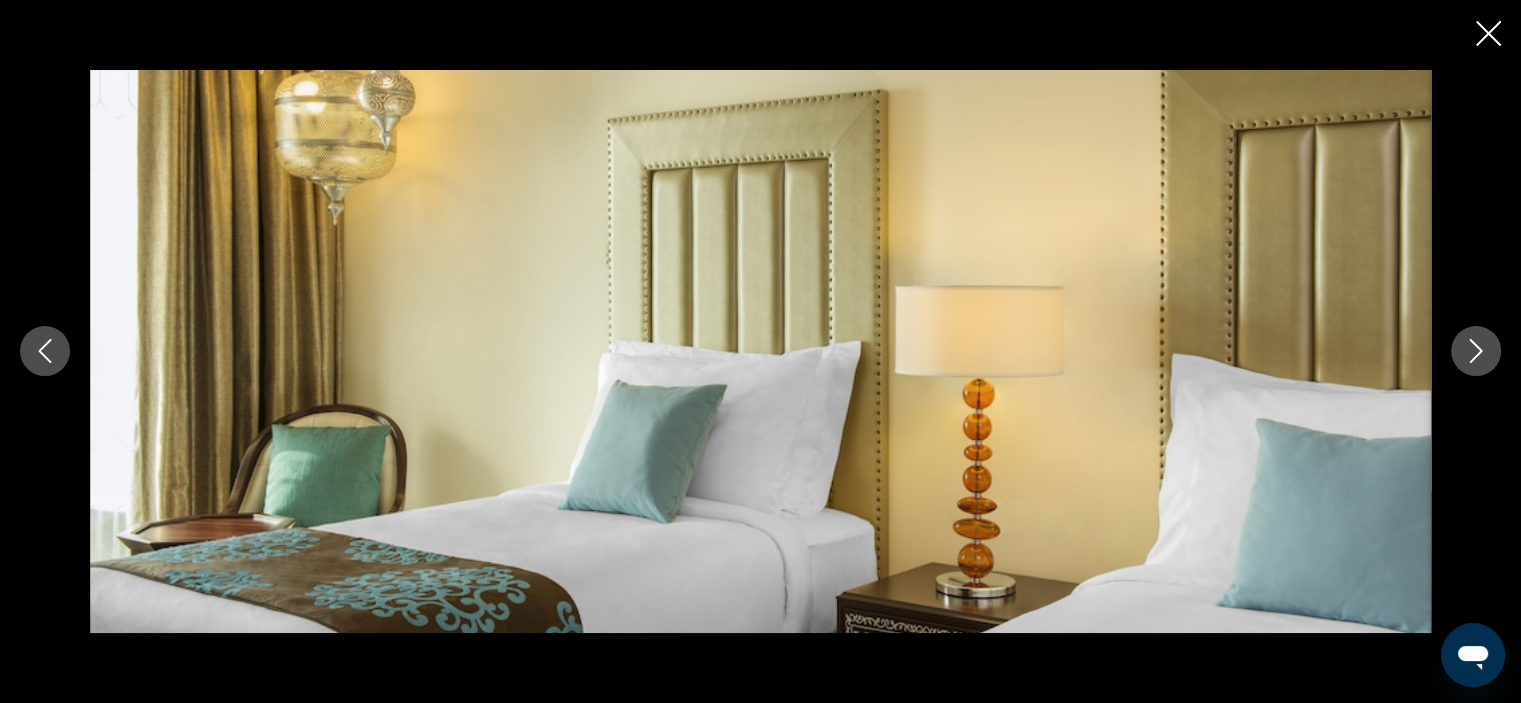click 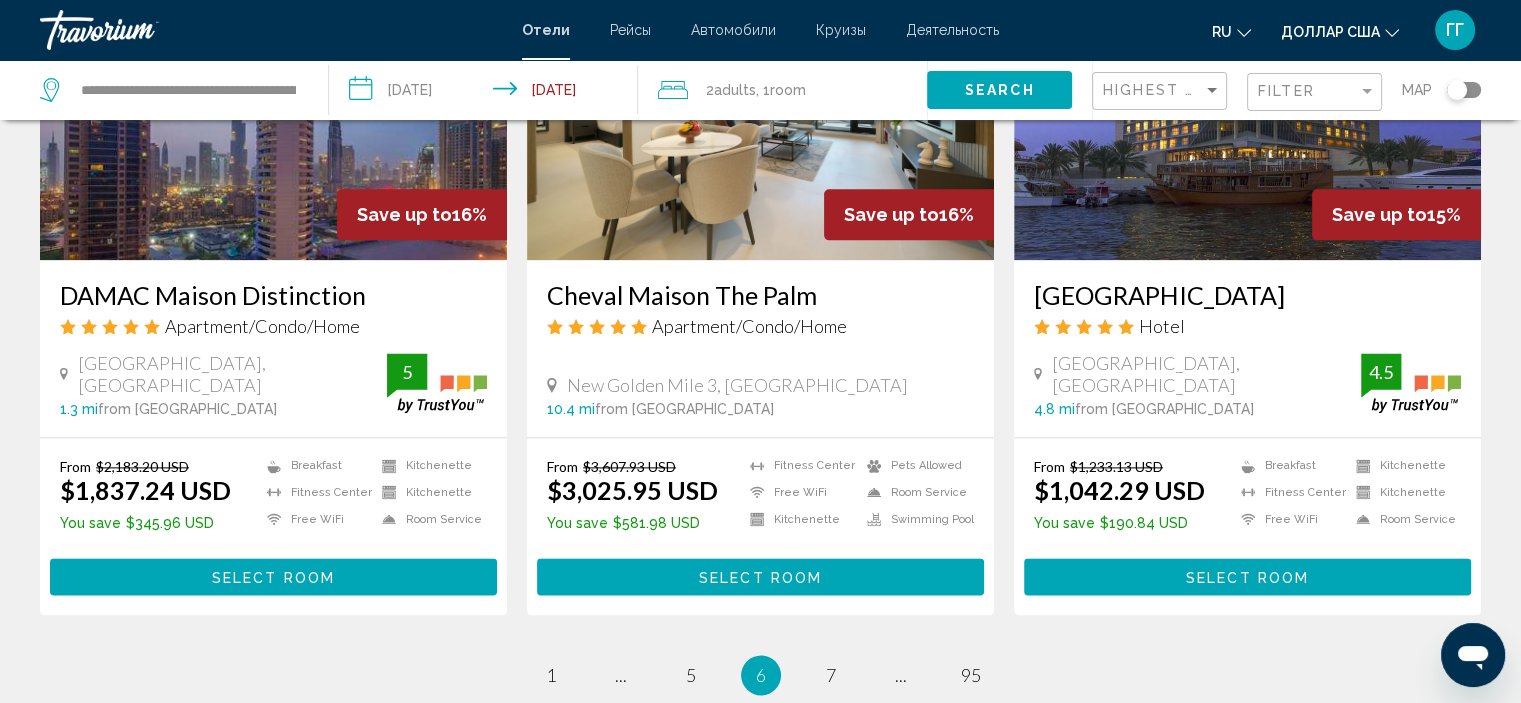 scroll, scrollTop: 2536, scrollLeft: 0, axis: vertical 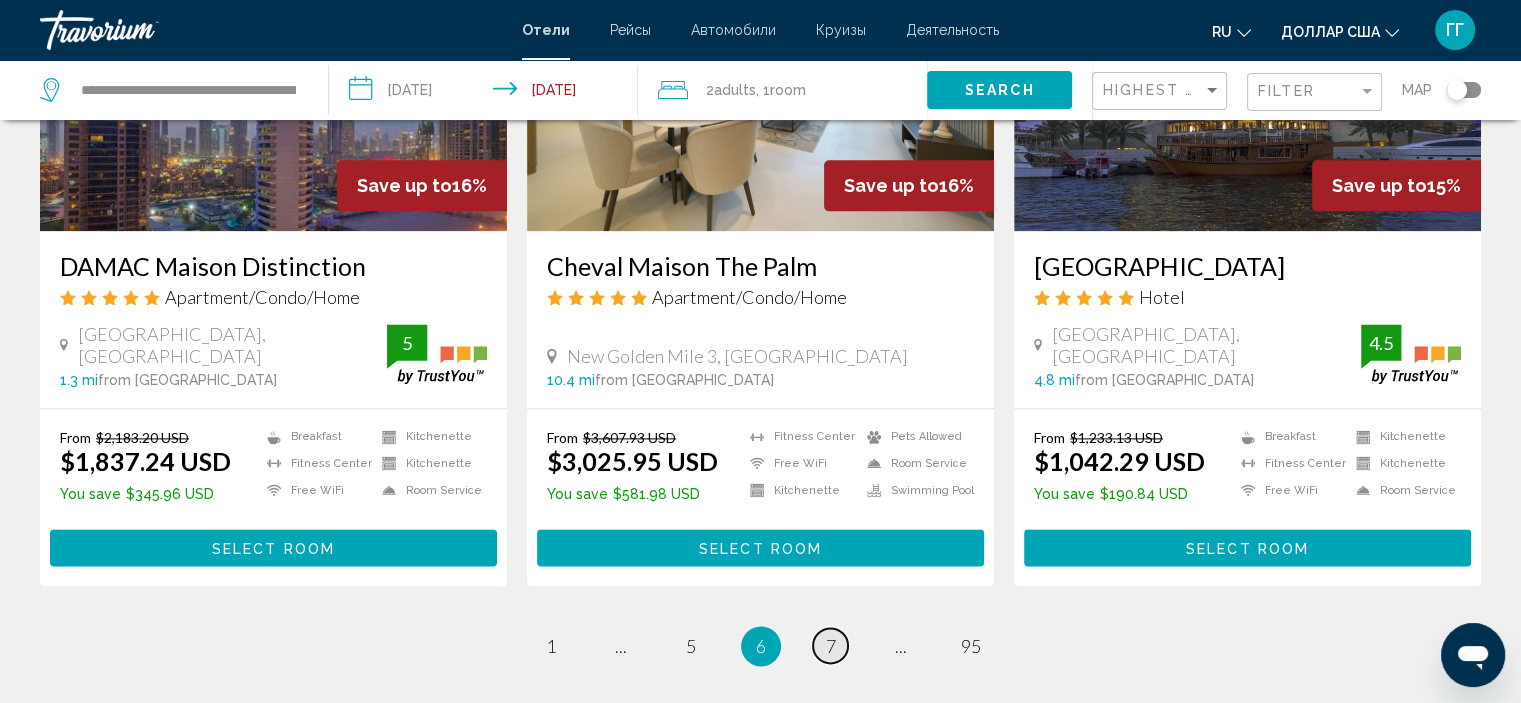 click on "7" at bounding box center (831, 646) 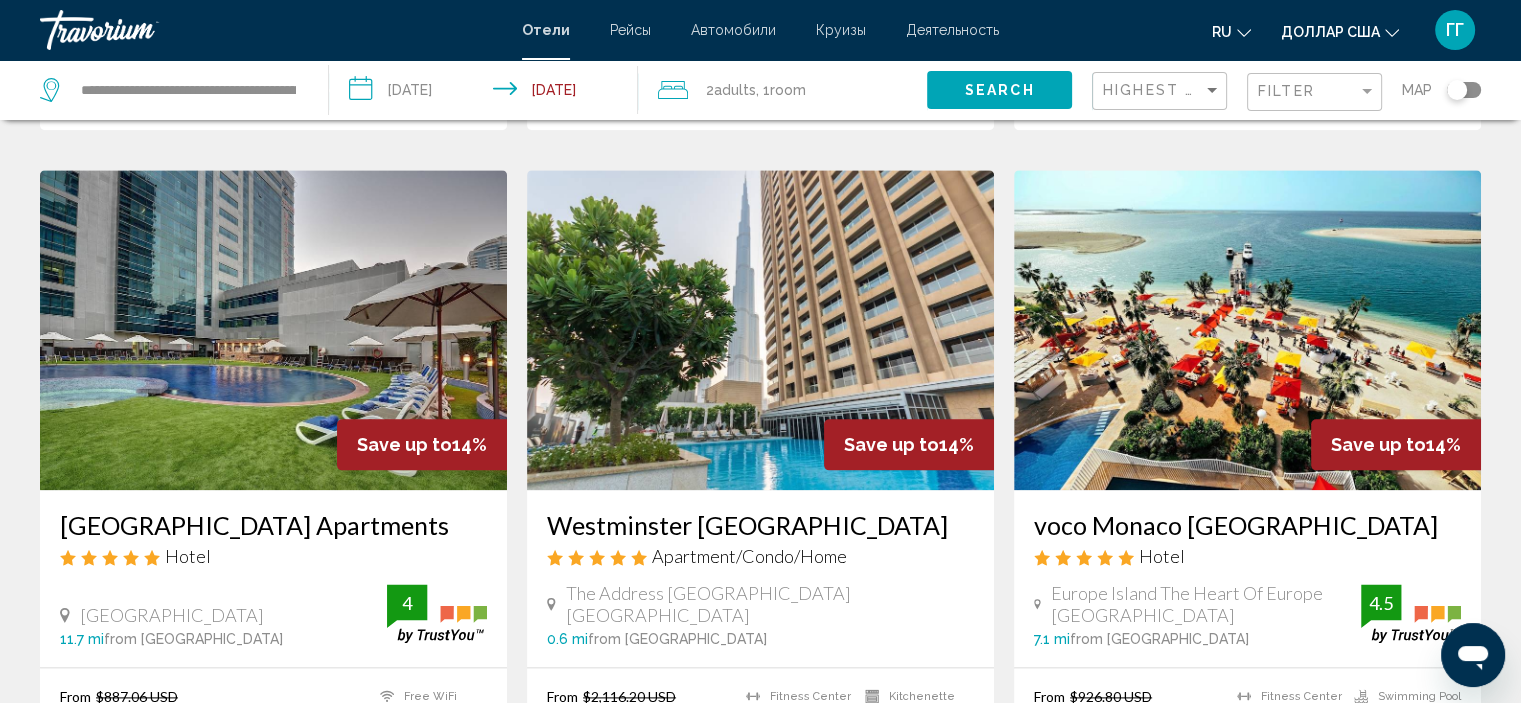 scroll, scrollTop: 2298, scrollLeft: 0, axis: vertical 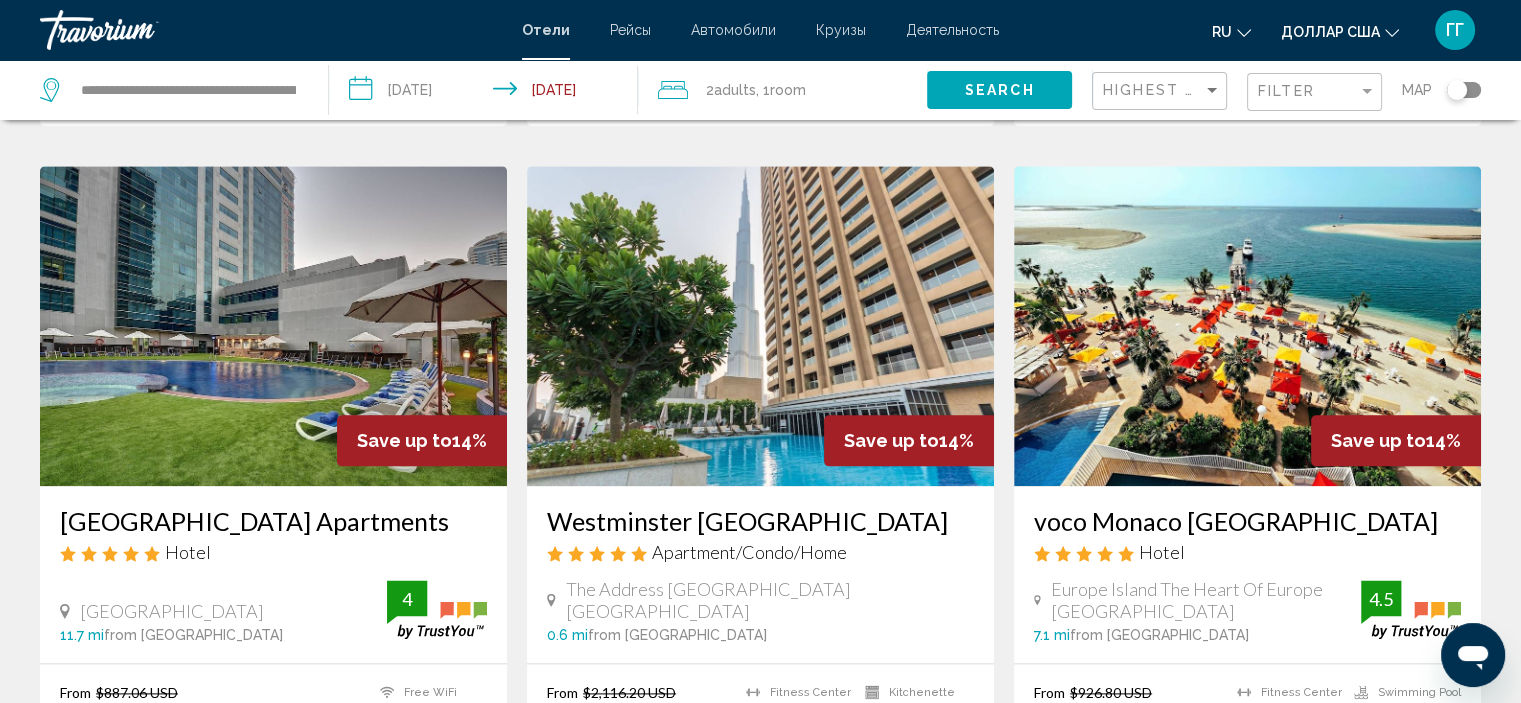 click at bounding box center [1247, 326] 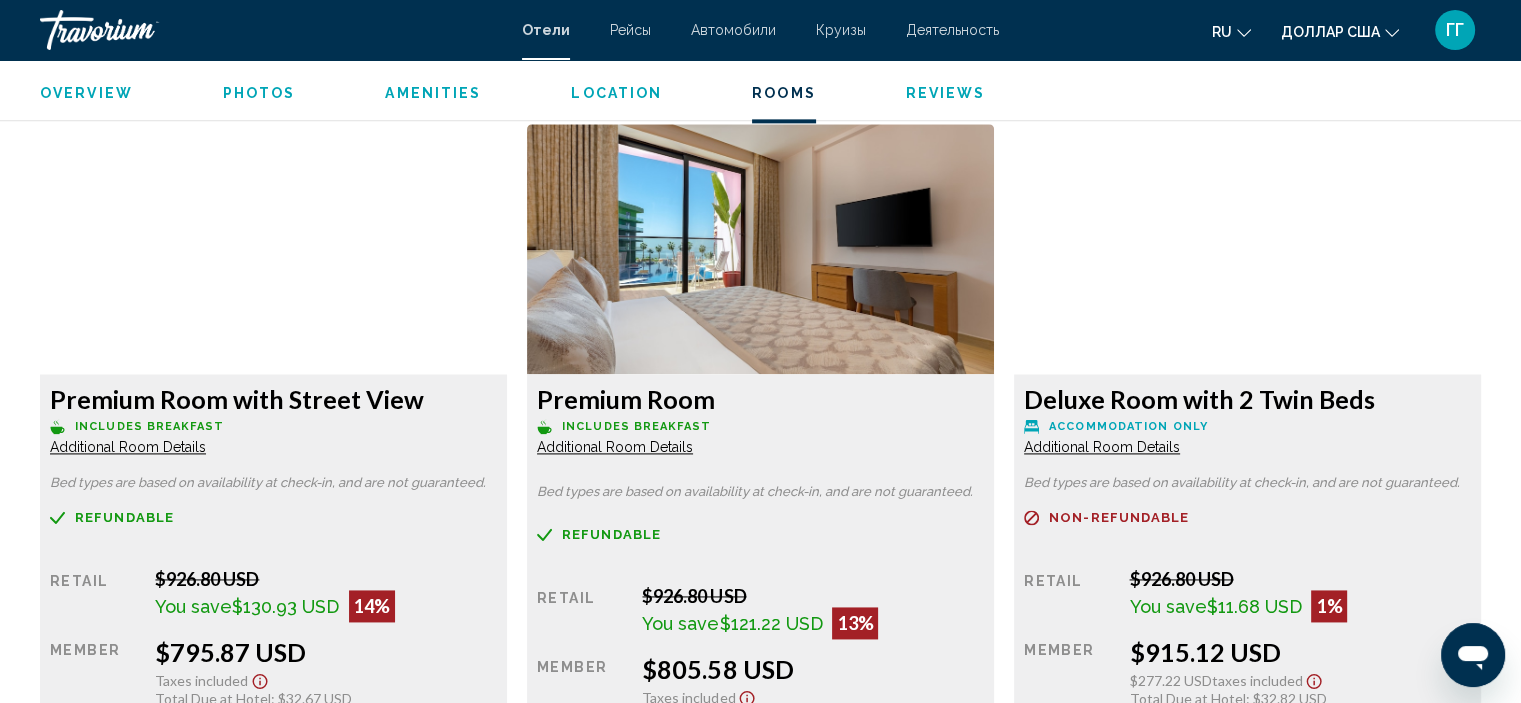 scroll, scrollTop: 2696, scrollLeft: 0, axis: vertical 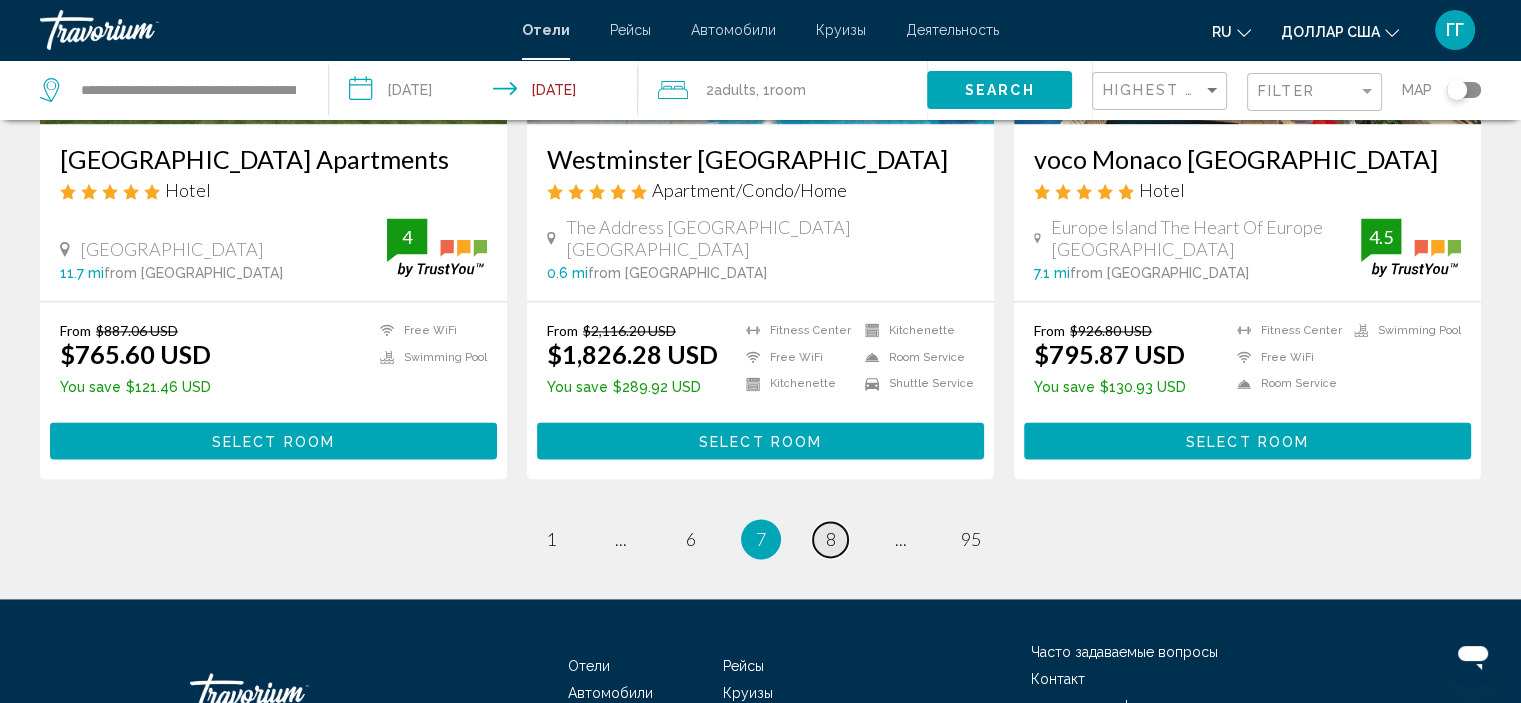 click on "8" at bounding box center (831, 539) 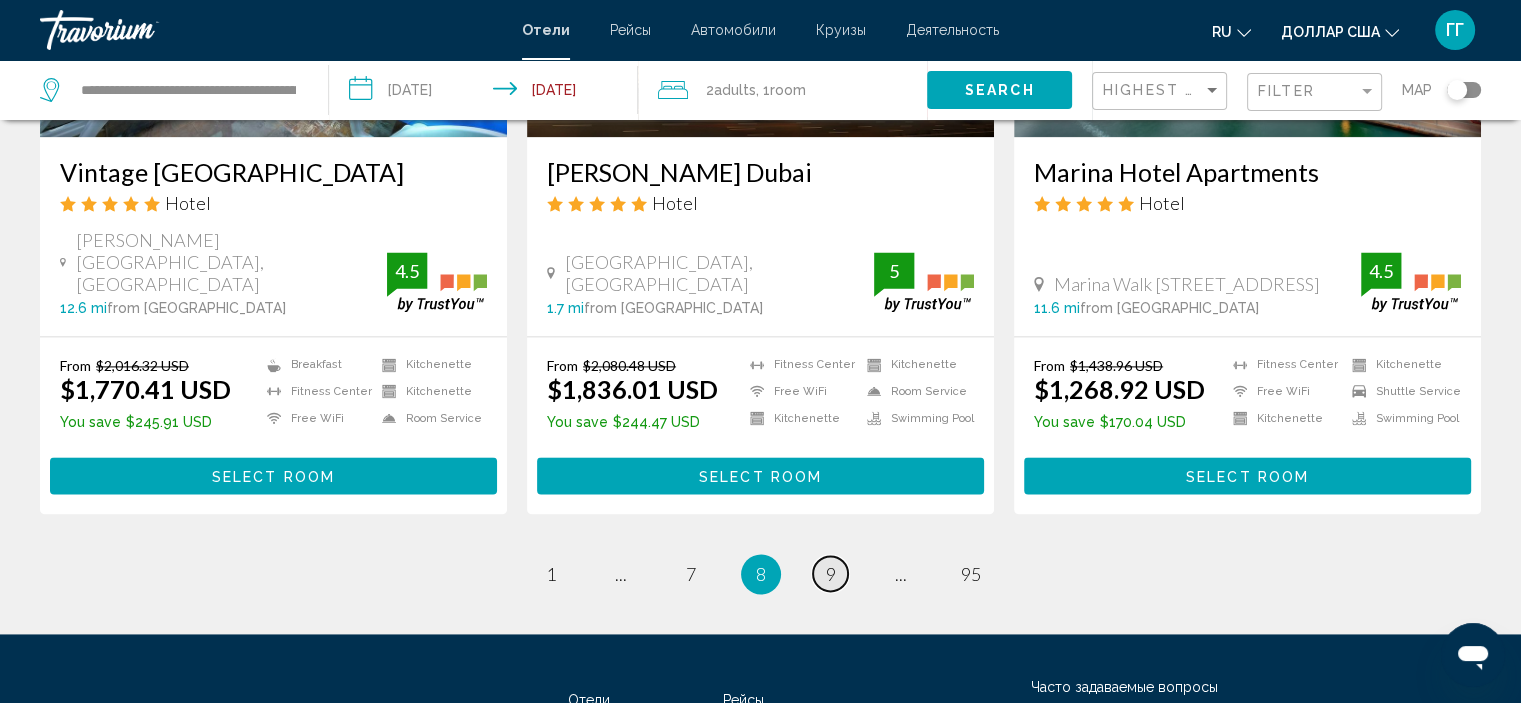 scroll, scrollTop: 2662, scrollLeft: 0, axis: vertical 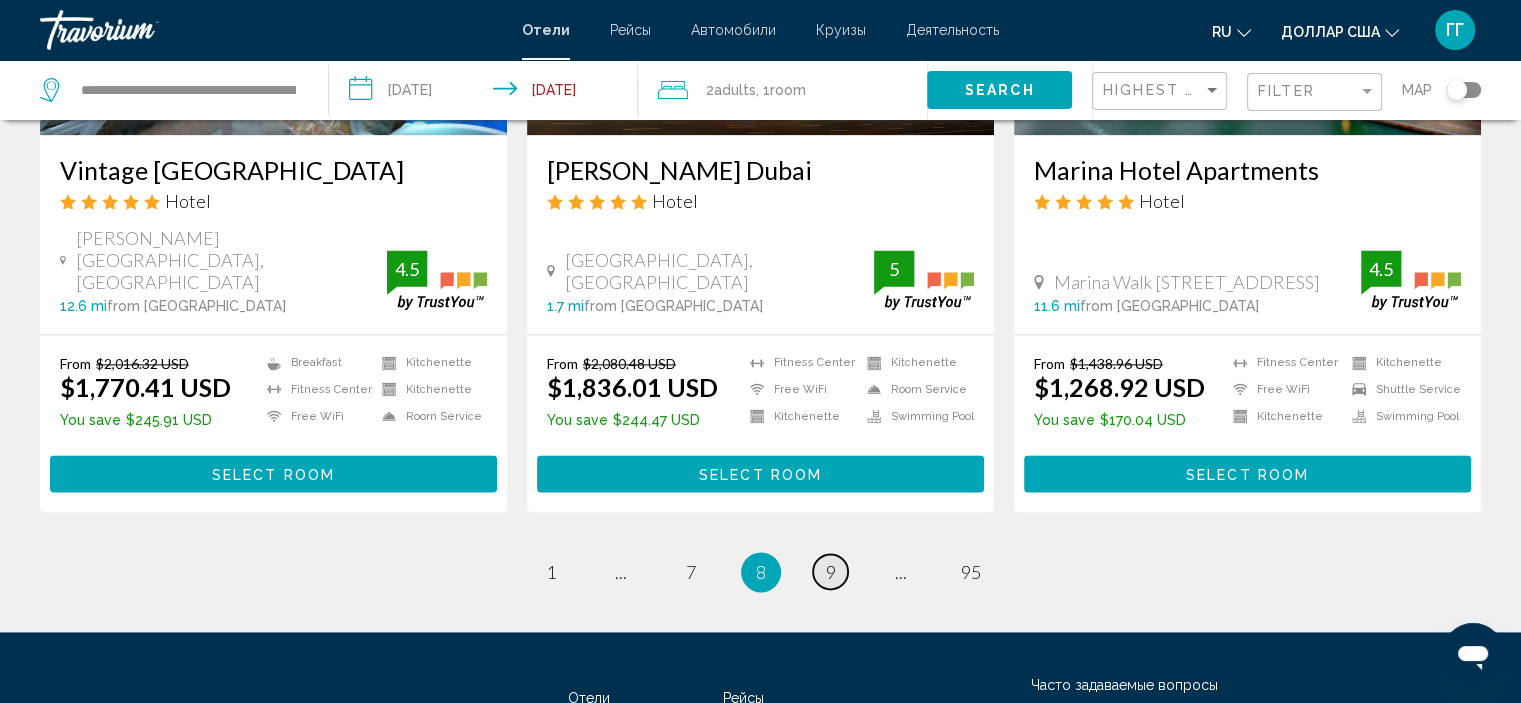 click on "9" at bounding box center (831, 572) 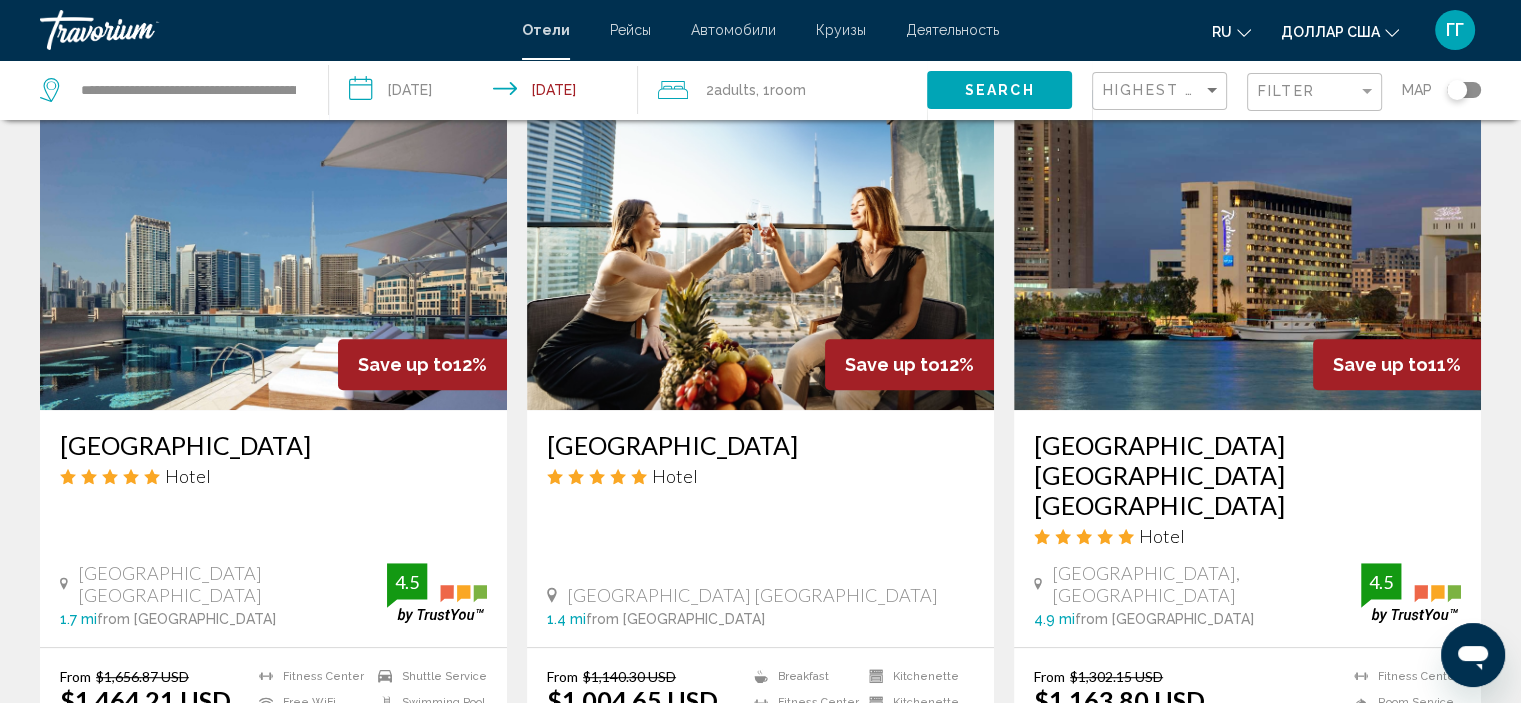 scroll, scrollTop: 852, scrollLeft: 0, axis: vertical 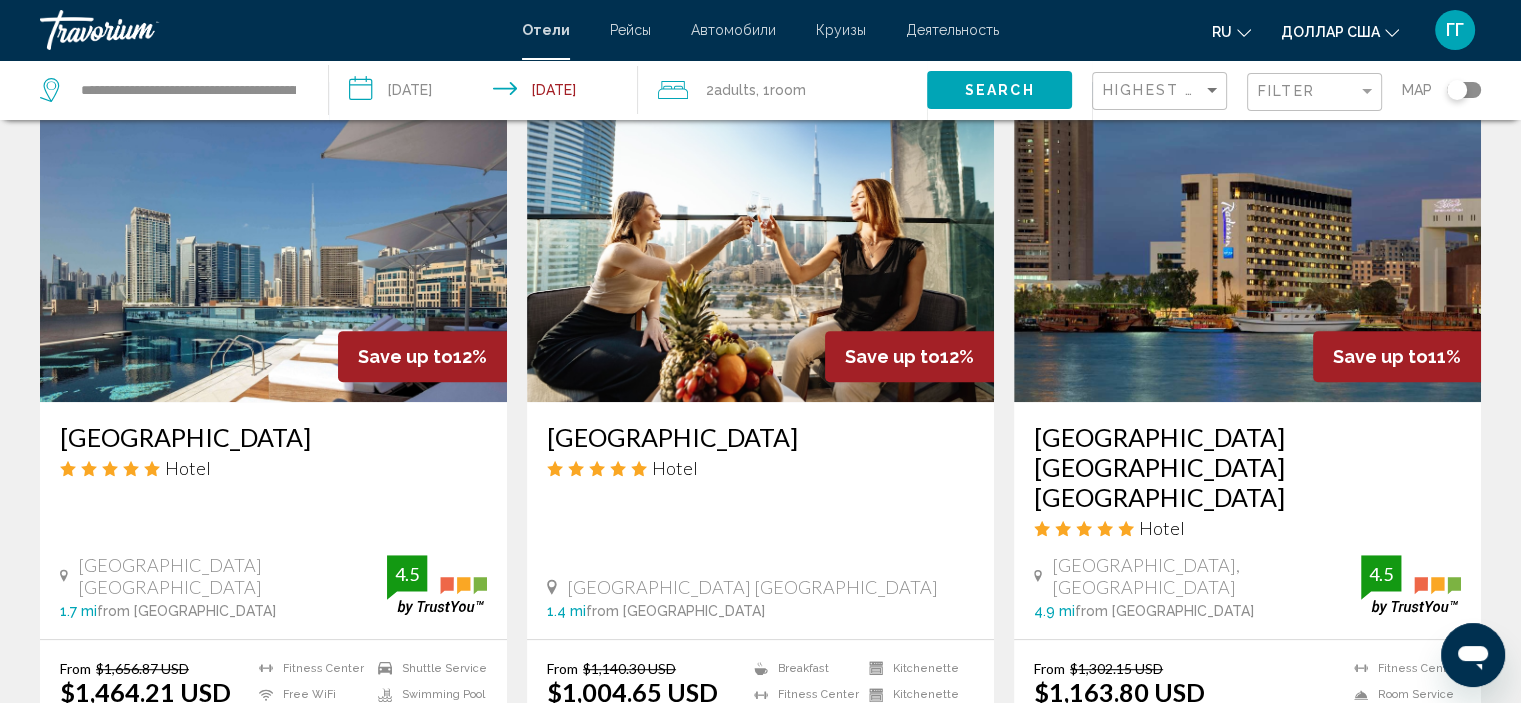 click at bounding box center [1247, 242] 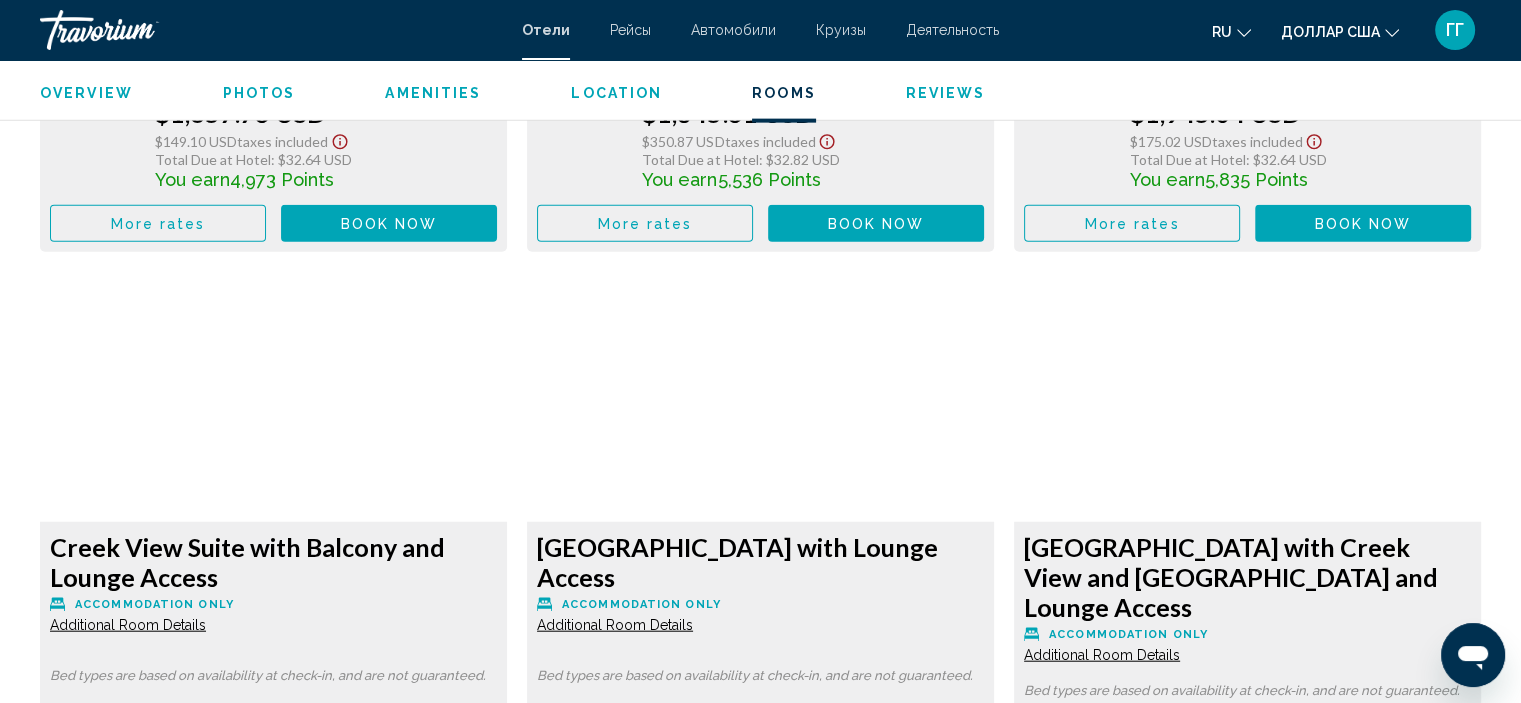 scroll, scrollTop: 4652, scrollLeft: 0, axis: vertical 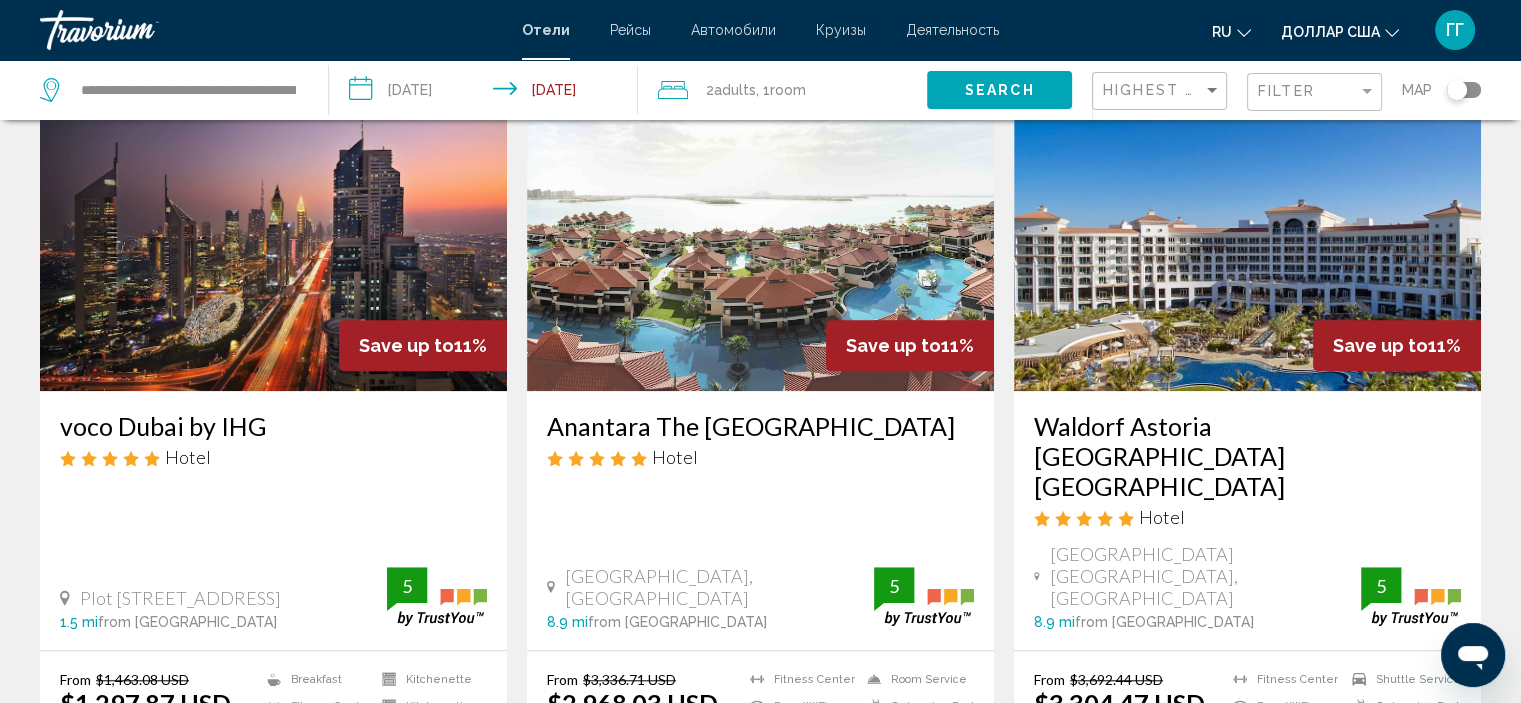 click at bounding box center [760, 231] 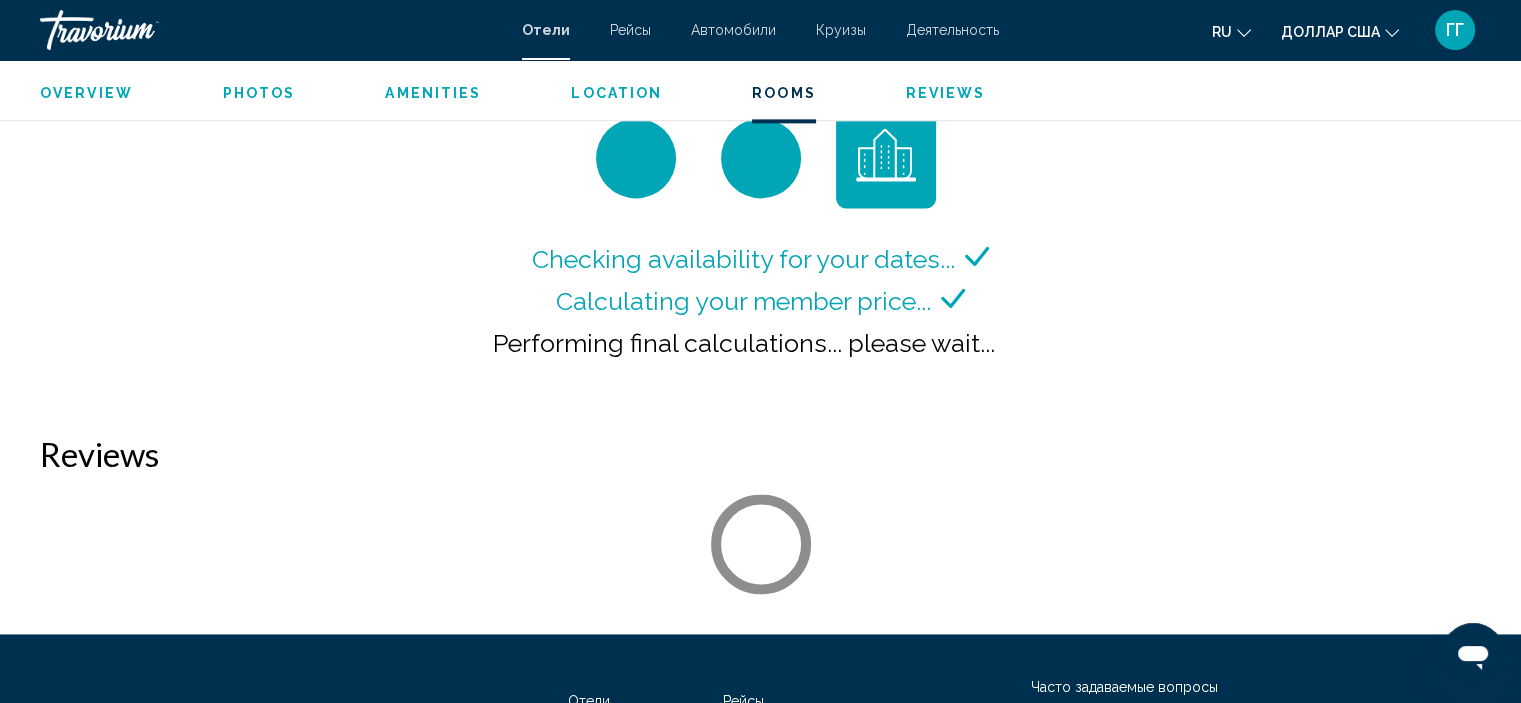 scroll, scrollTop: 2722, scrollLeft: 0, axis: vertical 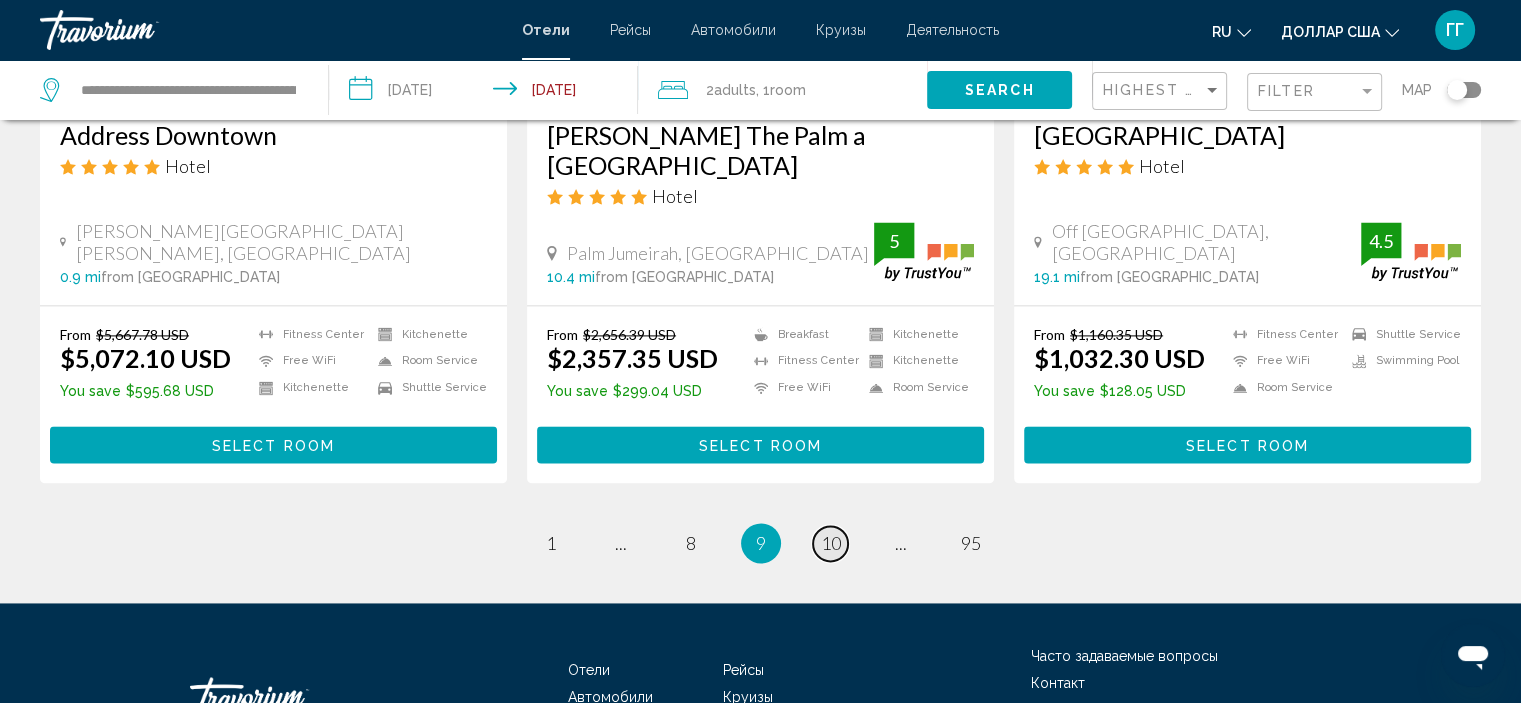 click on "10" at bounding box center (831, 543) 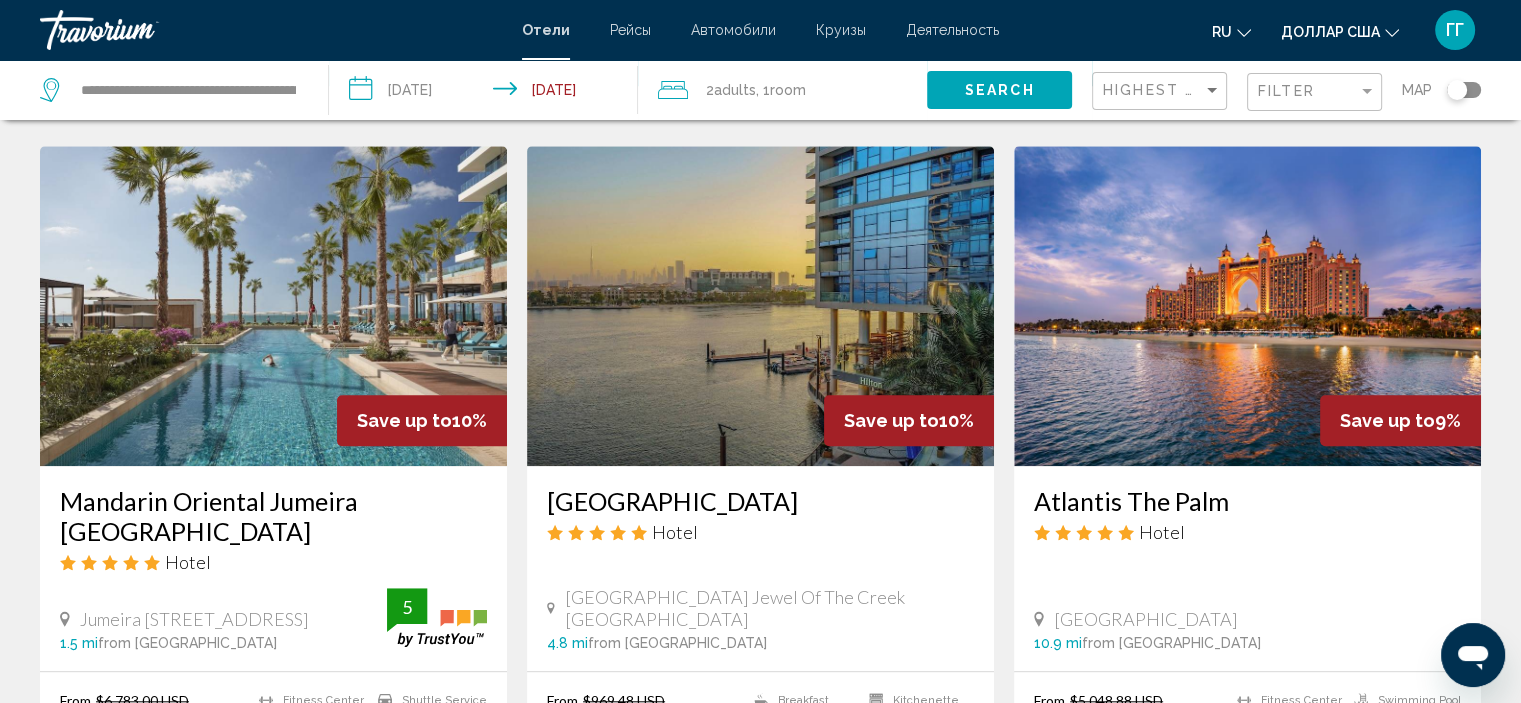 scroll, scrollTop: 1642, scrollLeft: 0, axis: vertical 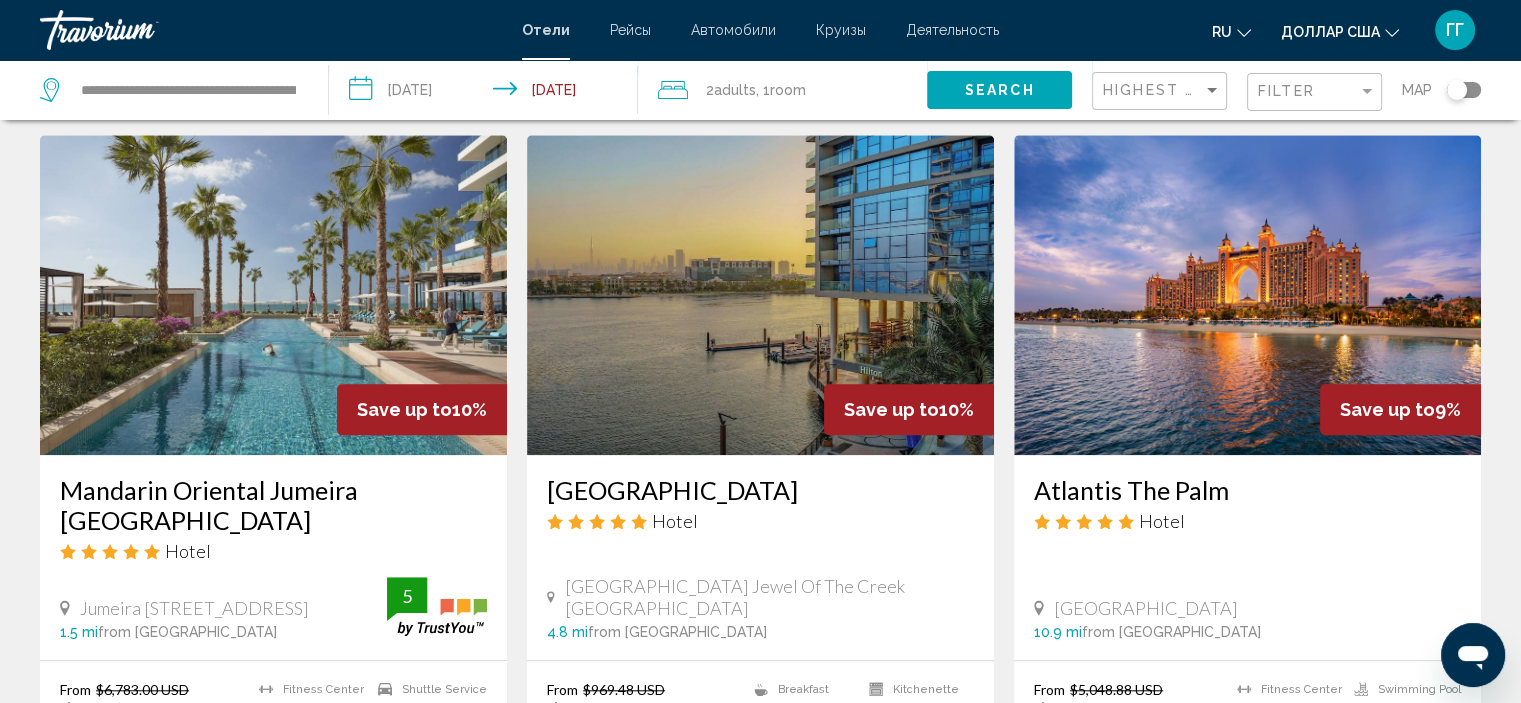 click at bounding box center (1247, 295) 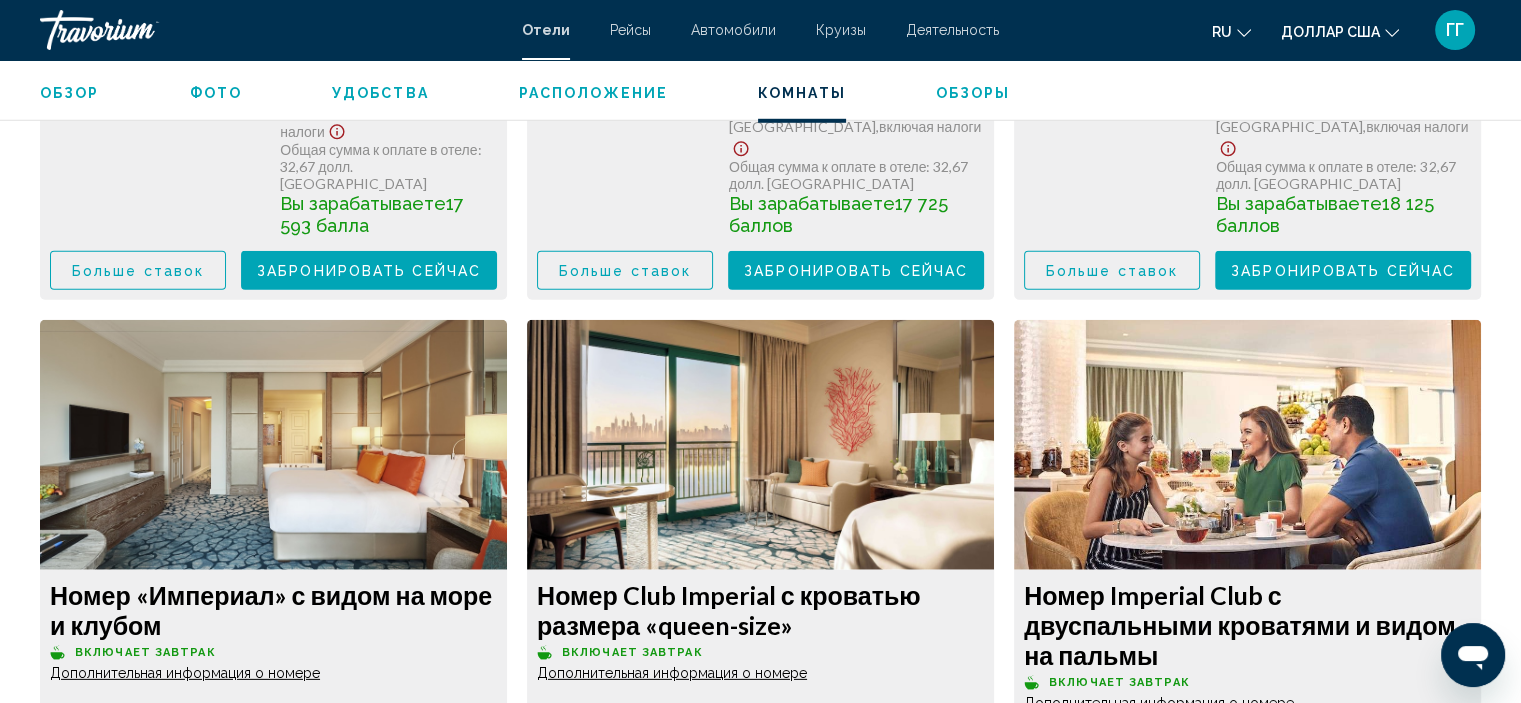 scroll, scrollTop: 5873, scrollLeft: 0, axis: vertical 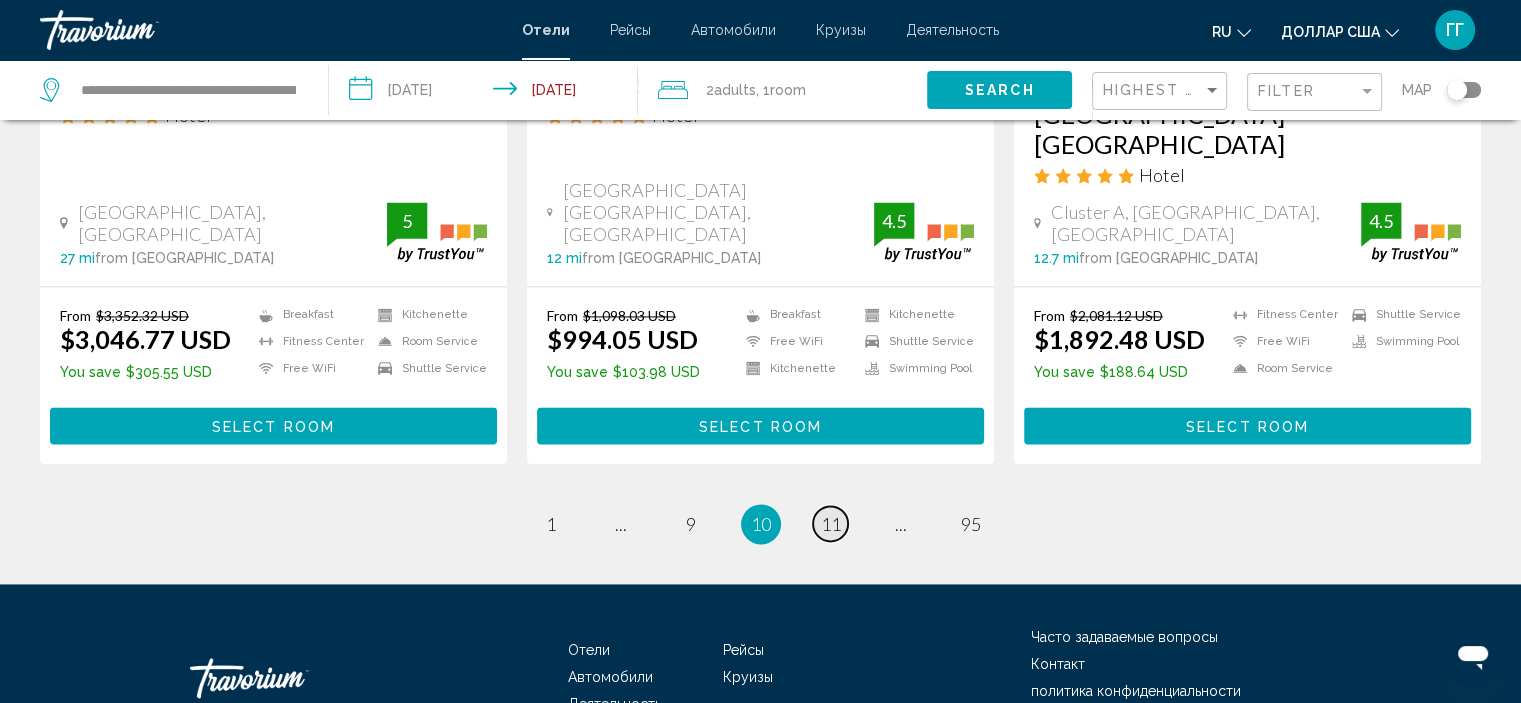 click on "11" at bounding box center [831, 524] 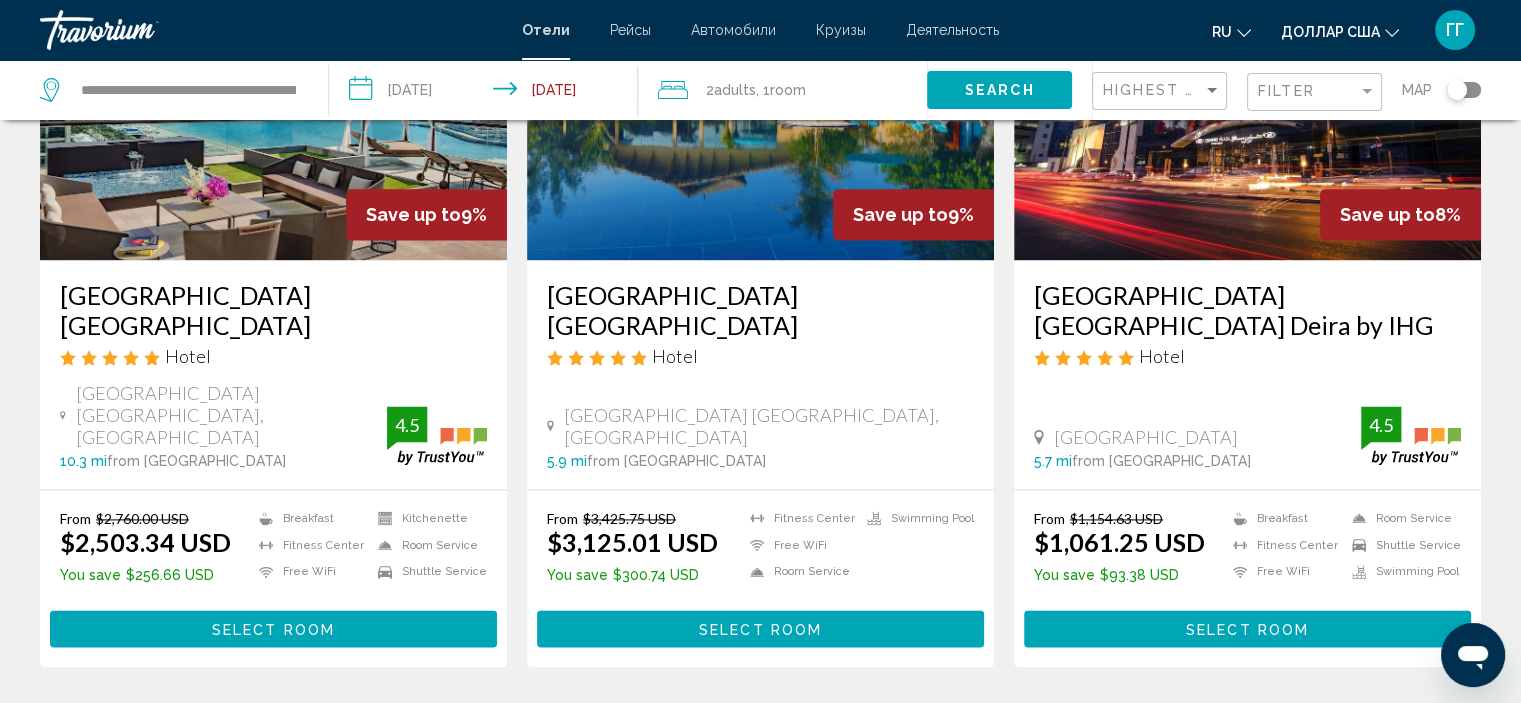 scroll, scrollTop: 2652, scrollLeft: 0, axis: vertical 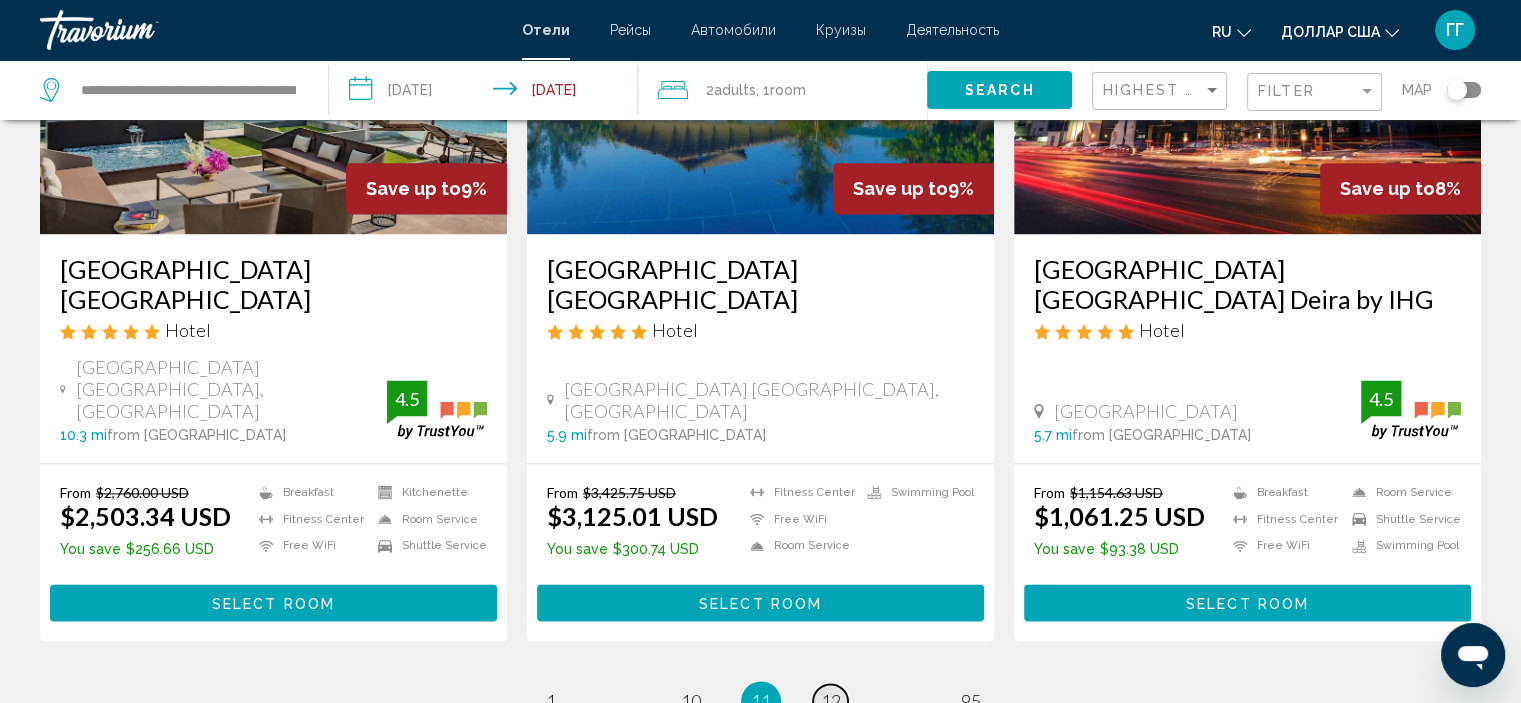click on "12" at bounding box center (831, 701) 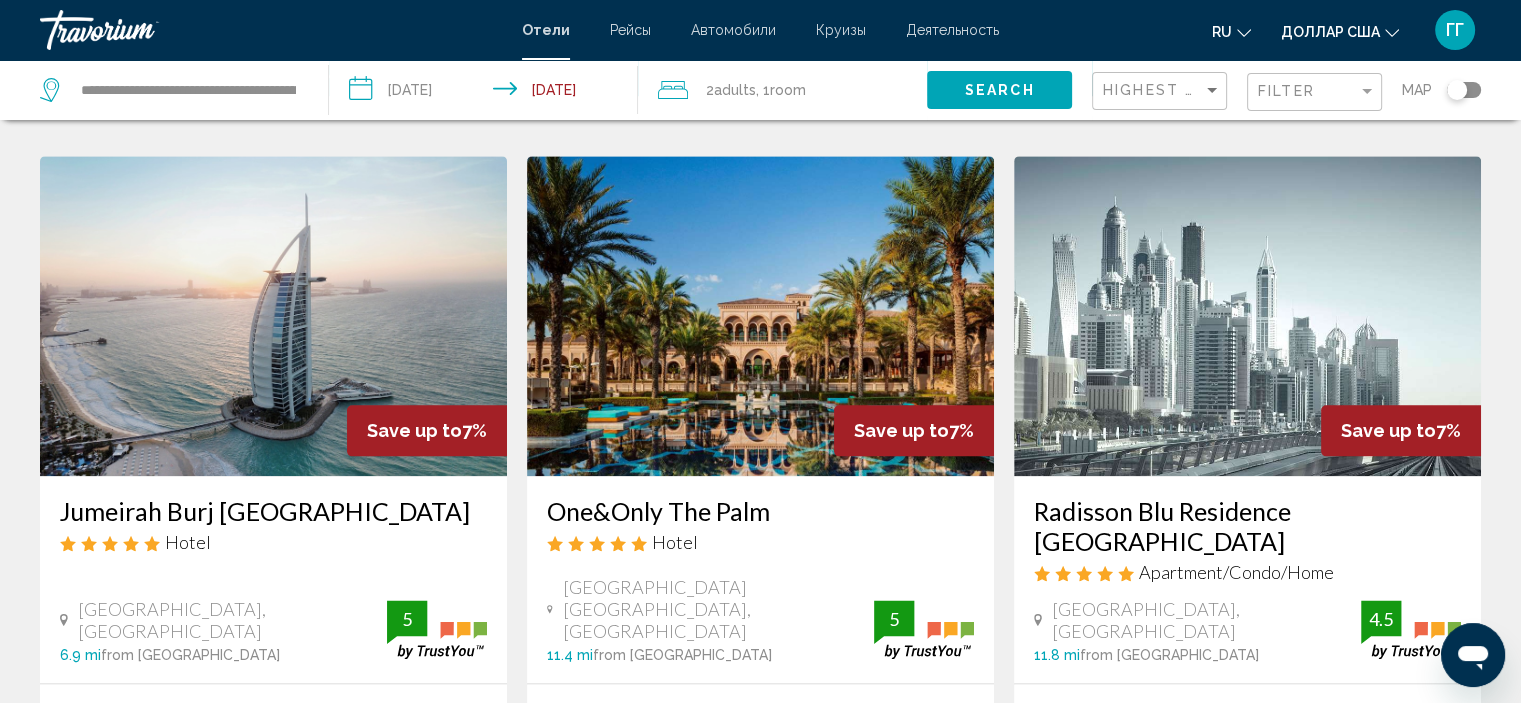 scroll, scrollTop: 2275, scrollLeft: 0, axis: vertical 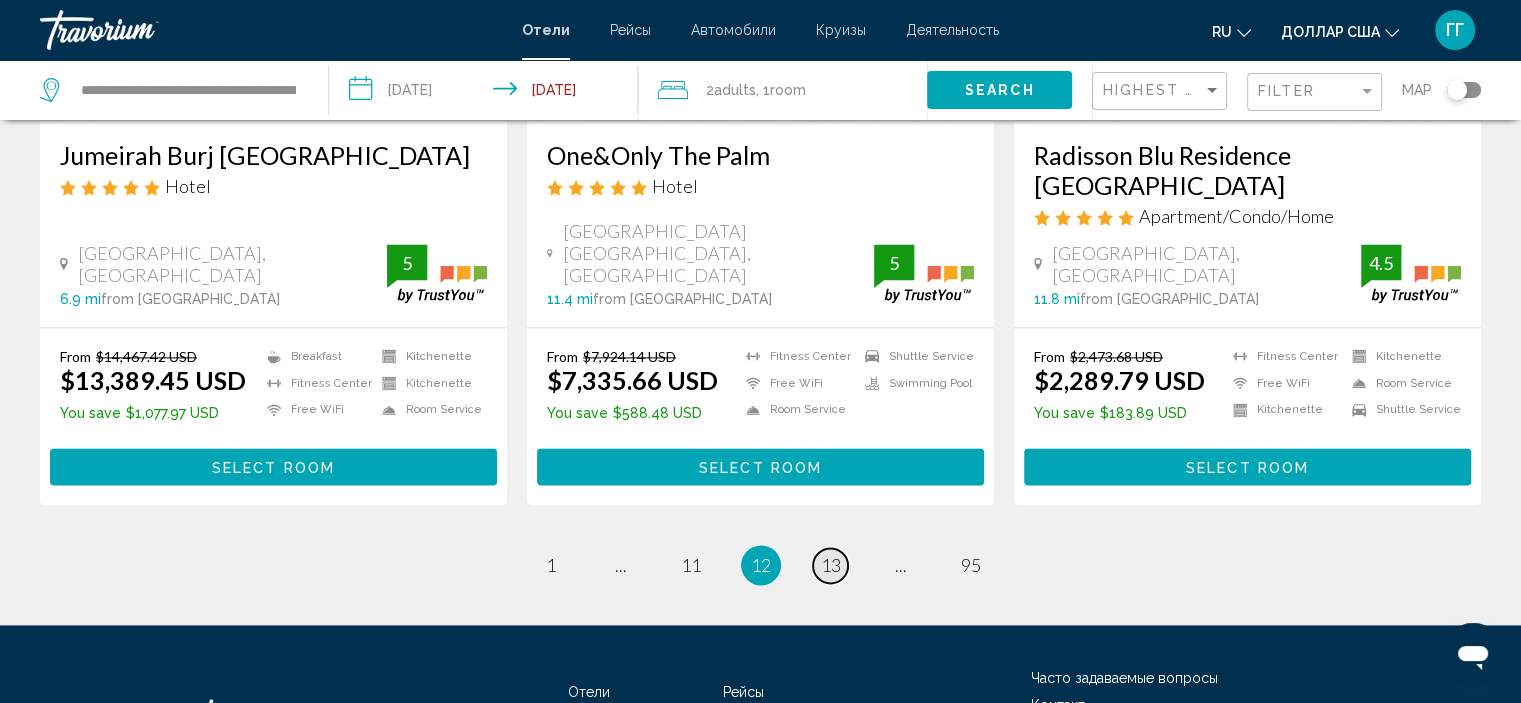click on "13" at bounding box center [831, 565] 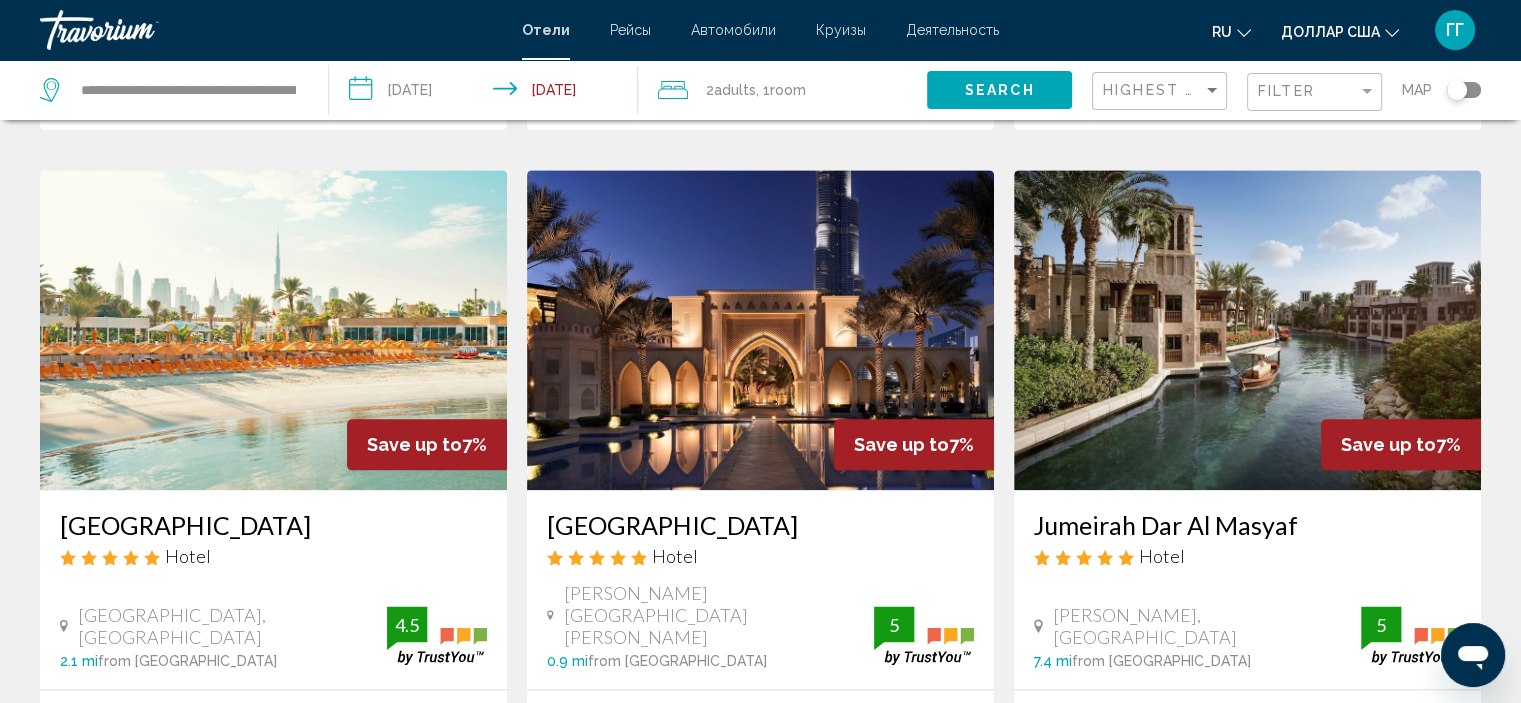 scroll, scrollTop: 2256, scrollLeft: 0, axis: vertical 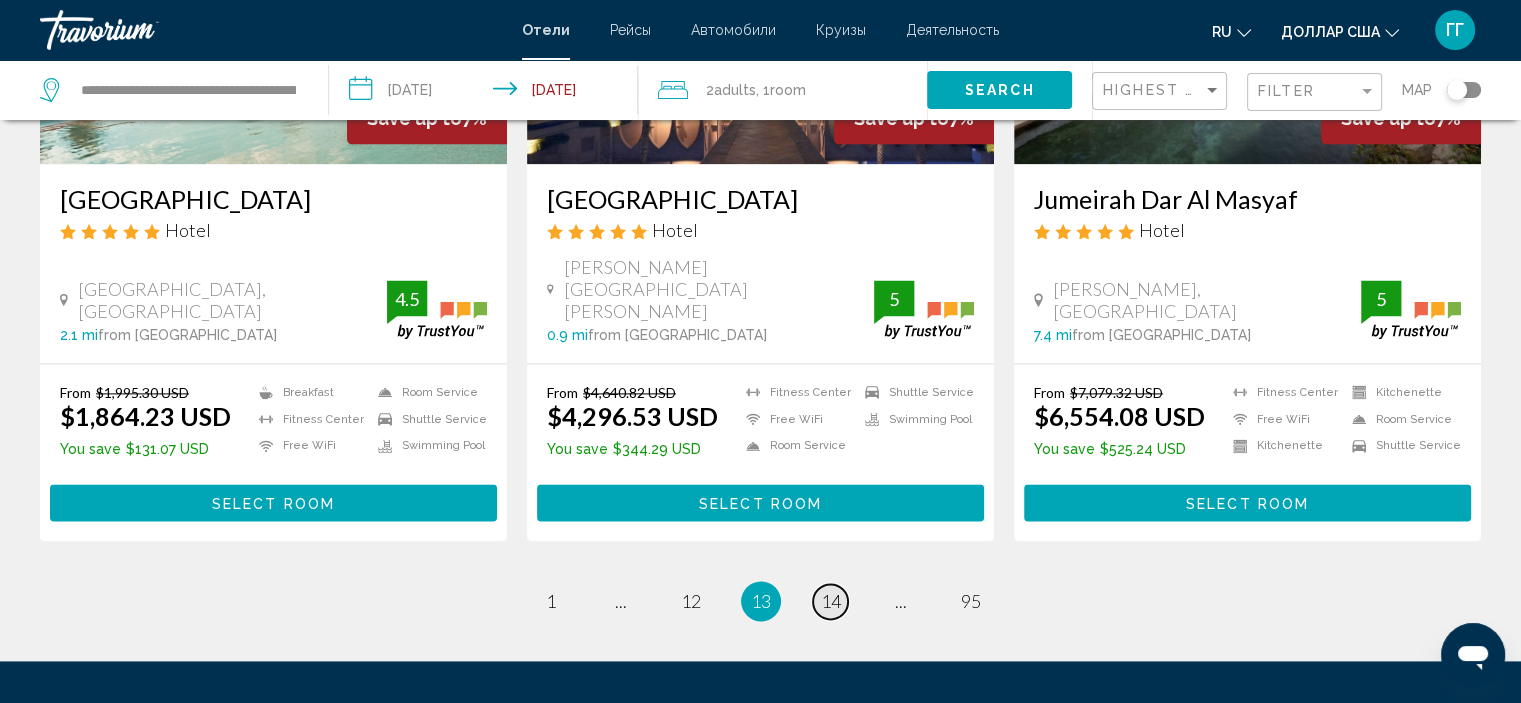 click on "14" at bounding box center (831, 601) 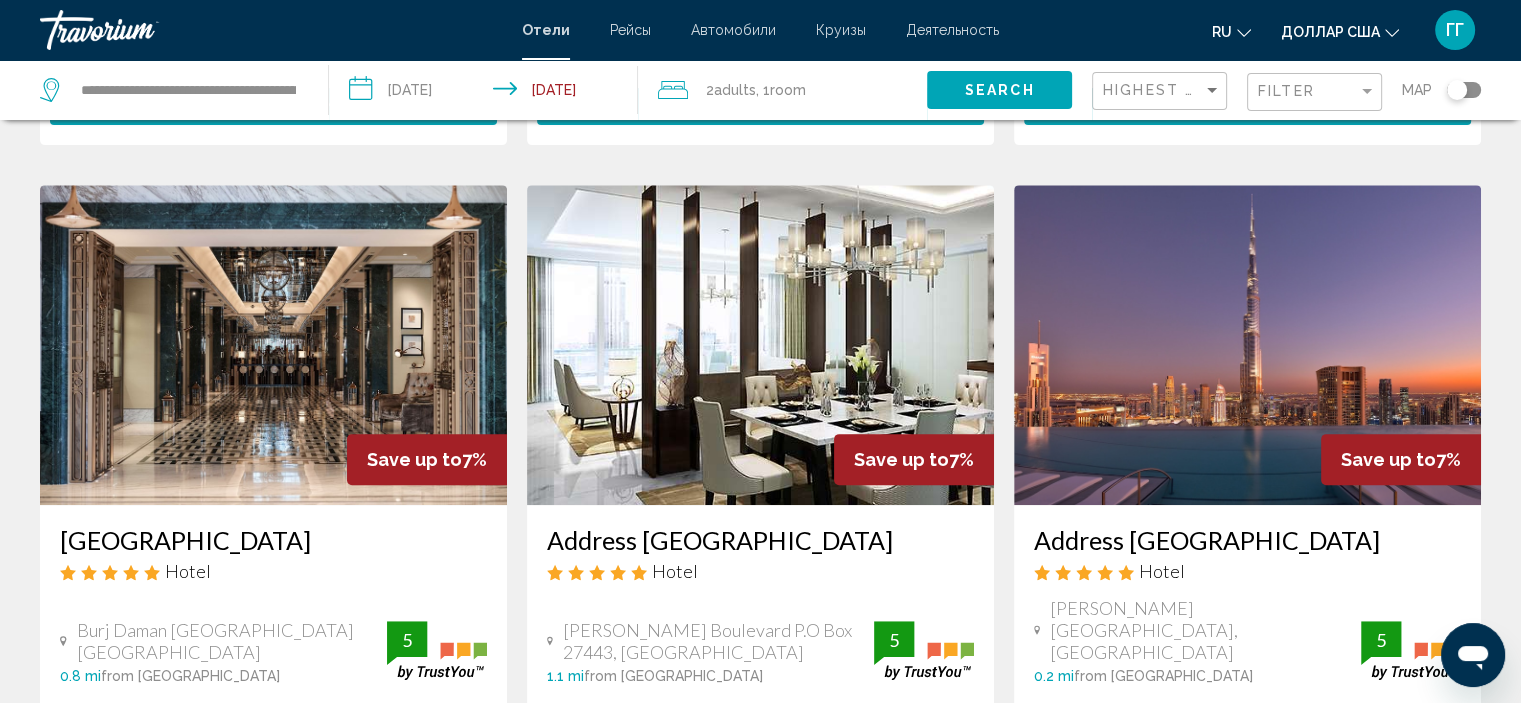 scroll, scrollTop: 768, scrollLeft: 0, axis: vertical 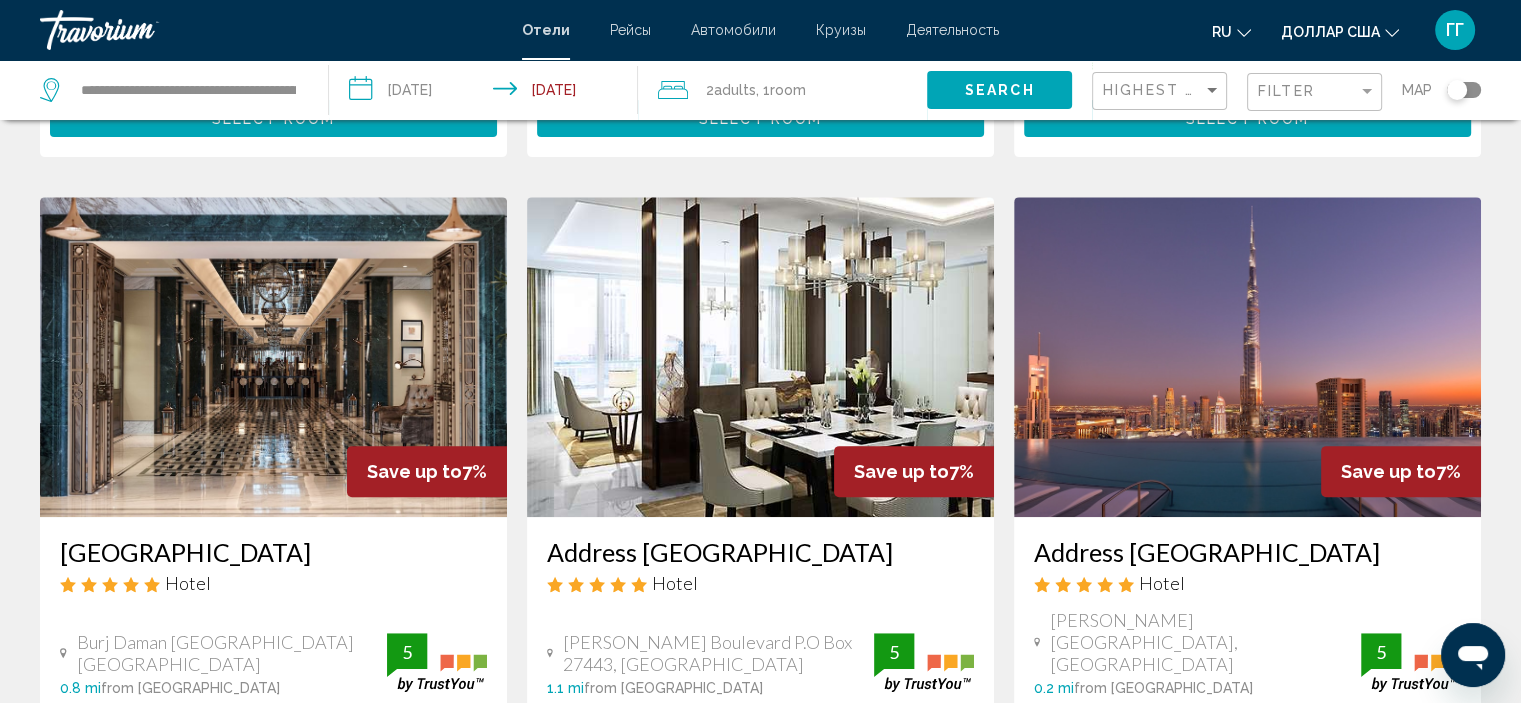 click at bounding box center (760, 357) 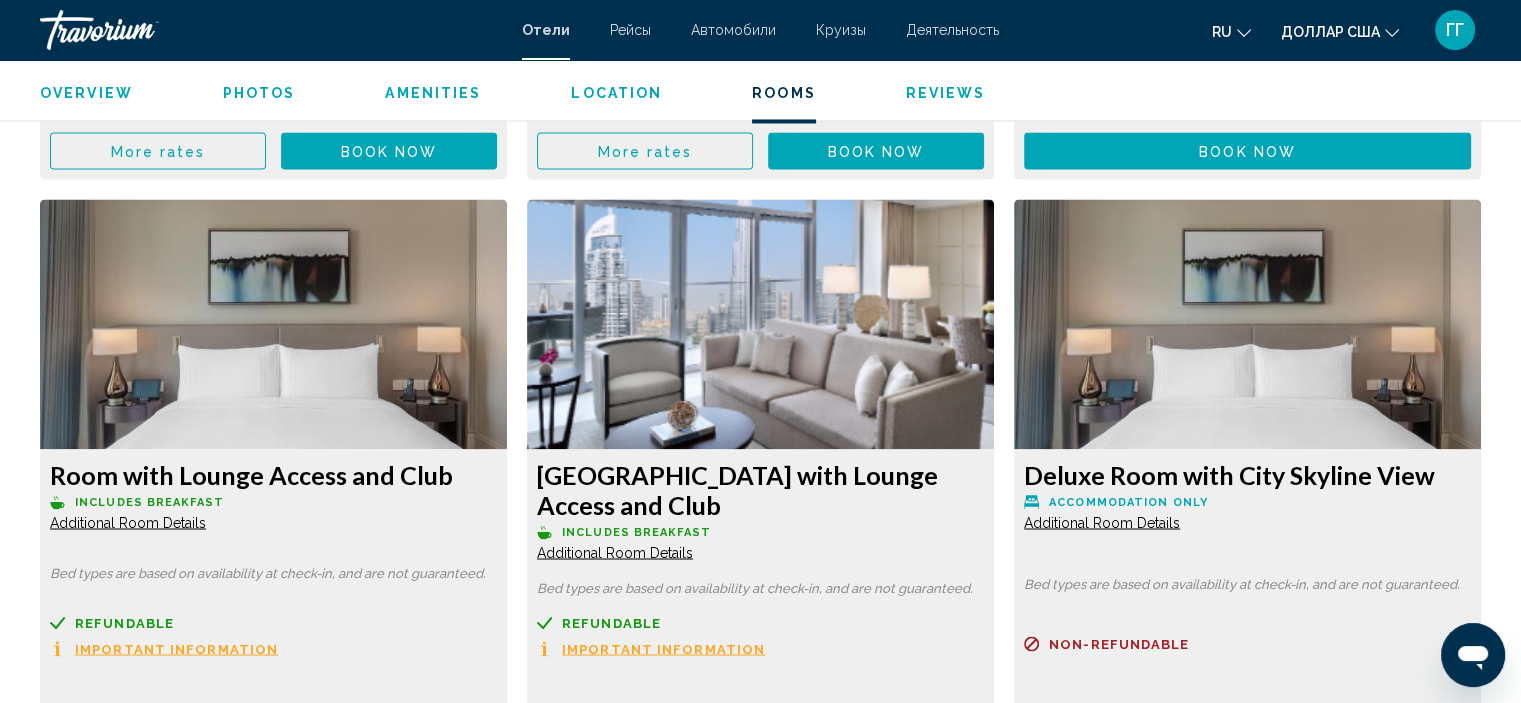 scroll, scrollTop: 3303, scrollLeft: 0, axis: vertical 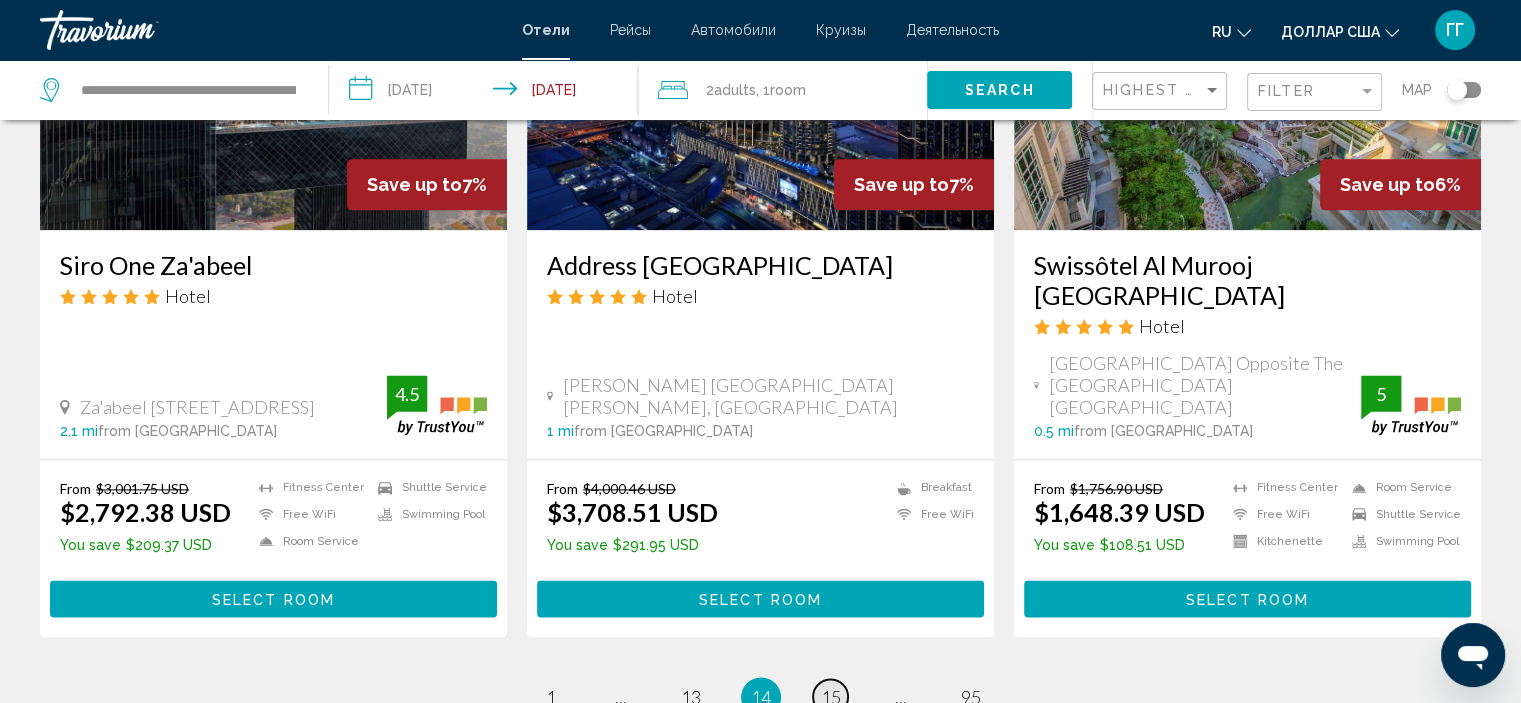 click on "15" at bounding box center [831, 697] 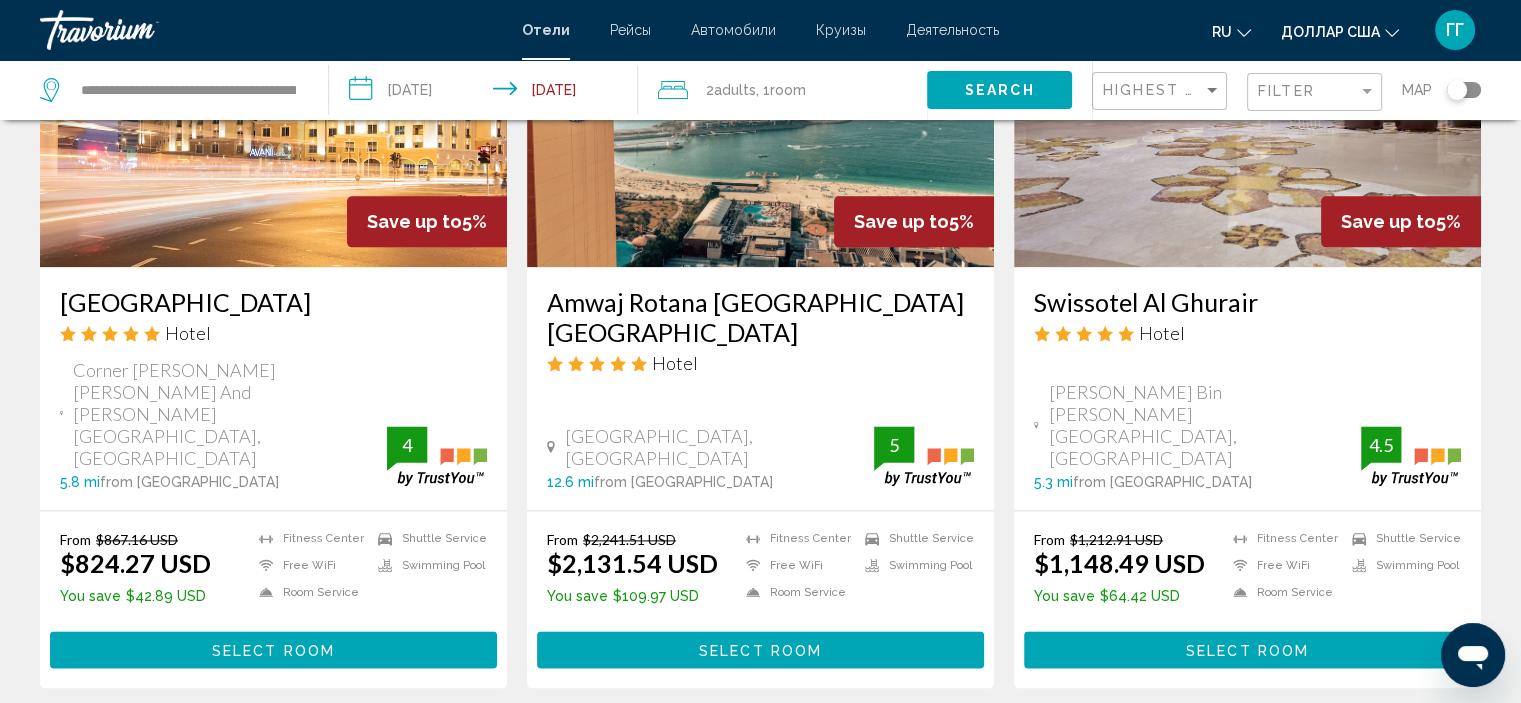 scroll, scrollTop: 2450, scrollLeft: 0, axis: vertical 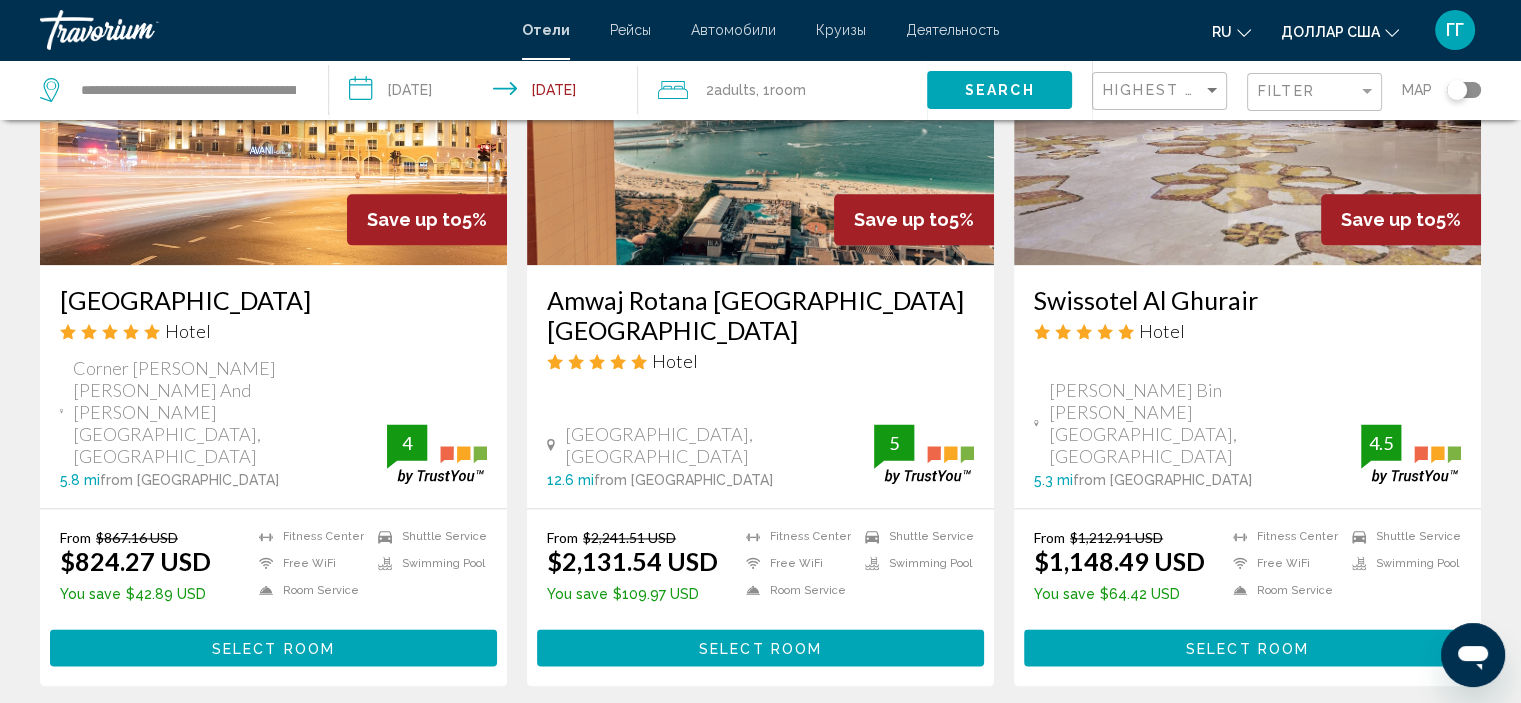 click at bounding box center (1247, 105) 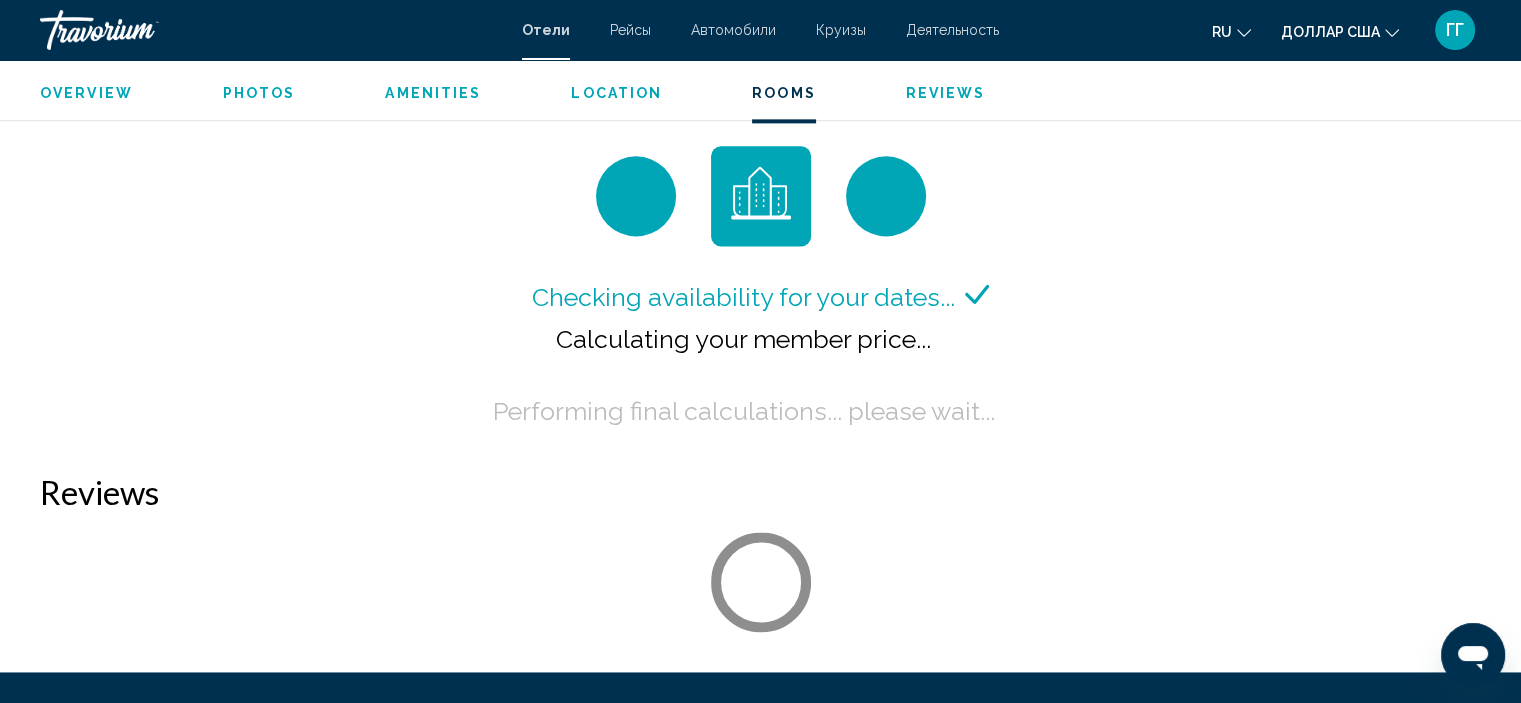 scroll, scrollTop: 2689, scrollLeft: 0, axis: vertical 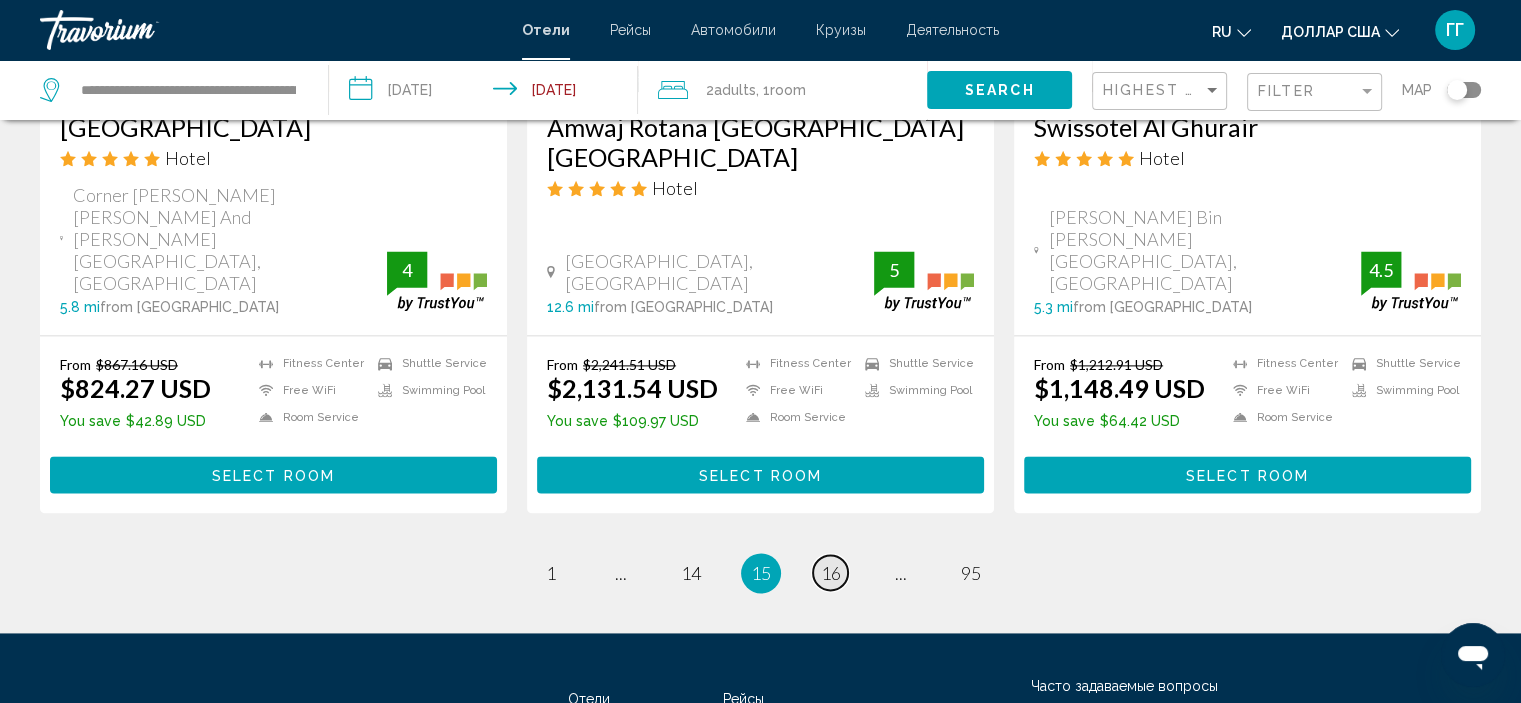 click on "16" at bounding box center (831, 573) 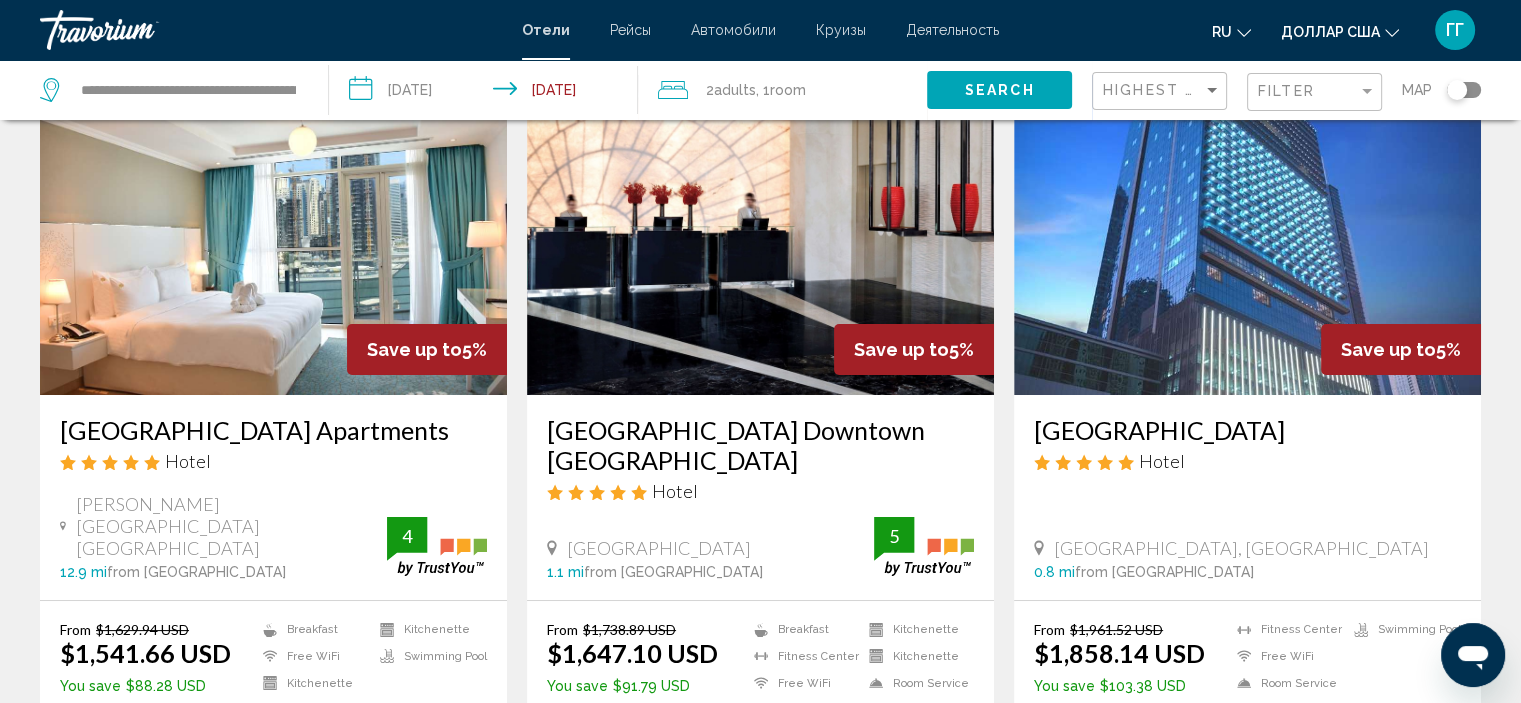 scroll, scrollTop: 114, scrollLeft: 0, axis: vertical 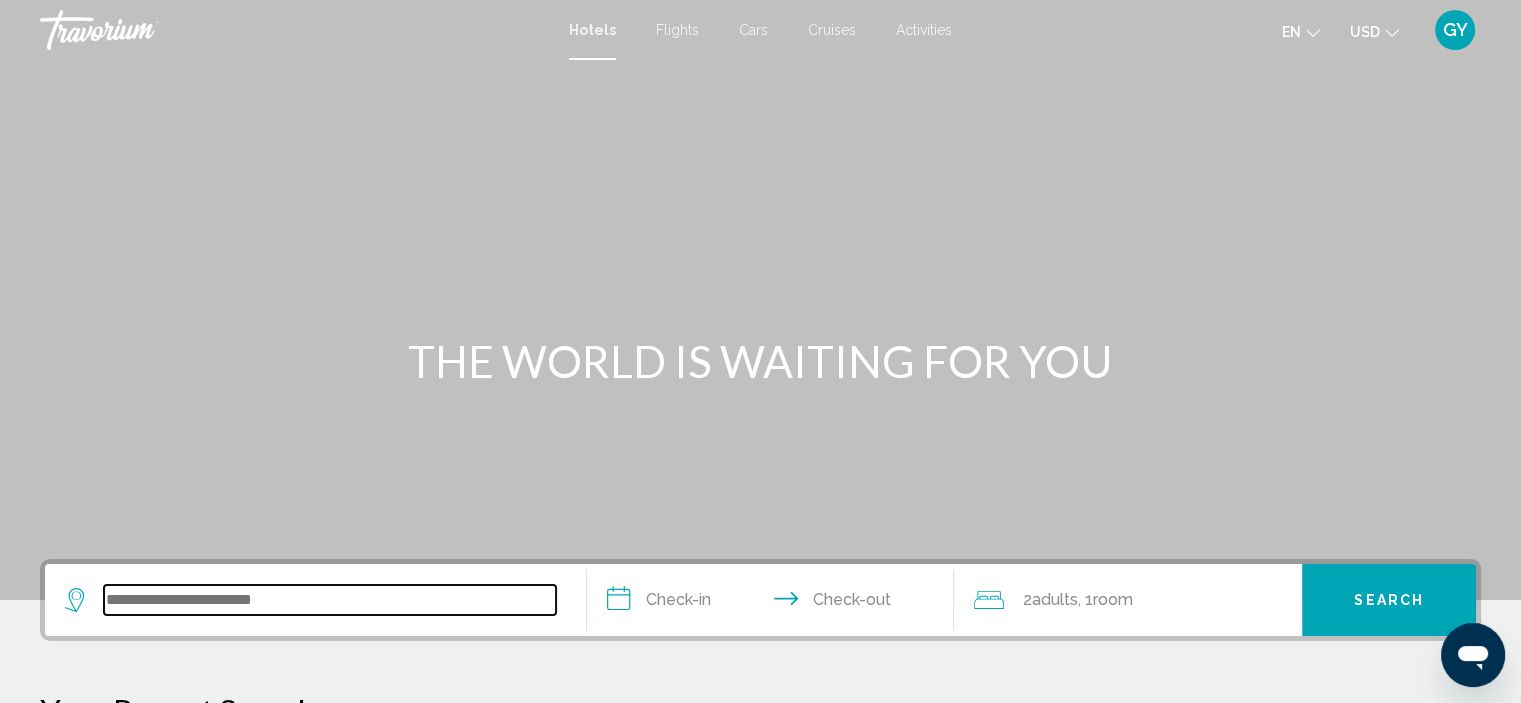 click at bounding box center [330, 600] 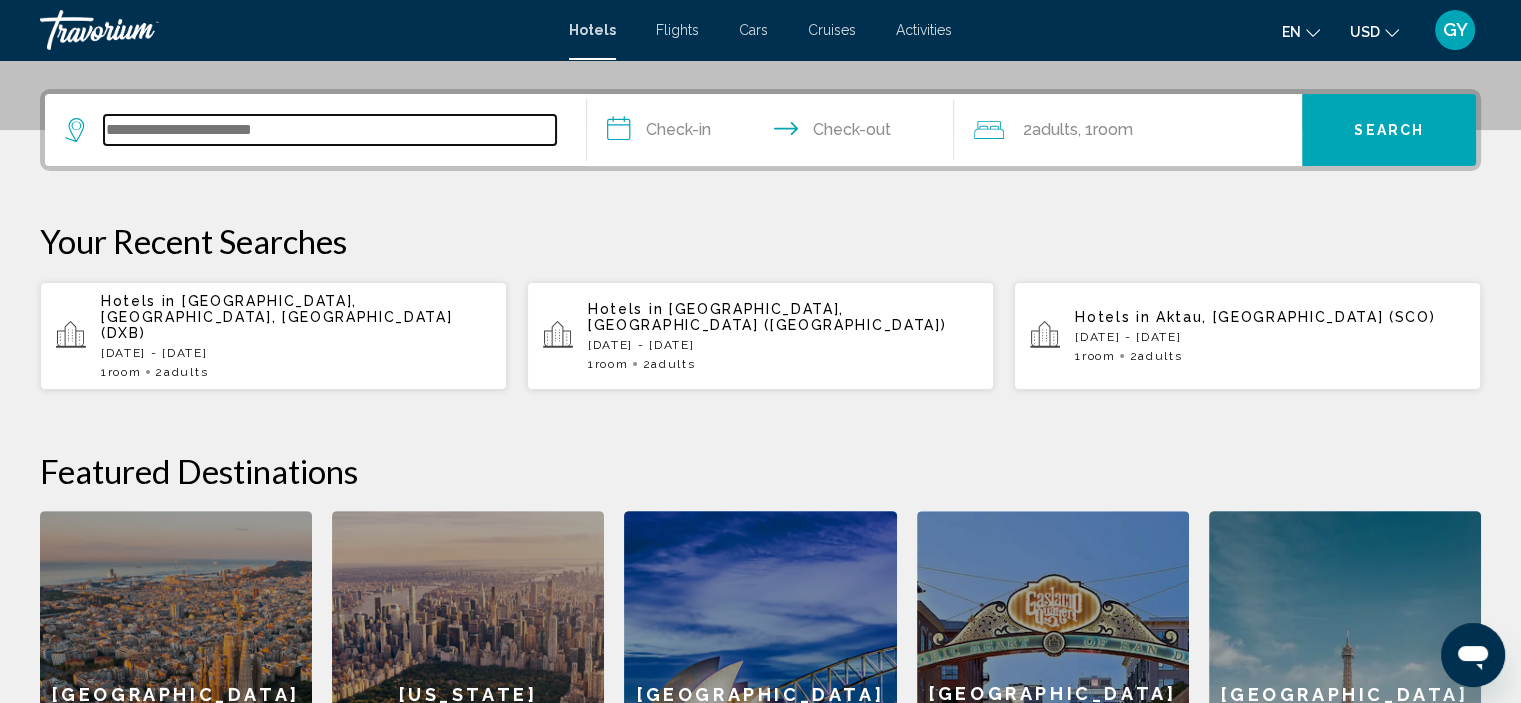 scroll, scrollTop: 493, scrollLeft: 0, axis: vertical 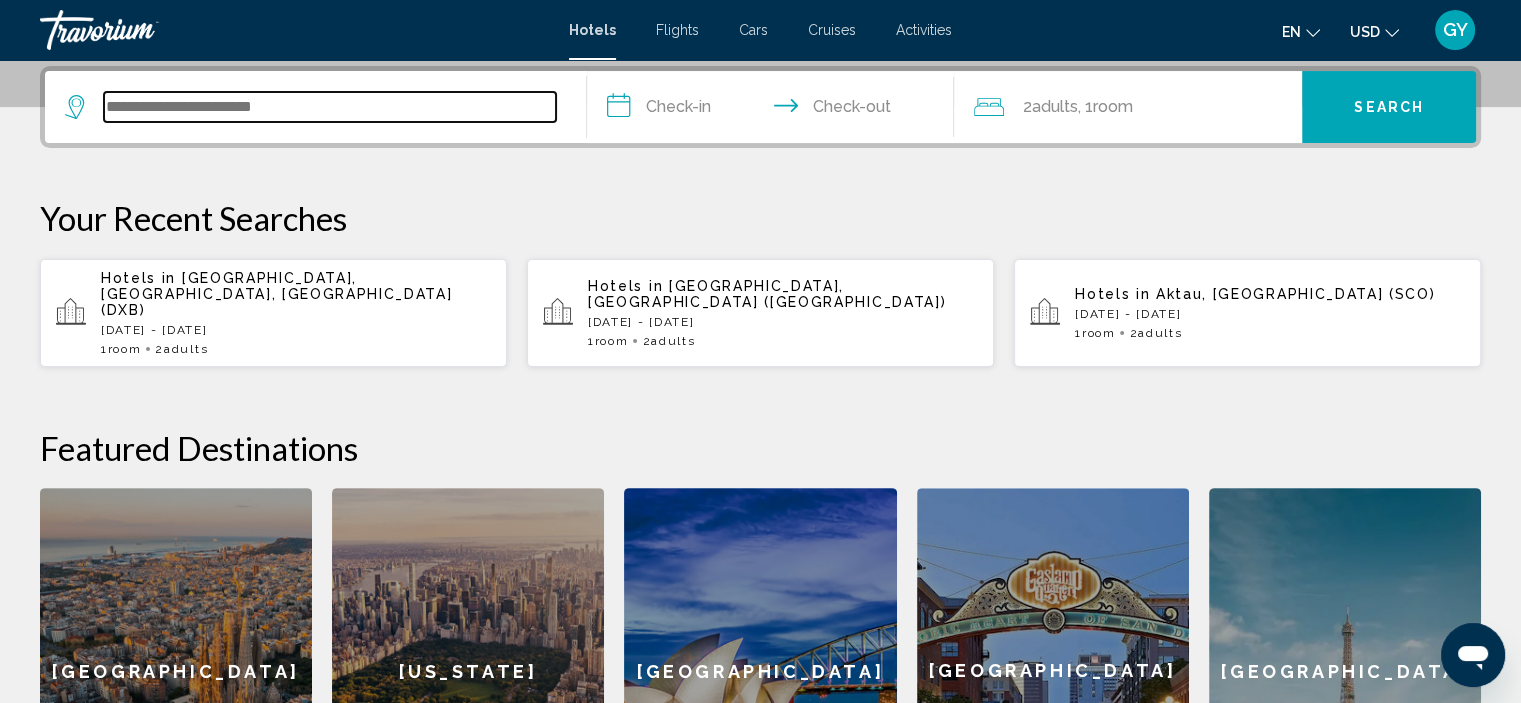 click at bounding box center (330, 107) 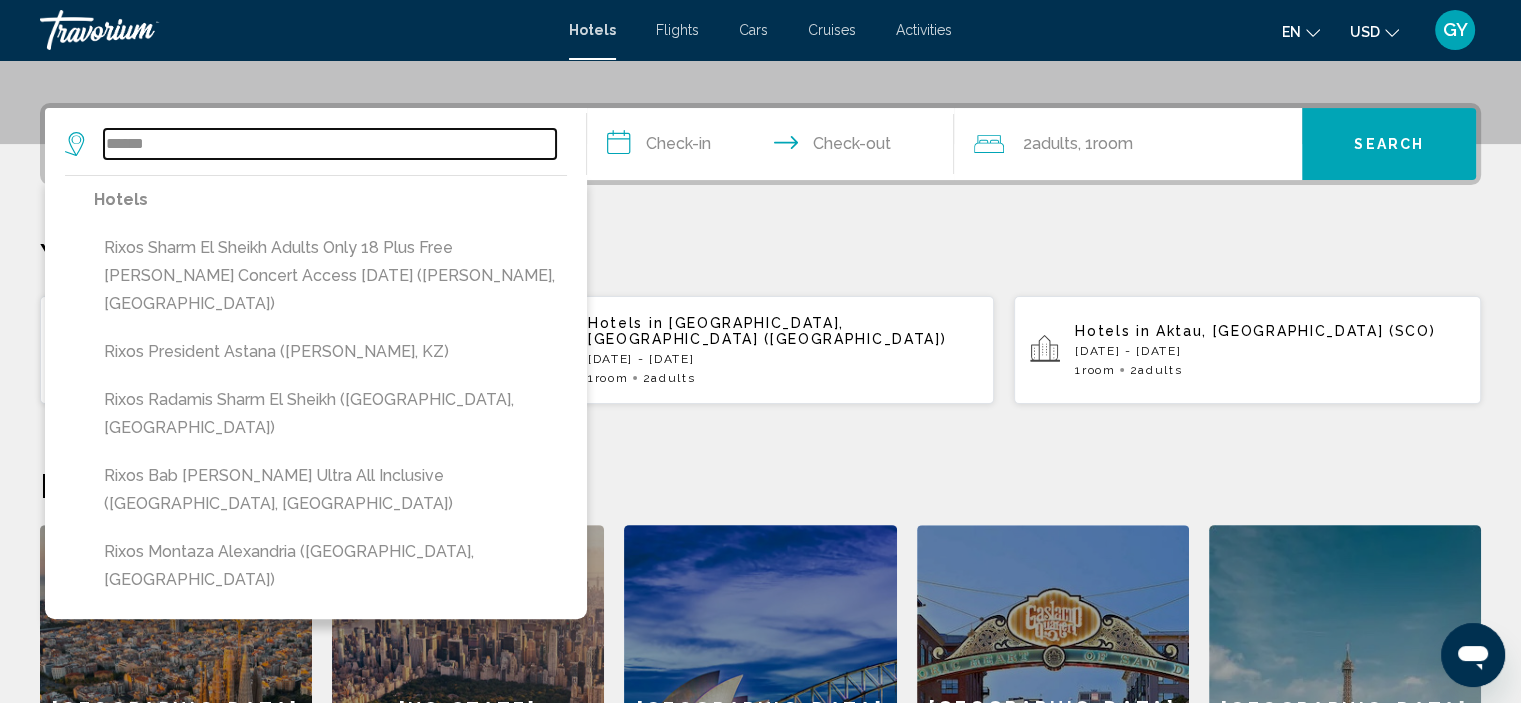 scroll, scrollTop: 457, scrollLeft: 0, axis: vertical 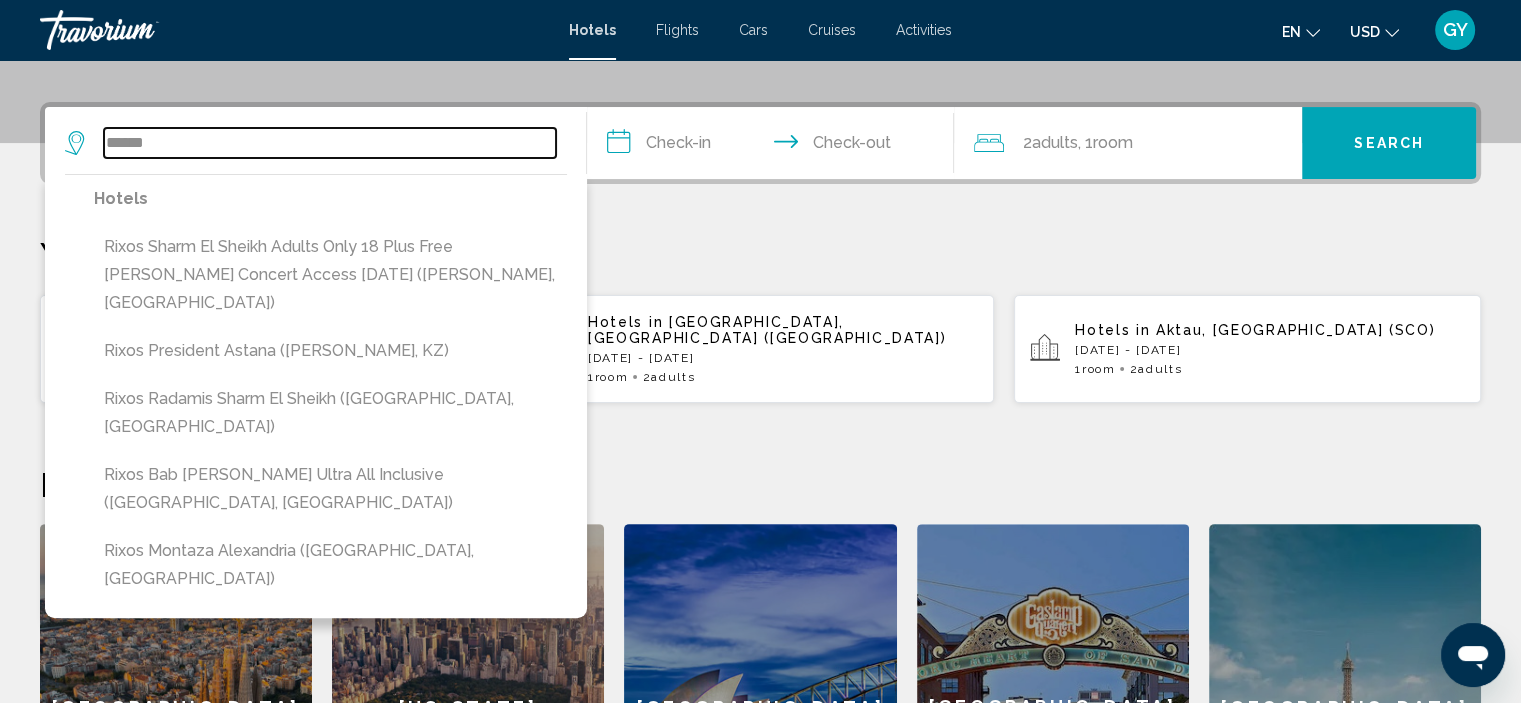 click on "*****" at bounding box center (330, 143) 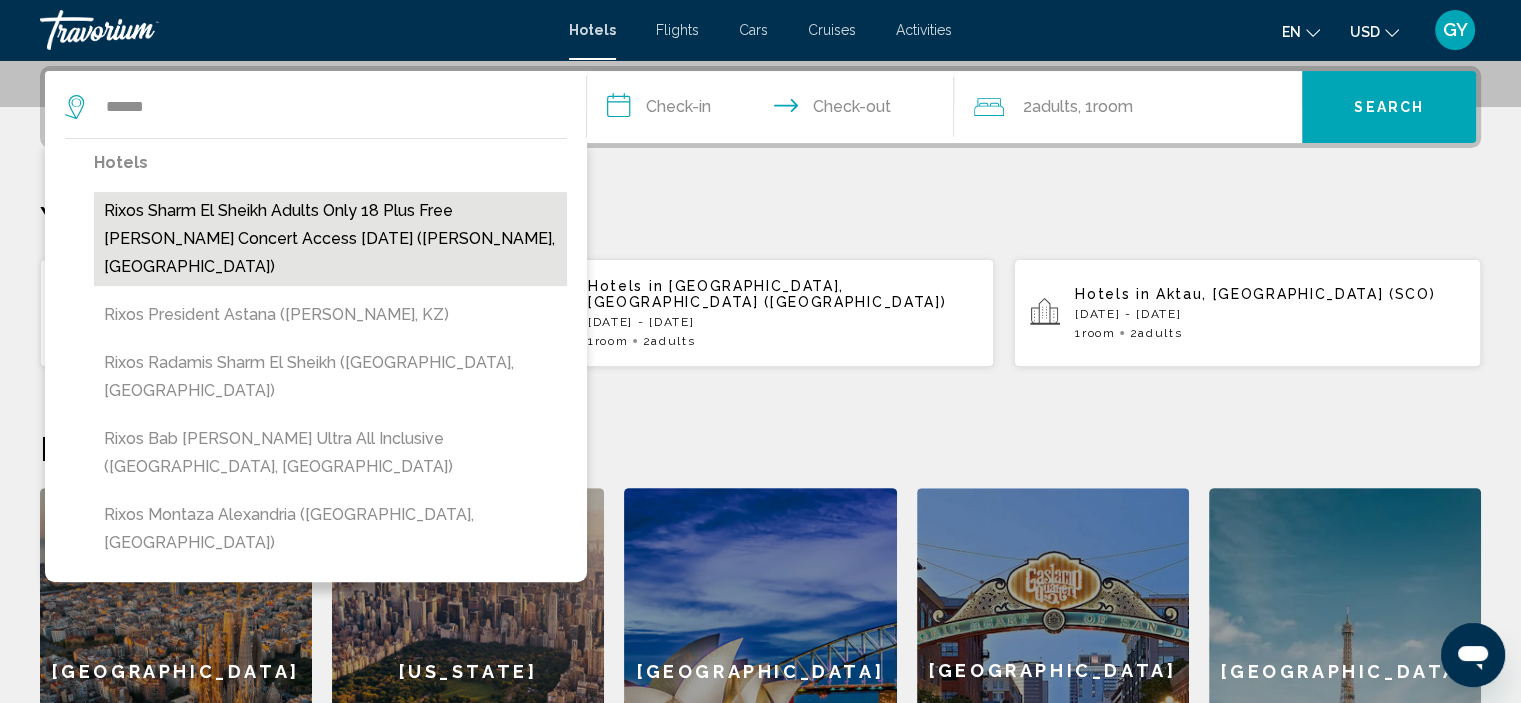 click on "Rixos Sharm El Sheikh Adults Only 18 Plus Free Jennifer Lopez Concert Access July 4th (Sharm El-Sheikh, EG)" at bounding box center (330, 239) 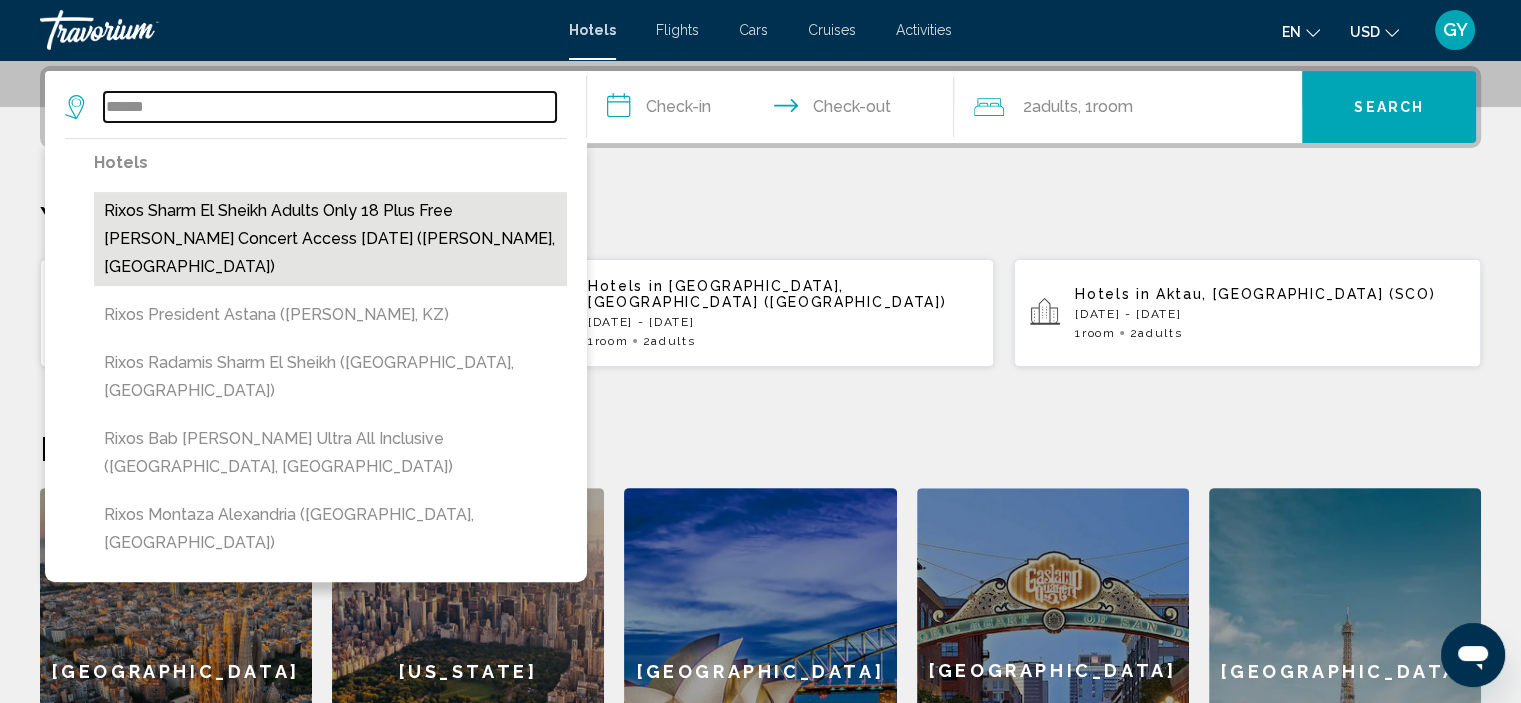 type on "**********" 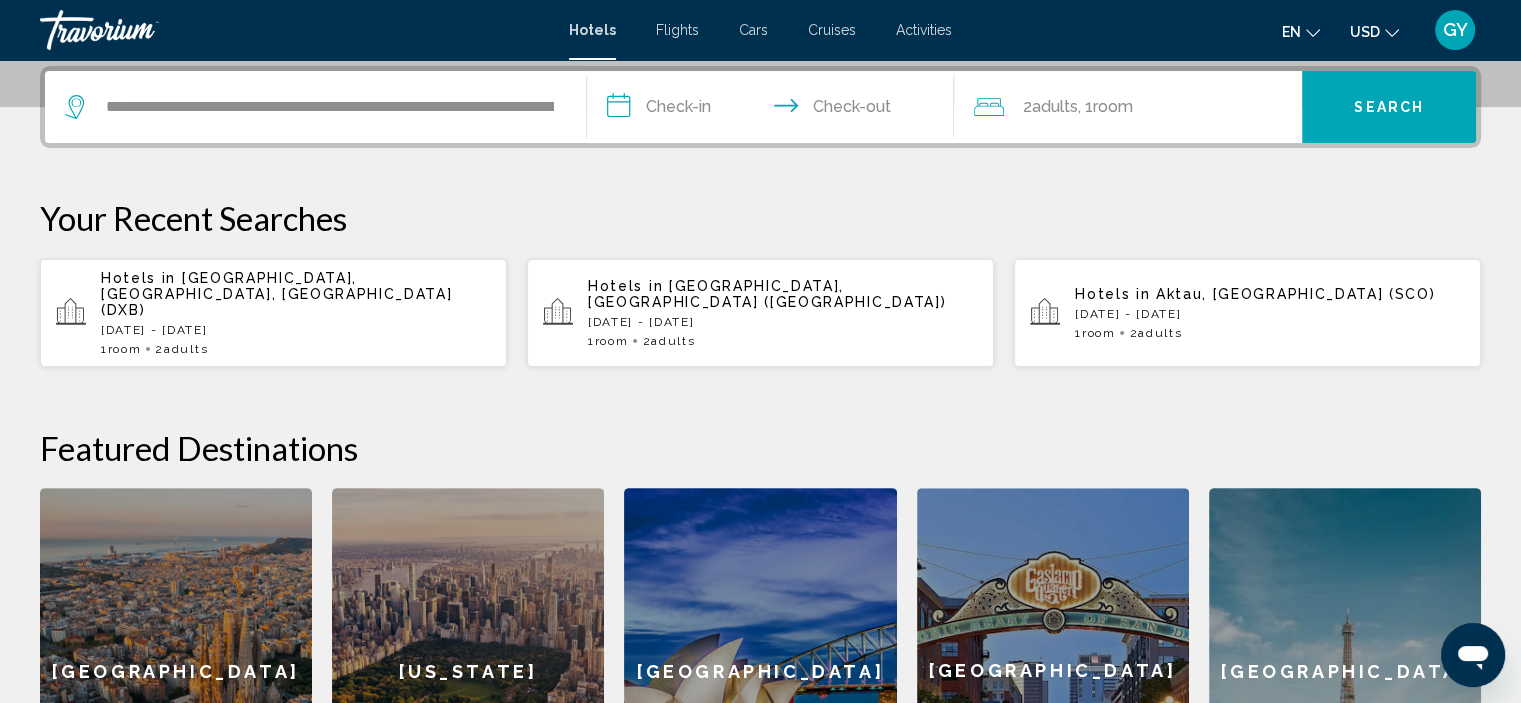 click on "**********" at bounding box center [775, 110] 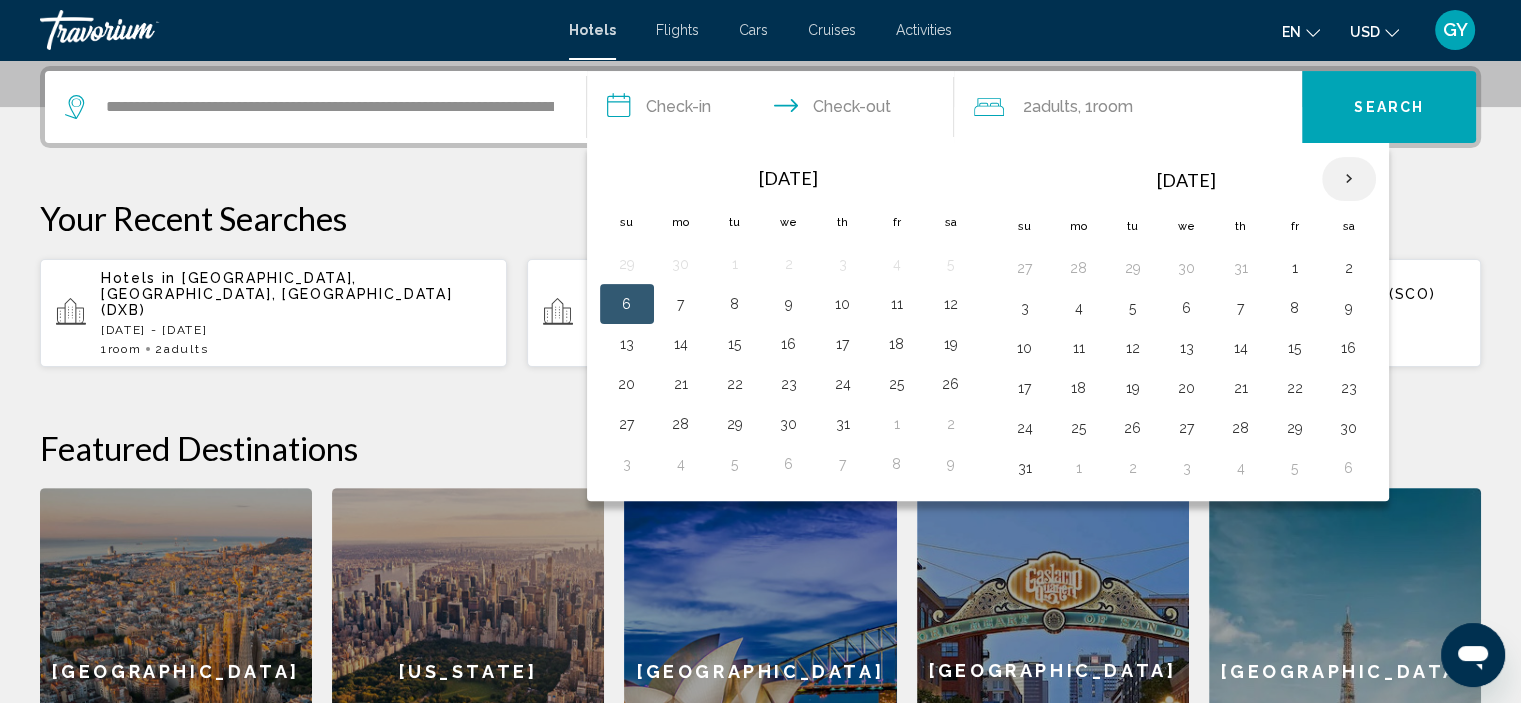 click at bounding box center [1349, 179] 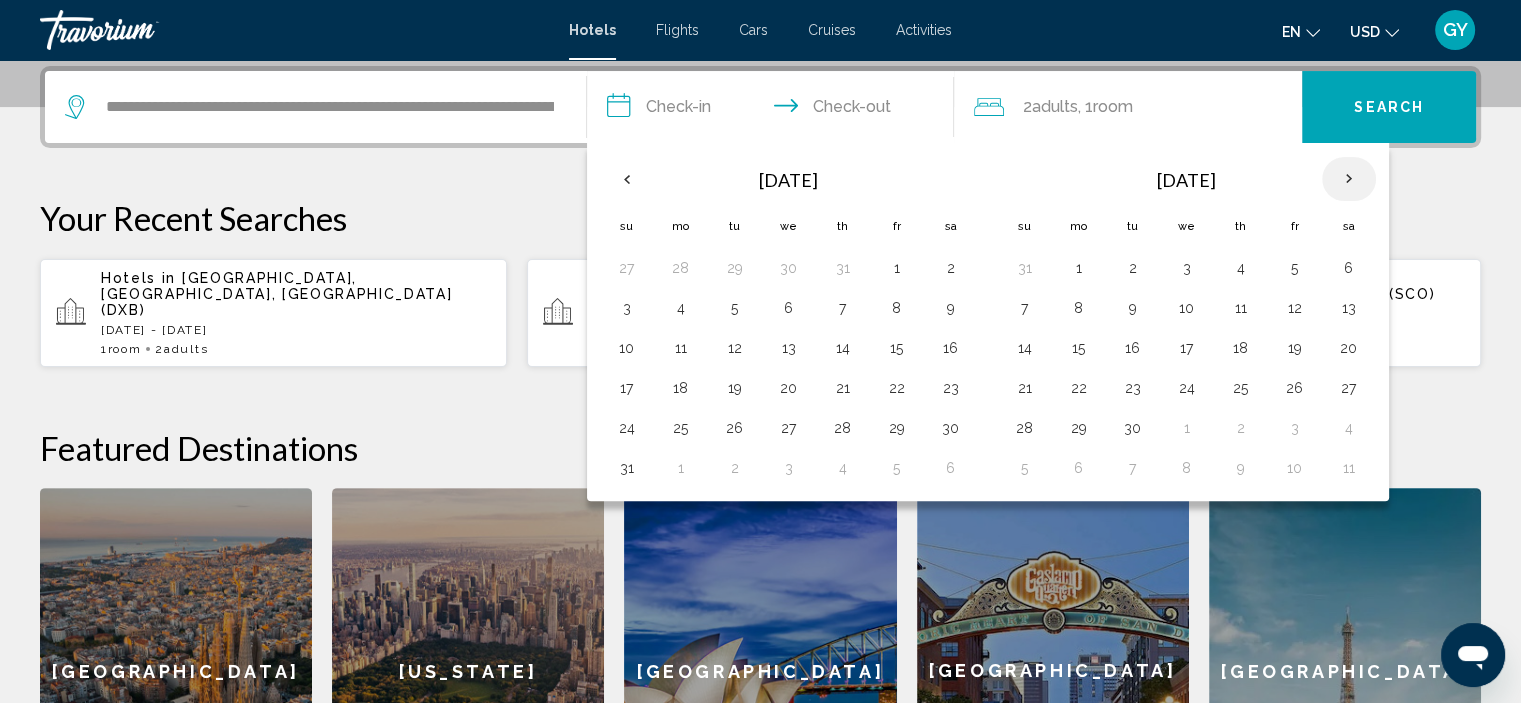 click at bounding box center (1349, 179) 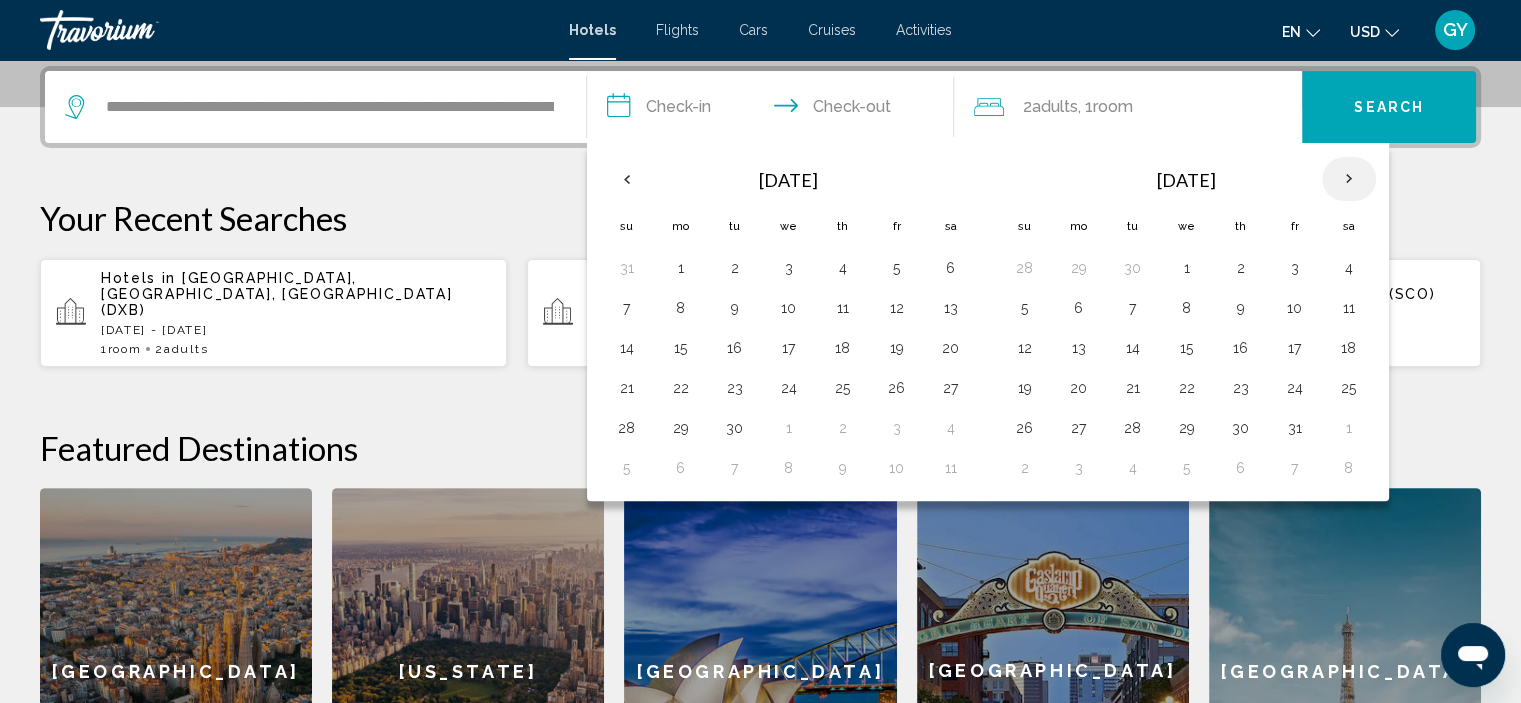click at bounding box center (1349, 179) 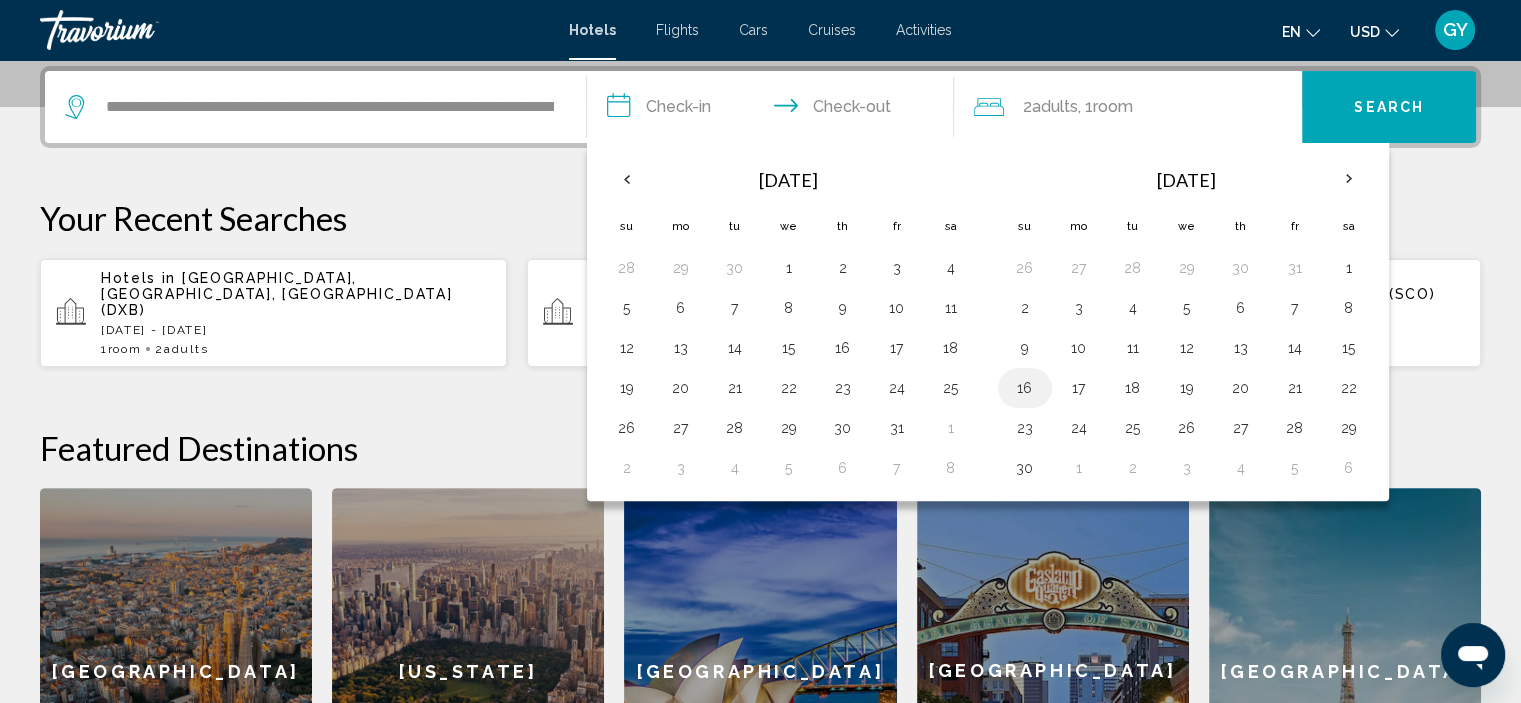 click on "16" at bounding box center [1025, 388] 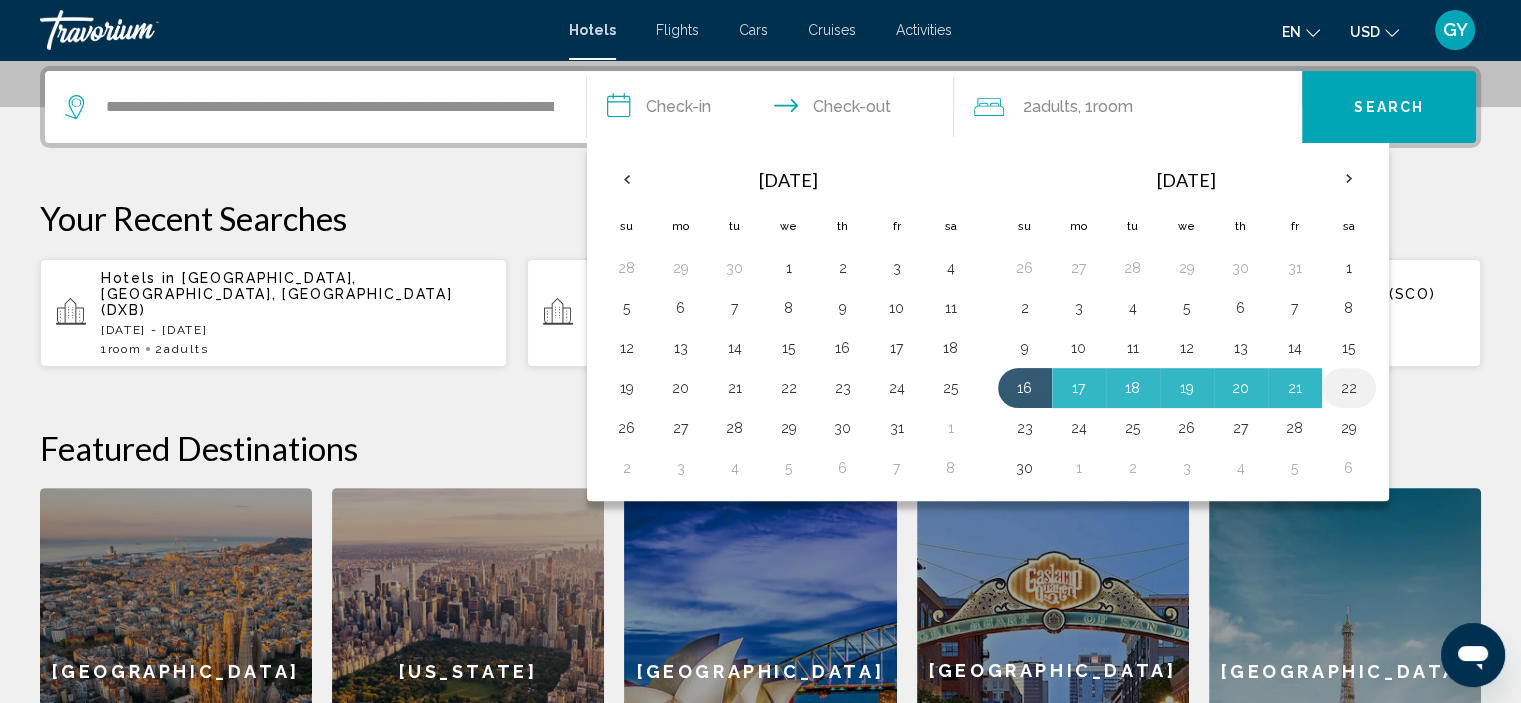 click on "22" at bounding box center [1349, 388] 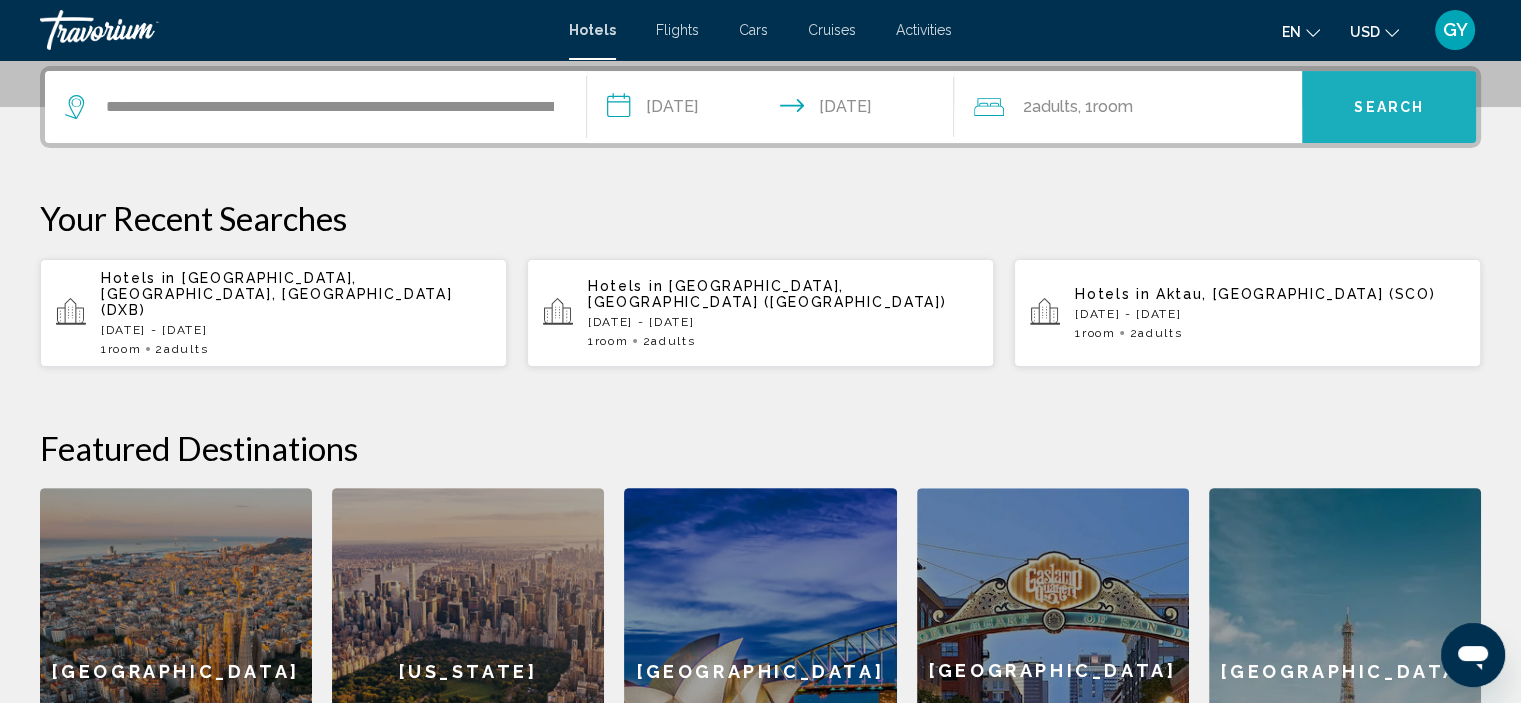 click on "Search" at bounding box center [1389, 107] 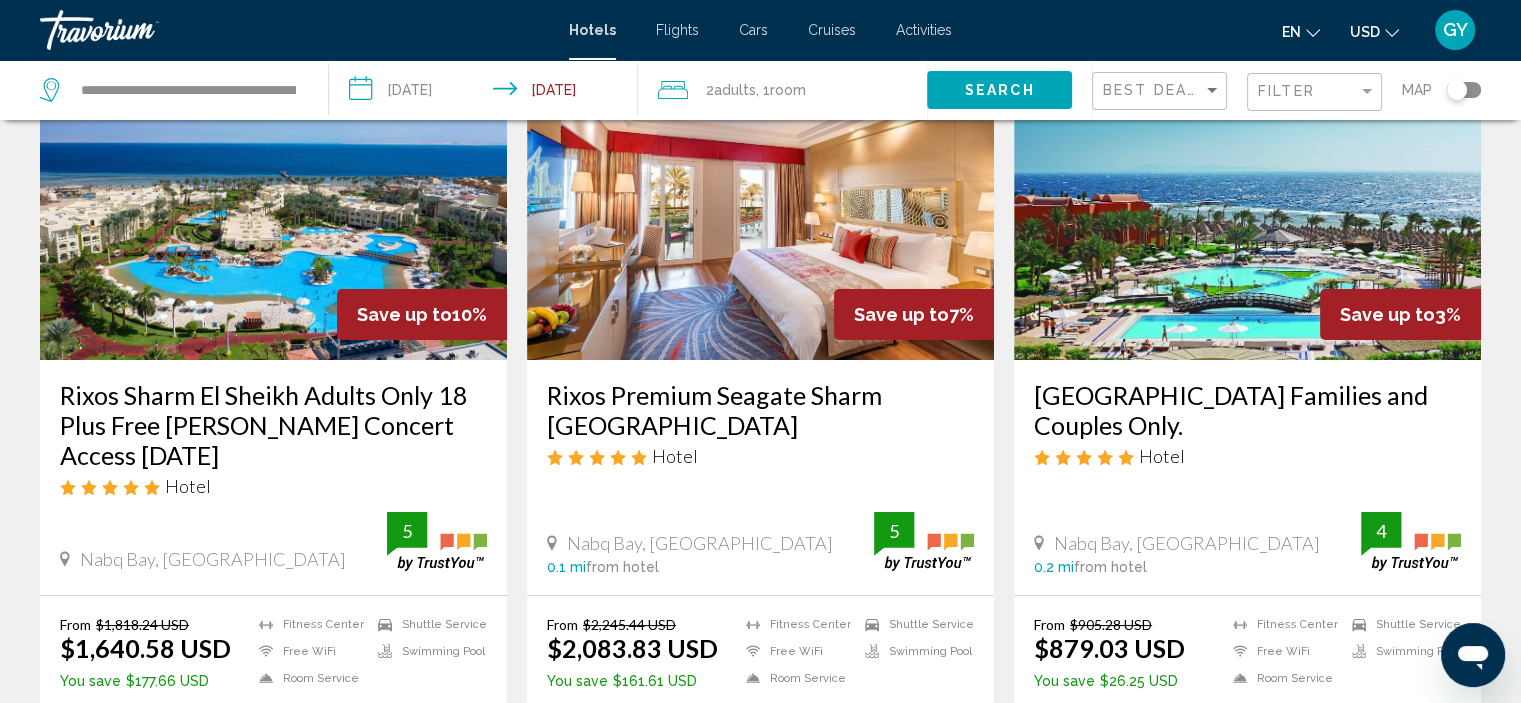 scroll, scrollTop: 158, scrollLeft: 0, axis: vertical 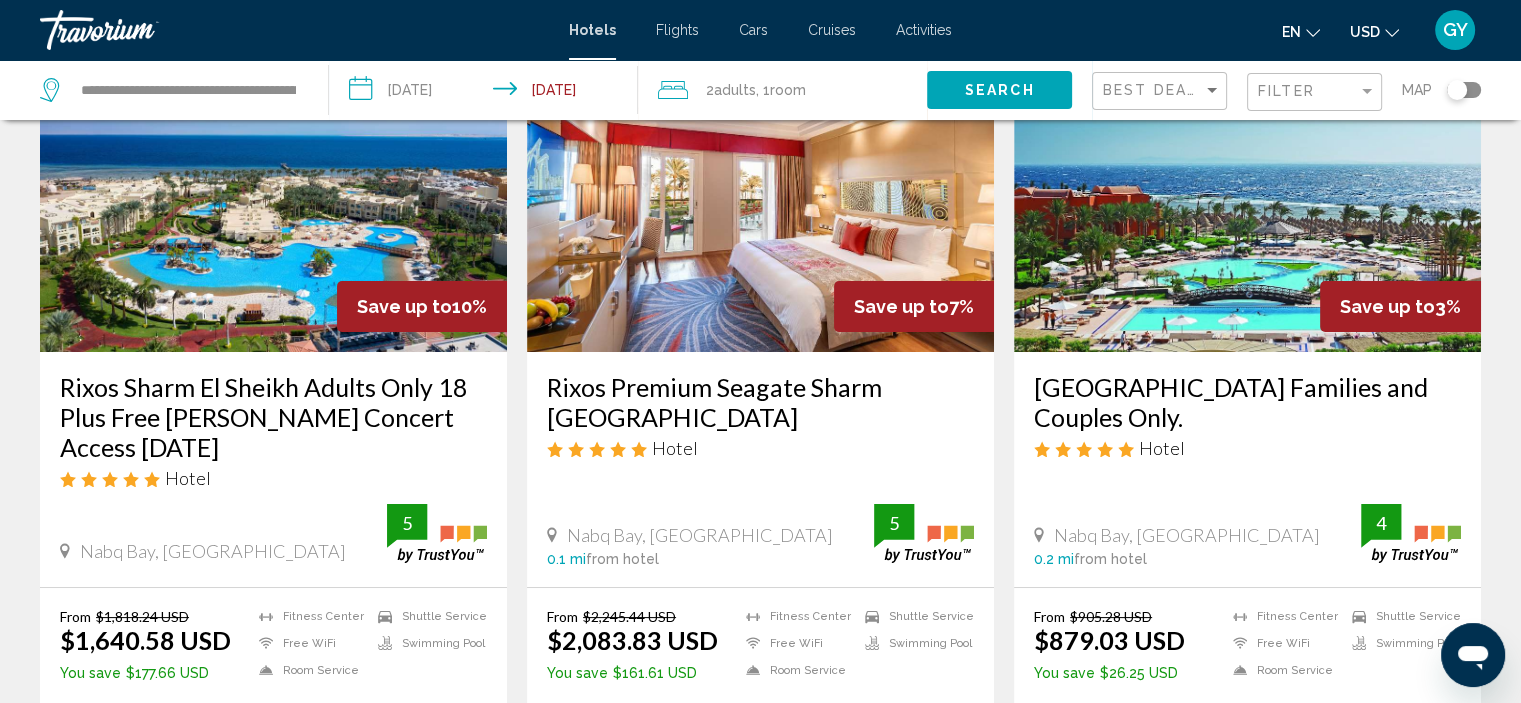 click at bounding box center (273, 192) 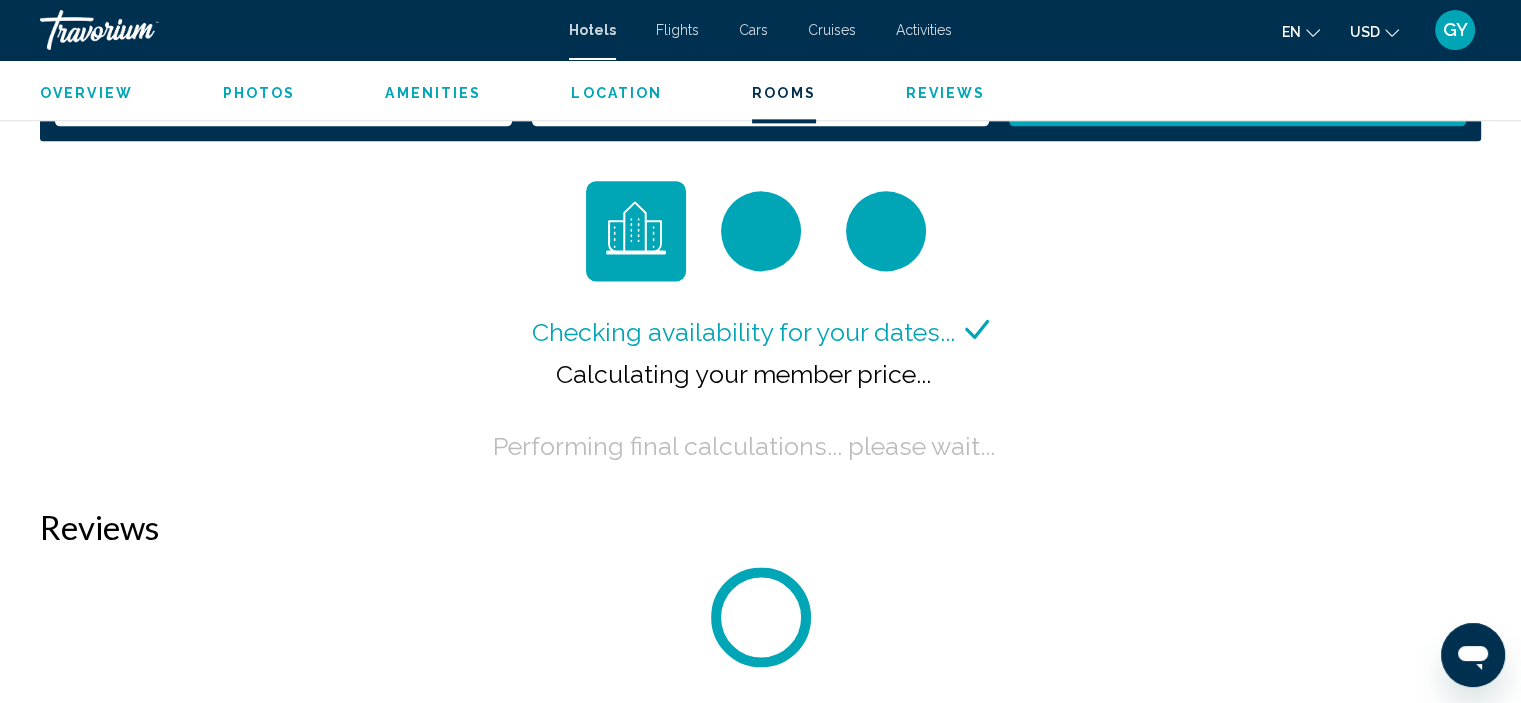 scroll, scrollTop: 2596, scrollLeft: 0, axis: vertical 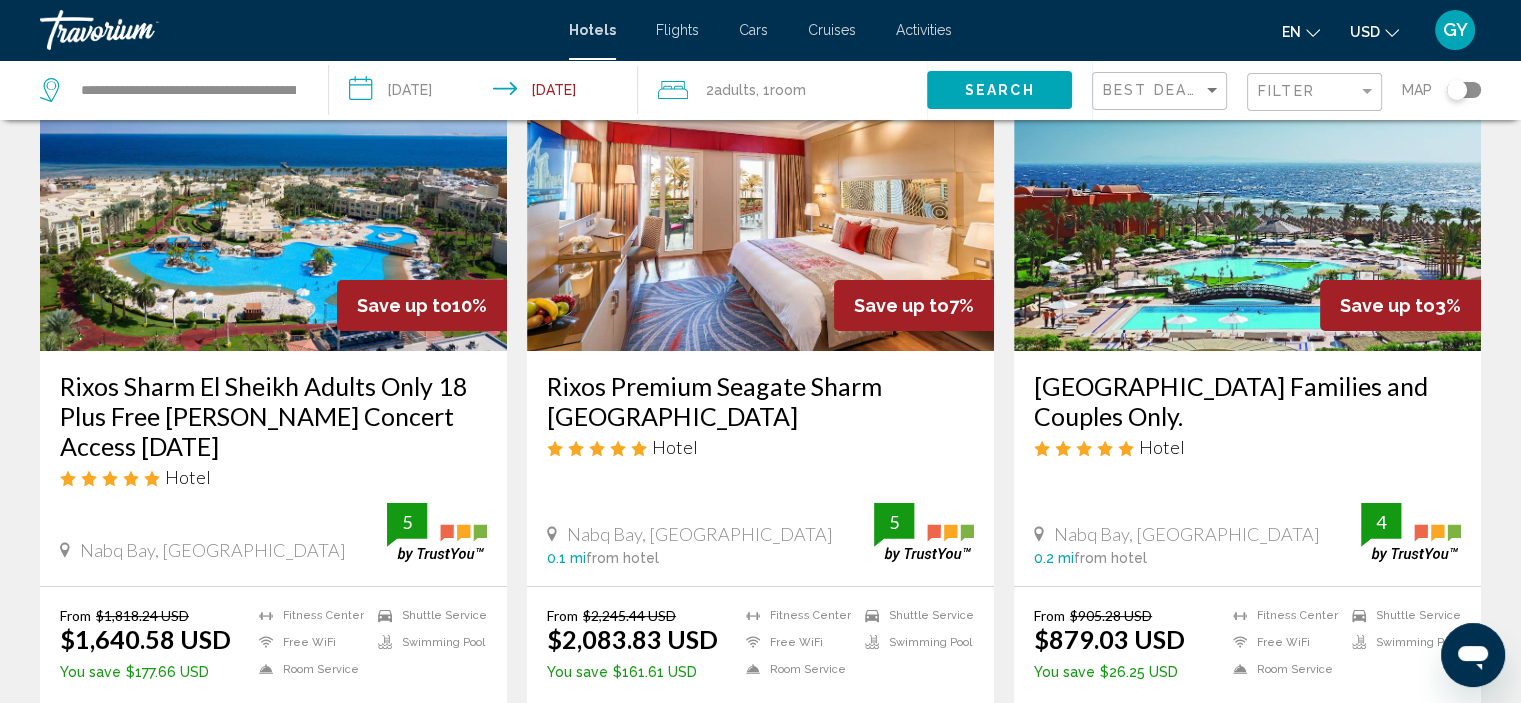 click at bounding box center [1247, 191] 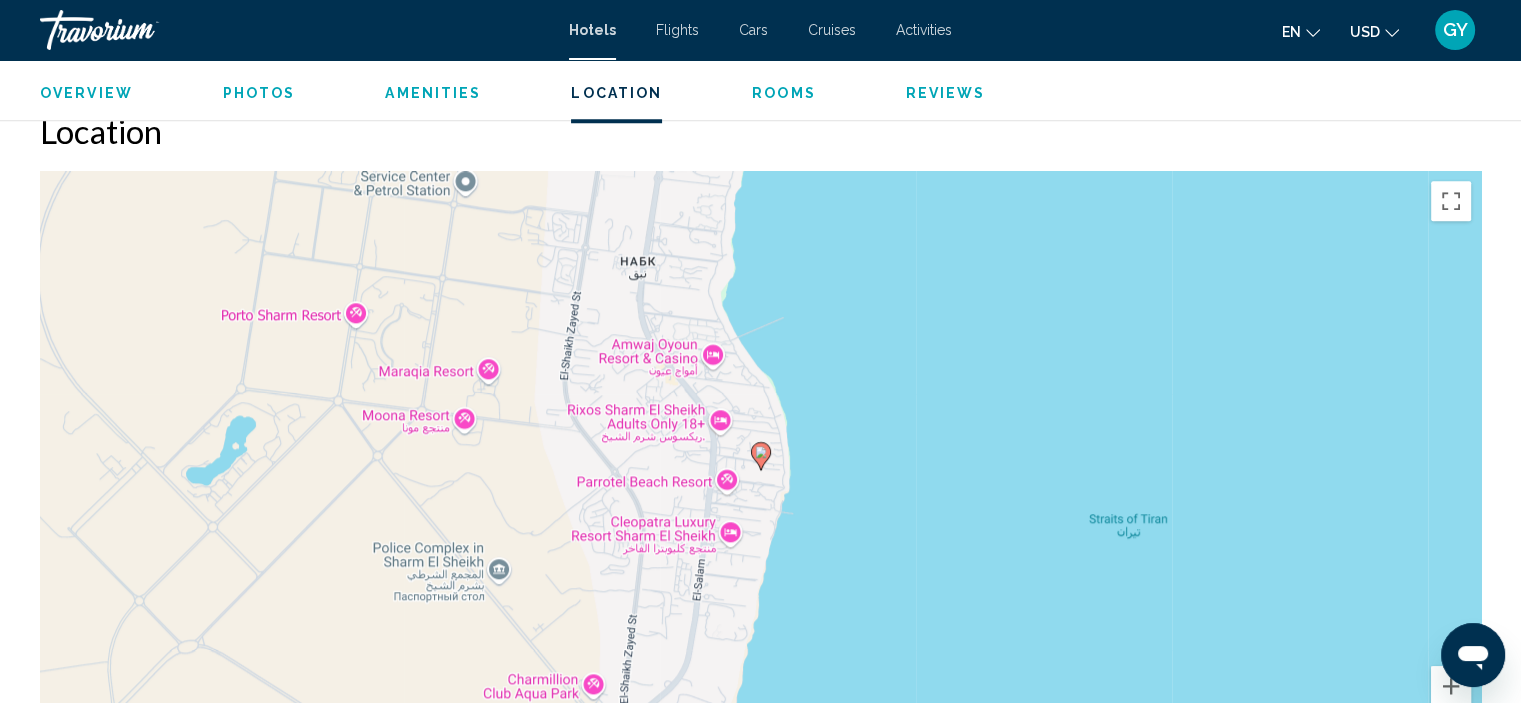 scroll, scrollTop: 1832, scrollLeft: 0, axis: vertical 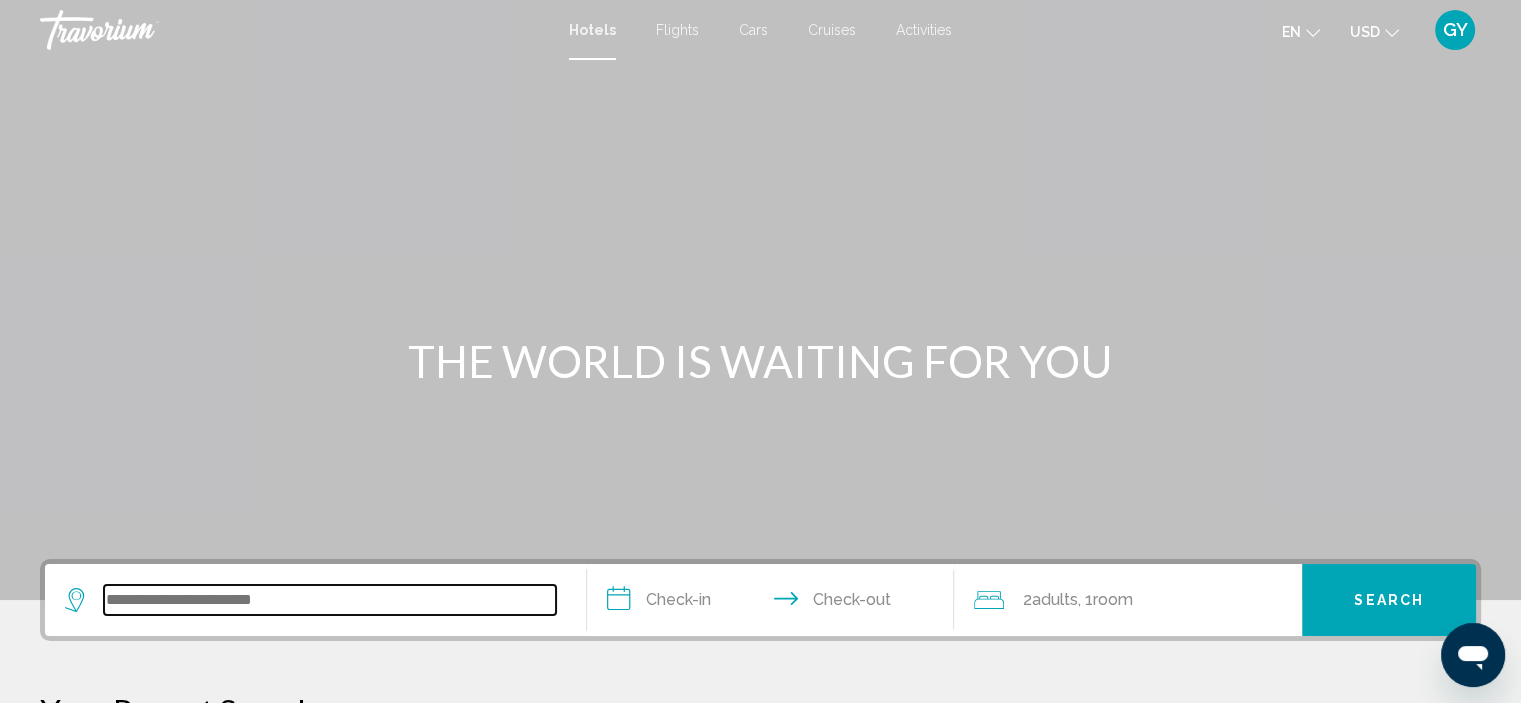 click at bounding box center (330, 600) 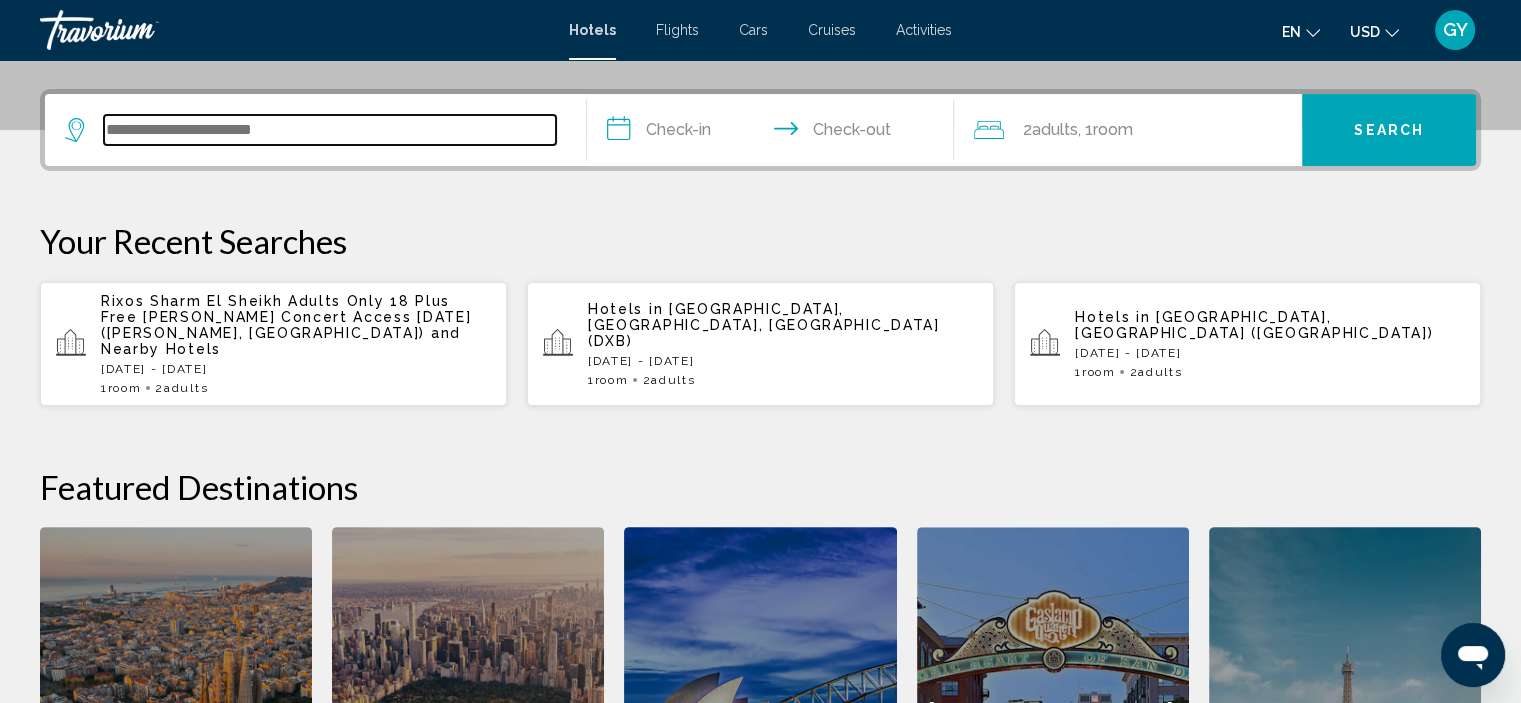 scroll, scrollTop: 493, scrollLeft: 0, axis: vertical 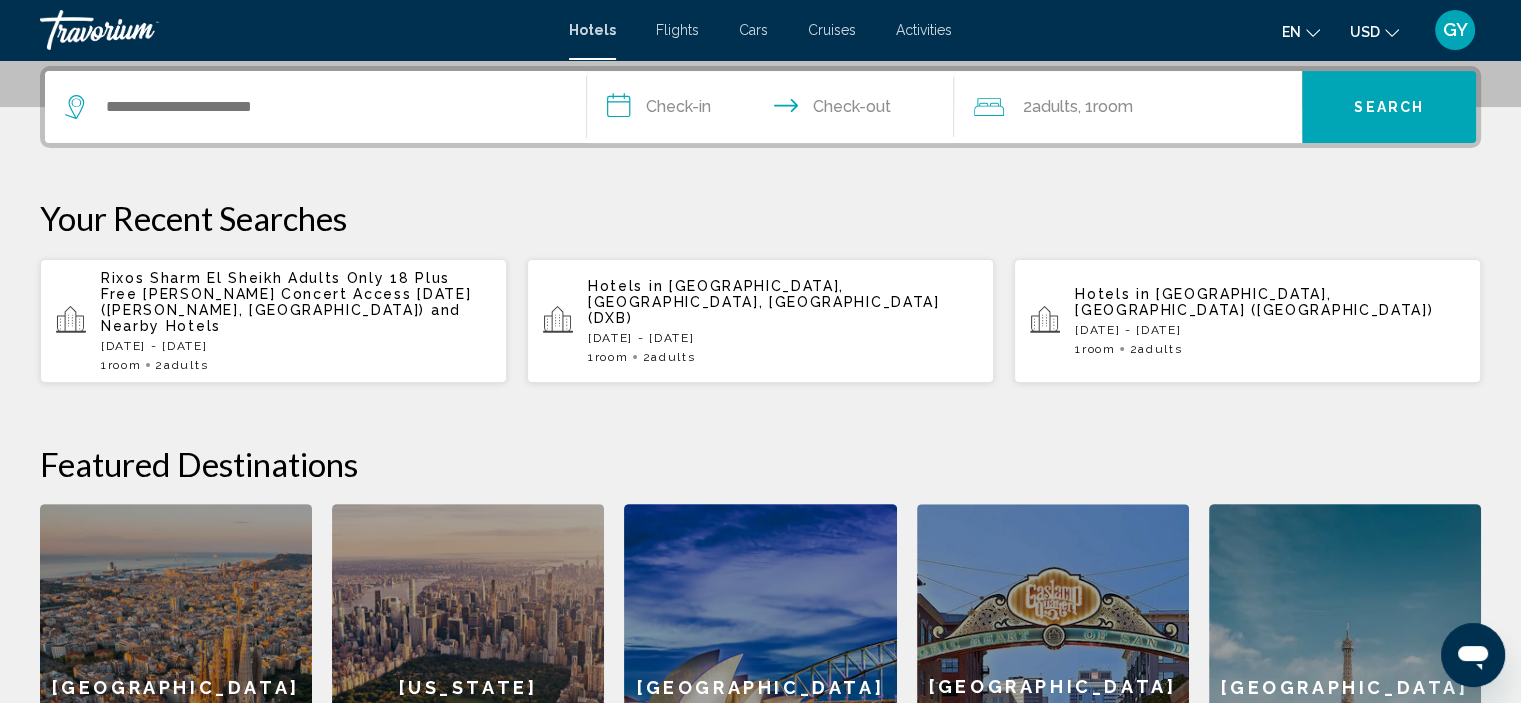 click on "[GEOGRAPHIC_DATA], [GEOGRAPHIC_DATA], [GEOGRAPHIC_DATA] (DXB)" at bounding box center (763, 302) 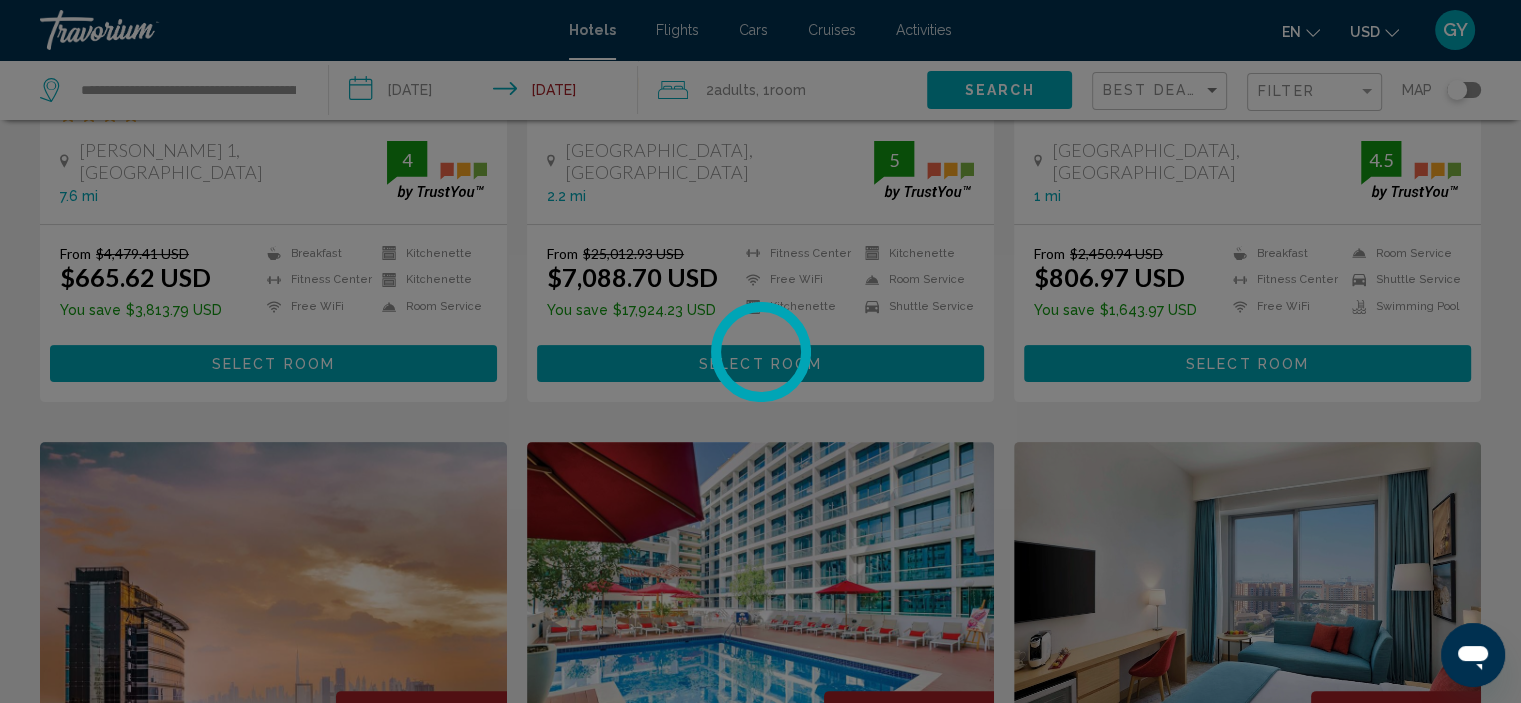 scroll, scrollTop: 0, scrollLeft: 0, axis: both 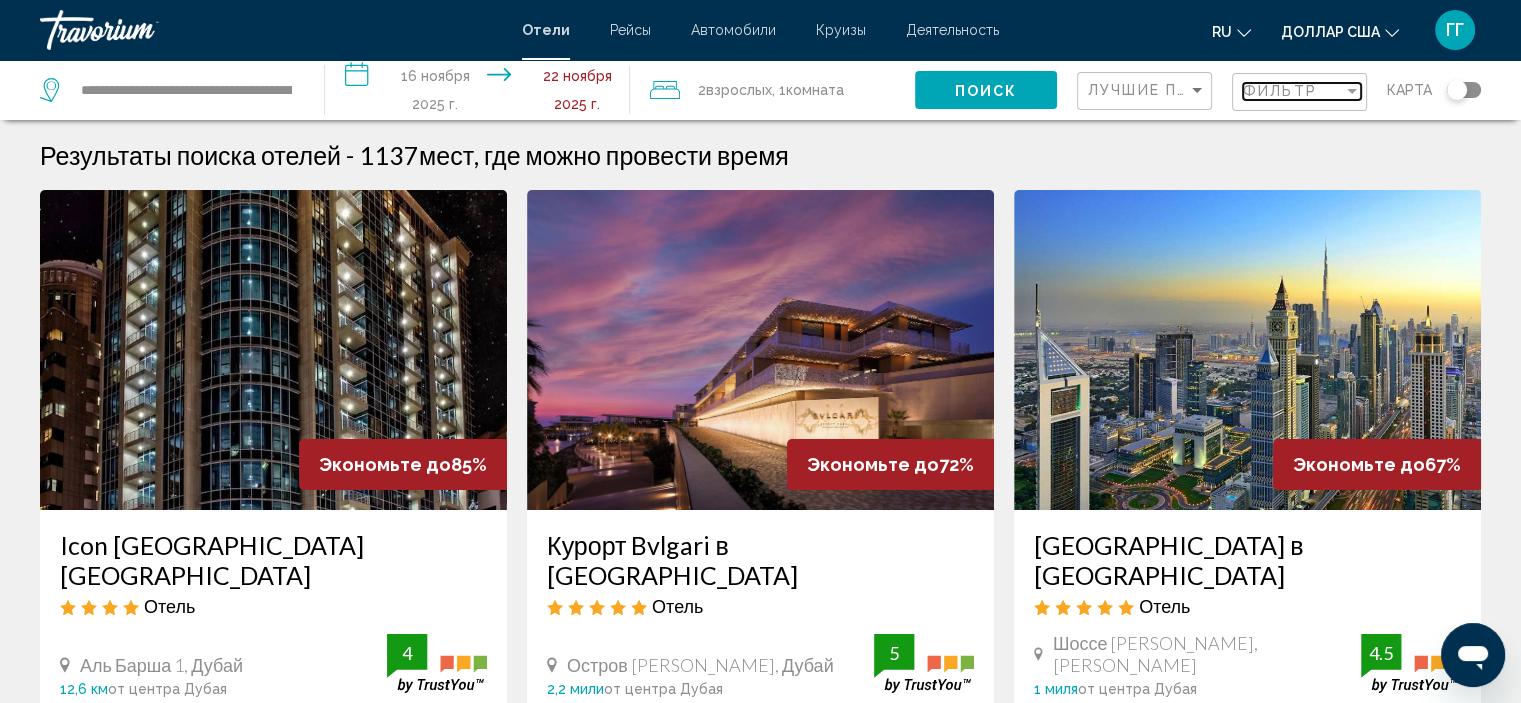 click on "Фильтр" at bounding box center [1280, 91] 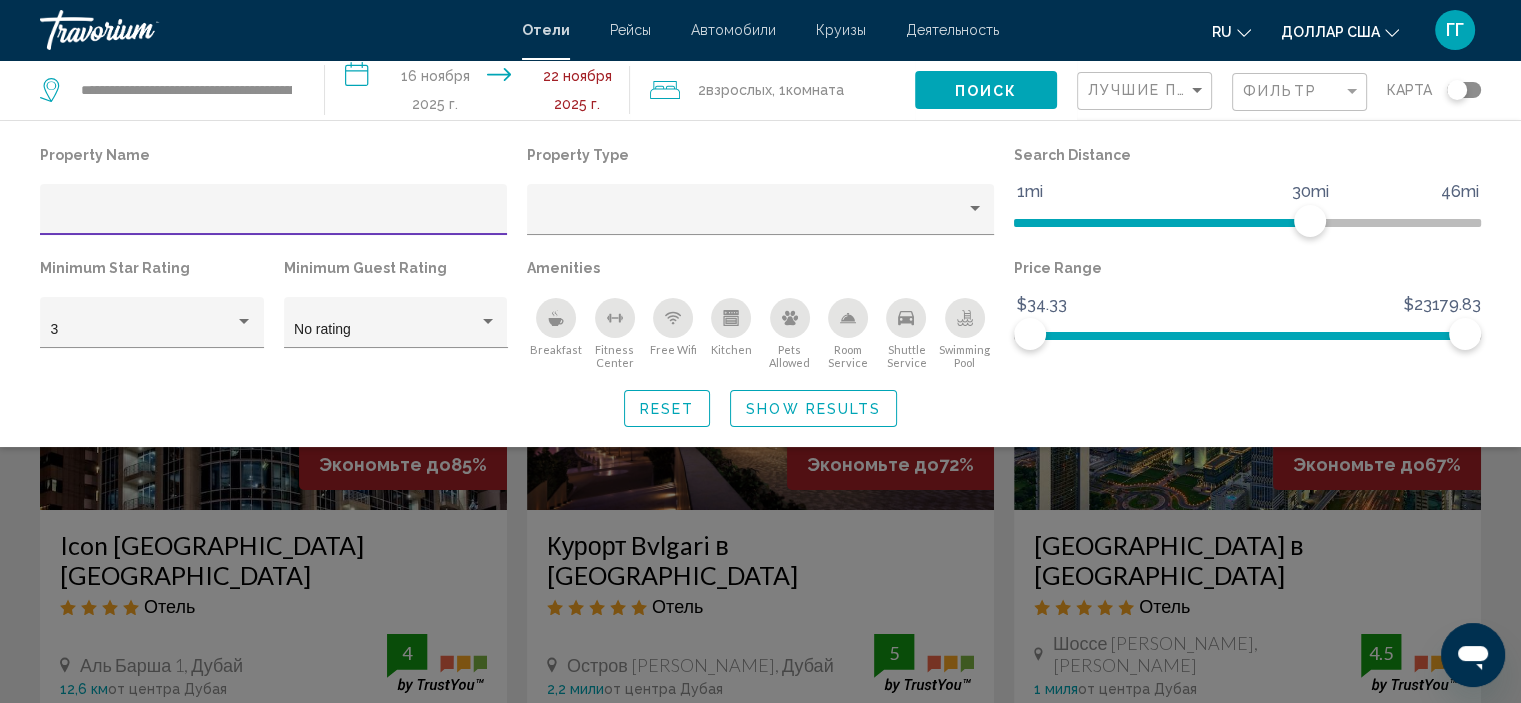 click at bounding box center [274, 217] 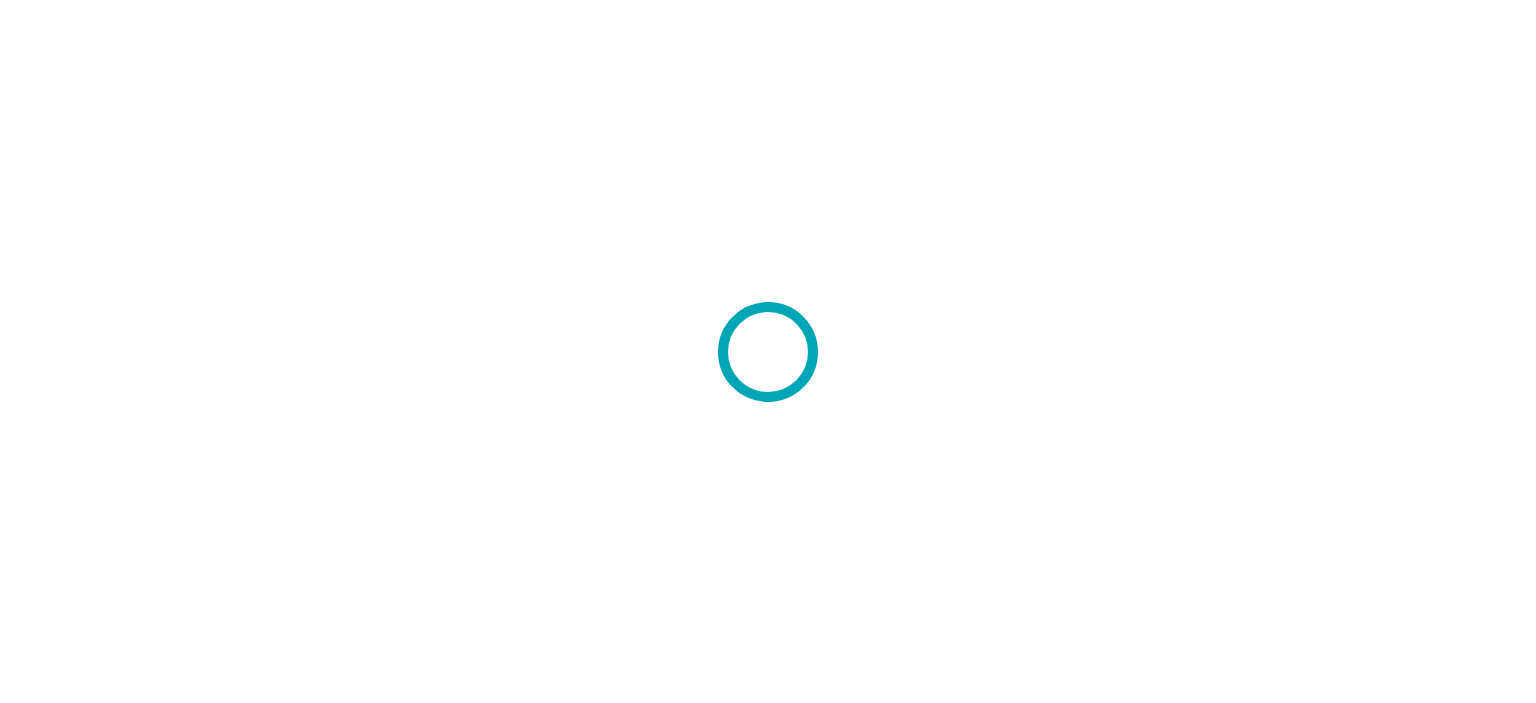 scroll, scrollTop: 0, scrollLeft: 0, axis: both 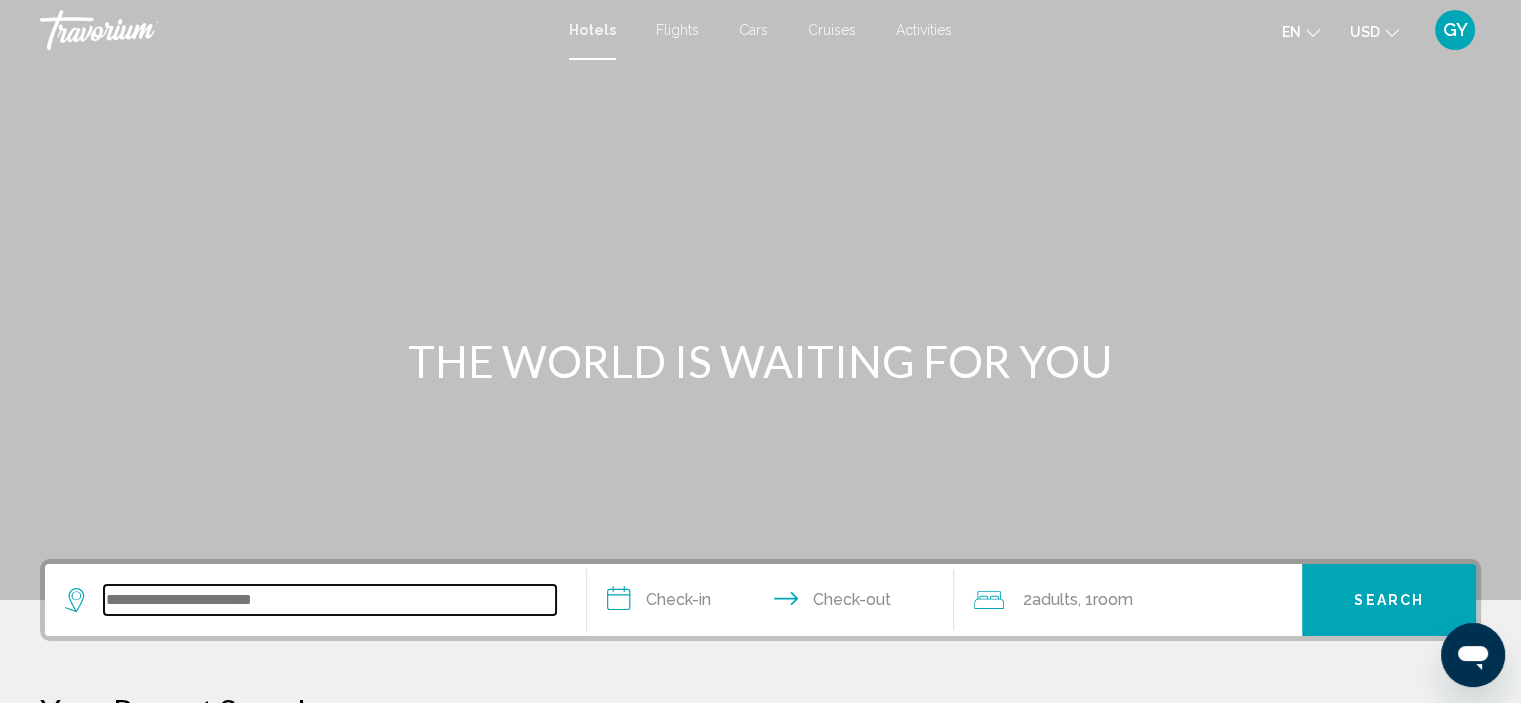 click at bounding box center [330, 600] 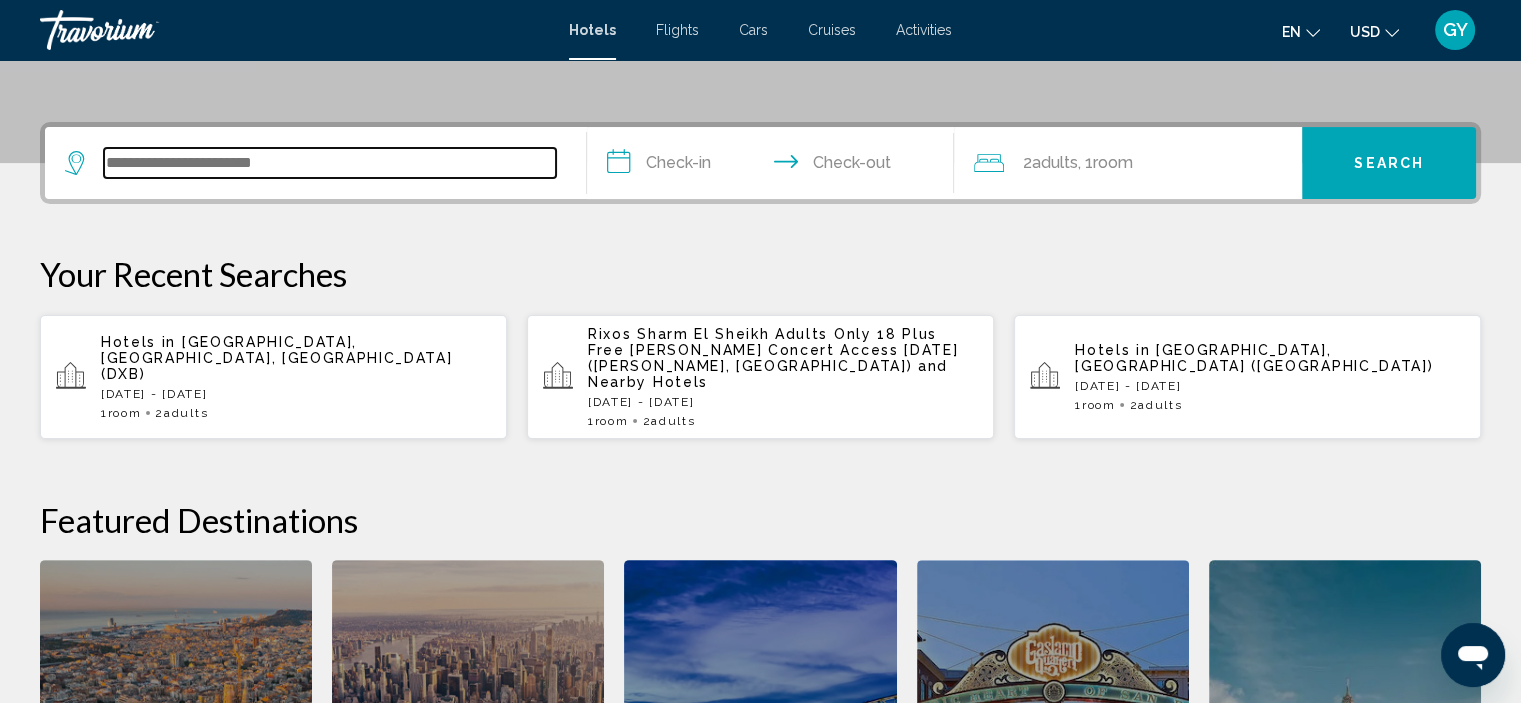 scroll, scrollTop: 493, scrollLeft: 0, axis: vertical 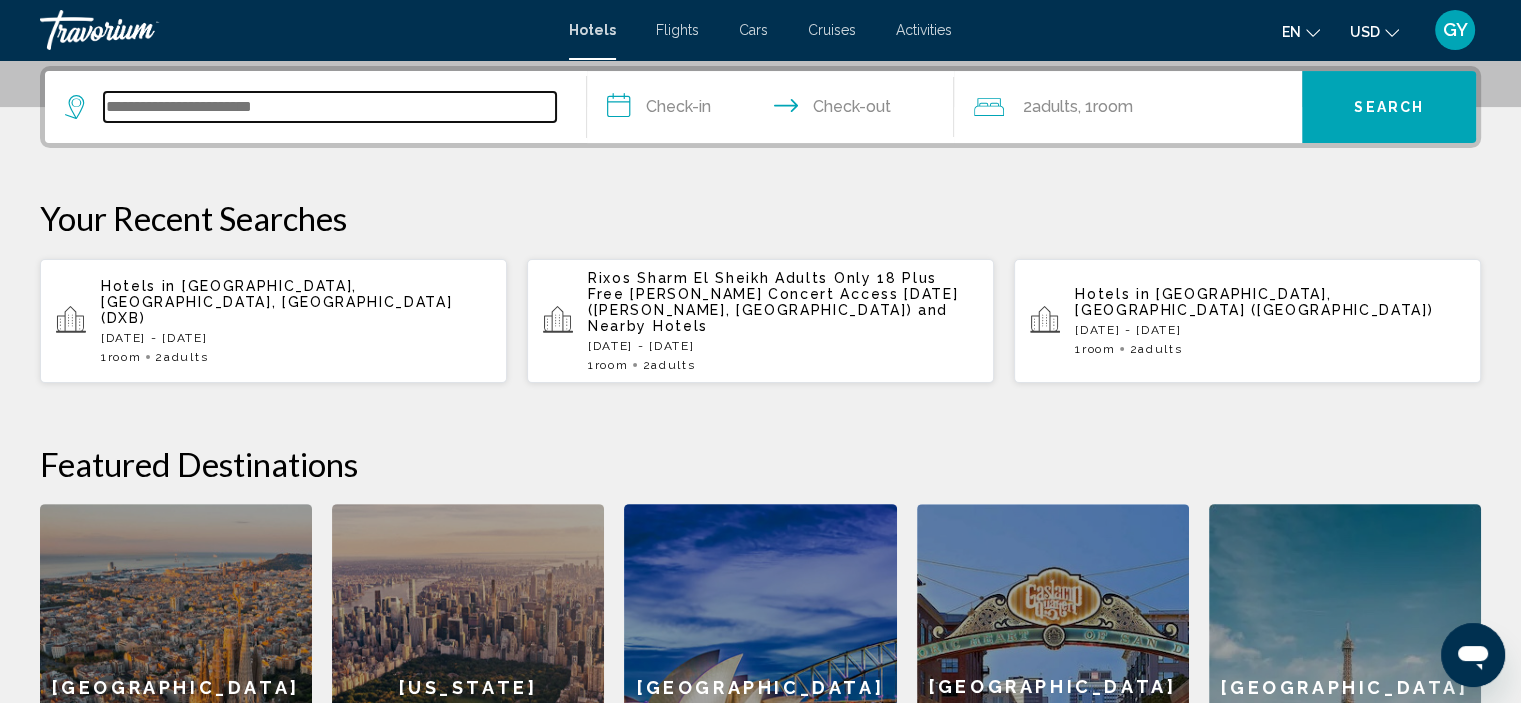 click at bounding box center [330, 107] 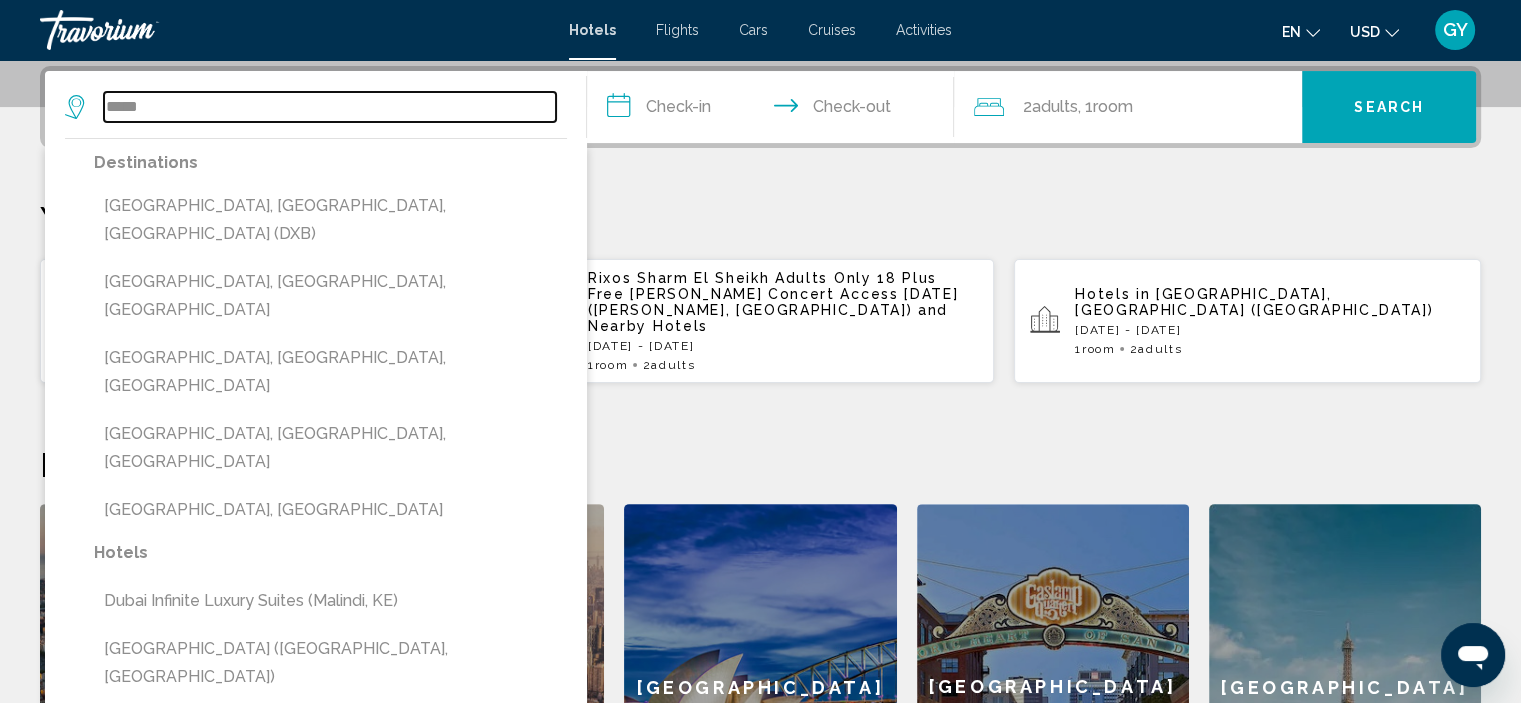 type on "*****" 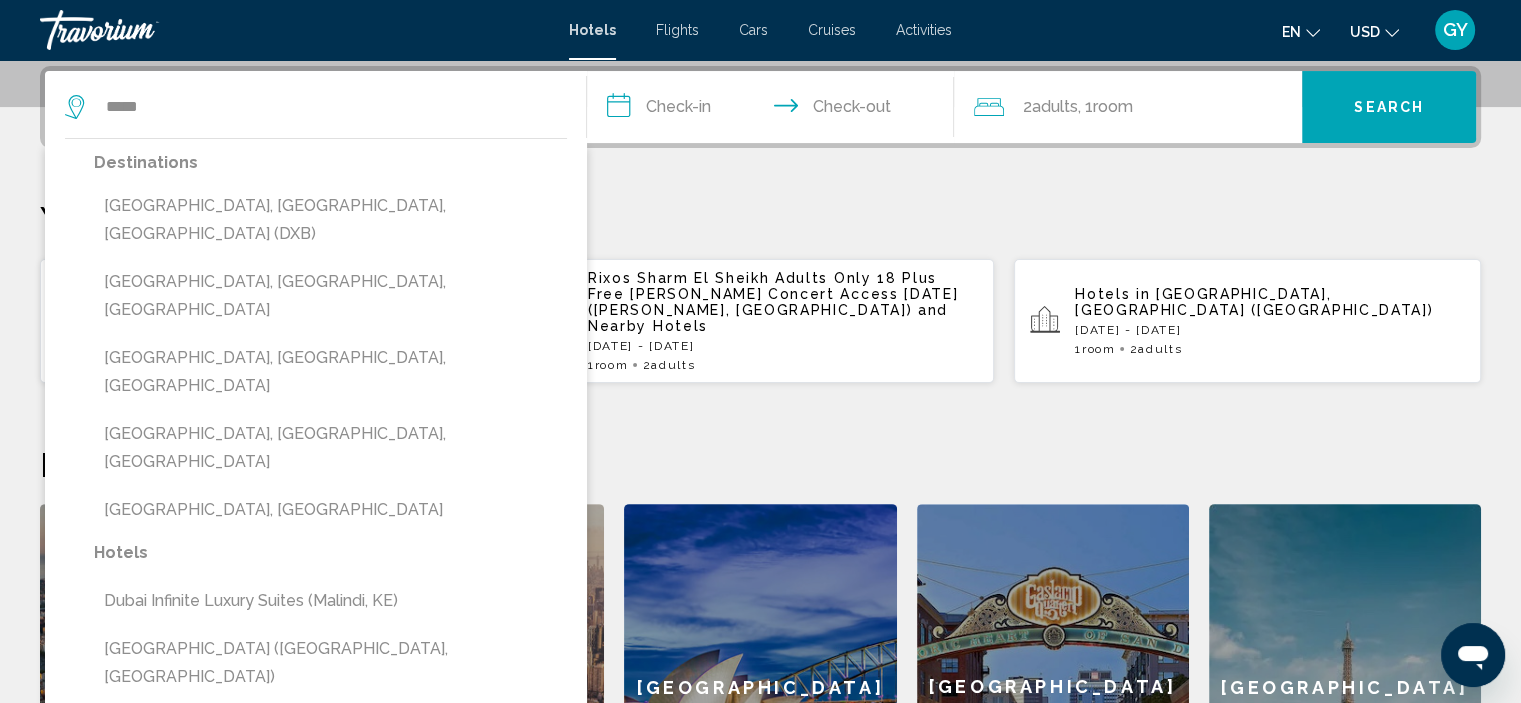 click on "**********" at bounding box center (775, 110) 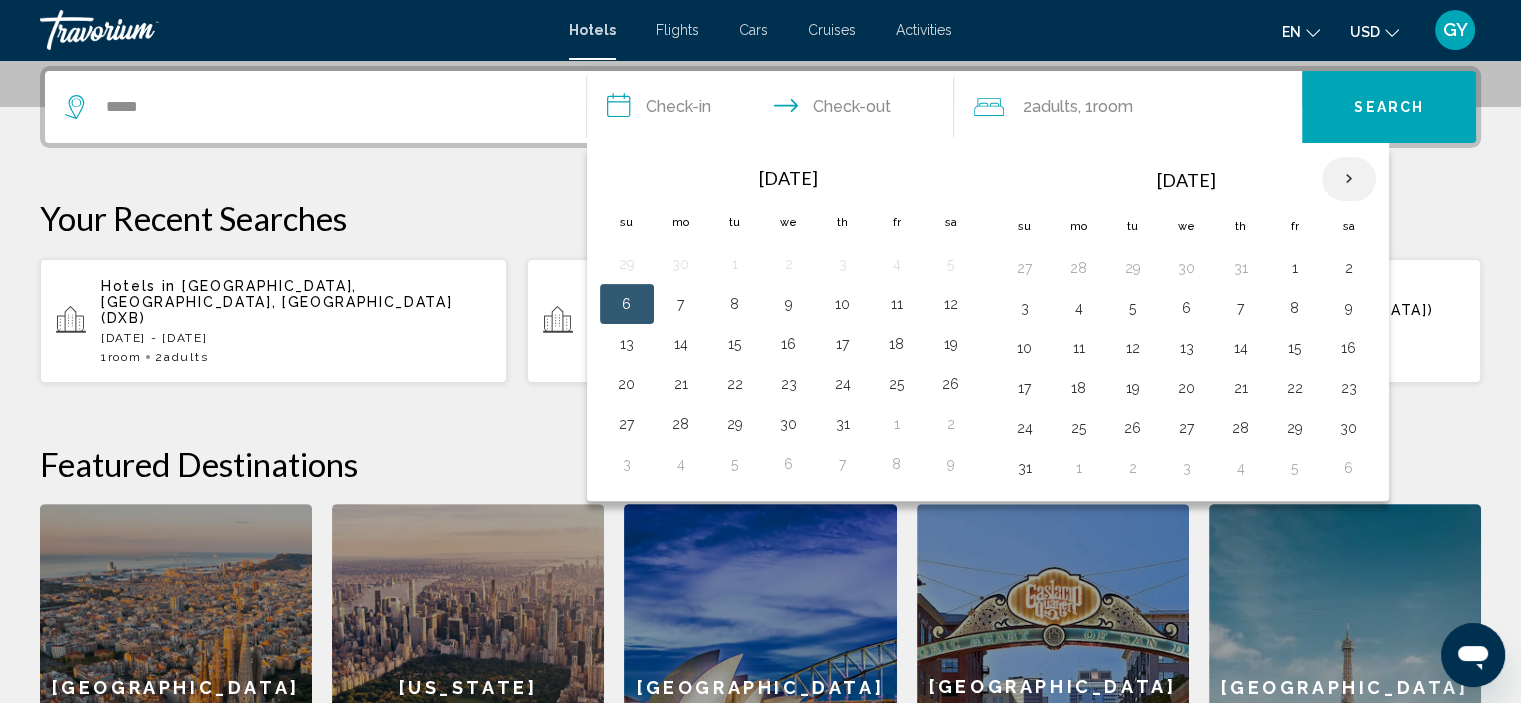 click at bounding box center [1349, 179] 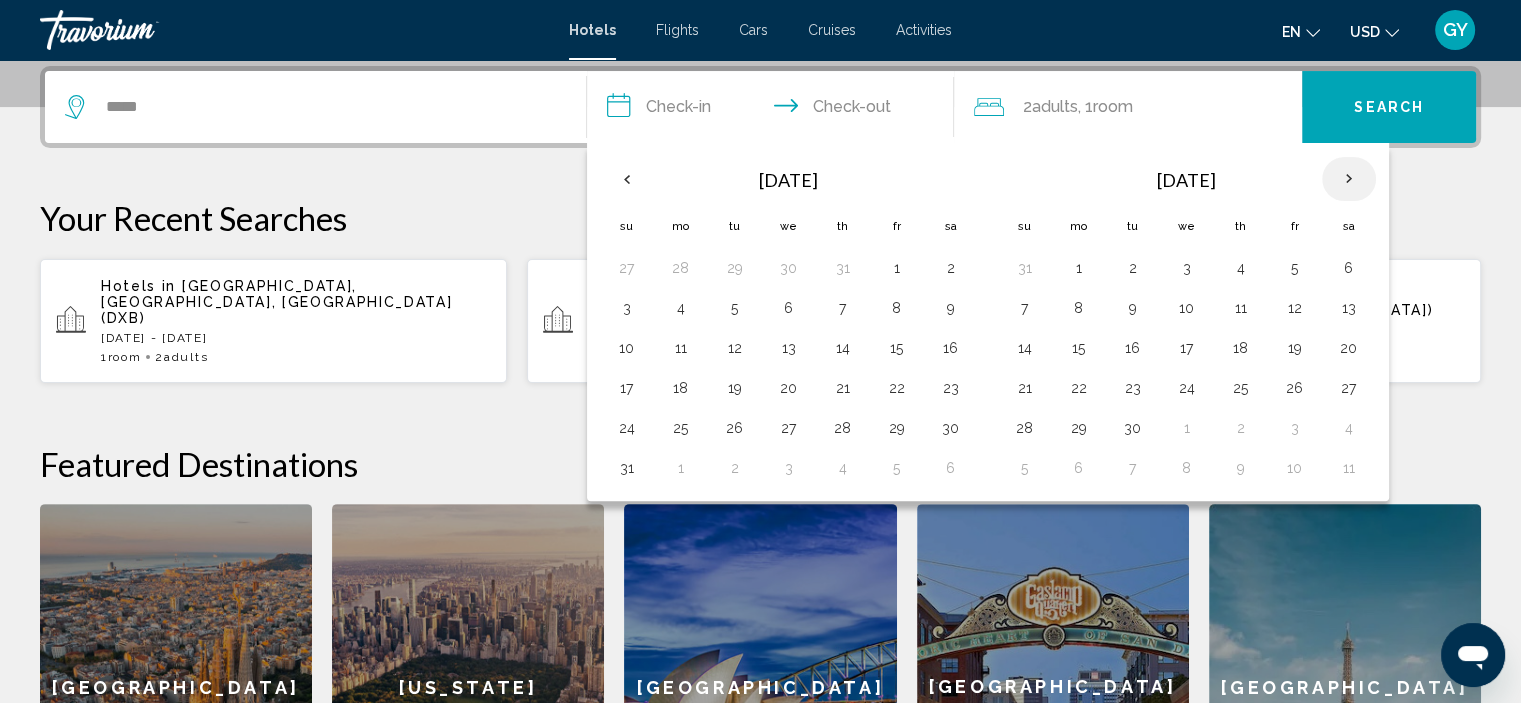 click at bounding box center [1349, 179] 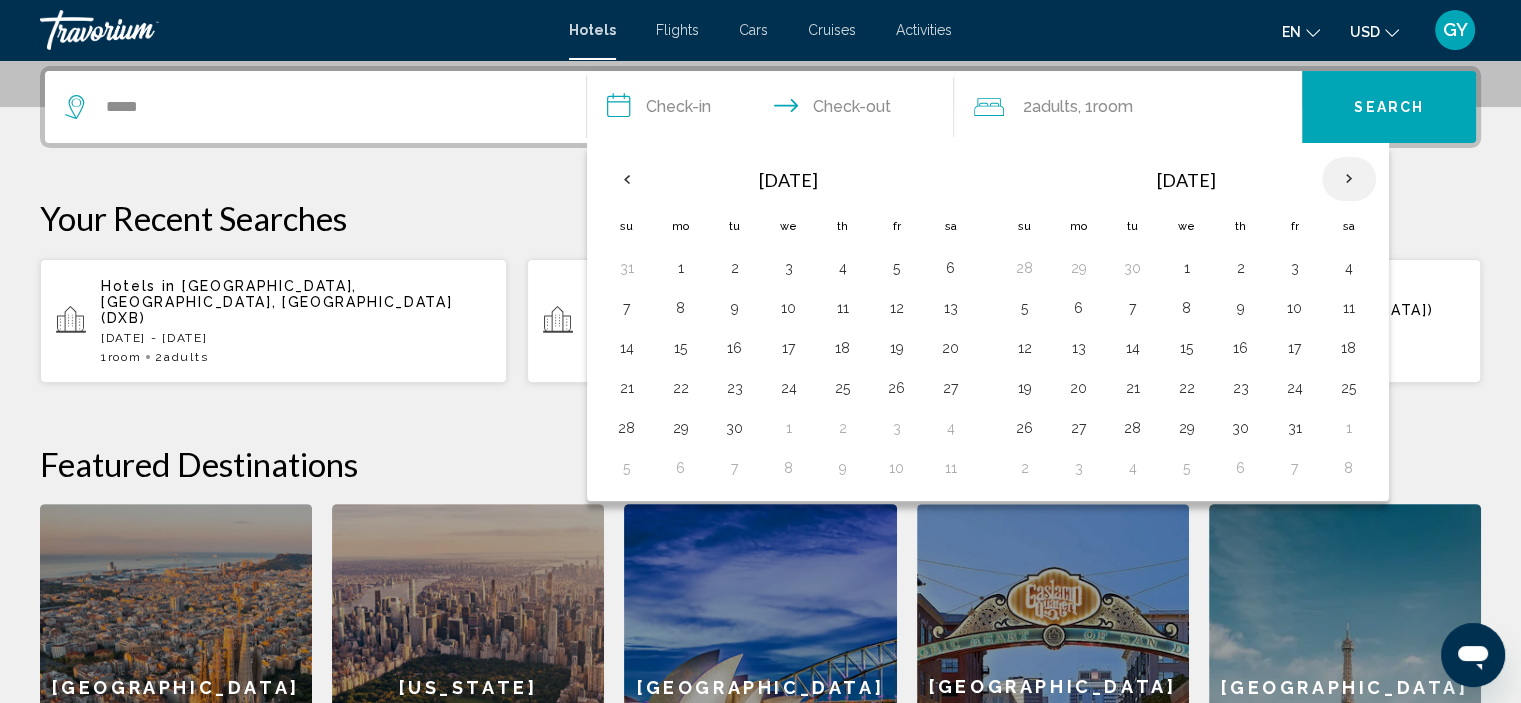 click at bounding box center [1349, 179] 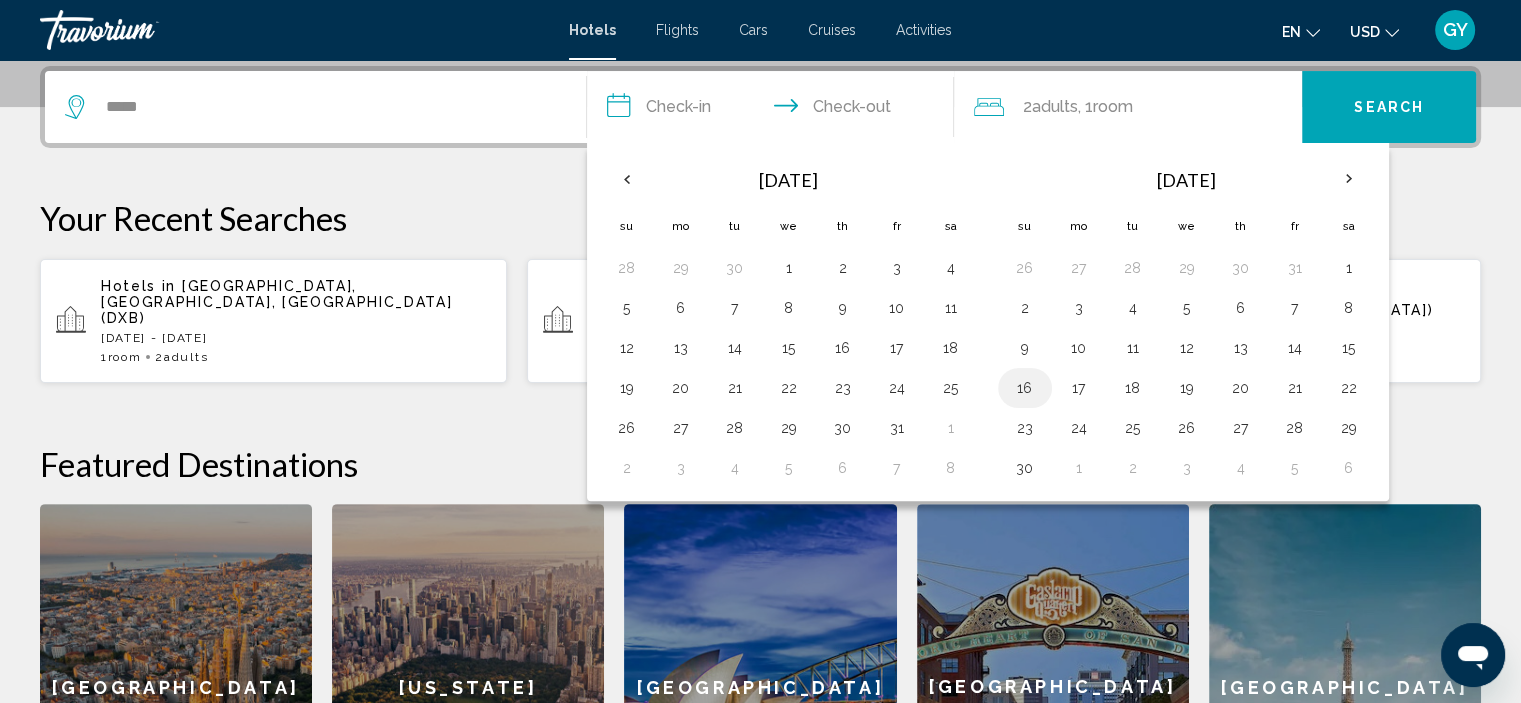 click on "16" at bounding box center [1025, 388] 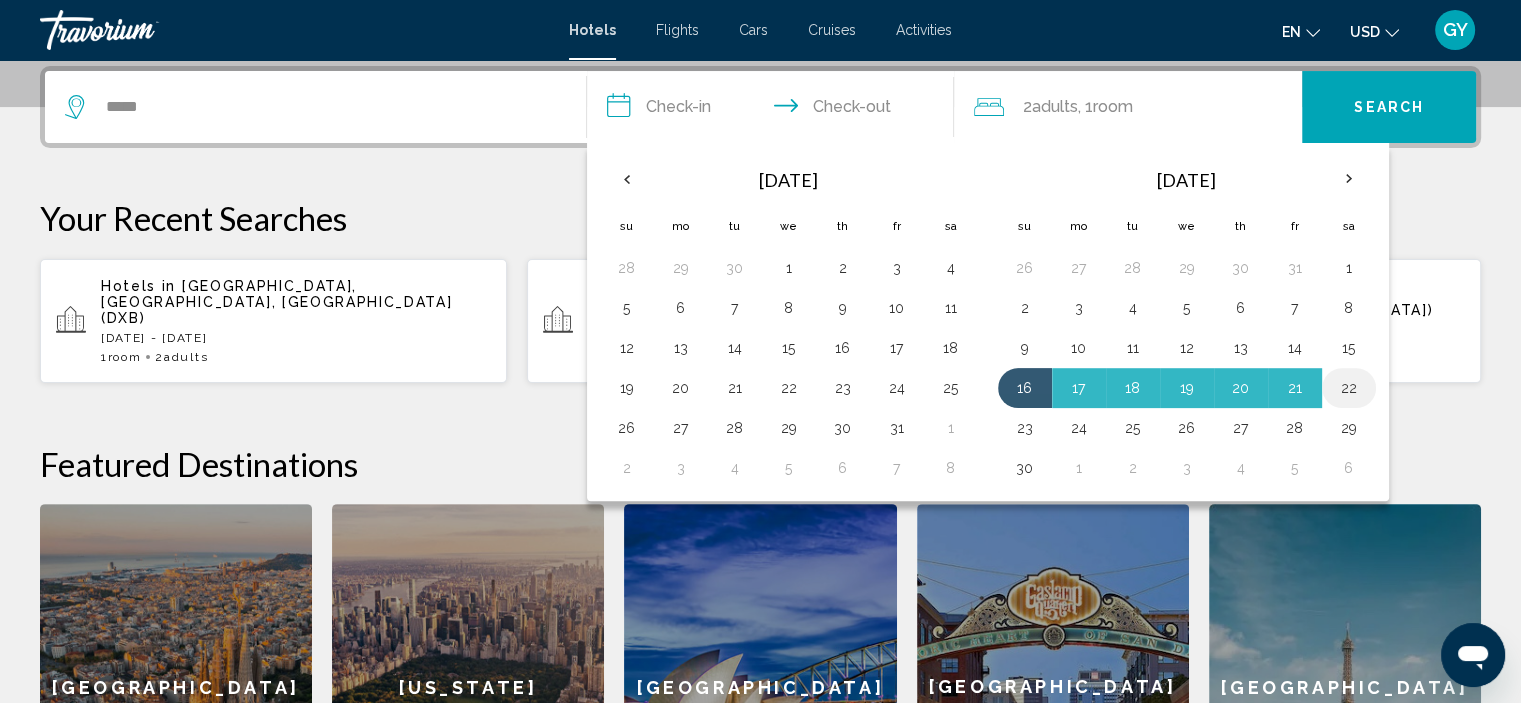 click on "22" at bounding box center (1349, 388) 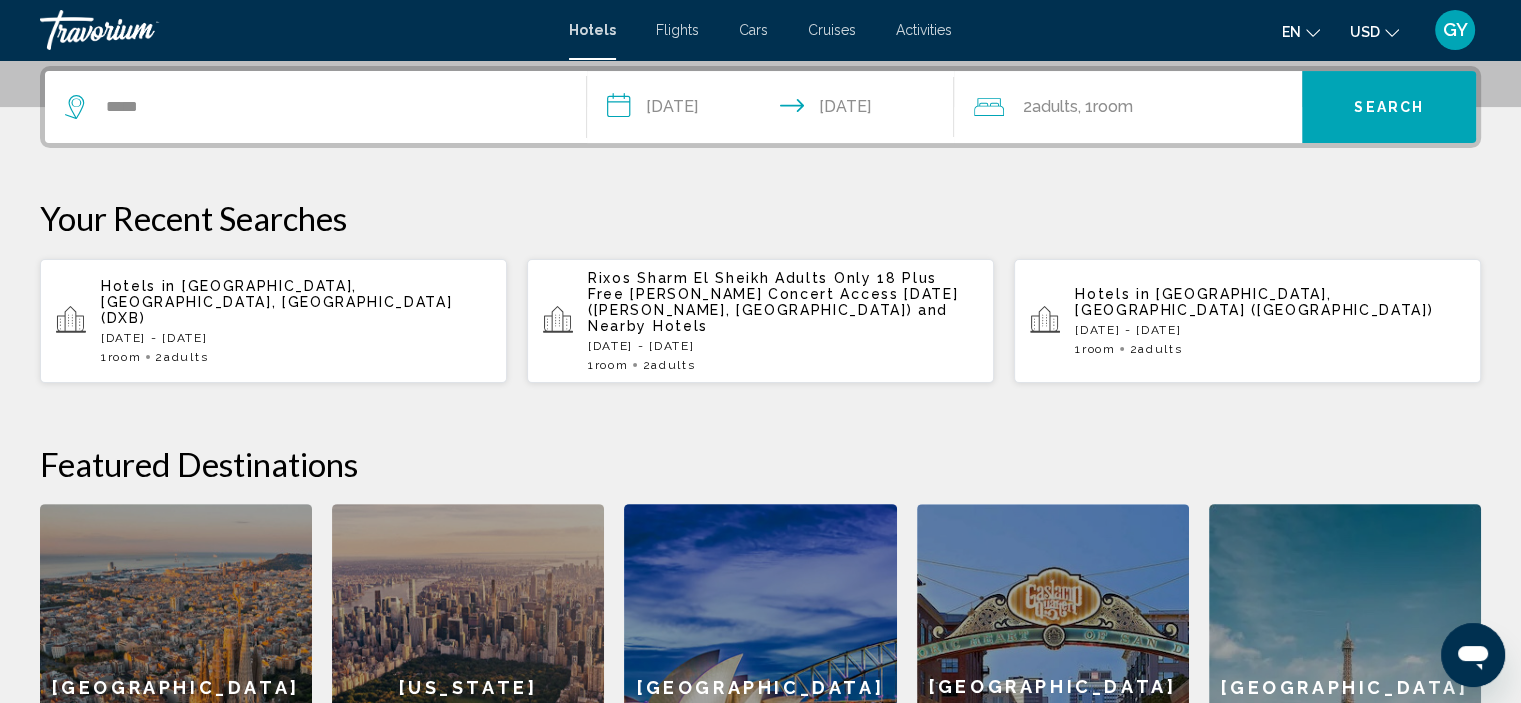 click on "Search" at bounding box center [1389, 107] 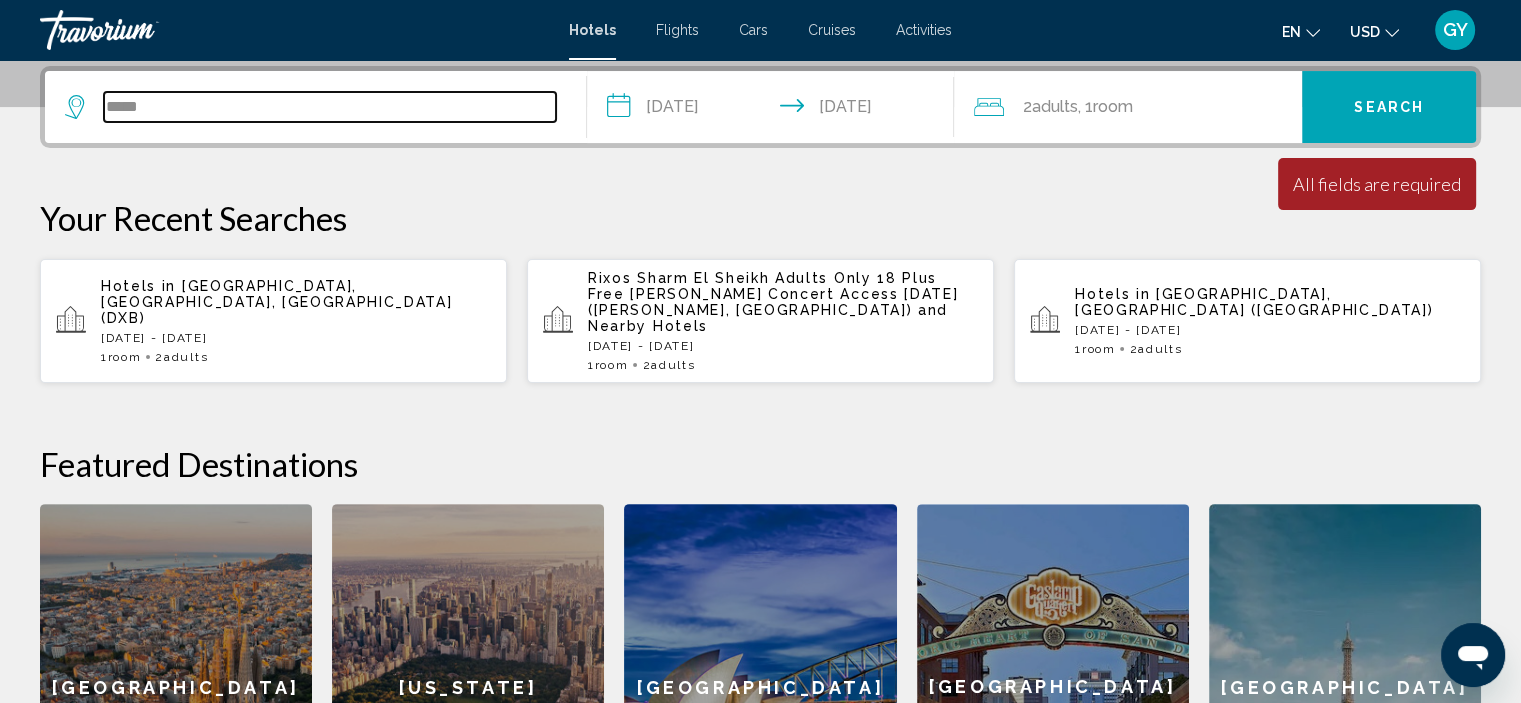 click on "*****" at bounding box center (330, 107) 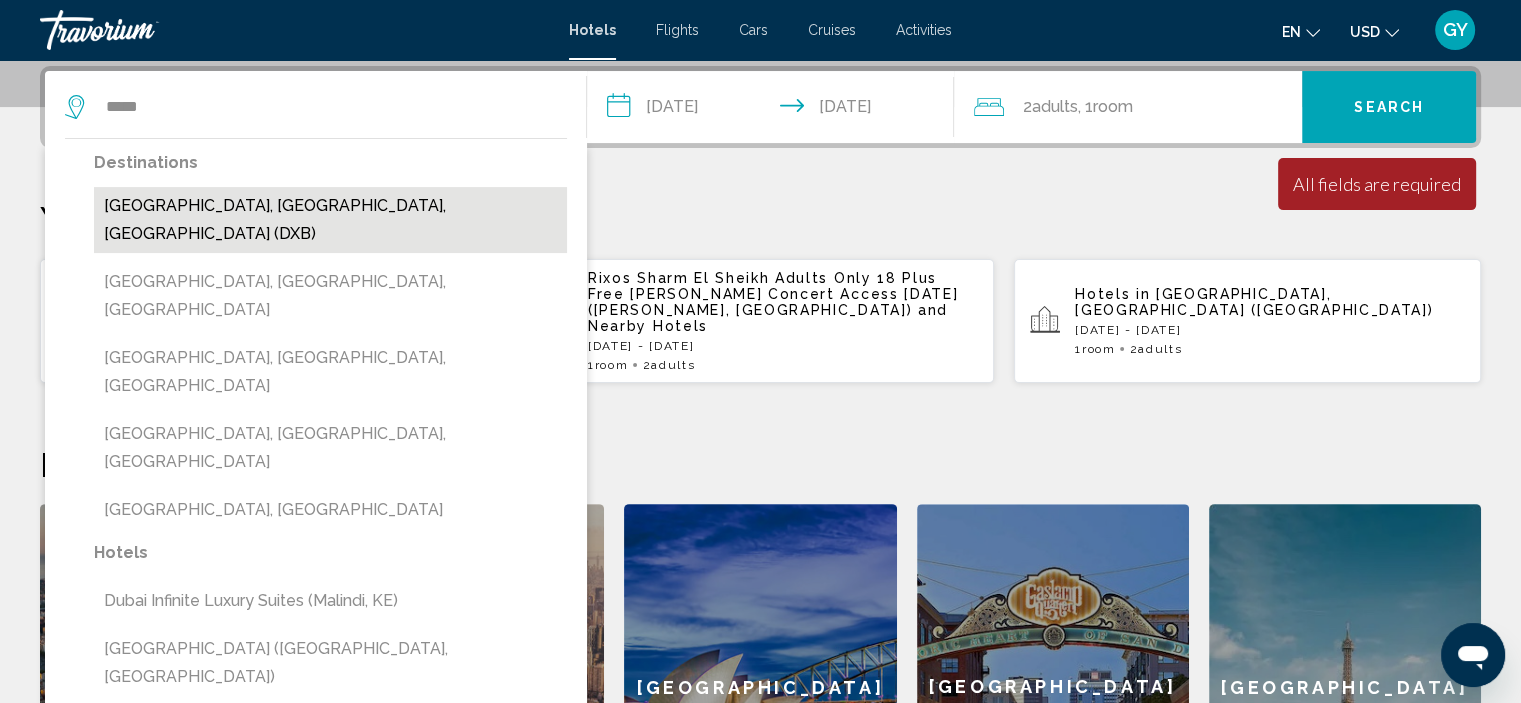 click on "[GEOGRAPHIC_DATA], [GEOGRAPHIC_DATA], [GEOGRAPHIC_DATA] (DXB)" at bounding box center [330, 220] 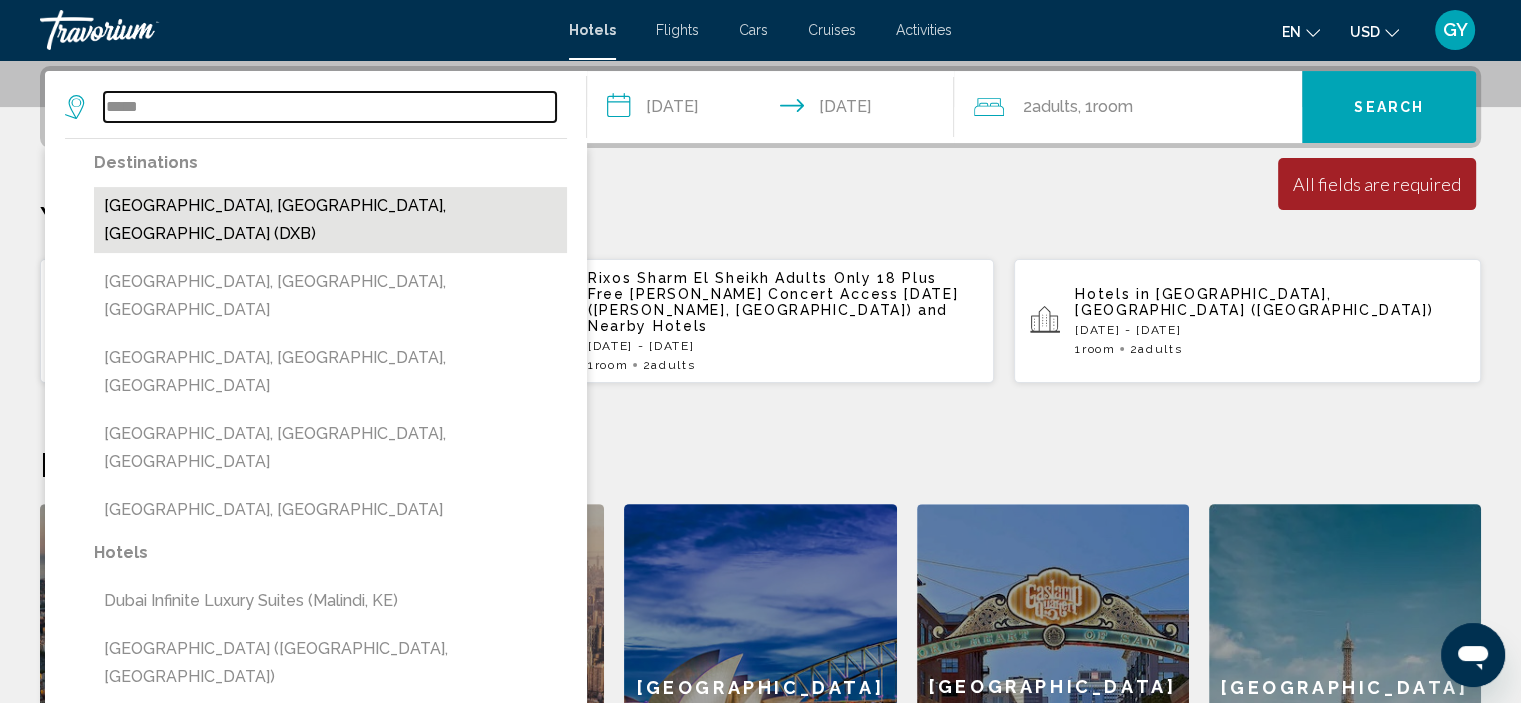 type on "**********" 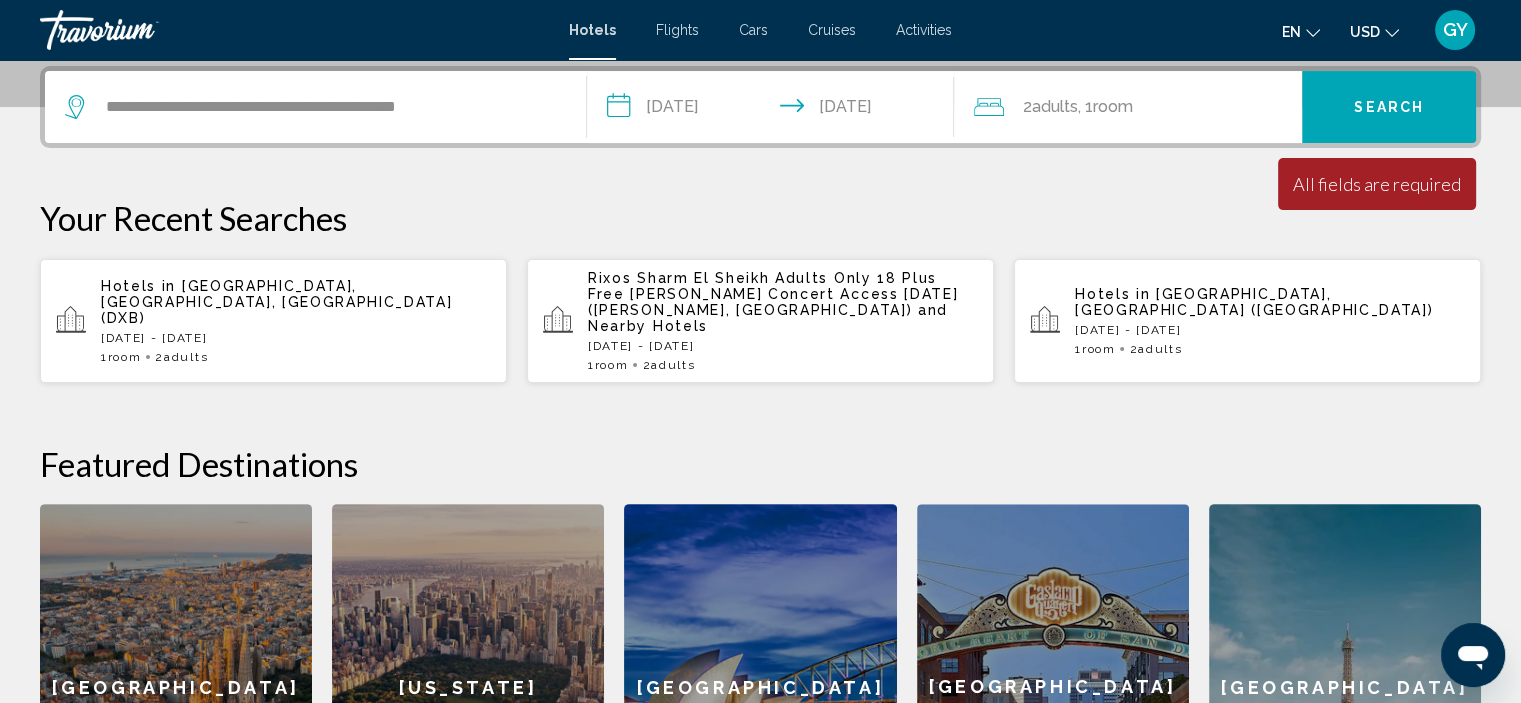 click on "**********" at bounding box center [775, 110] 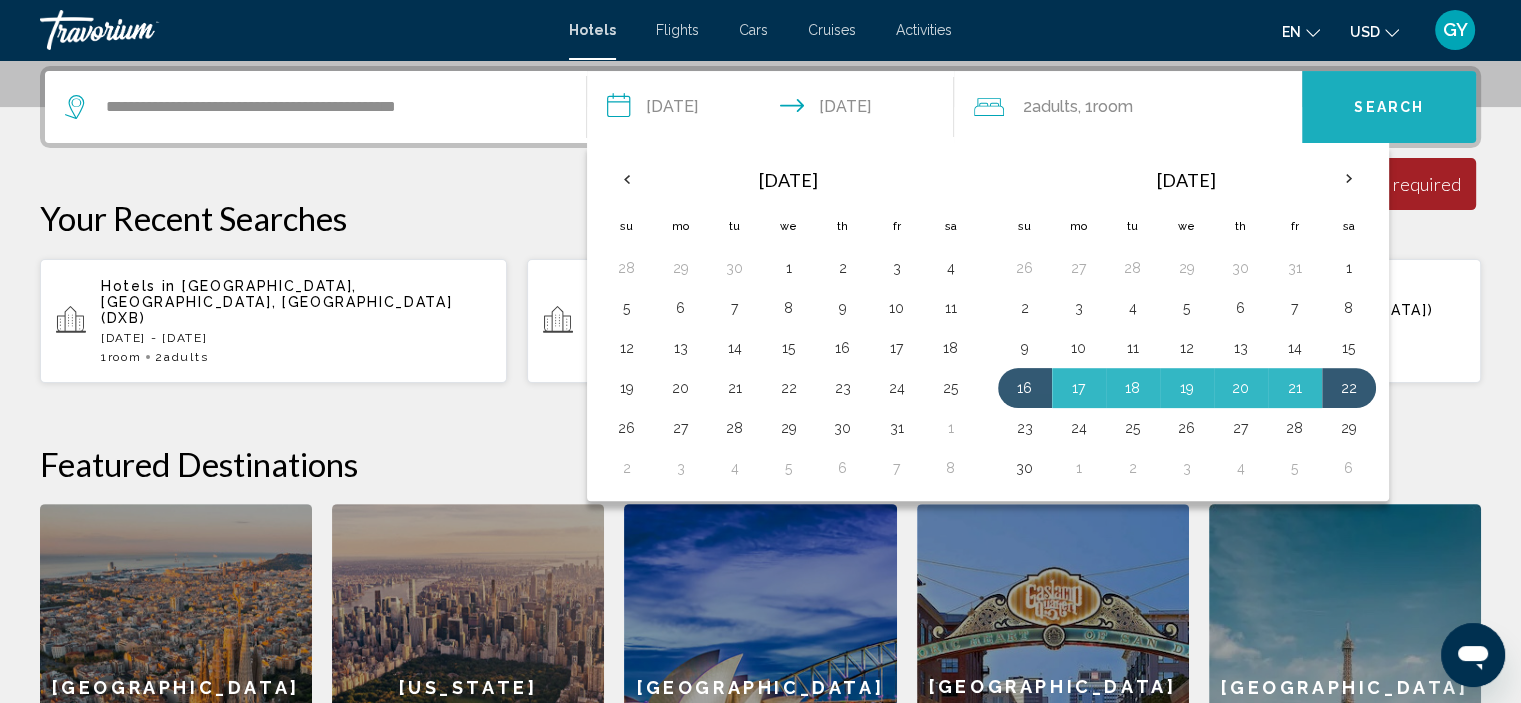 click on "Search" at bounding box center (1389, 107) 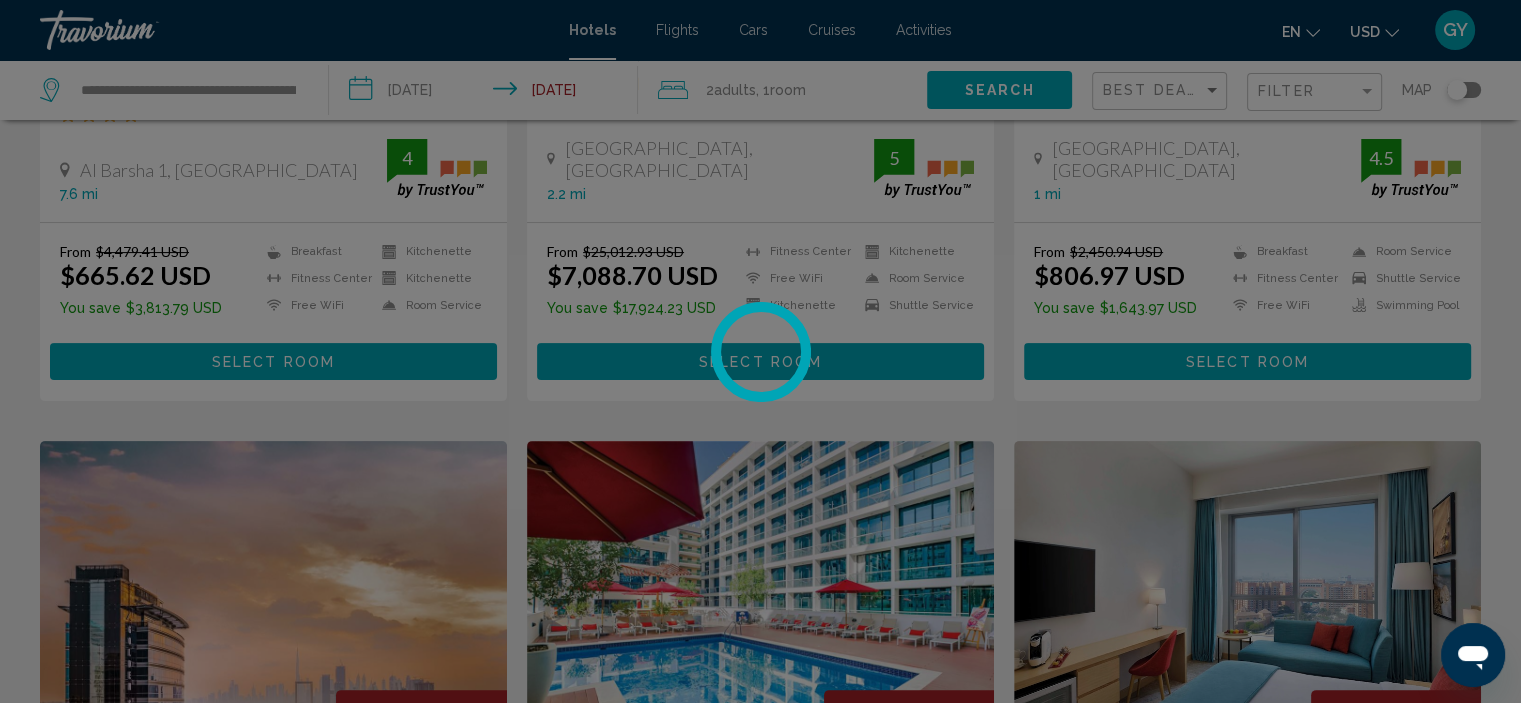 scroll, scrollTop: 0, scrollLeft: 0, axis: both 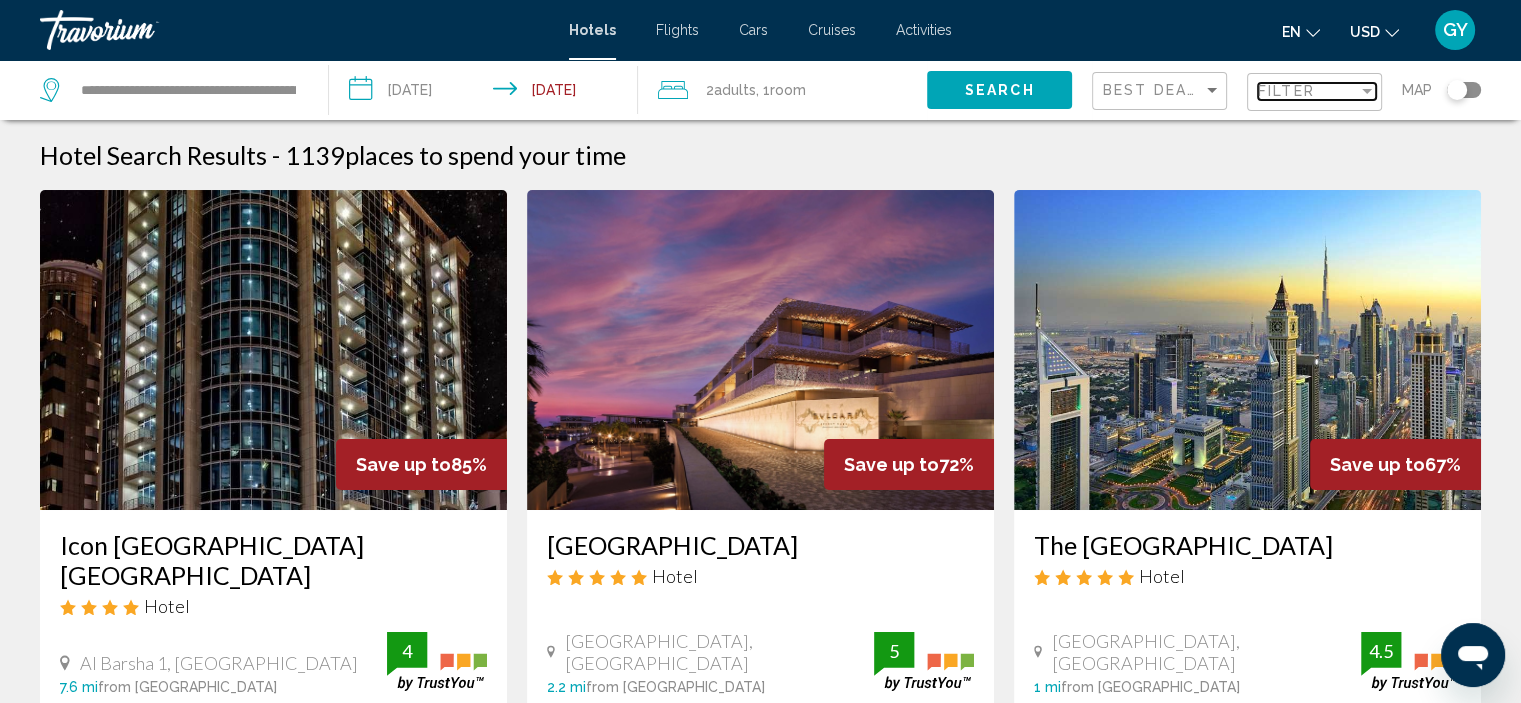 click on "Filter" at bounding box center (1286, 91) 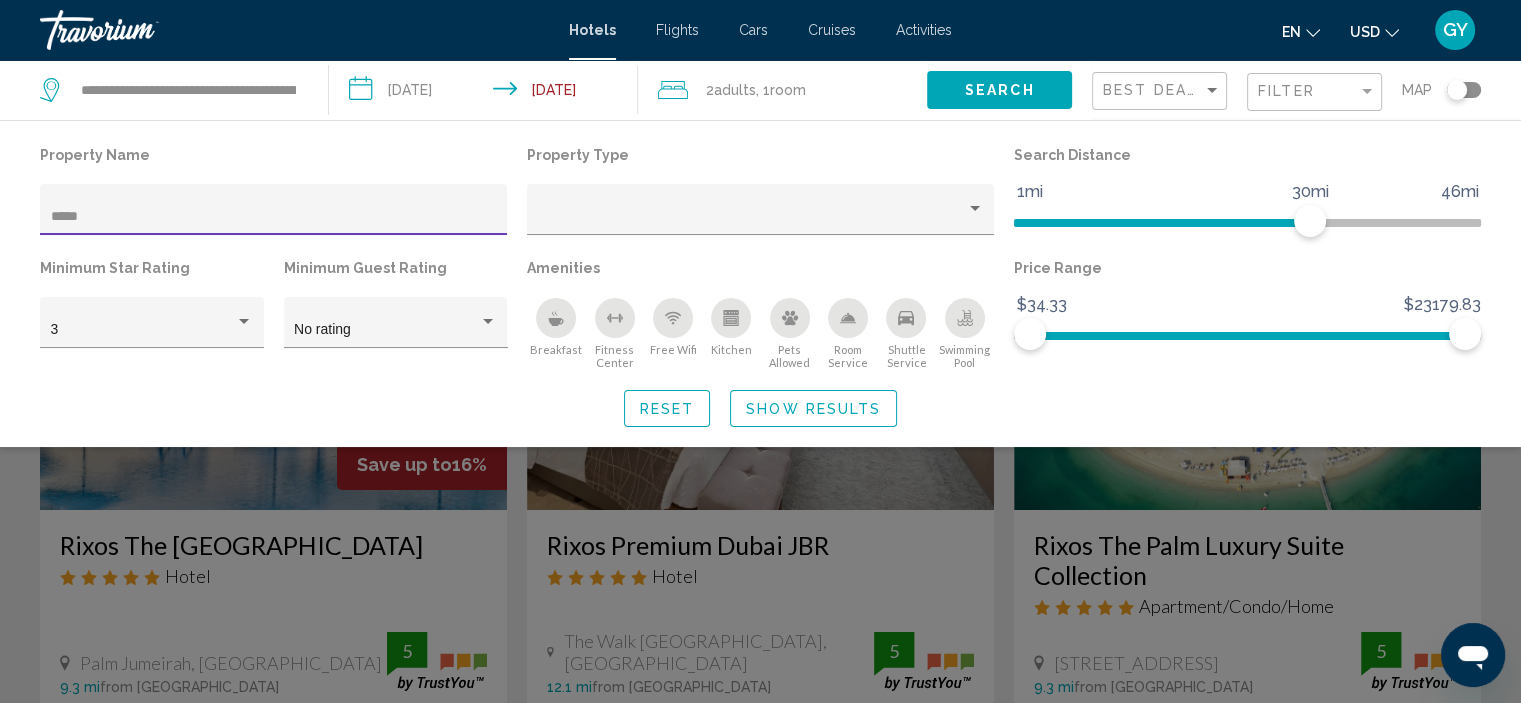 type on "*****" 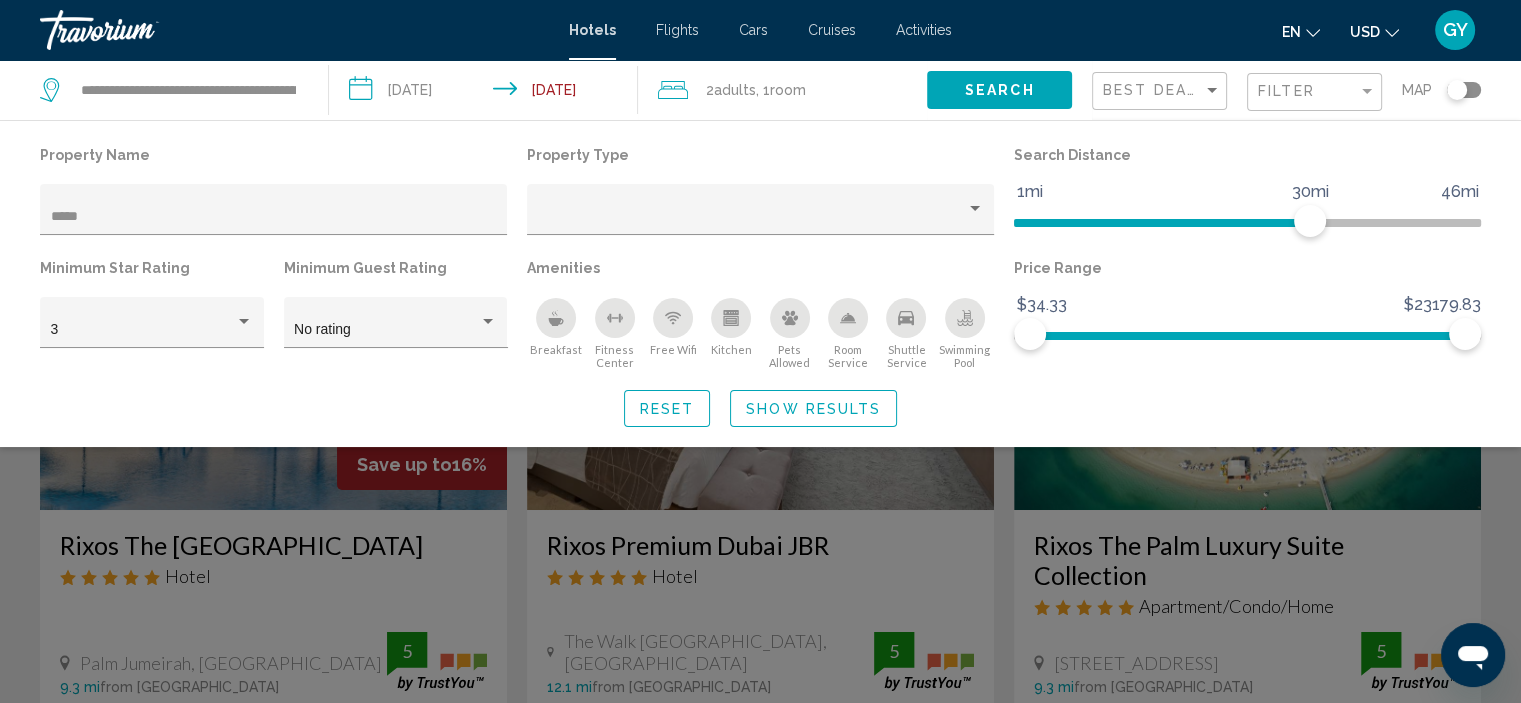 click 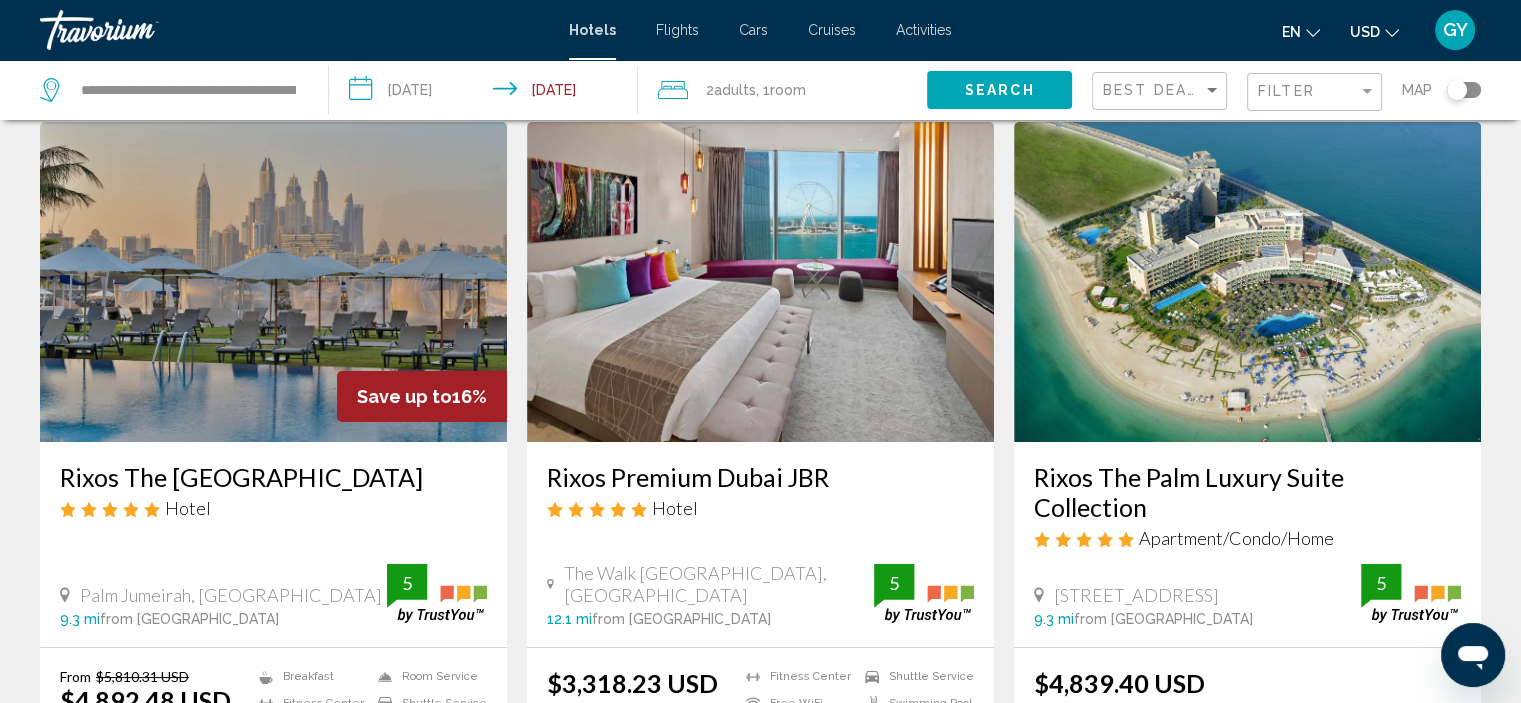 scroll, scrollTop: 63, scrollLeft: 0, axis: vertical 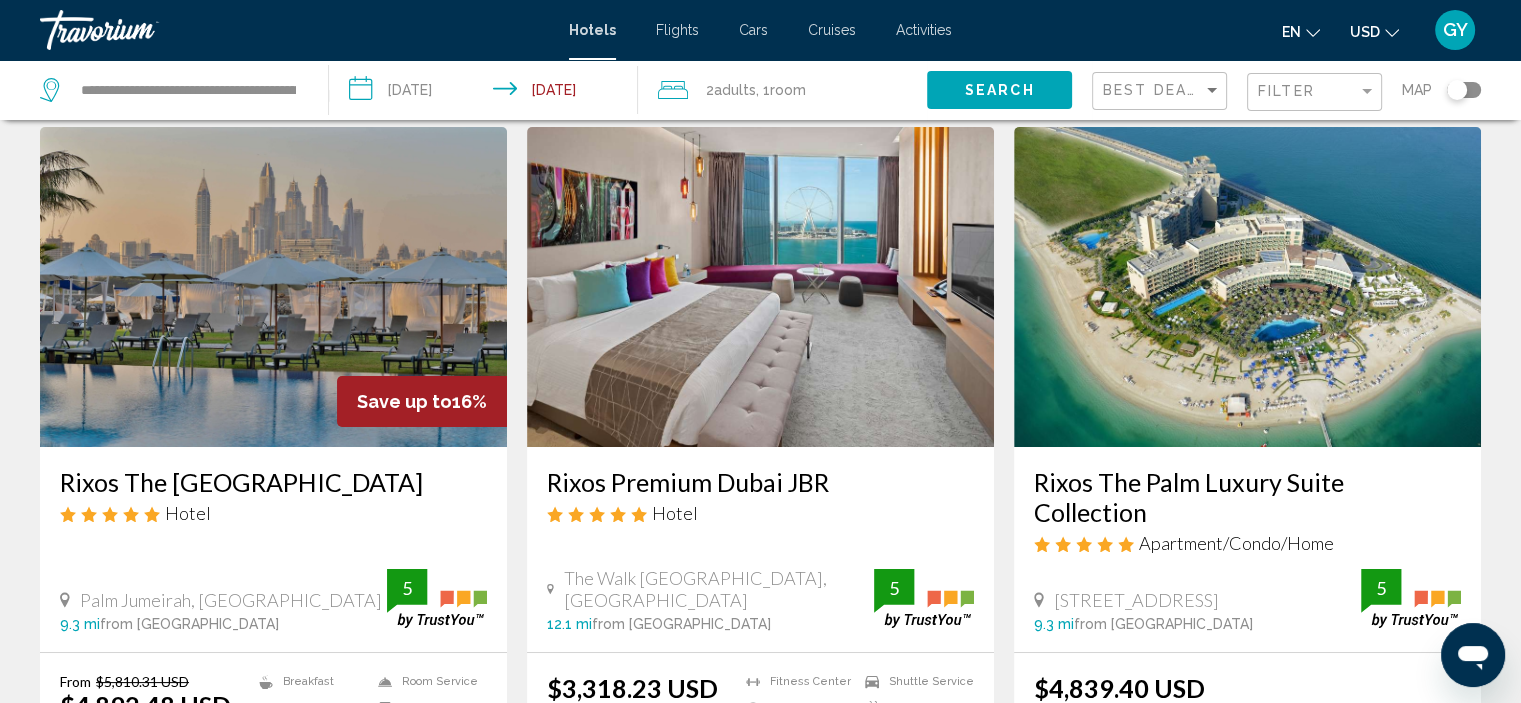 click at bounding box center [760, 287] 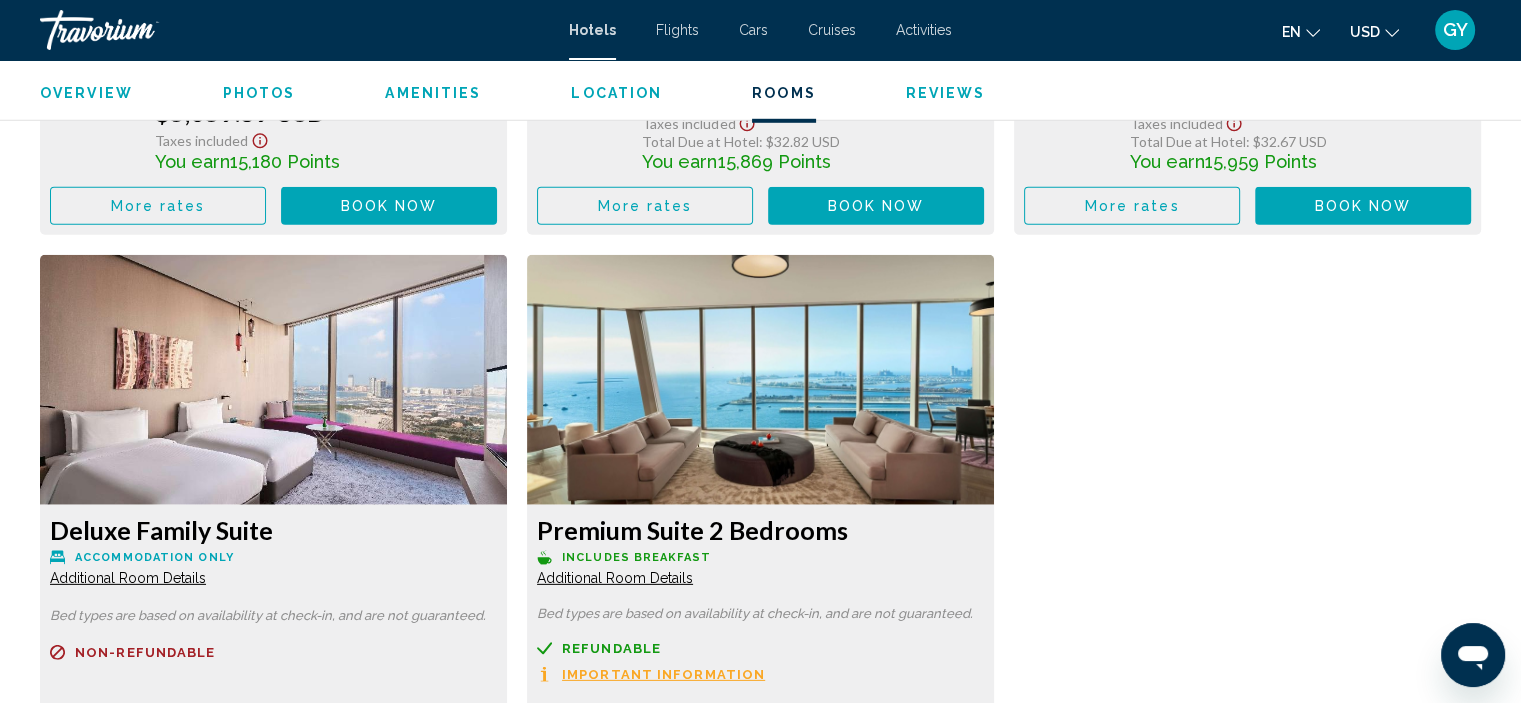 scroll, scrollTop: 5903, scrollLeft: 0, axis: vertical 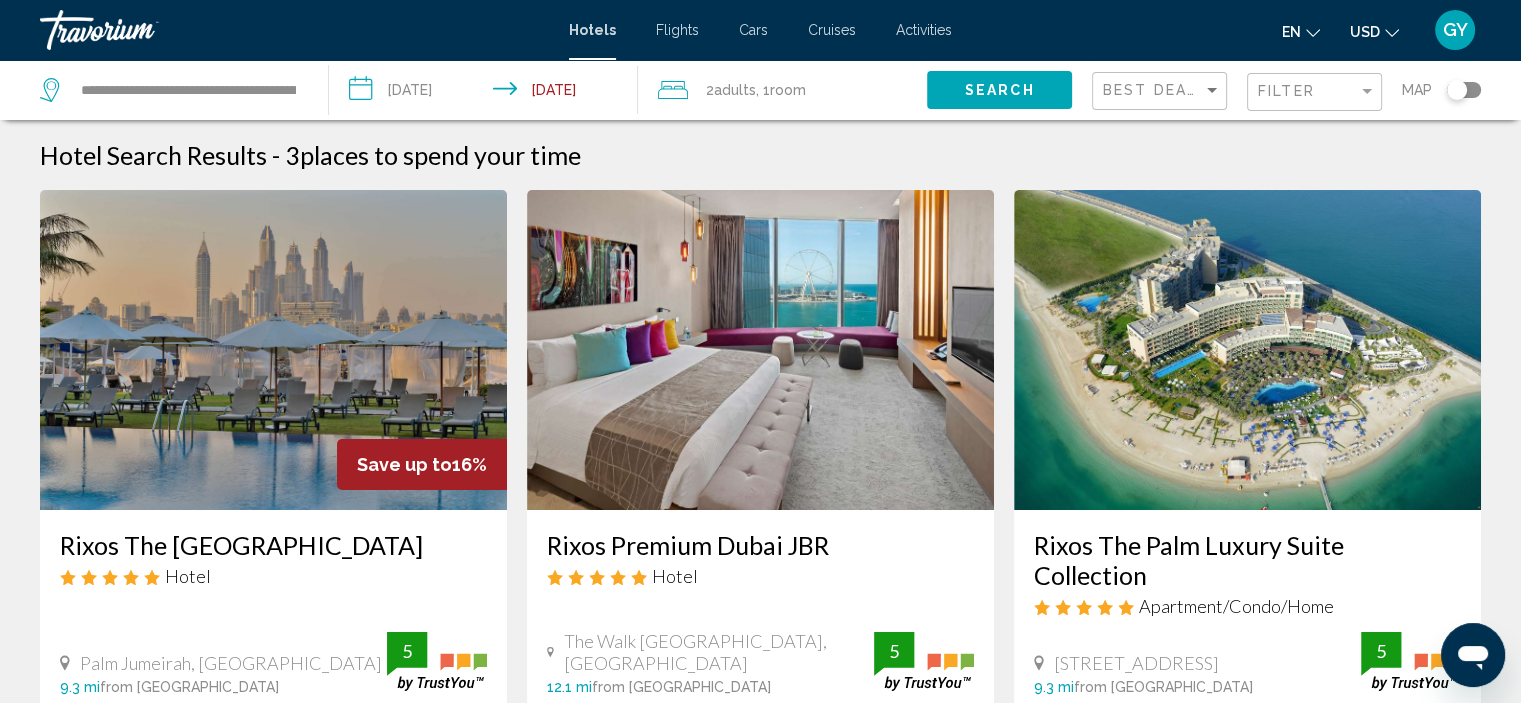 click at bounding box center (273, 350) 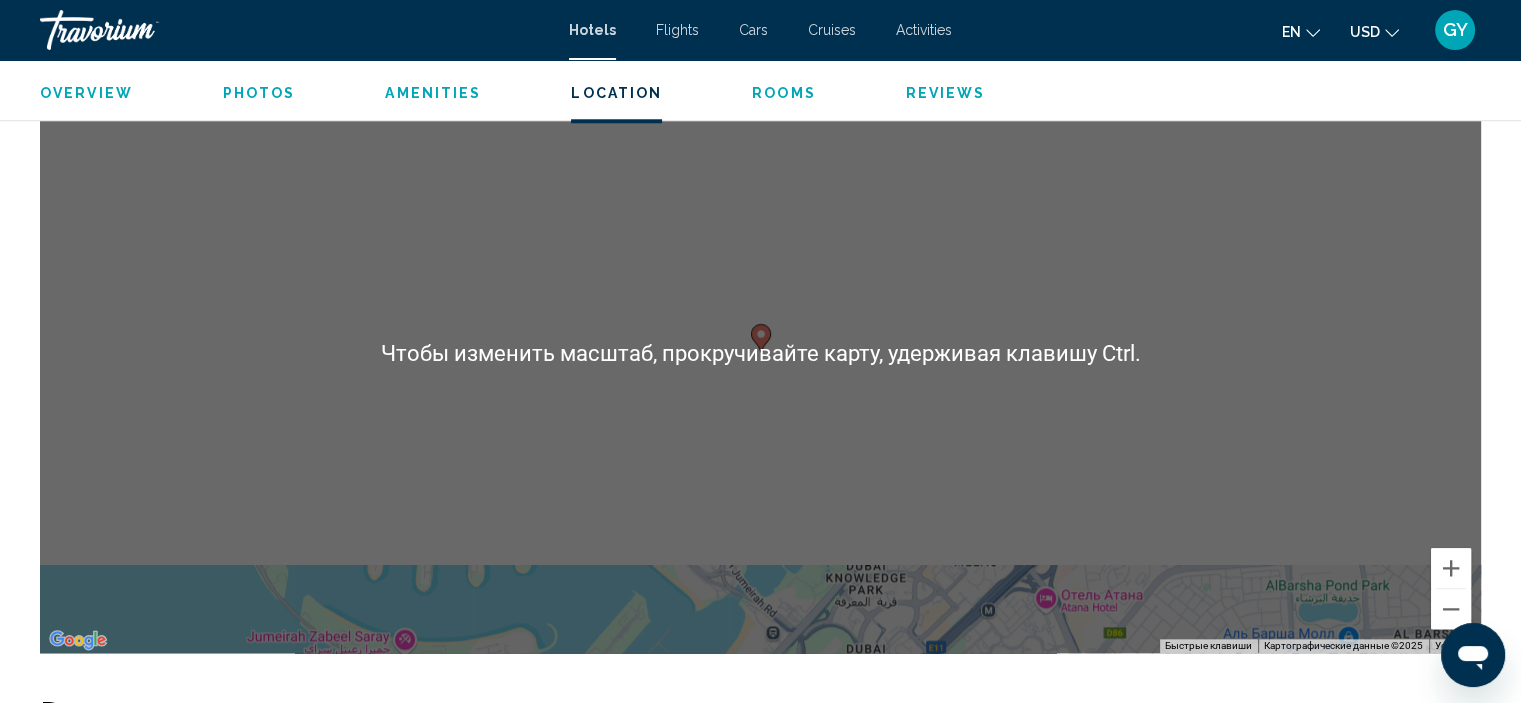 scroll, scrollTop: 1943, scrollLeft: 0, axis: vertical 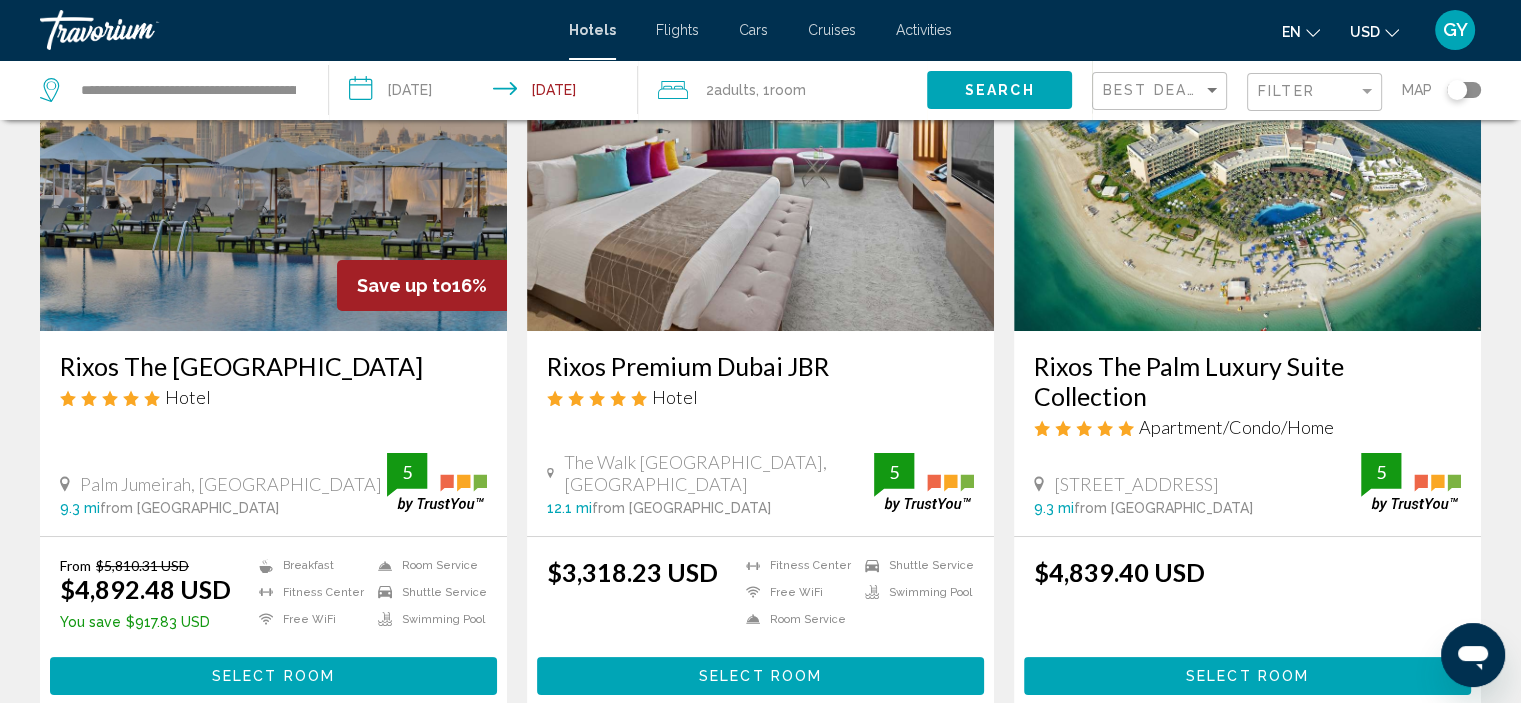 click at bounding box center [1247, 171] 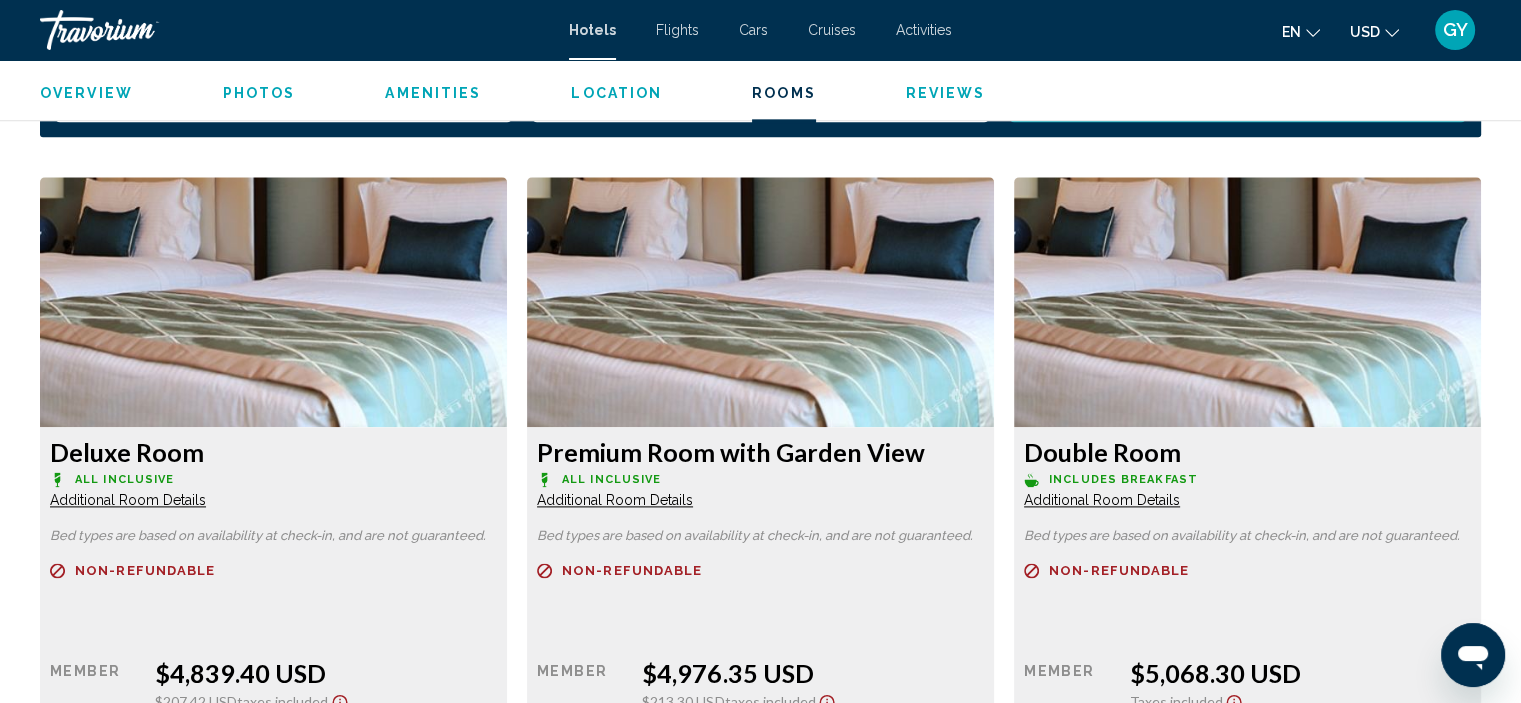 scroll, scrollTop: 2520, scrollLeft: 0, axis: vertical 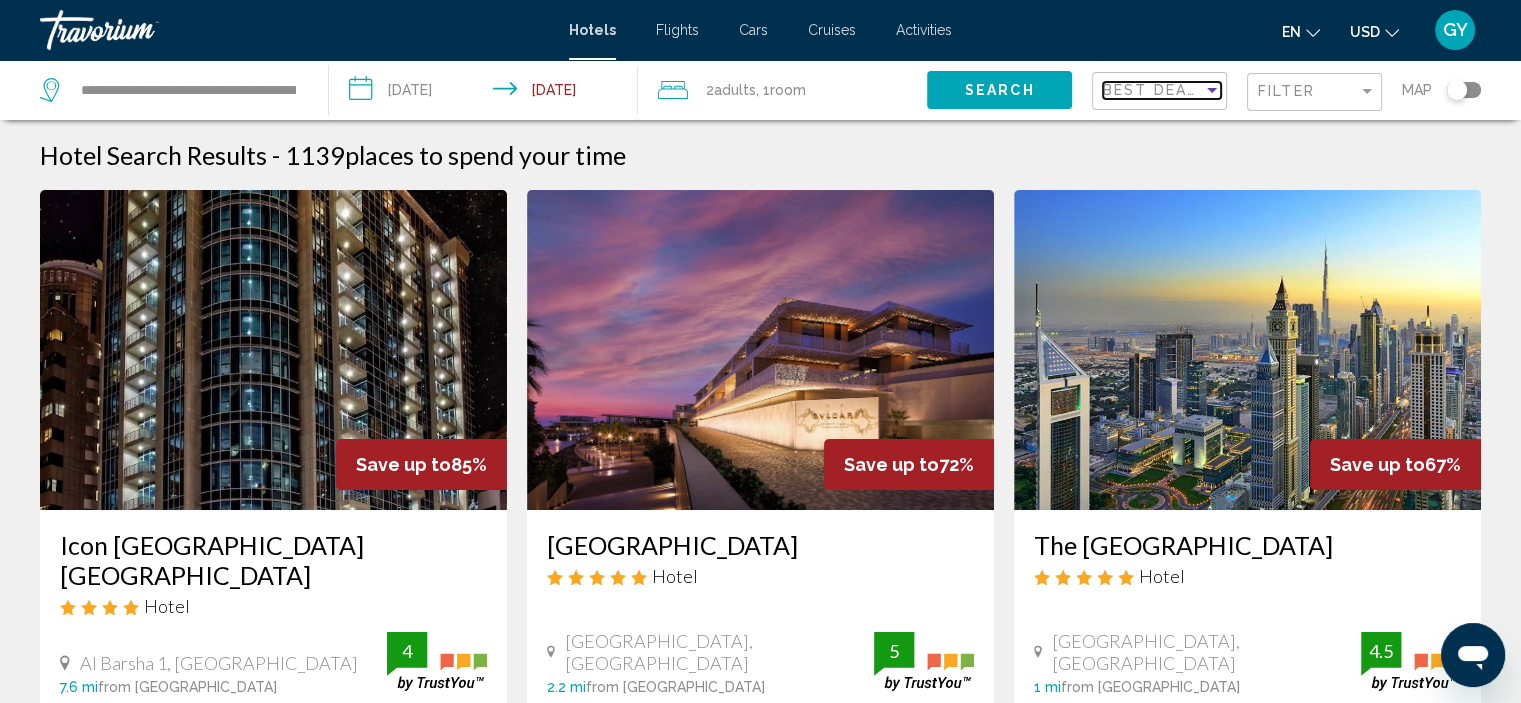 click on "Best Deals" at bounding box center (1155, 90) 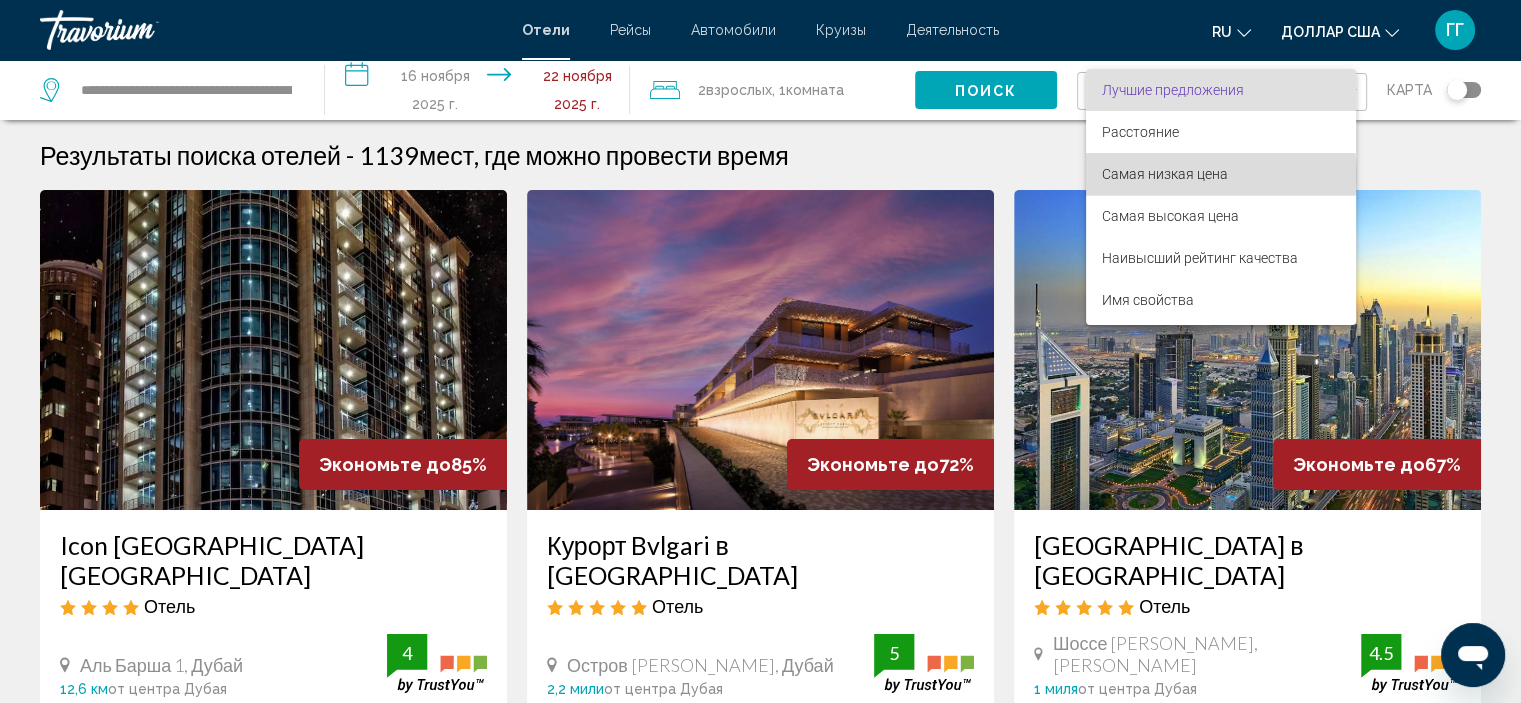 click on "Самая низкая цена" at bounding box center [1165, 174] 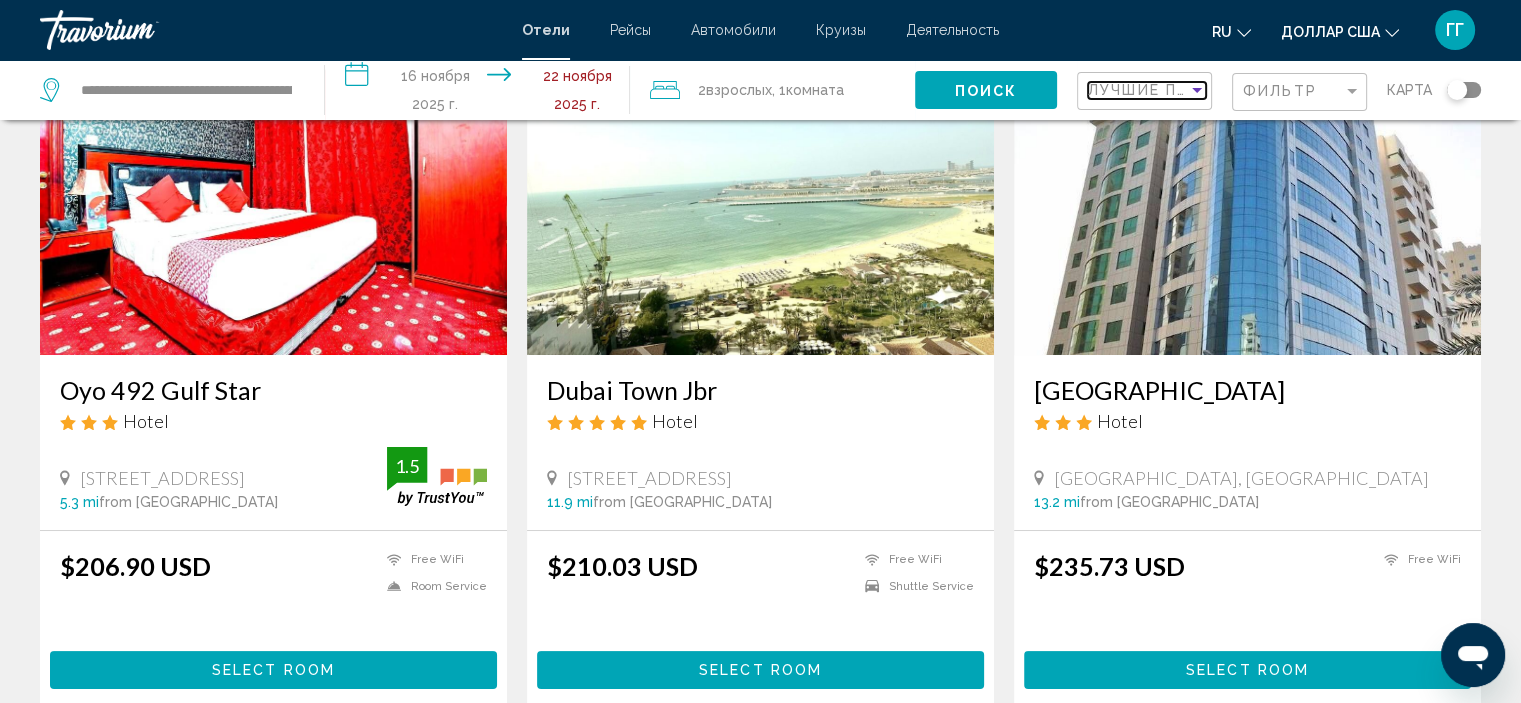 scroll, scrollTop: 156, scrollLeft: 0, axis: vertical 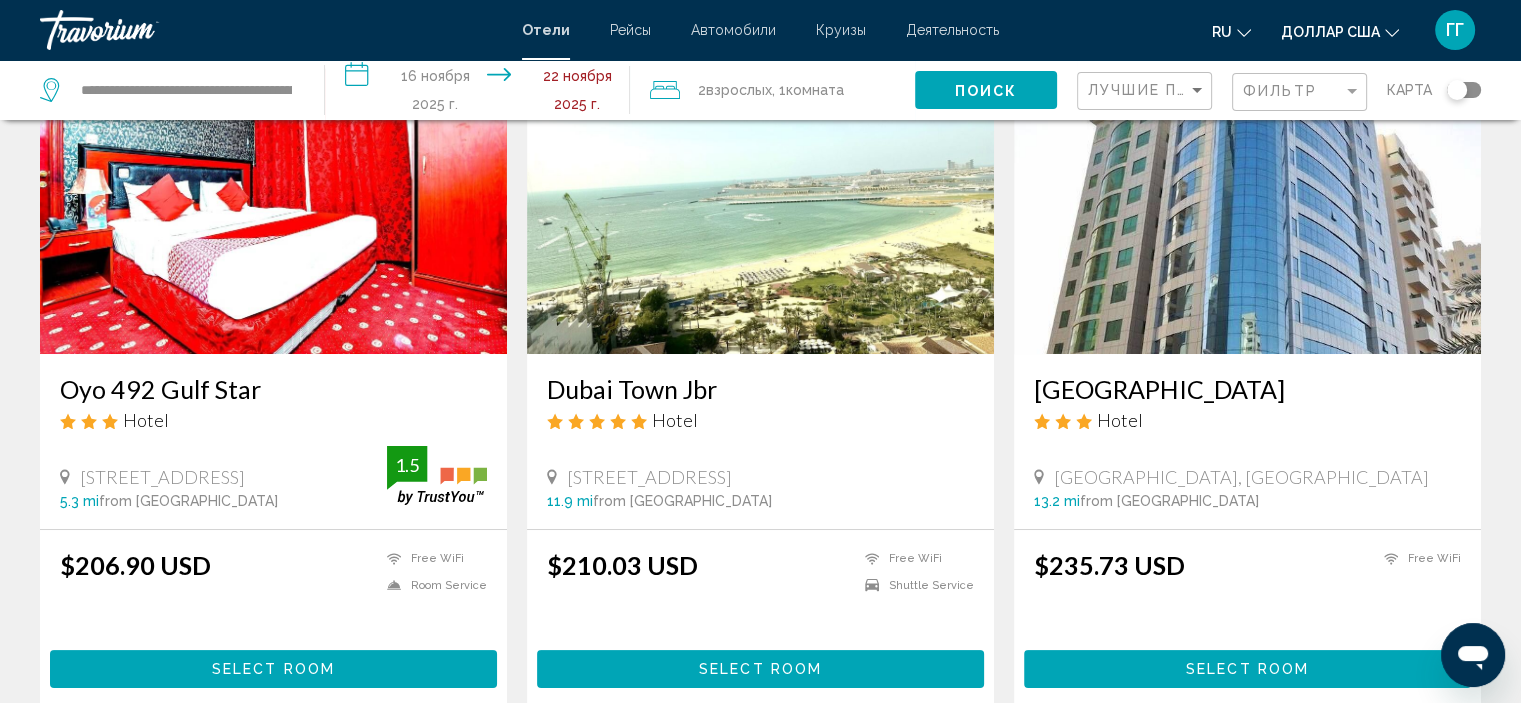 click at bounding box center (760, 194) 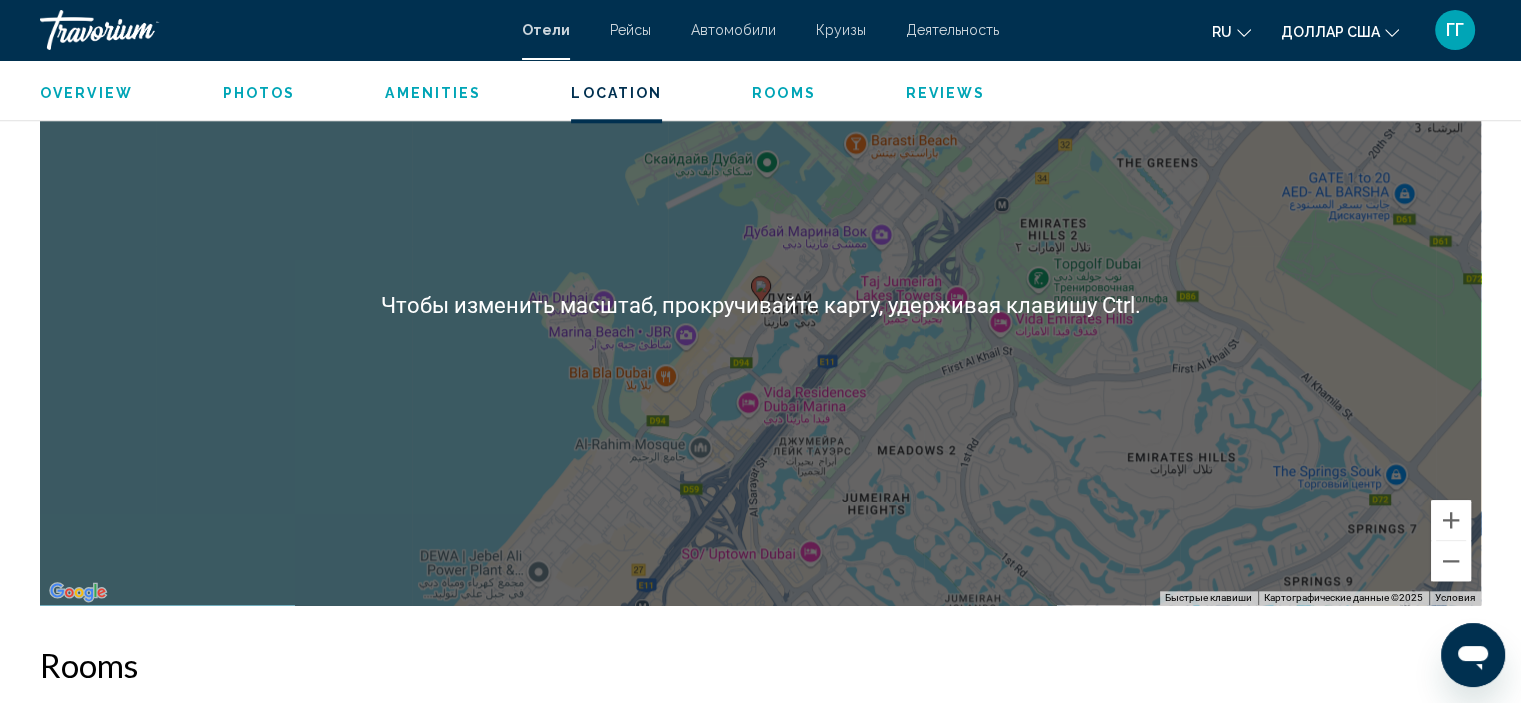 scroll, scrollTop: 1996, scrollLeft: 0, axis: vertical 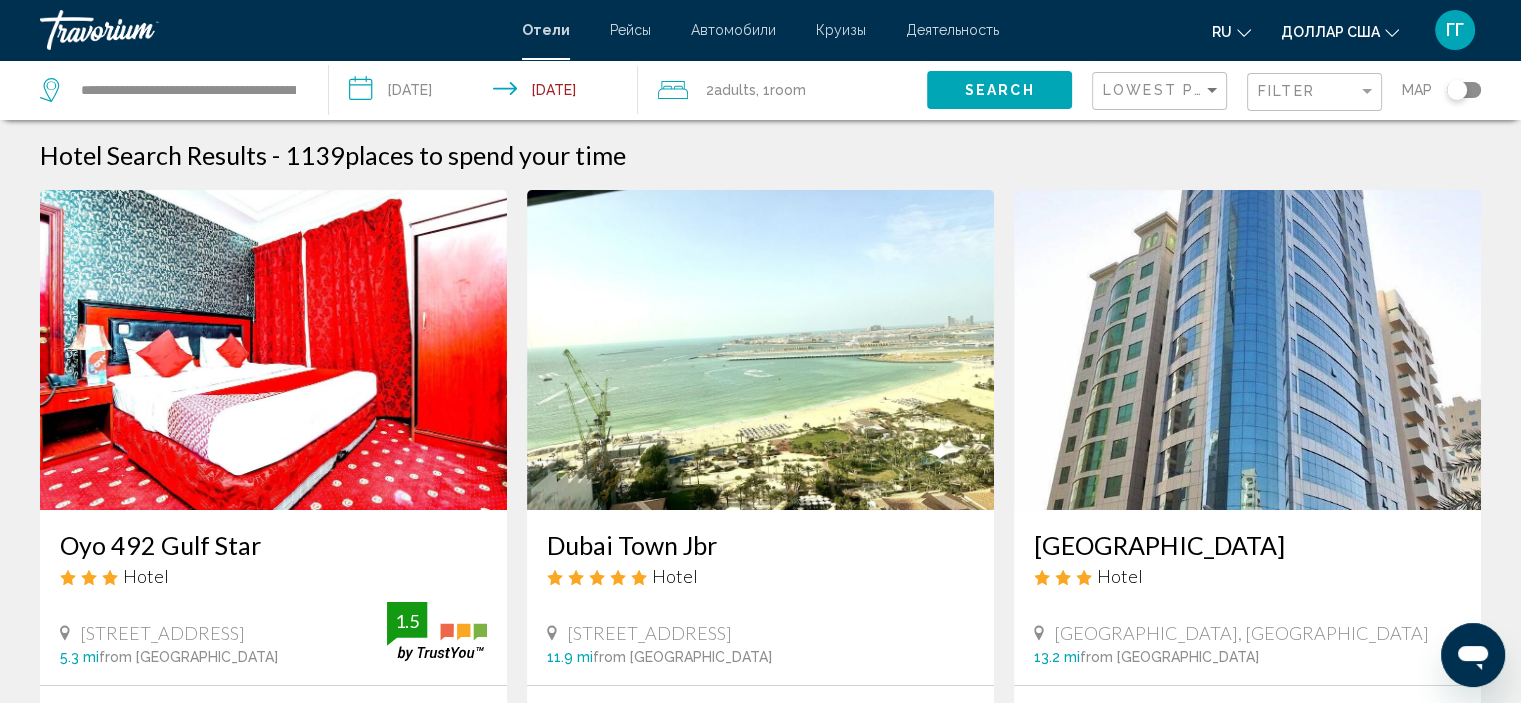 click at bounding box center (760, 350) 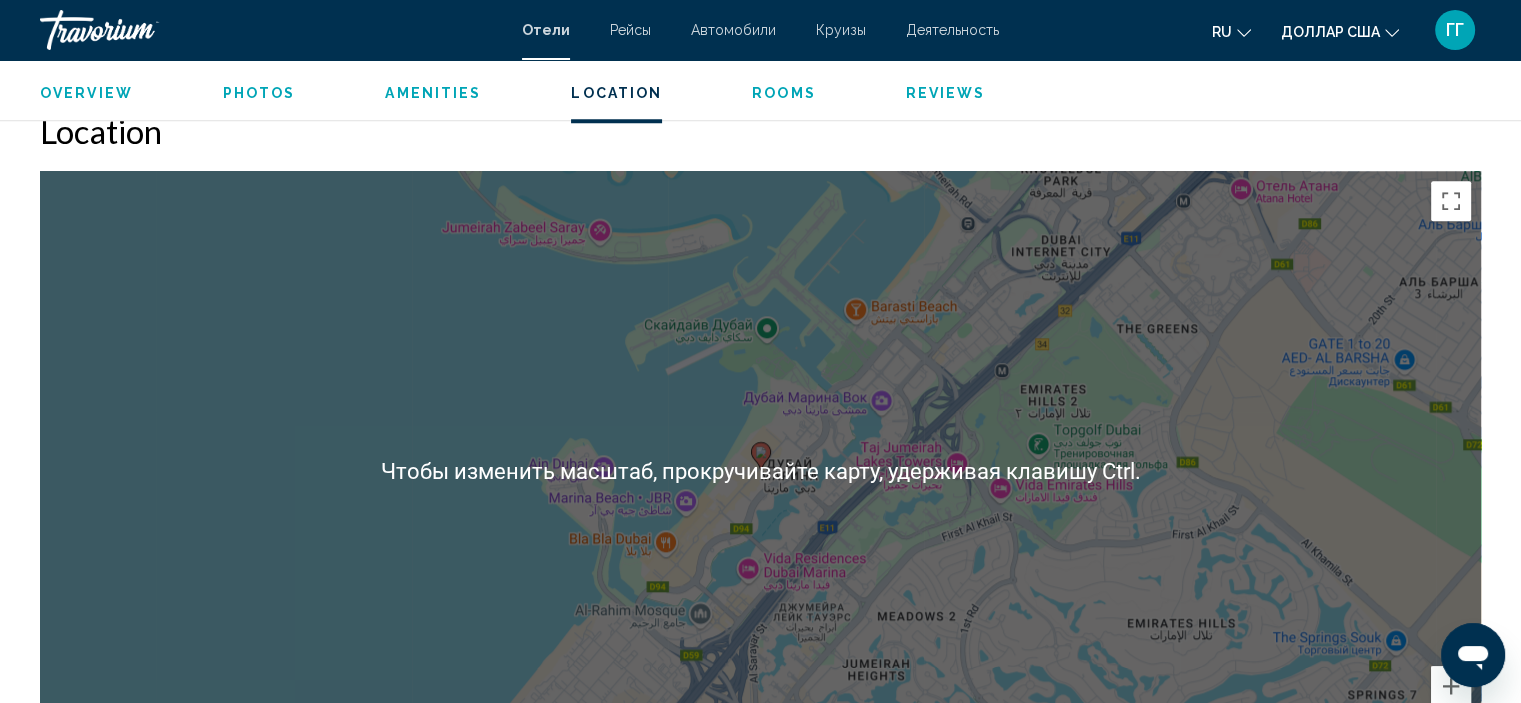 scroll, scrollTop: 1858, scrollLeft: 0, axis: vertical 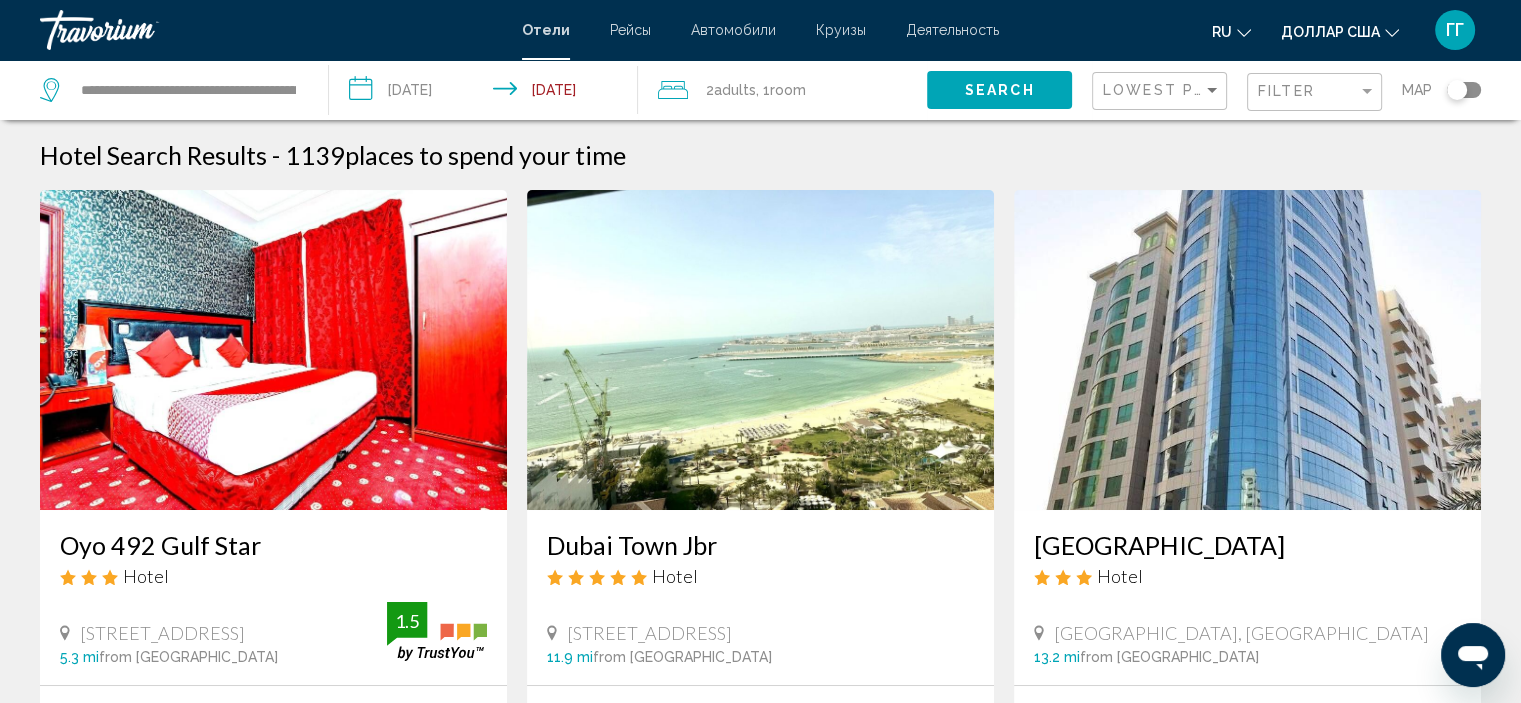 click at bounding box center (760, 350) 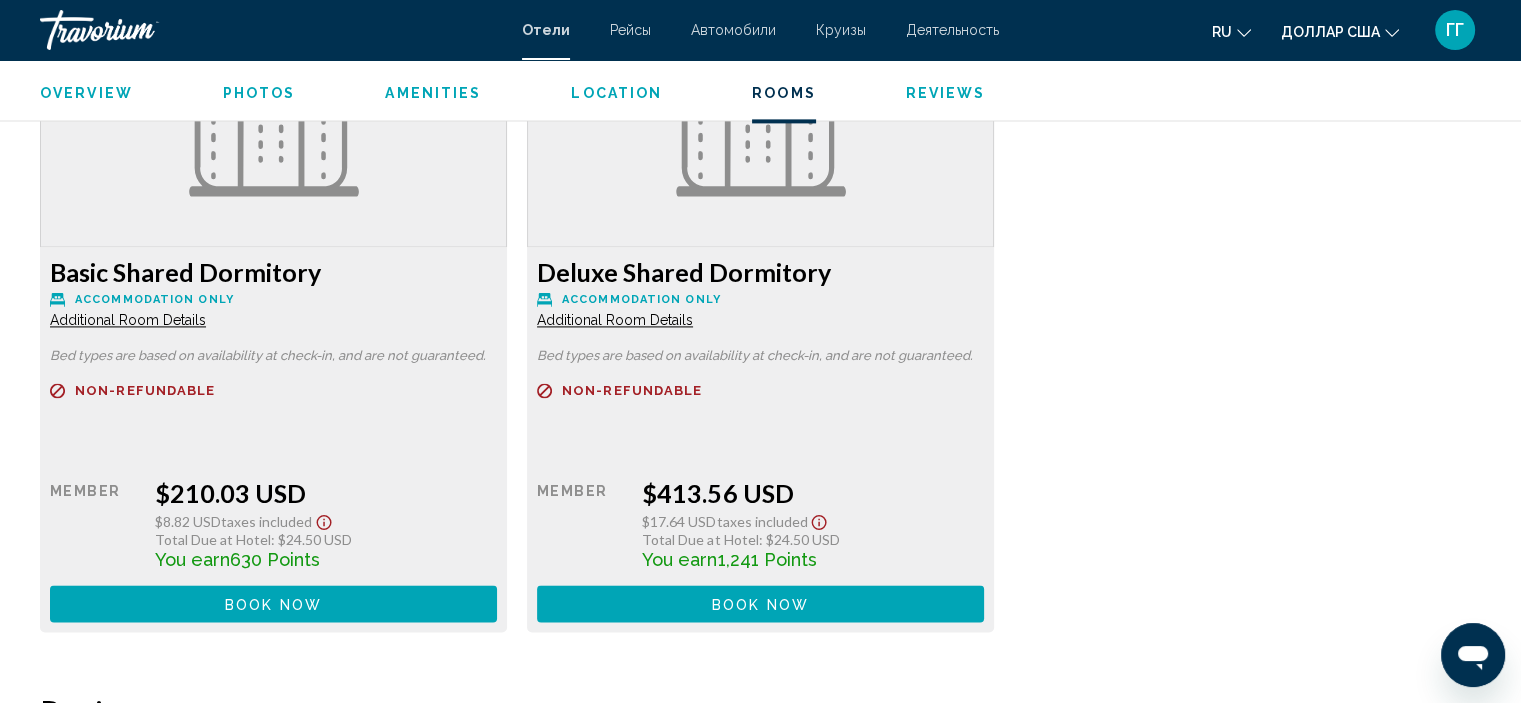 scroll, scrollTop: 2838, scrollLeft: 0, axis: vertical 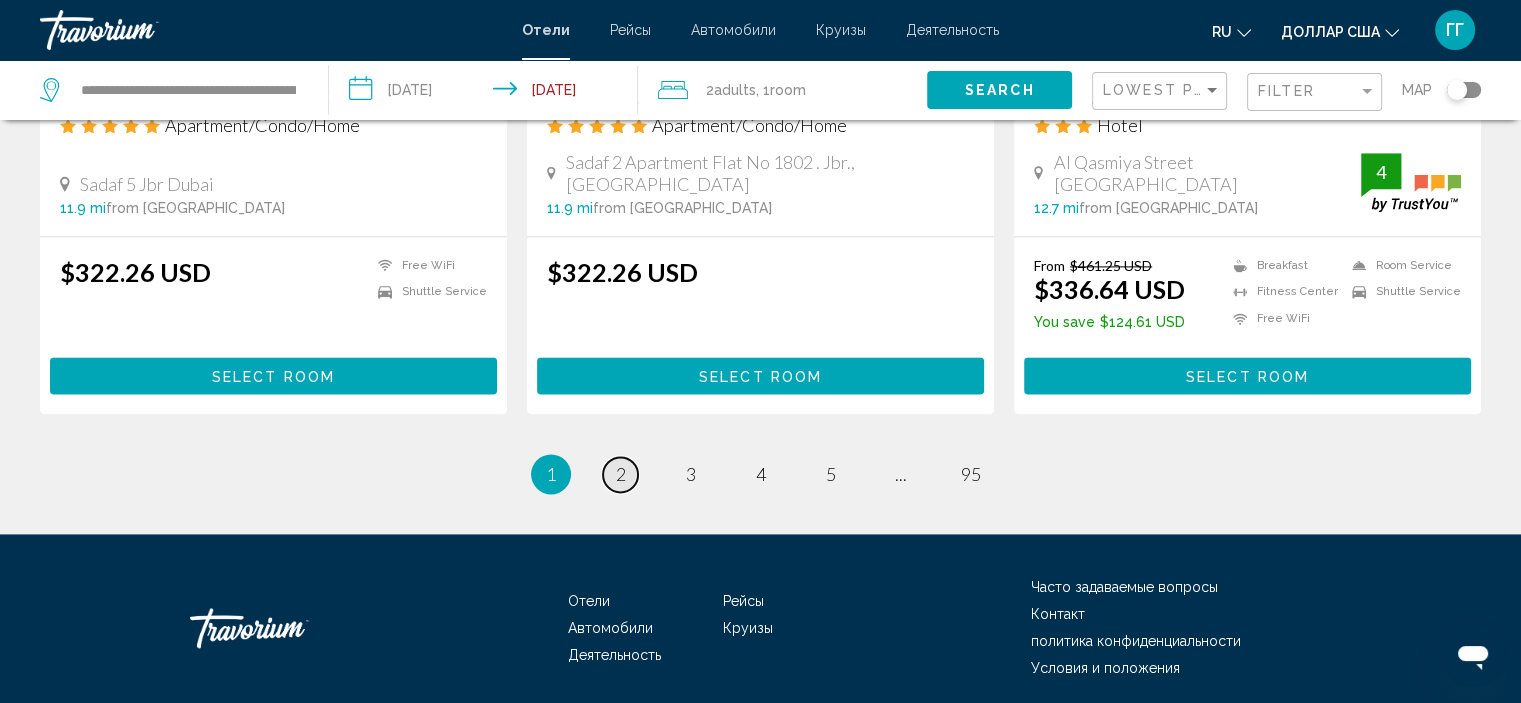 click on "page  2" at bounding box center [620, 474] 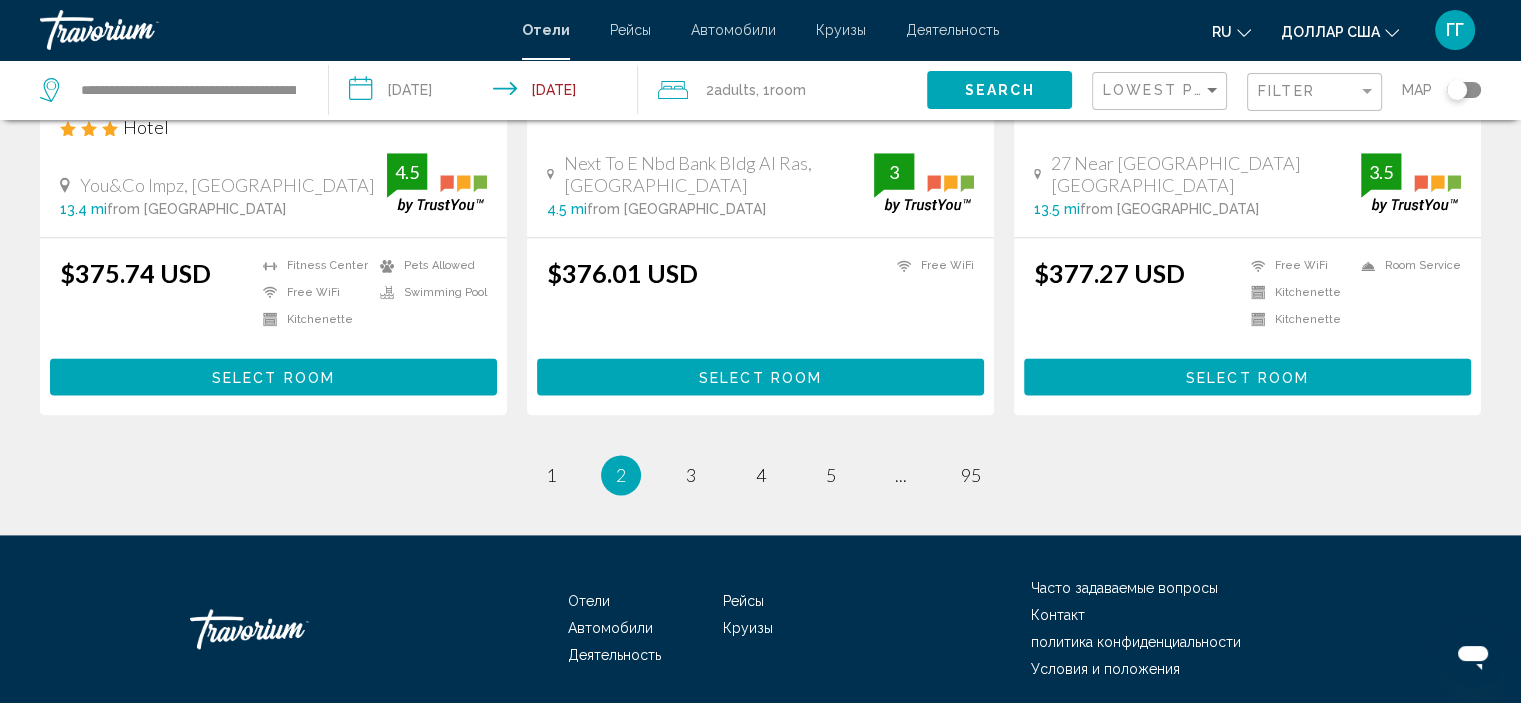 scroll, scrollTop: 2667, scrollLeft: 0, axis: vertical 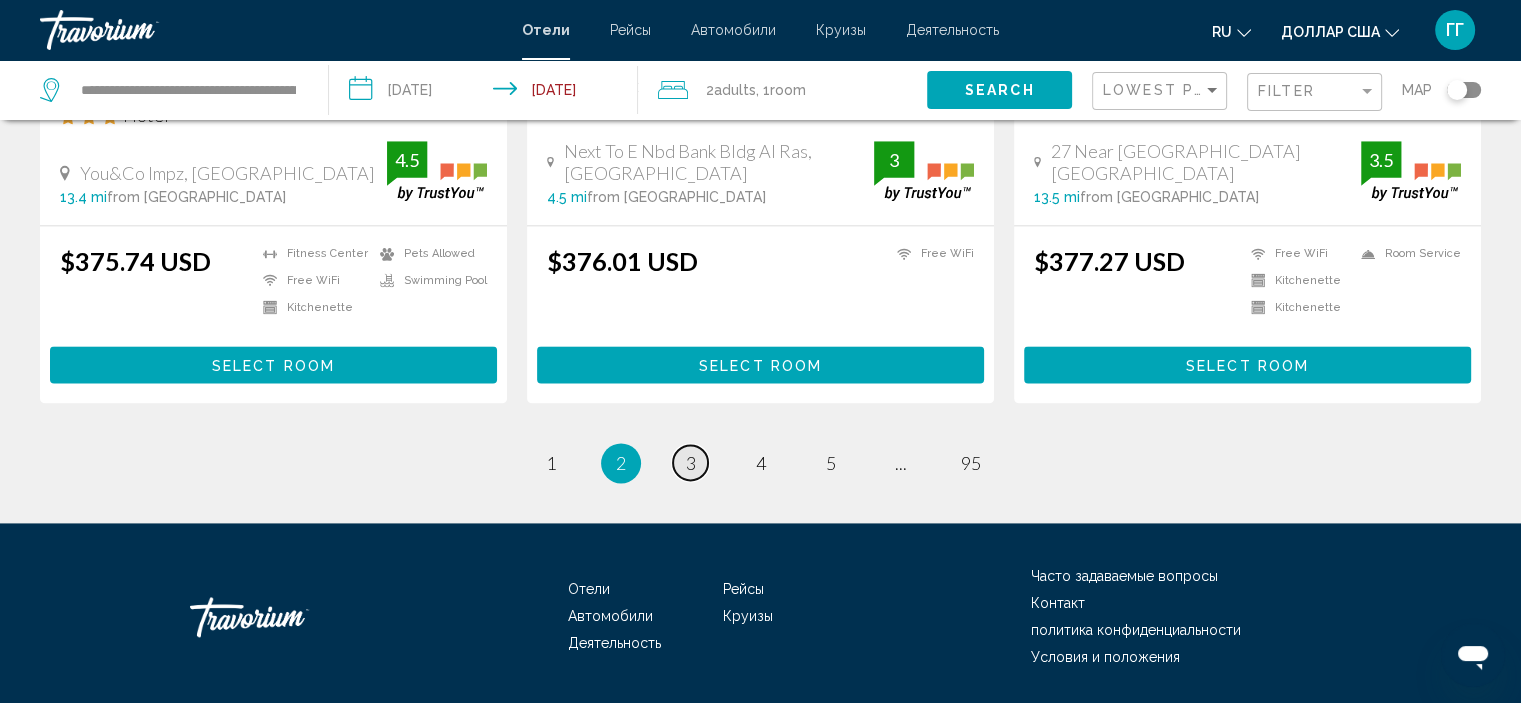 click on "3" at bounding box center (691, 463) 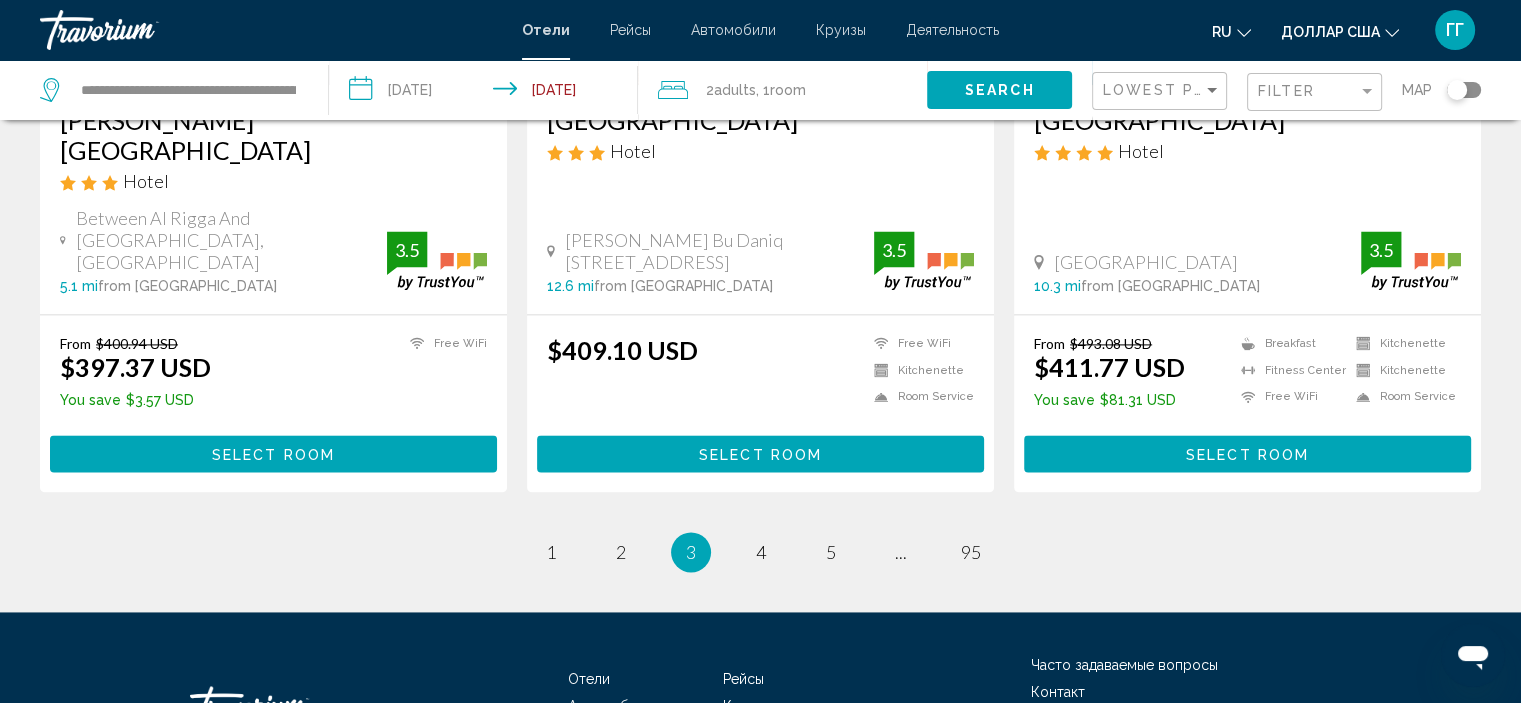 scroll, scrollTop: 2742, scrollLeft: 0, axis: vertical 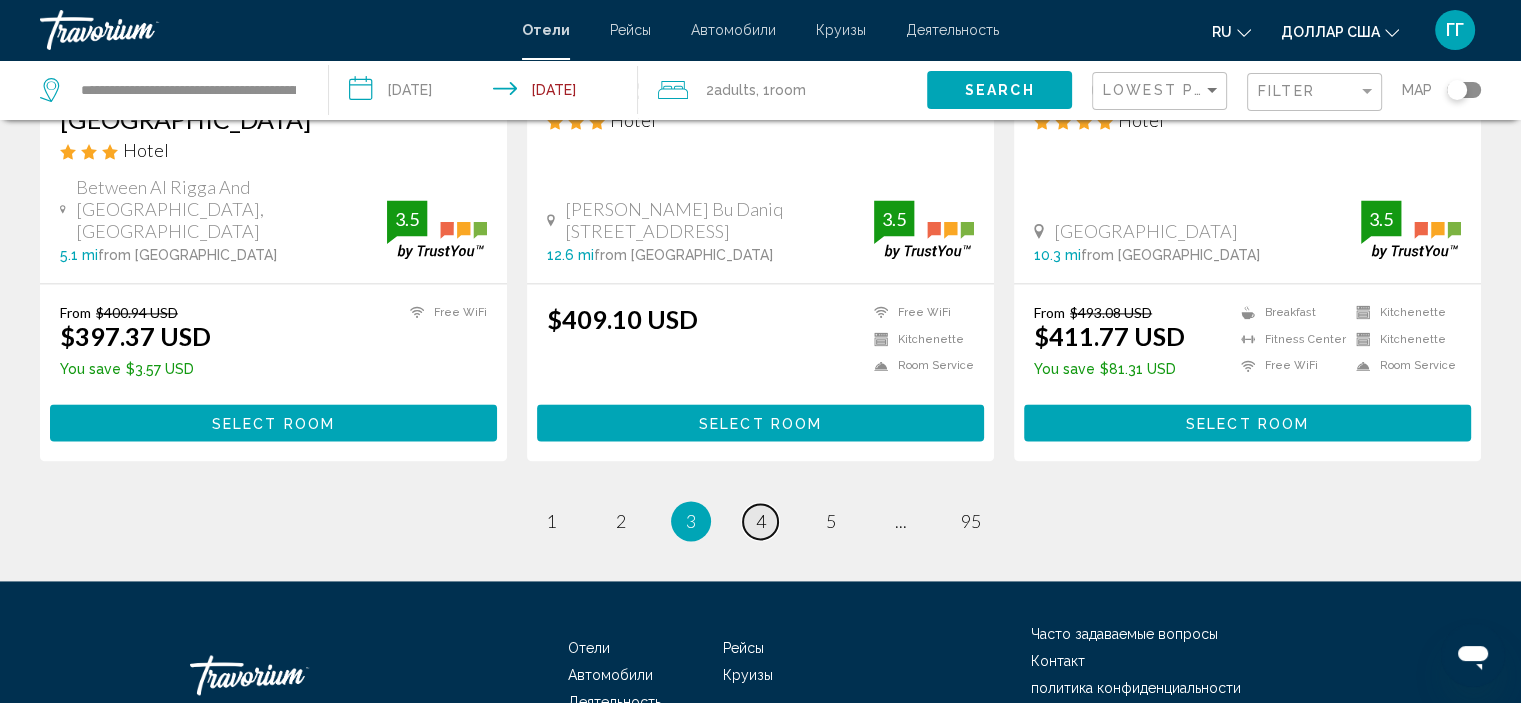 click on "4" at bounding box center [761, 521] 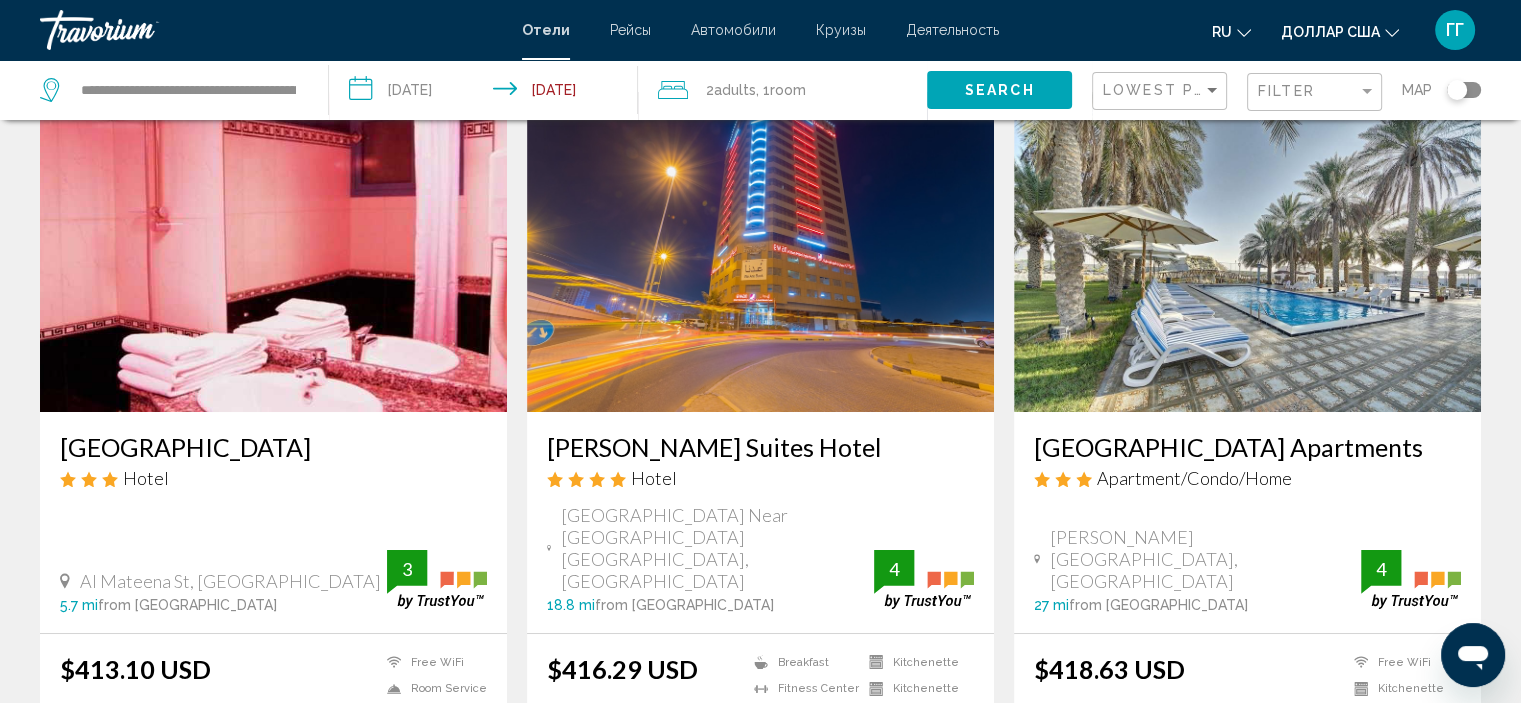 scroll, scrollTop: 112, scrollLeft: 0, axis: vertical 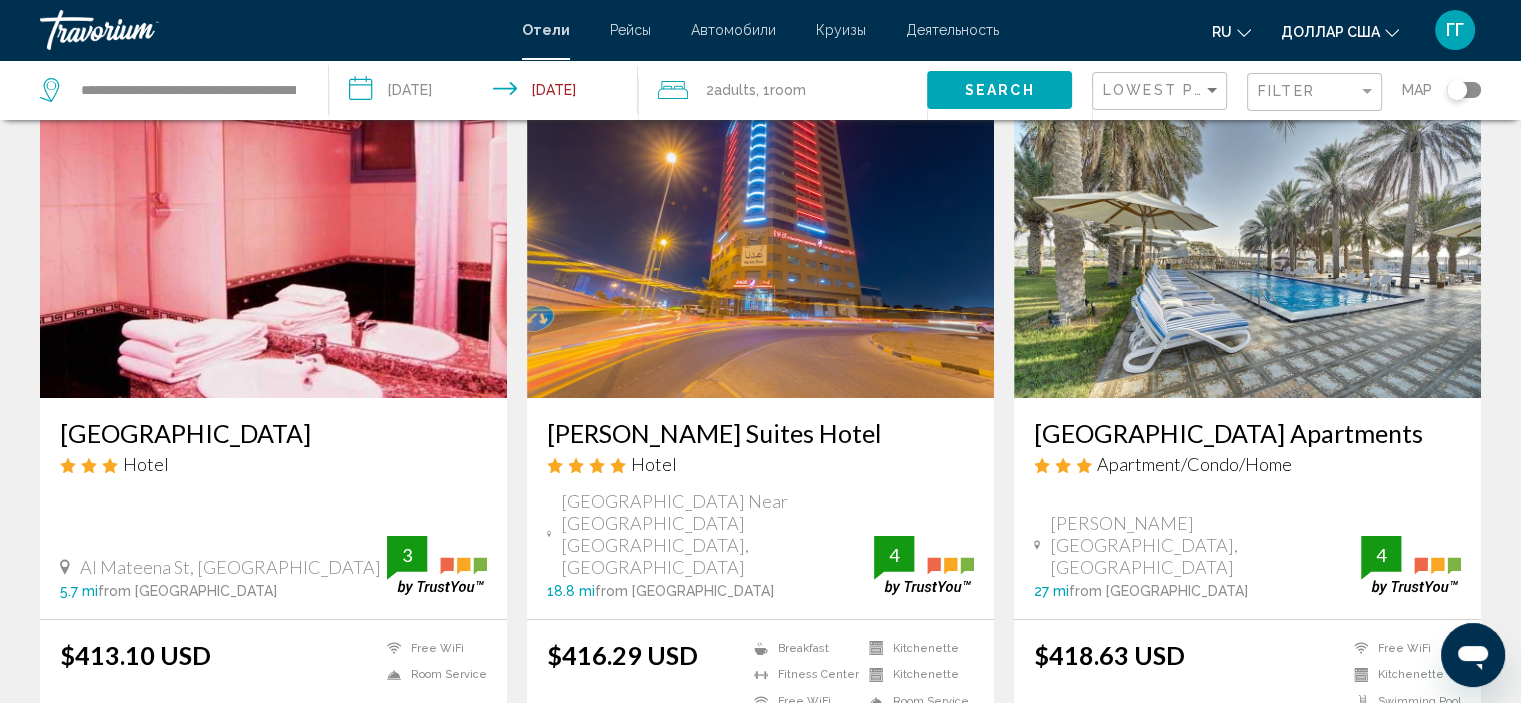 click at bounding box center (1247, 238) 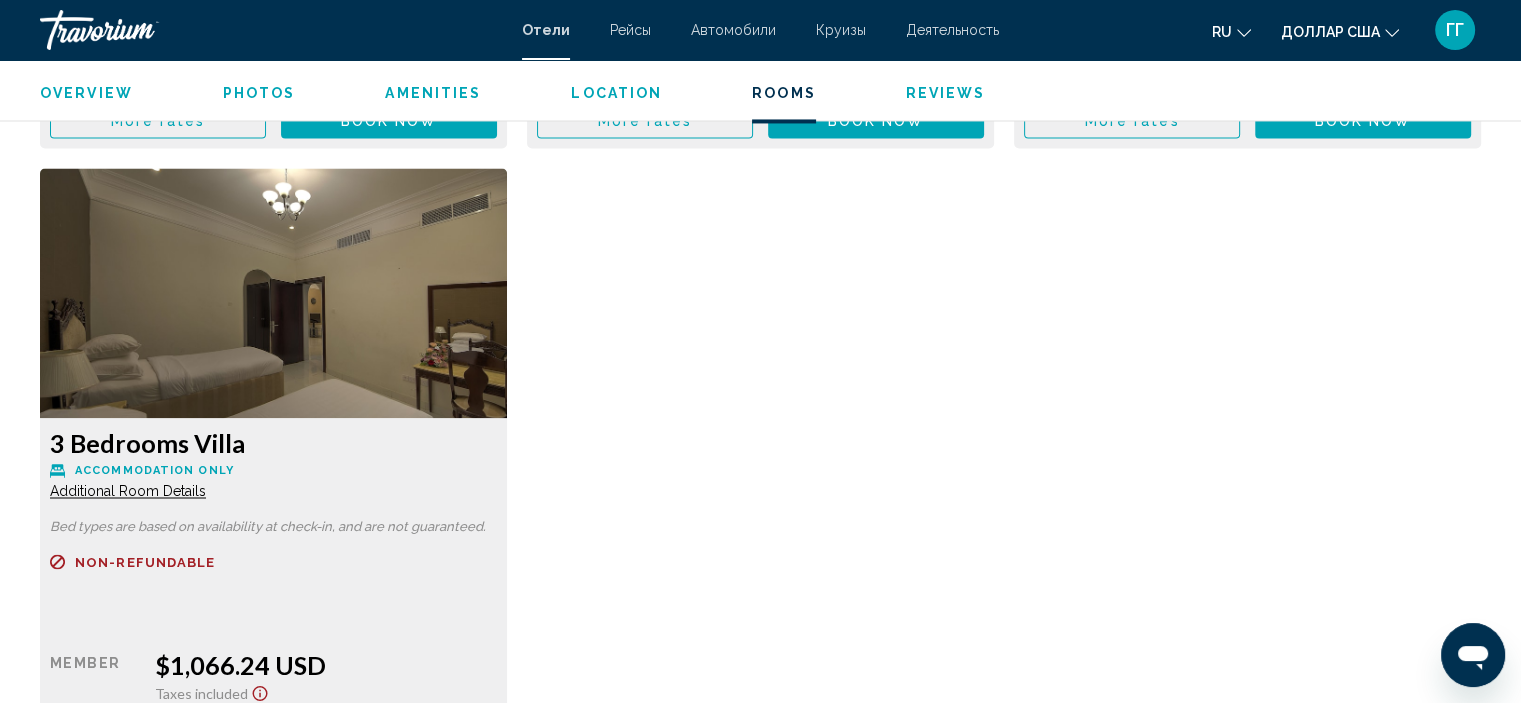scroll, scrollTop: 3262, scrollLeft: 0, axis: vertical 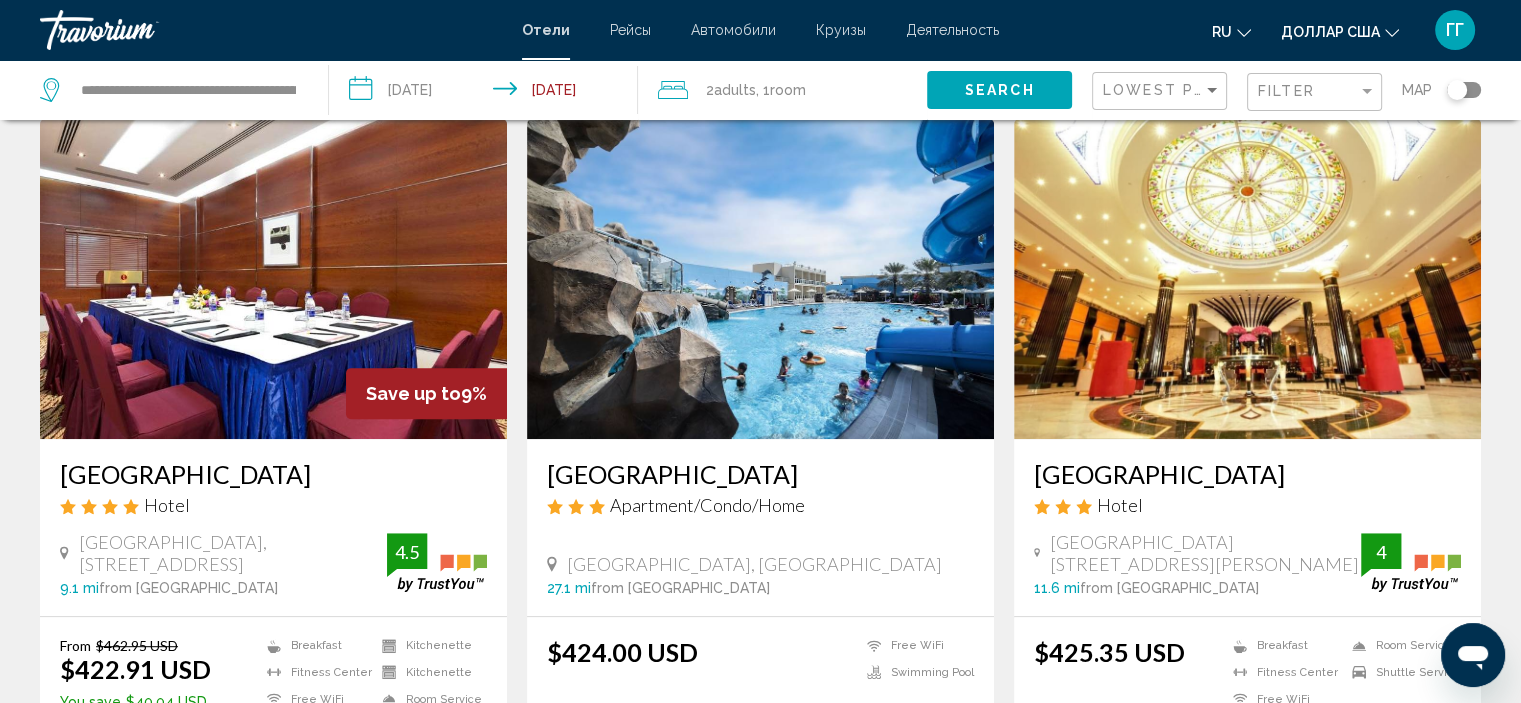 click at bounding box center (760, 279) 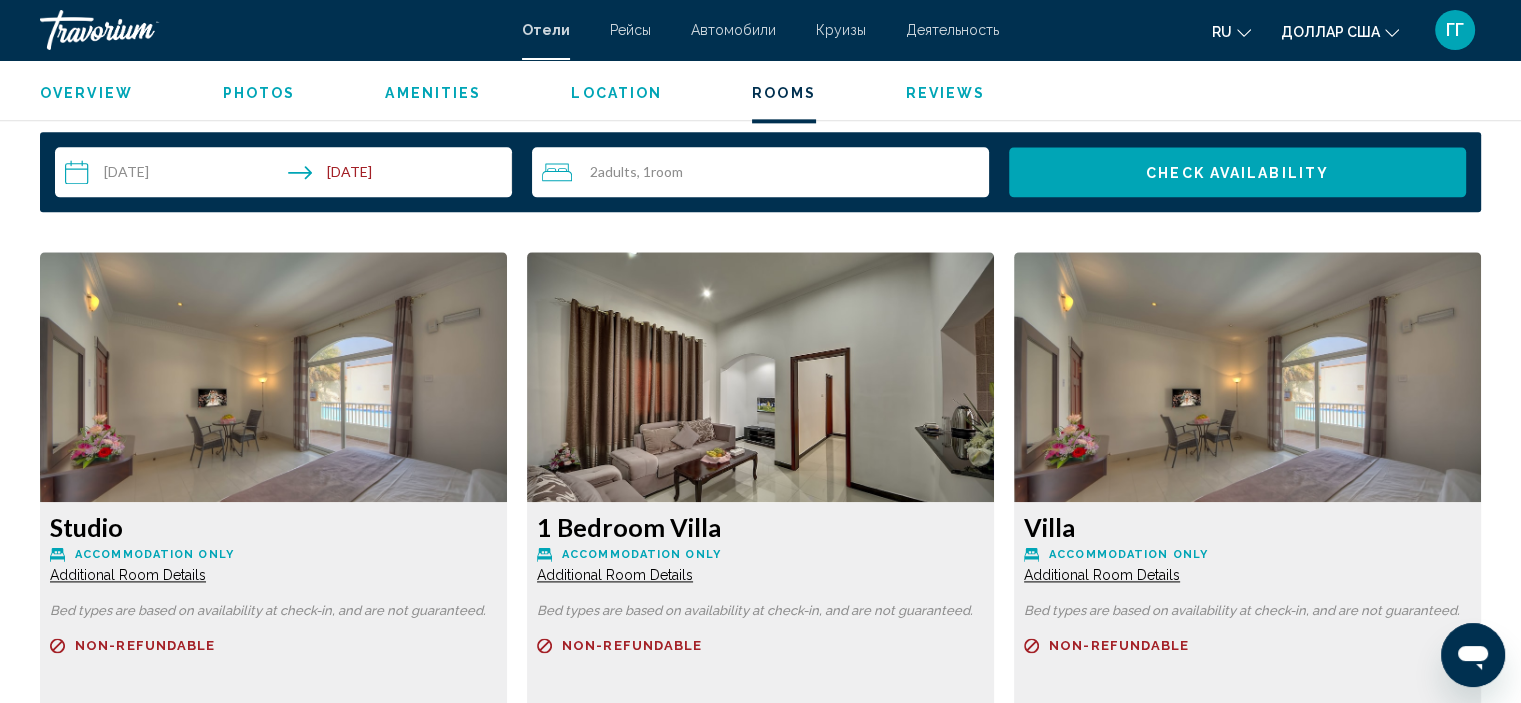 scroll, scrollTop: 2592, scrollLeft: 0, axis: vertical 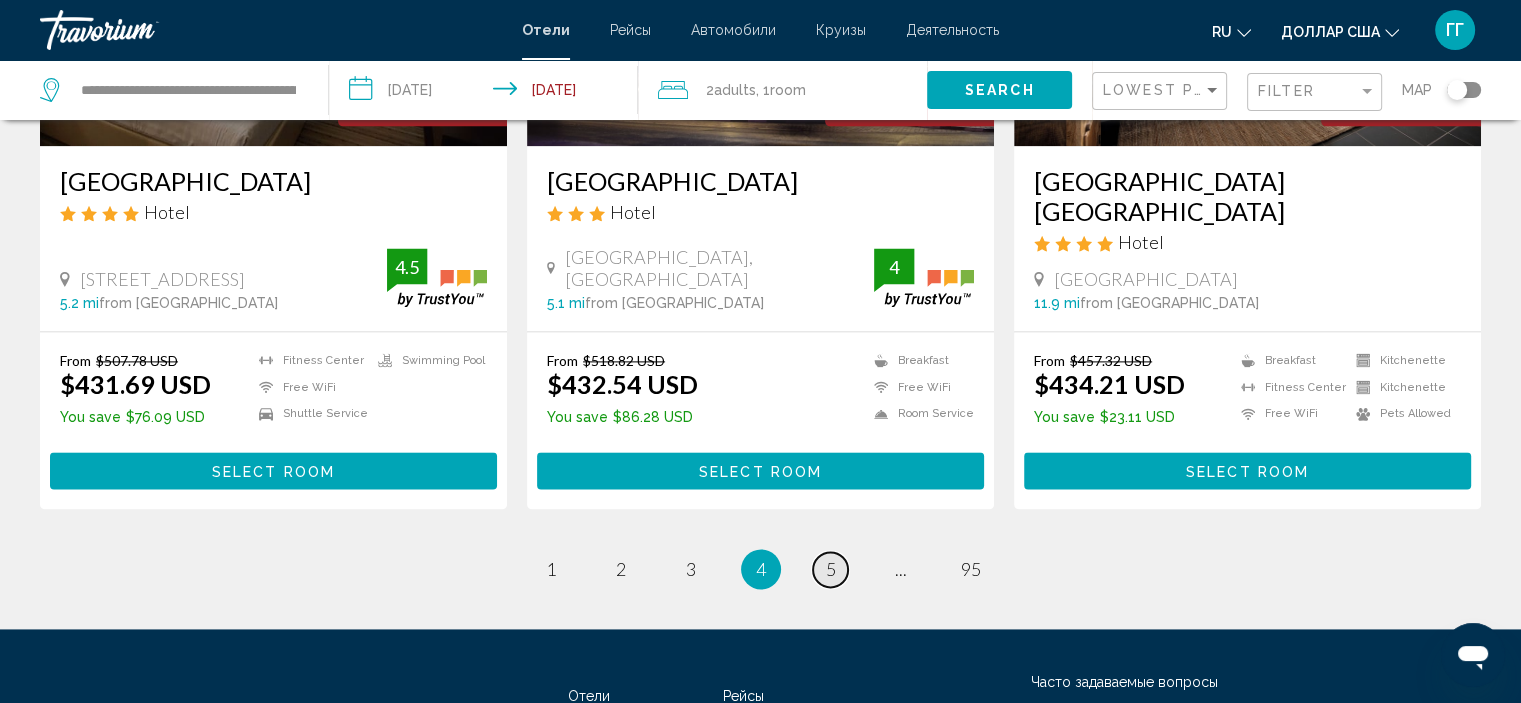click on "5" at bounding box center (831, 569) 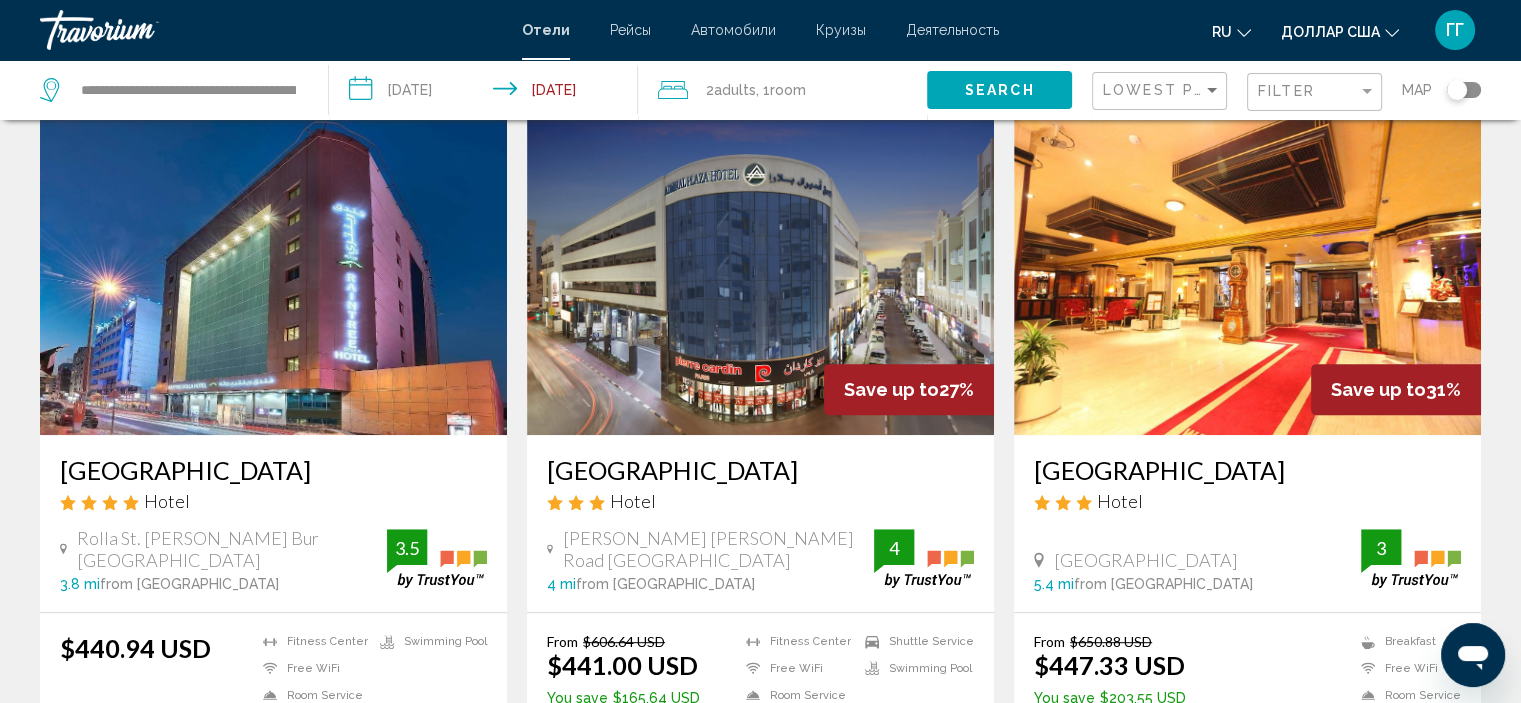 scroll, scrollTop: 791, scrollLeft: 0, axis: vertical 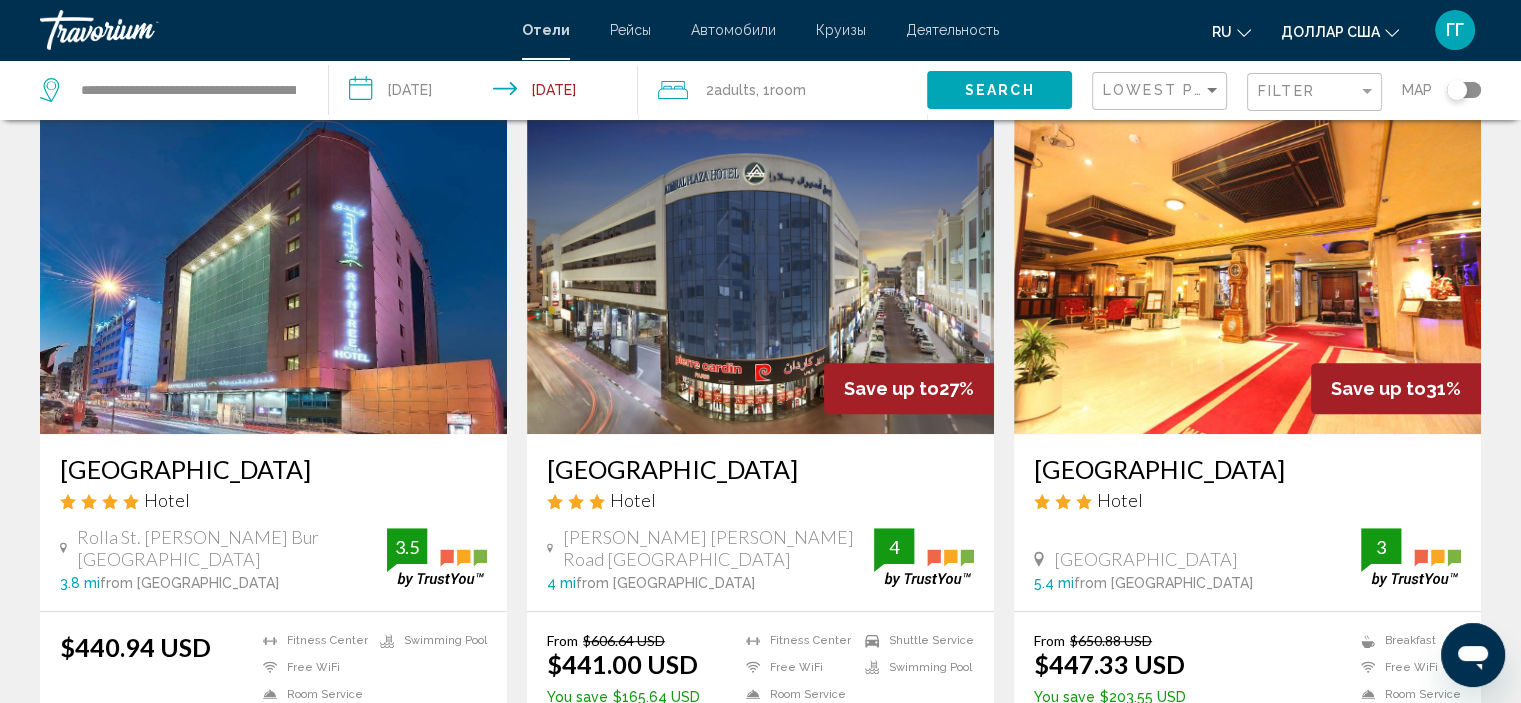 click at bounding box center [760, 274] 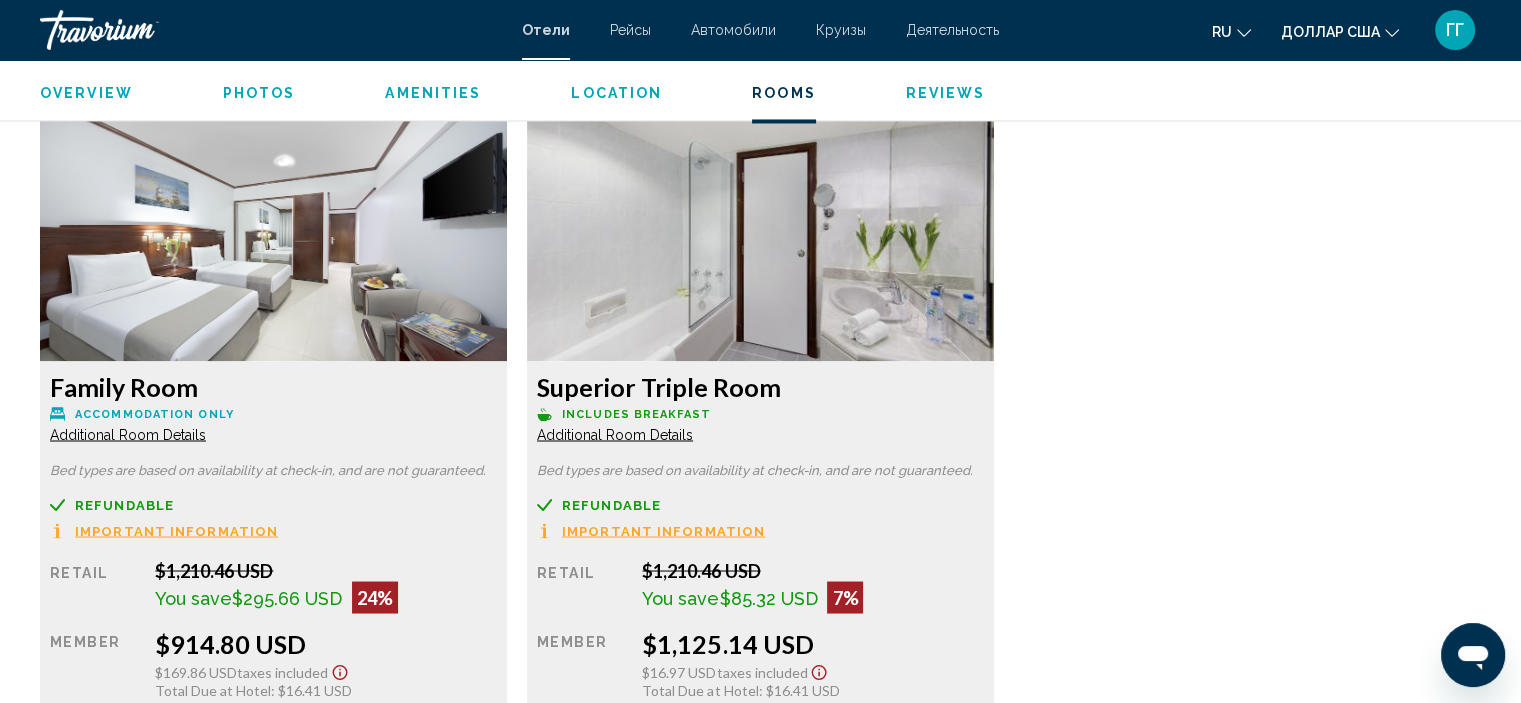 scroll, scrollTop: 3407, scrollLeft: 0, axis: vertical 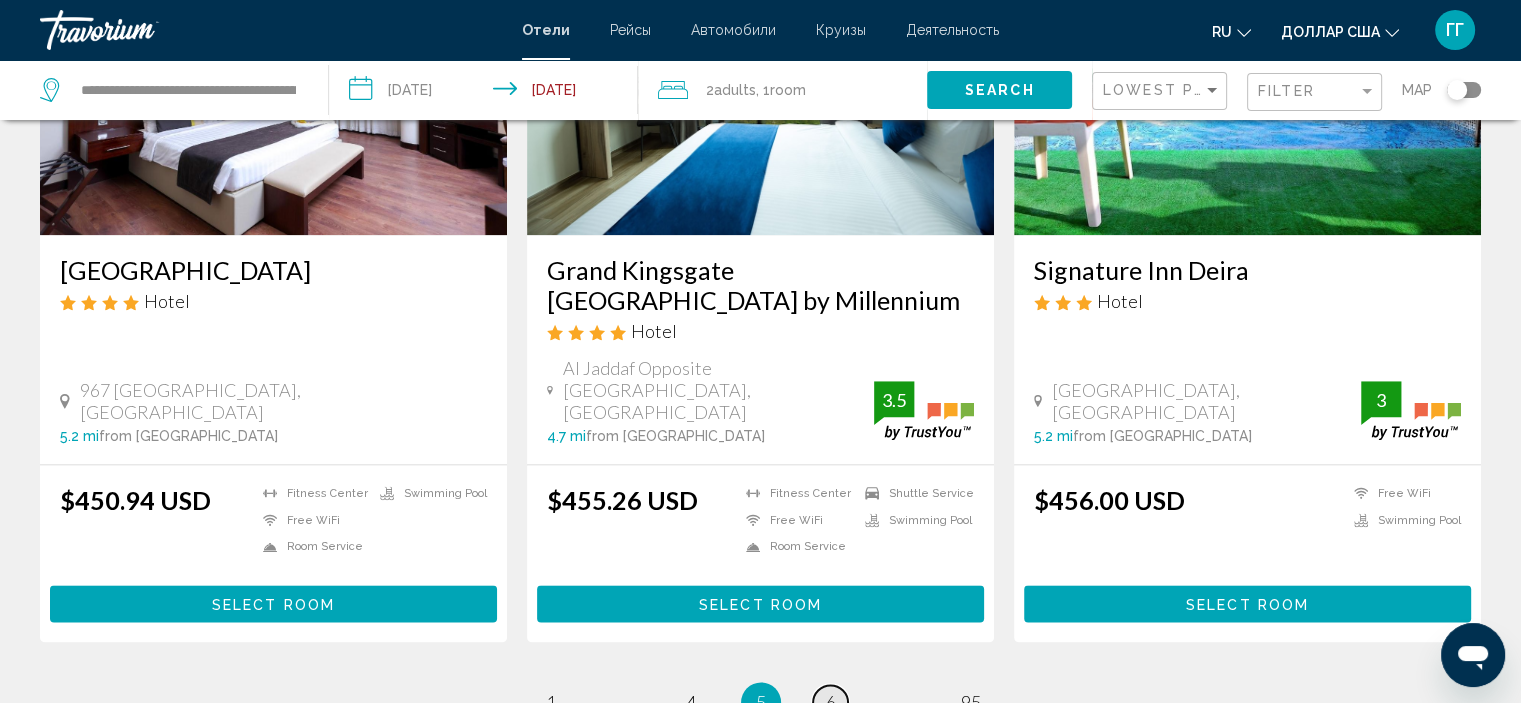 click on "6" at bounding box center (831, 702) 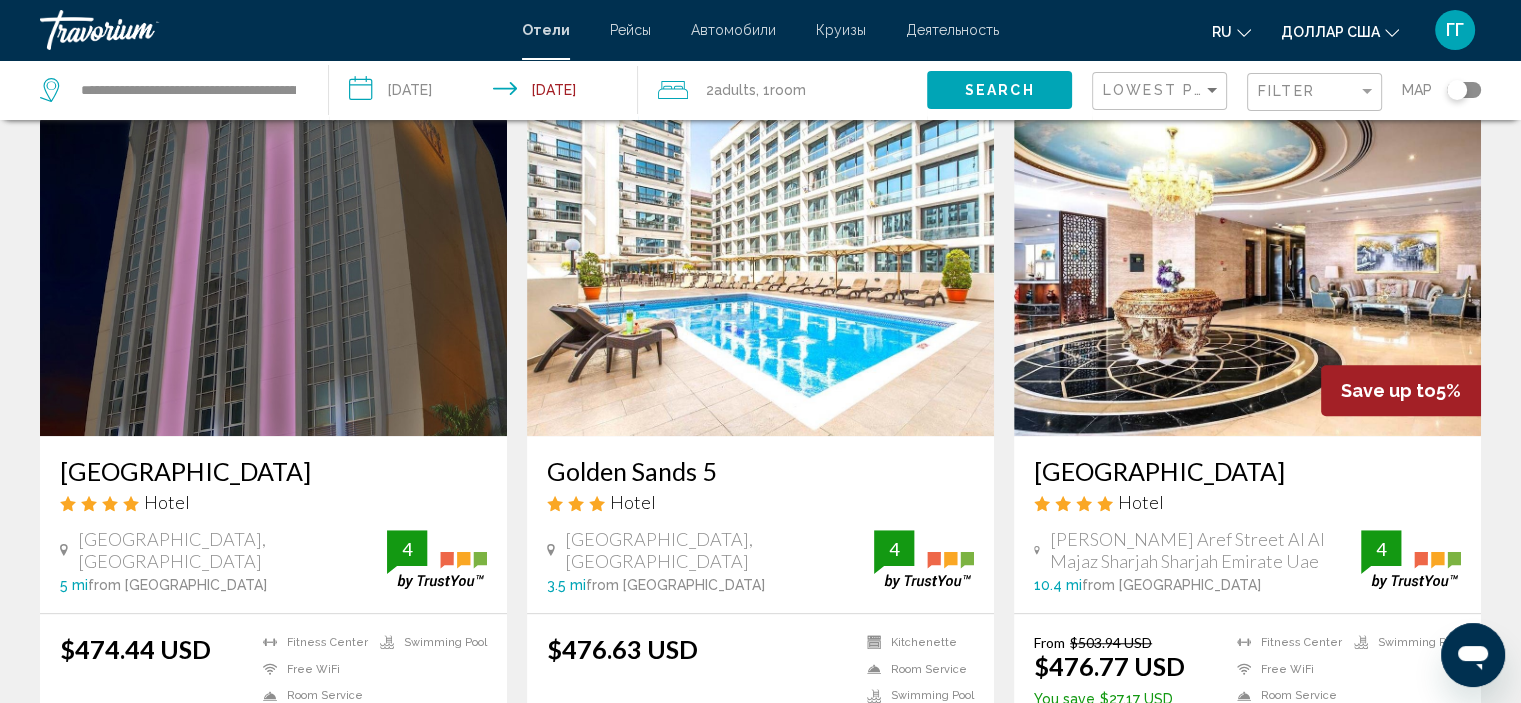 scroll, scrollTop: 1504, scrollLeft: 0, axis: vertical 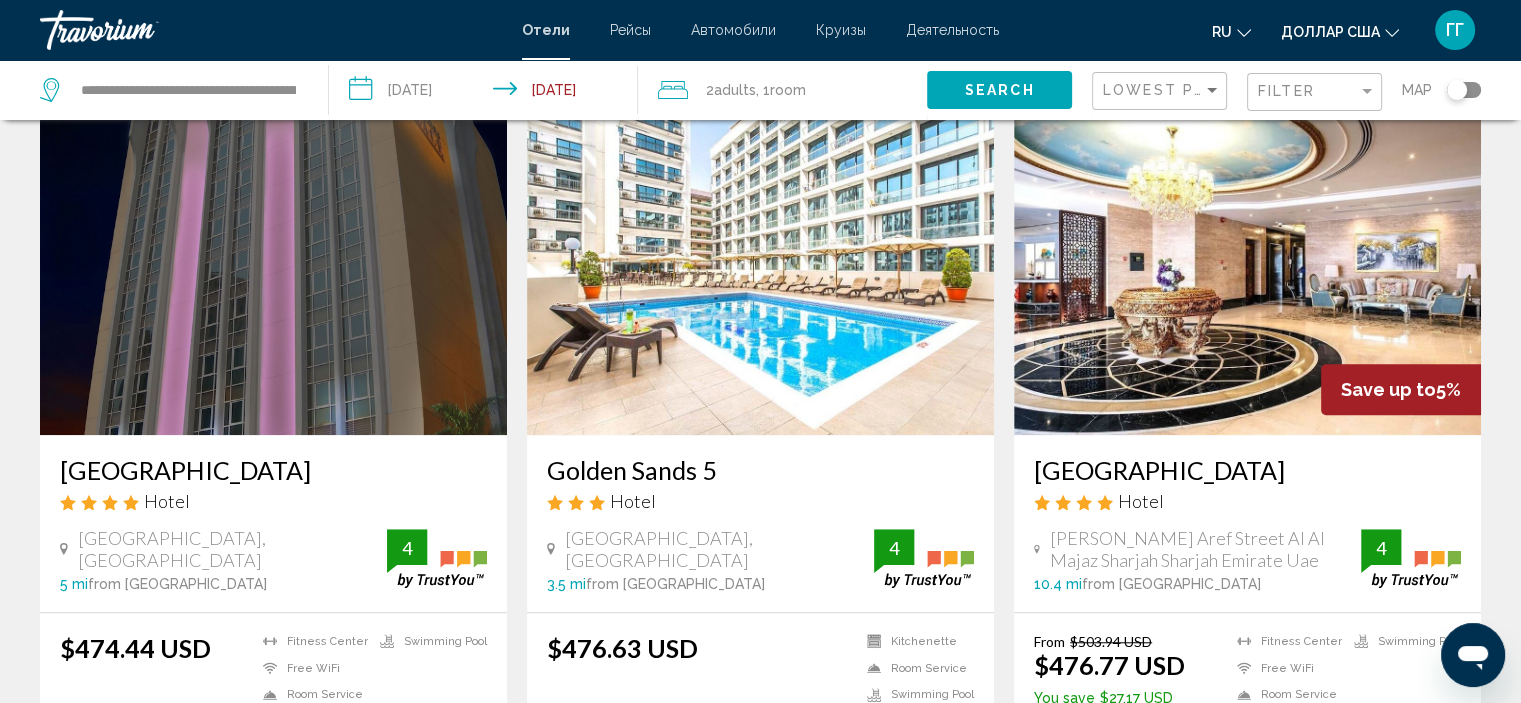 click at bounding box center [1247, 275] 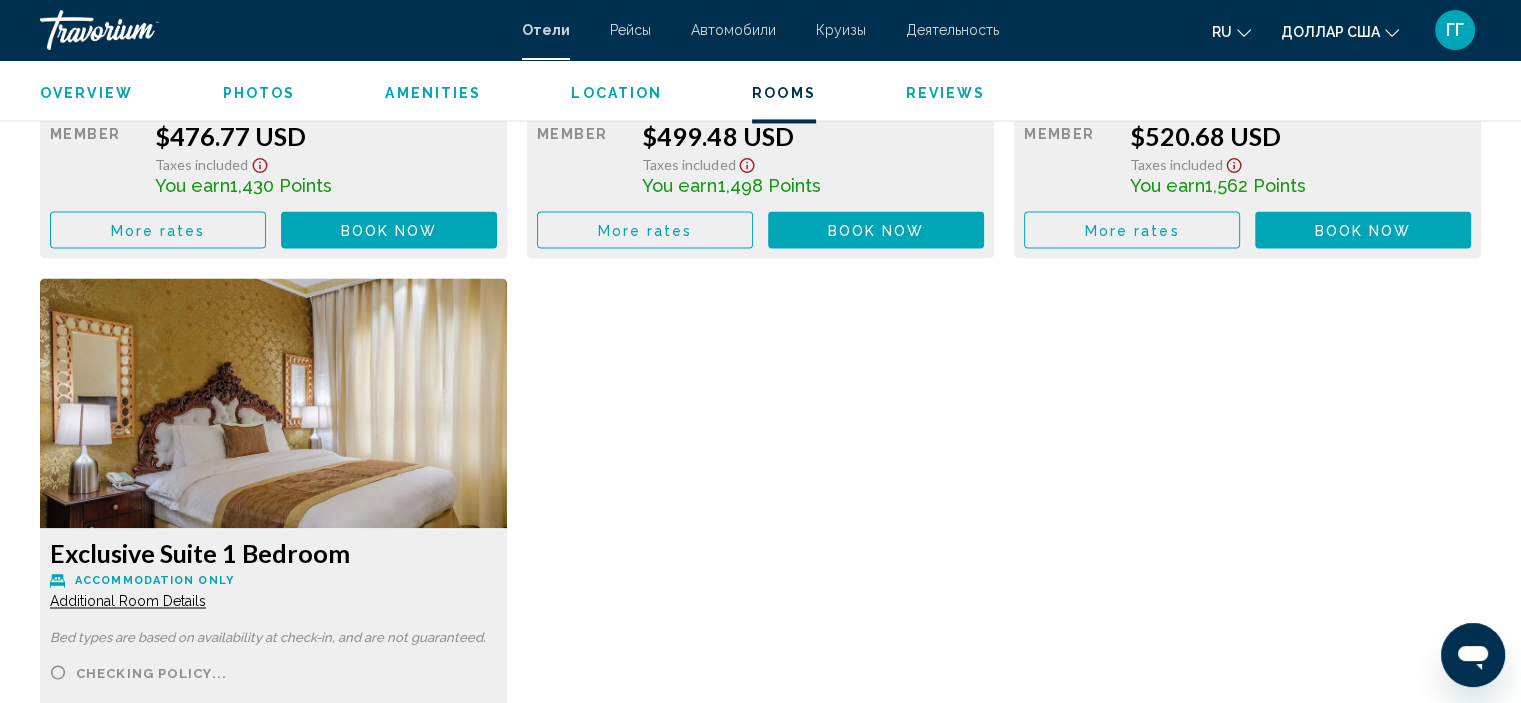 scroll, scrollTop: 3180, scrollLeft: 0, axis: vertical 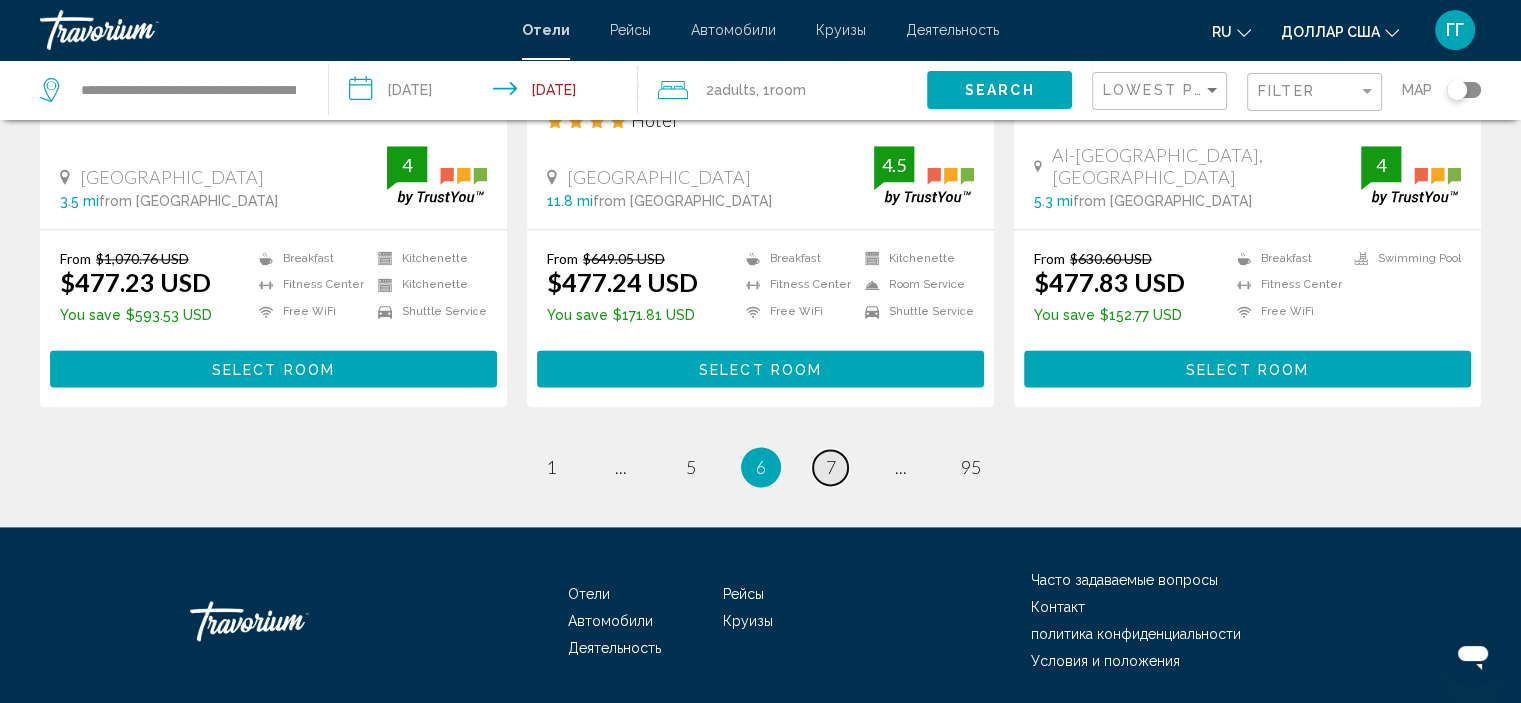 click on "page  7" at bounding box center [830, 467] 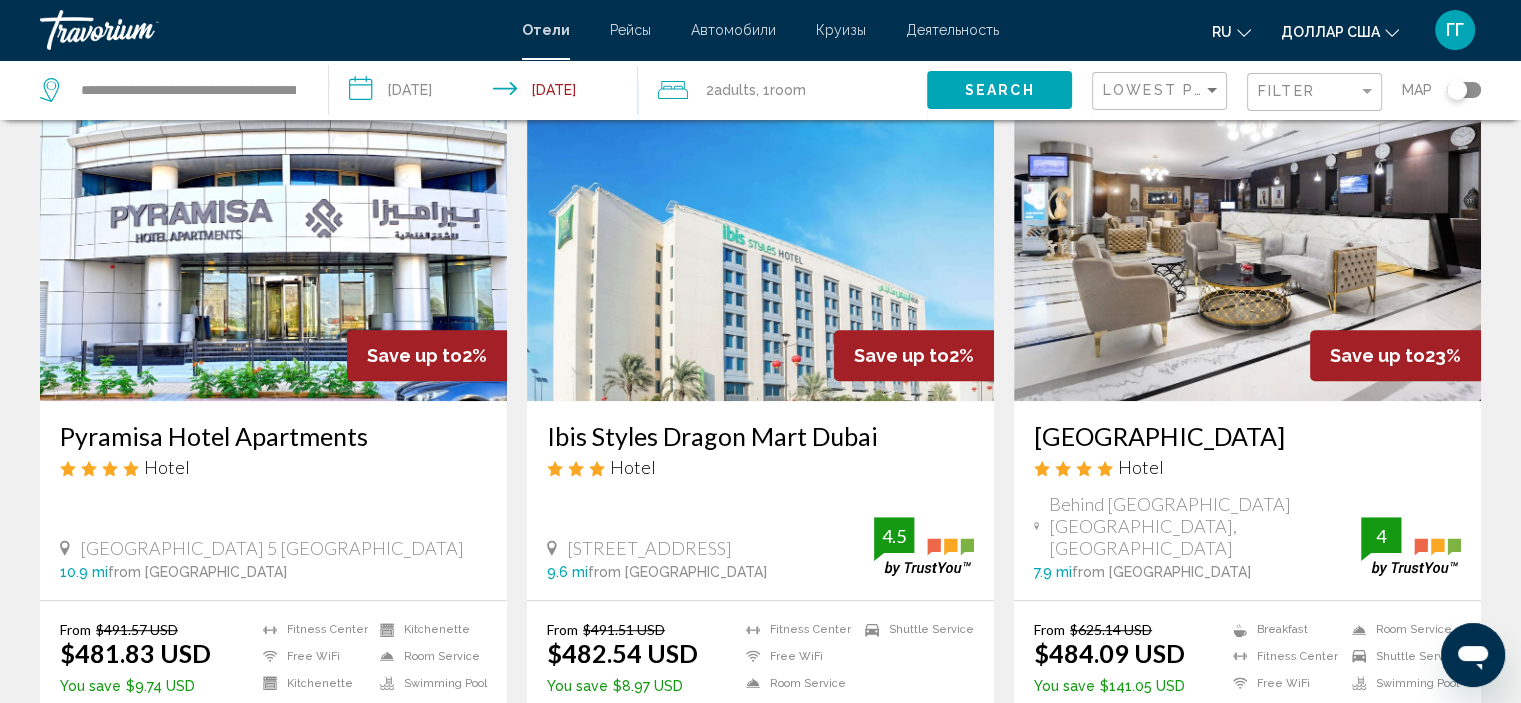 scroll, scrollTop: 855, scrollLeft: 0, axis: vertical 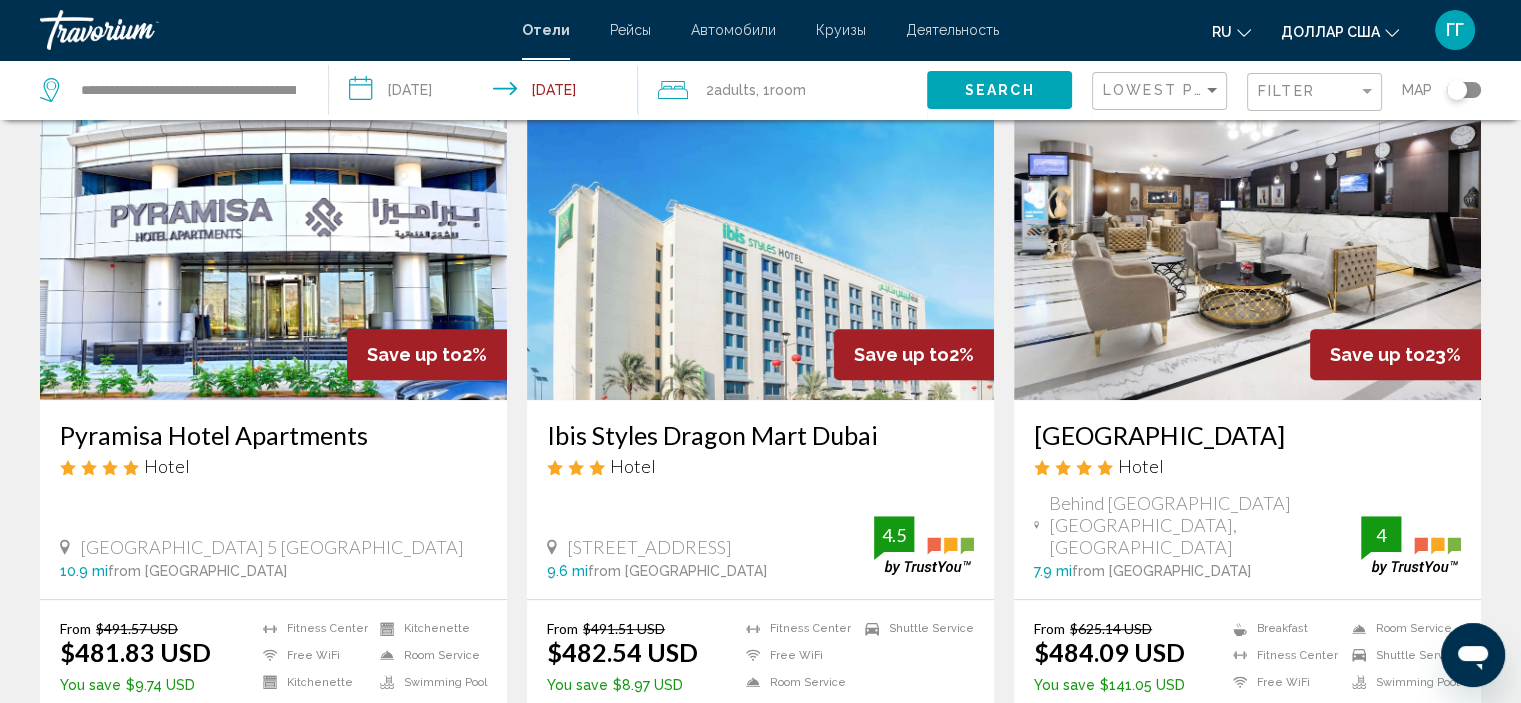 click at bounding box center (273, 240) 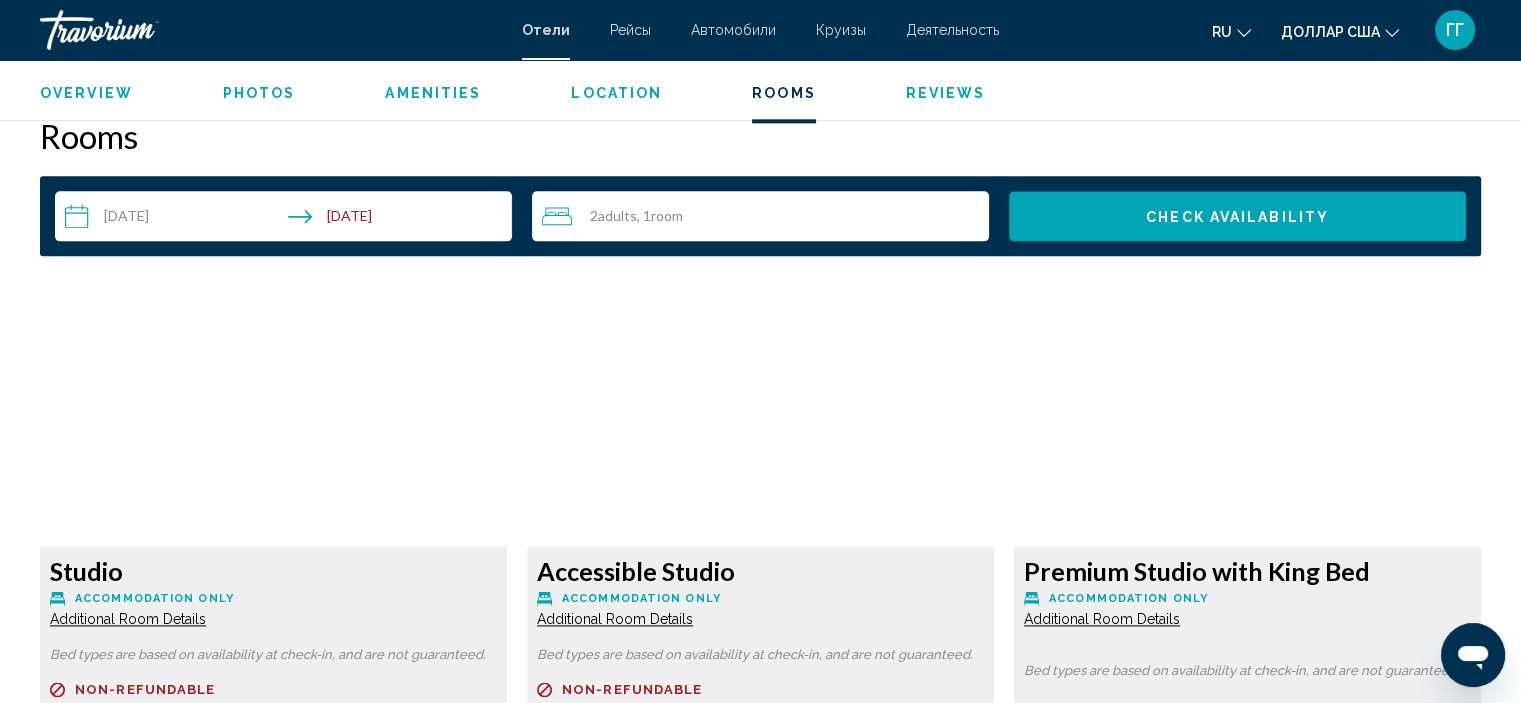 scroll, scrollTop: 2563, scrollLeft: 0, axis: vertical 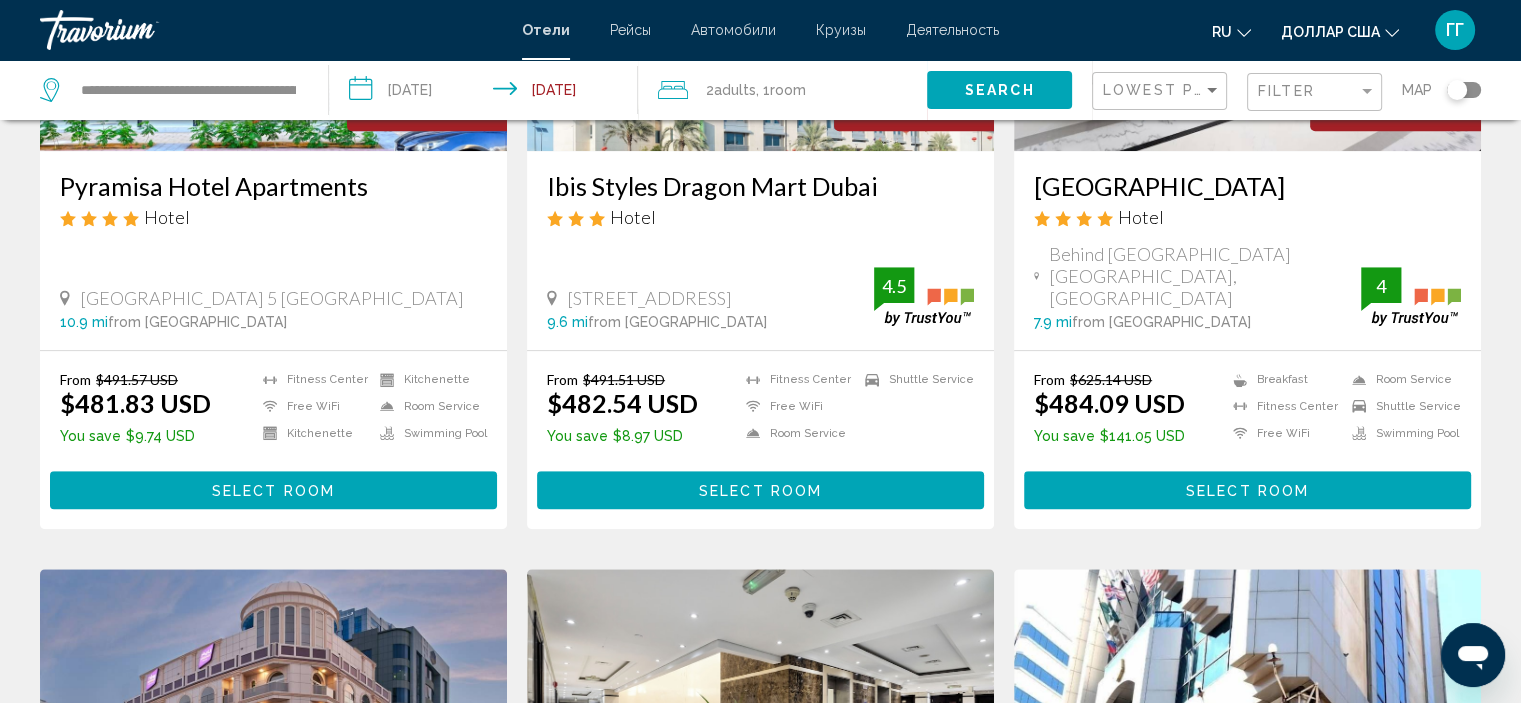click on "Hotel" at bounding box center (1247, 217) 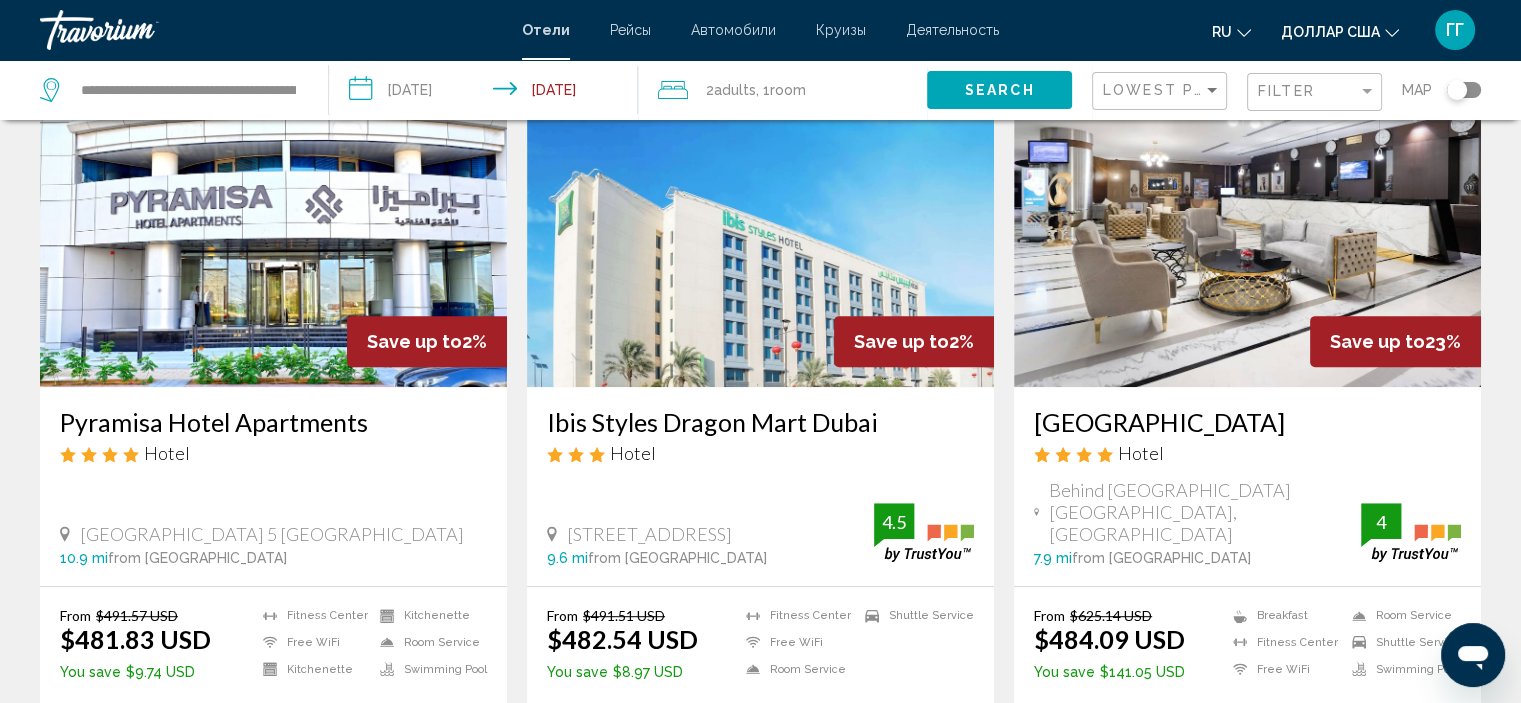 scroll, scrollTop: 851, scrollLeft: 0, axis: vertical 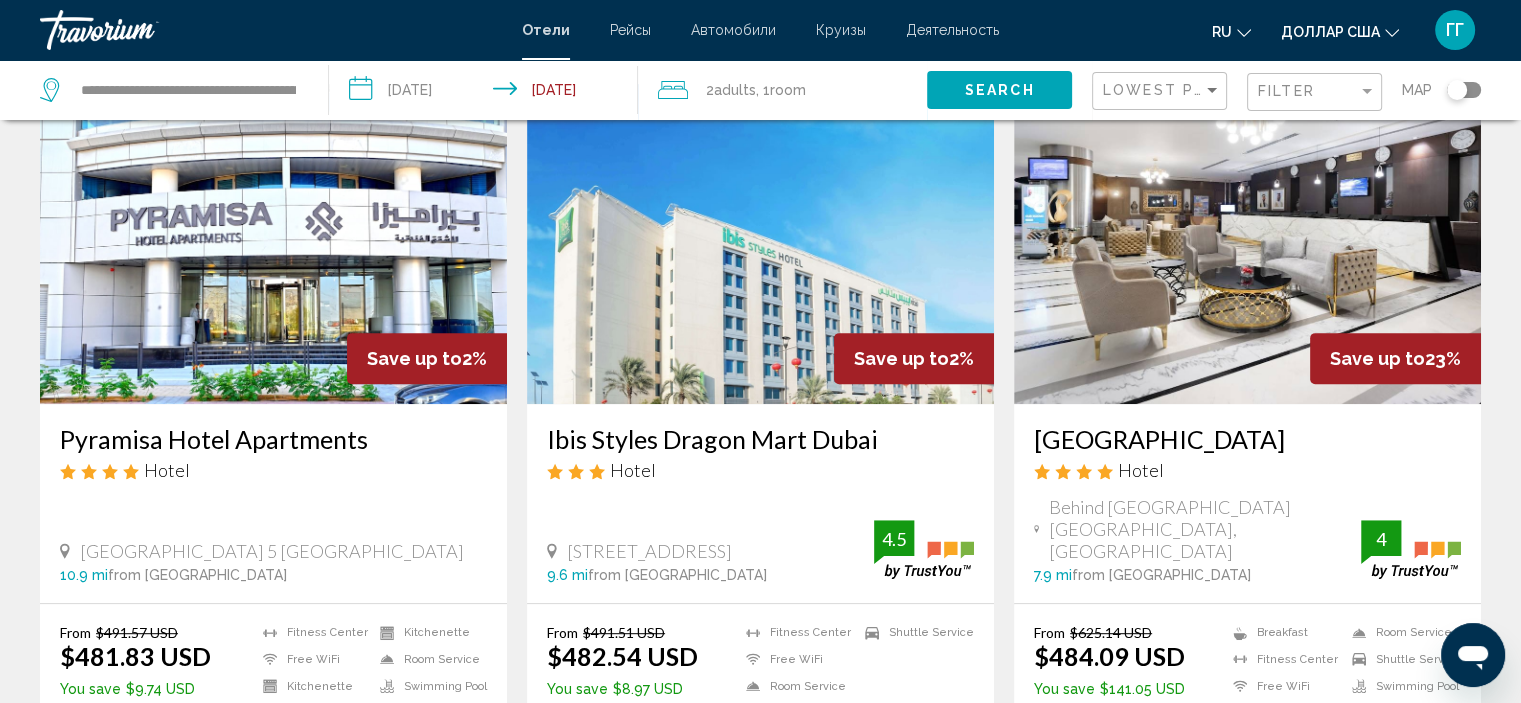 click at bounding box center (1247, 244) 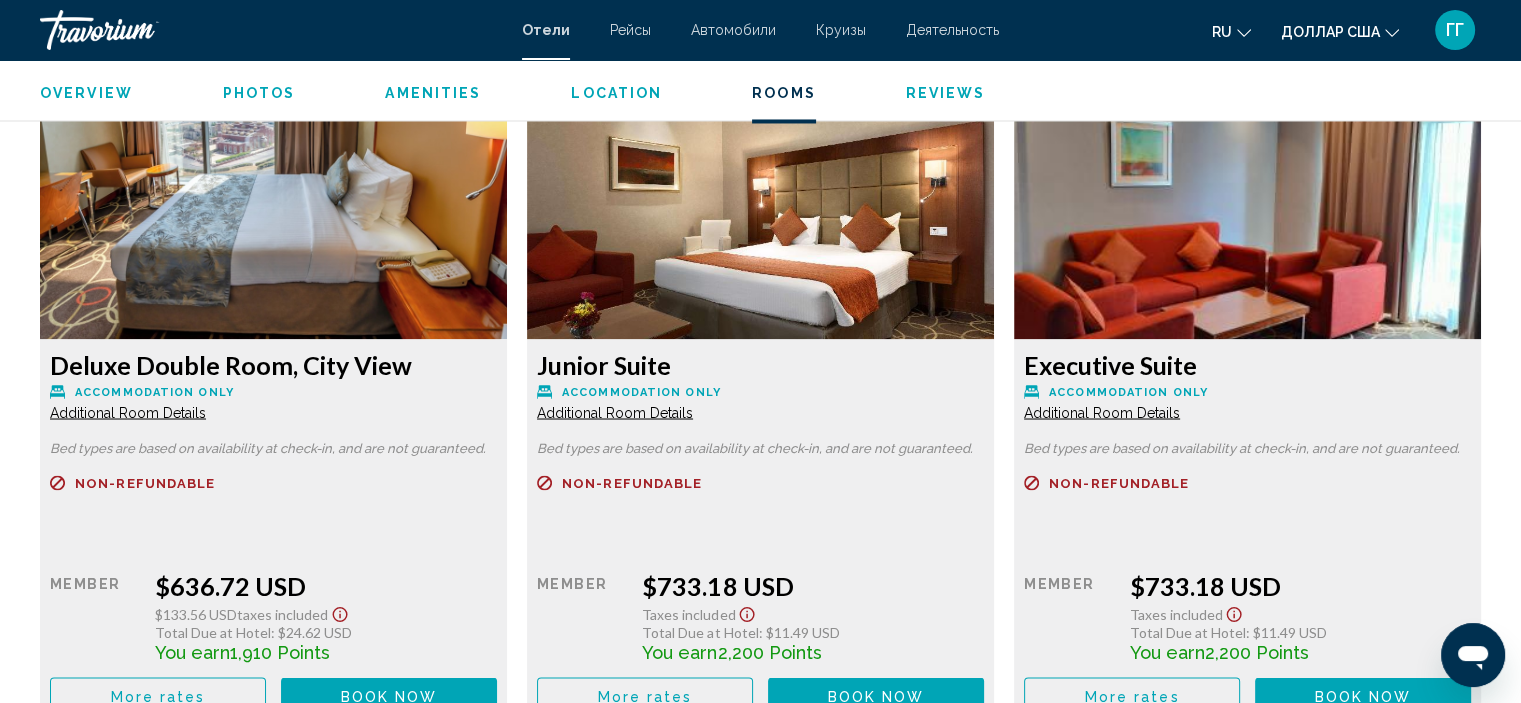 scroll, scrollTop: 3457, scrollLeft: 0, axis: vertical 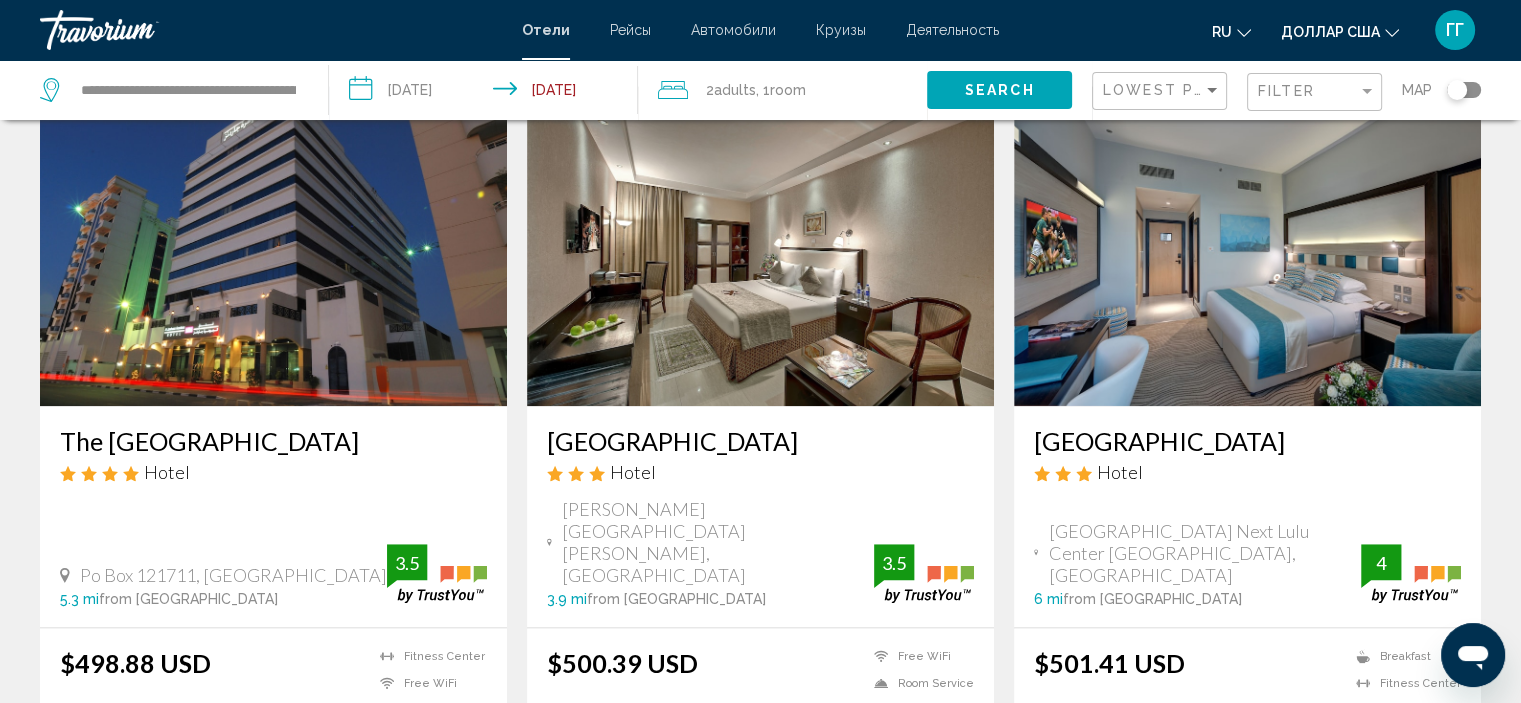 click on "$500.39 USD
Free WiFi
Room Service  3.5 Select Room" at bounding box center [760, 716] 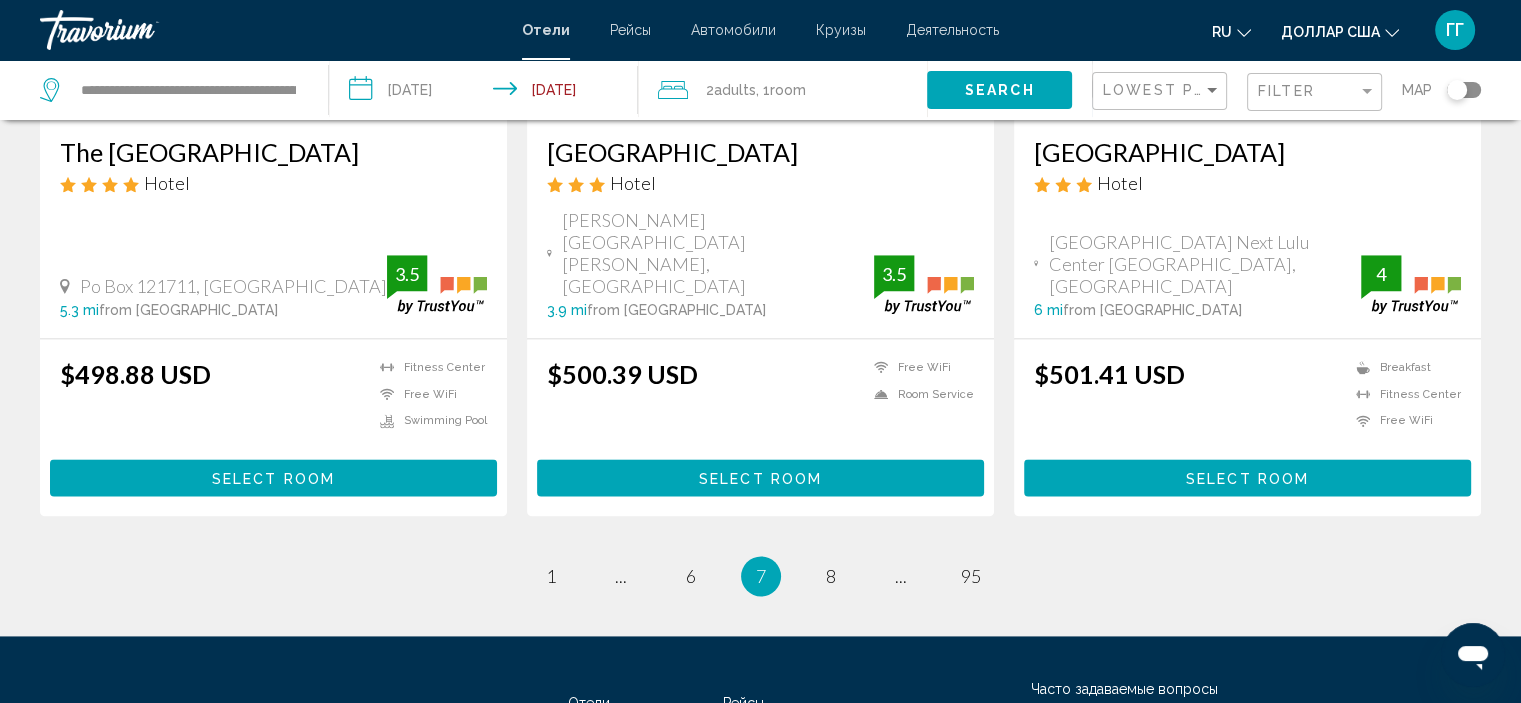 scroll, scrollTop: 2593, scrollLeft: 0, axis: vertical 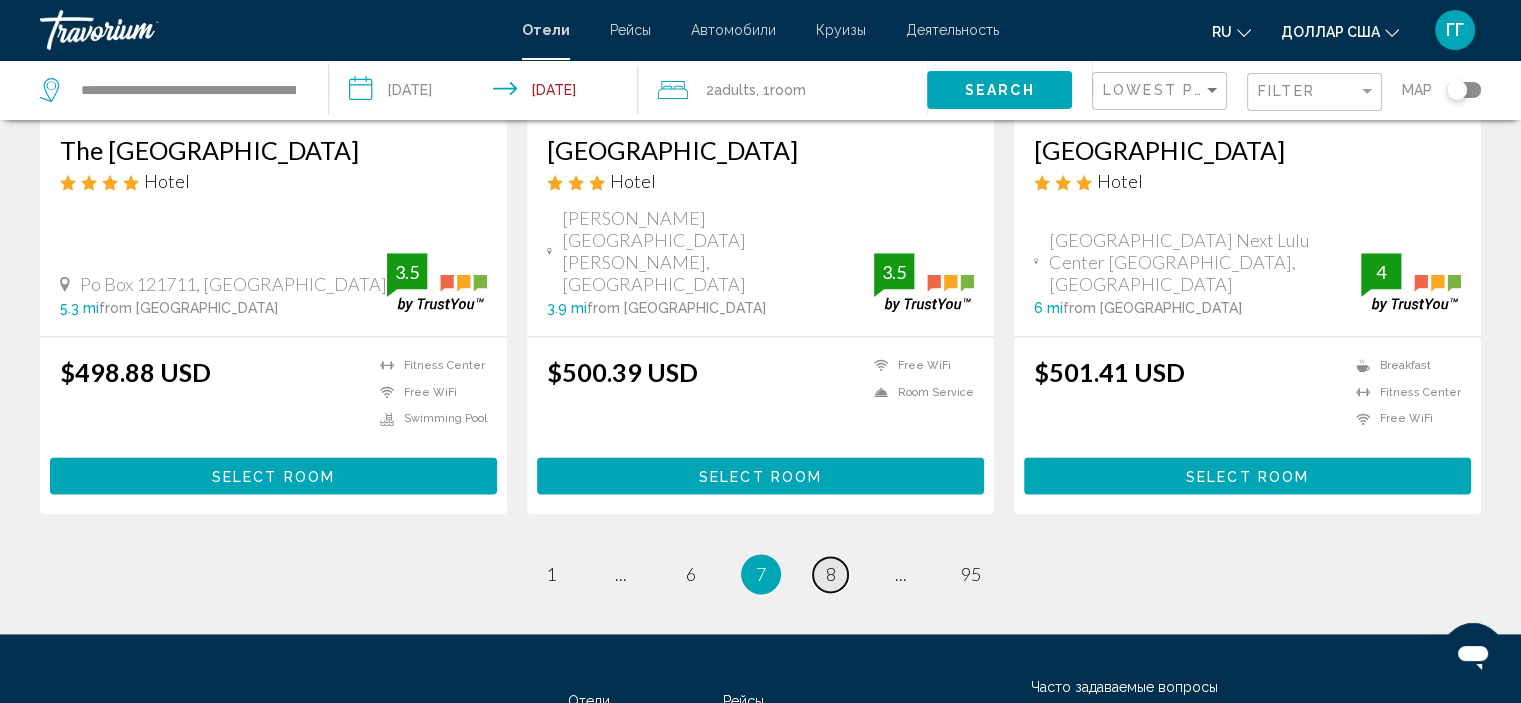 click on "8" at bounding box center (831, 574) 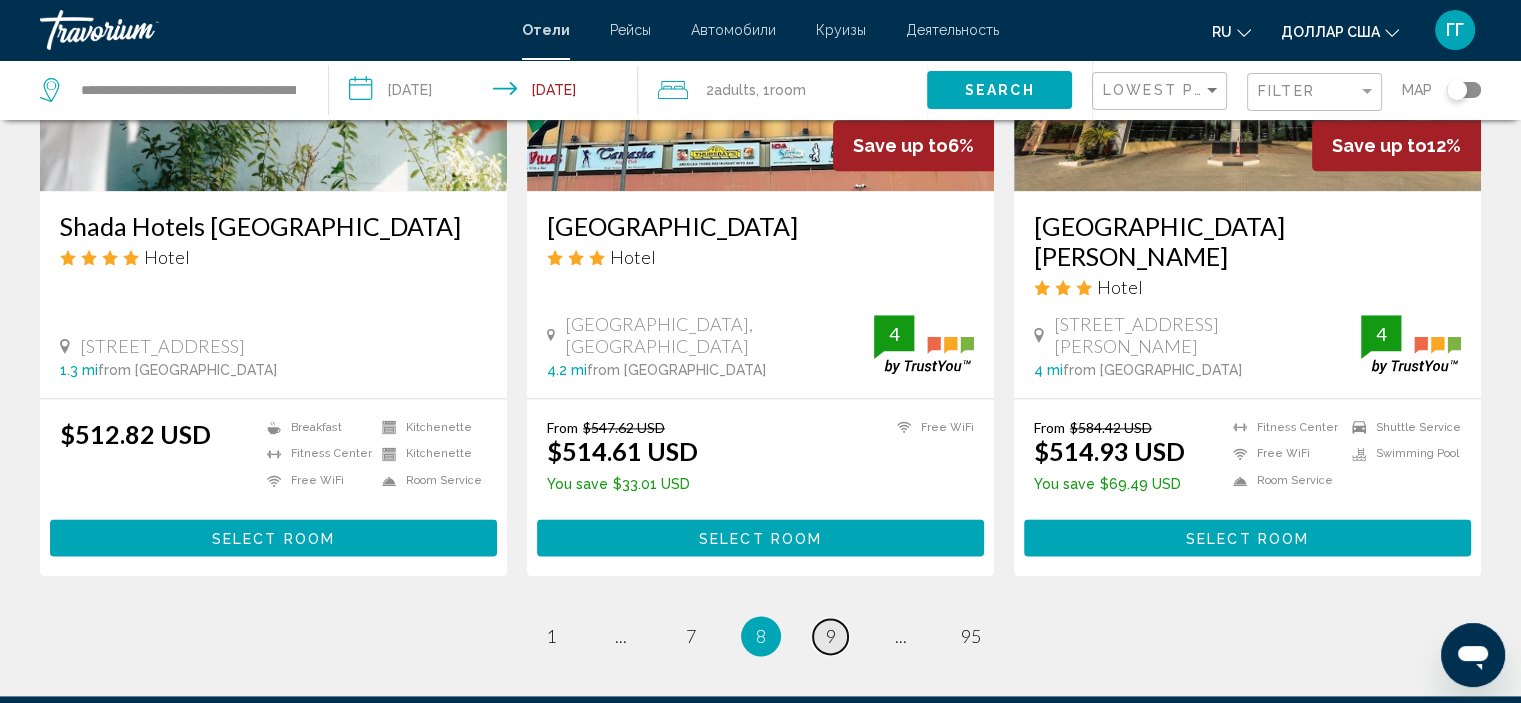 scroll, scrollTop: 2519, scrollLeft: 0, axis: vertical 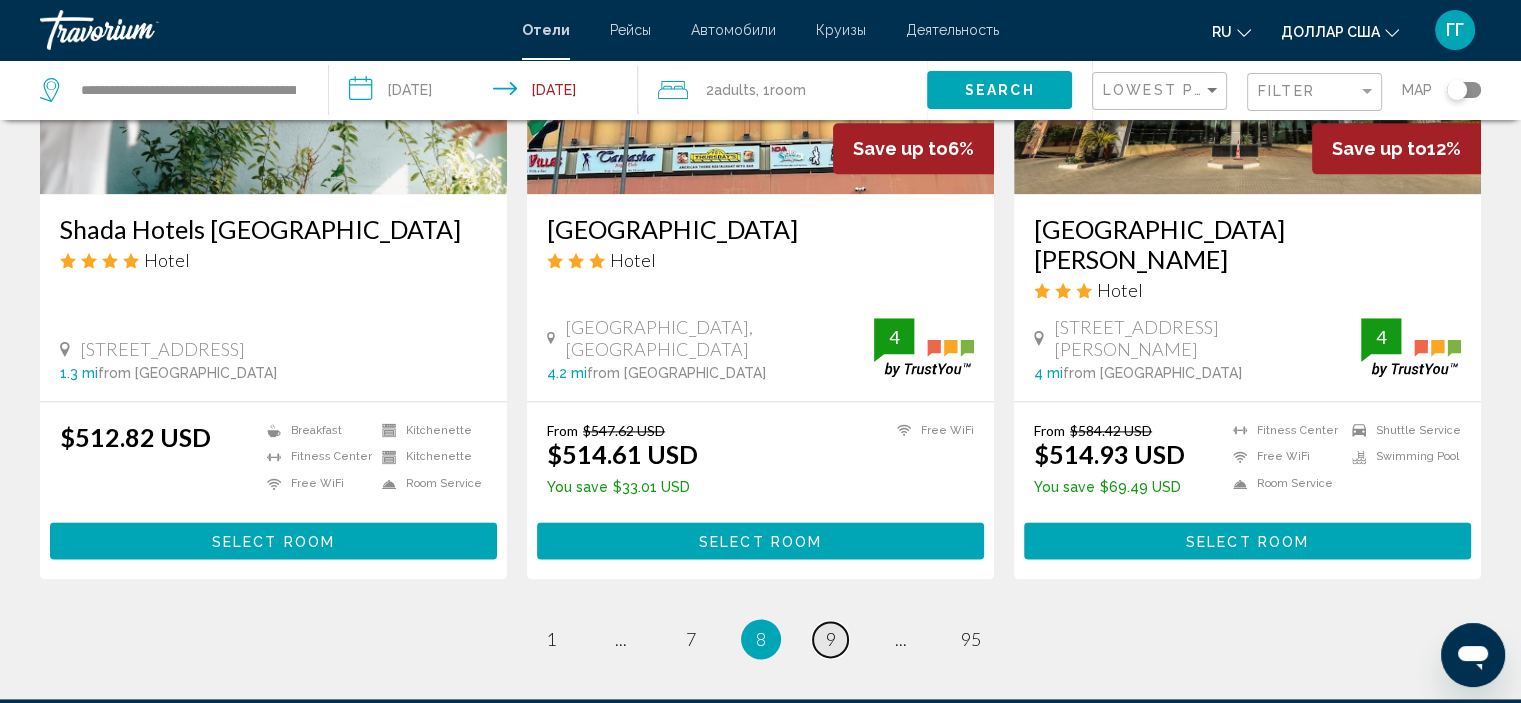 click on "9" at bounding box center [831, 639] 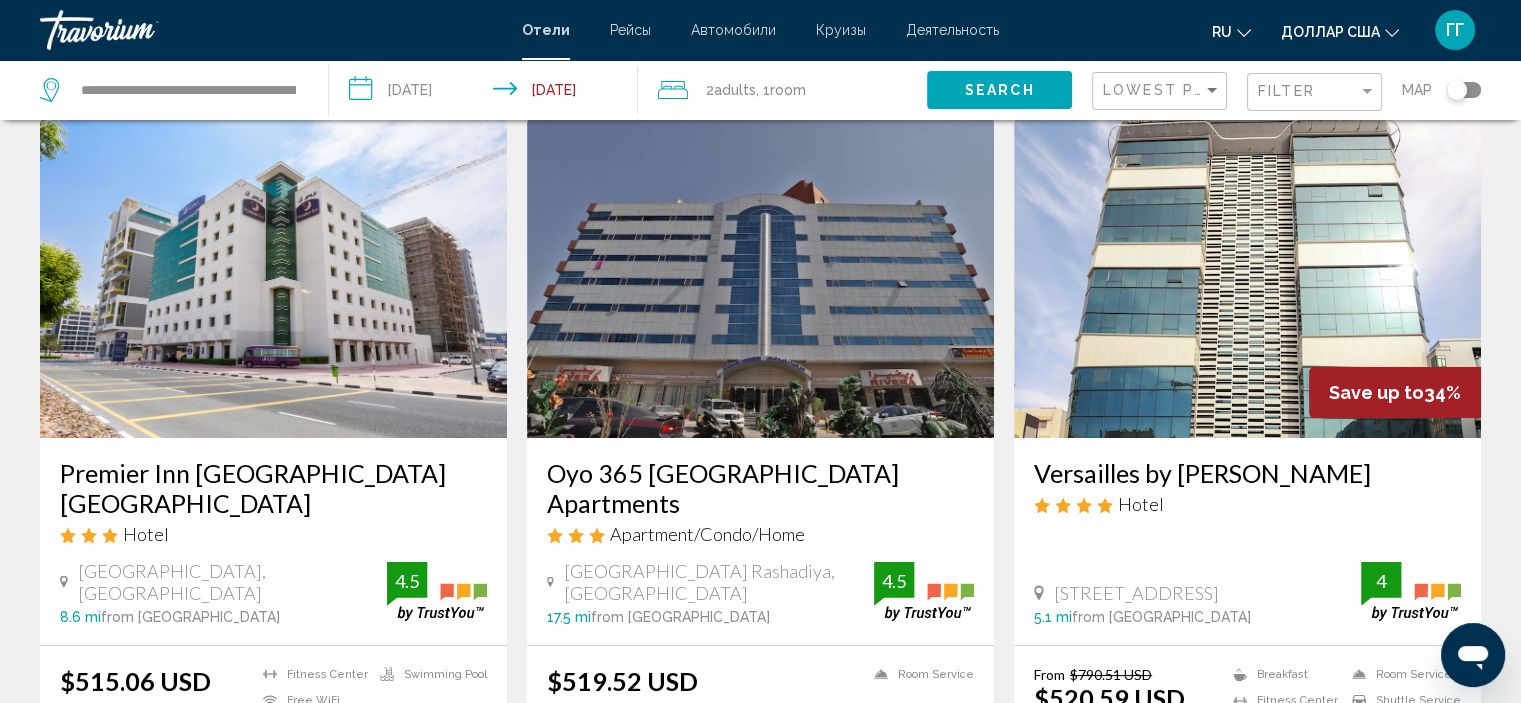 scroll, scrollTop: 147, scrollLeft: 0, axis: vertical 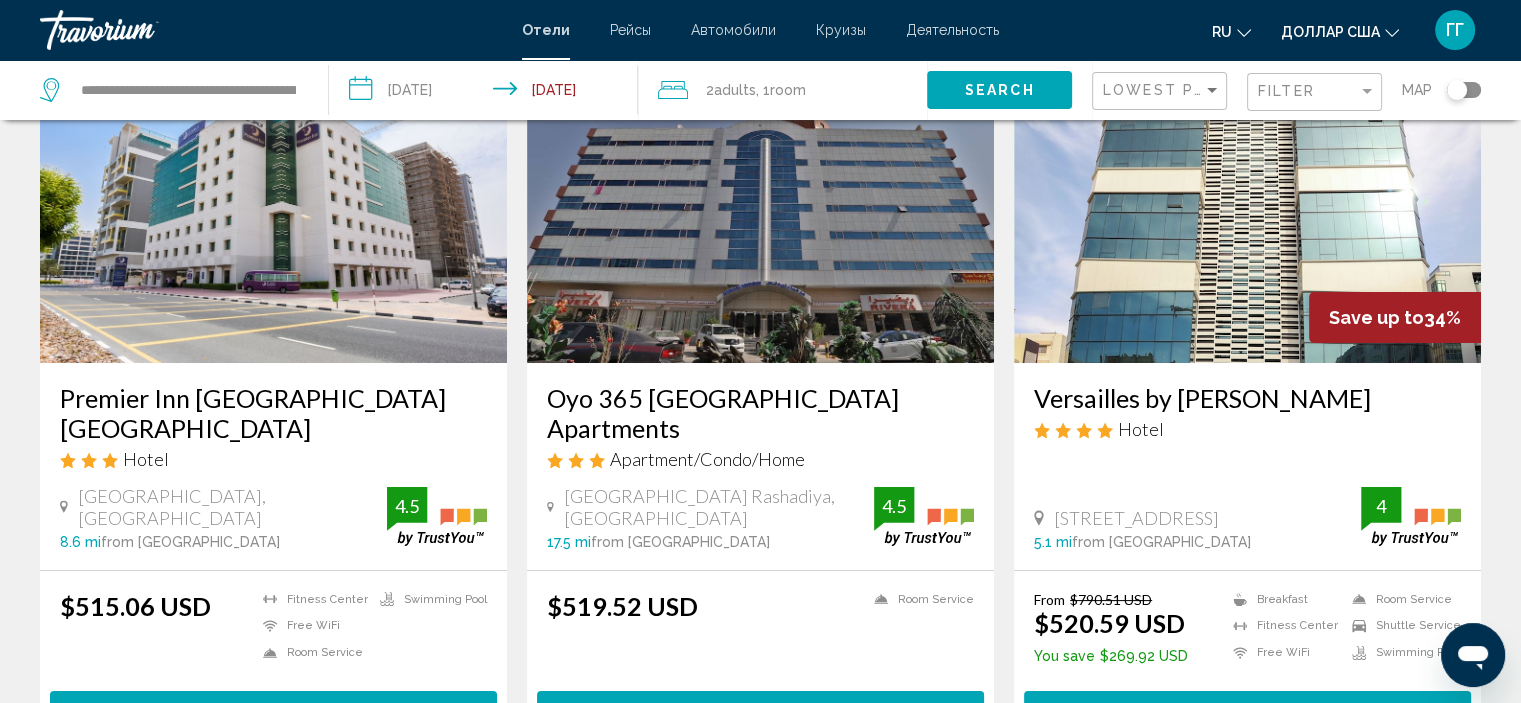 click at bounding box center [1247, 203] 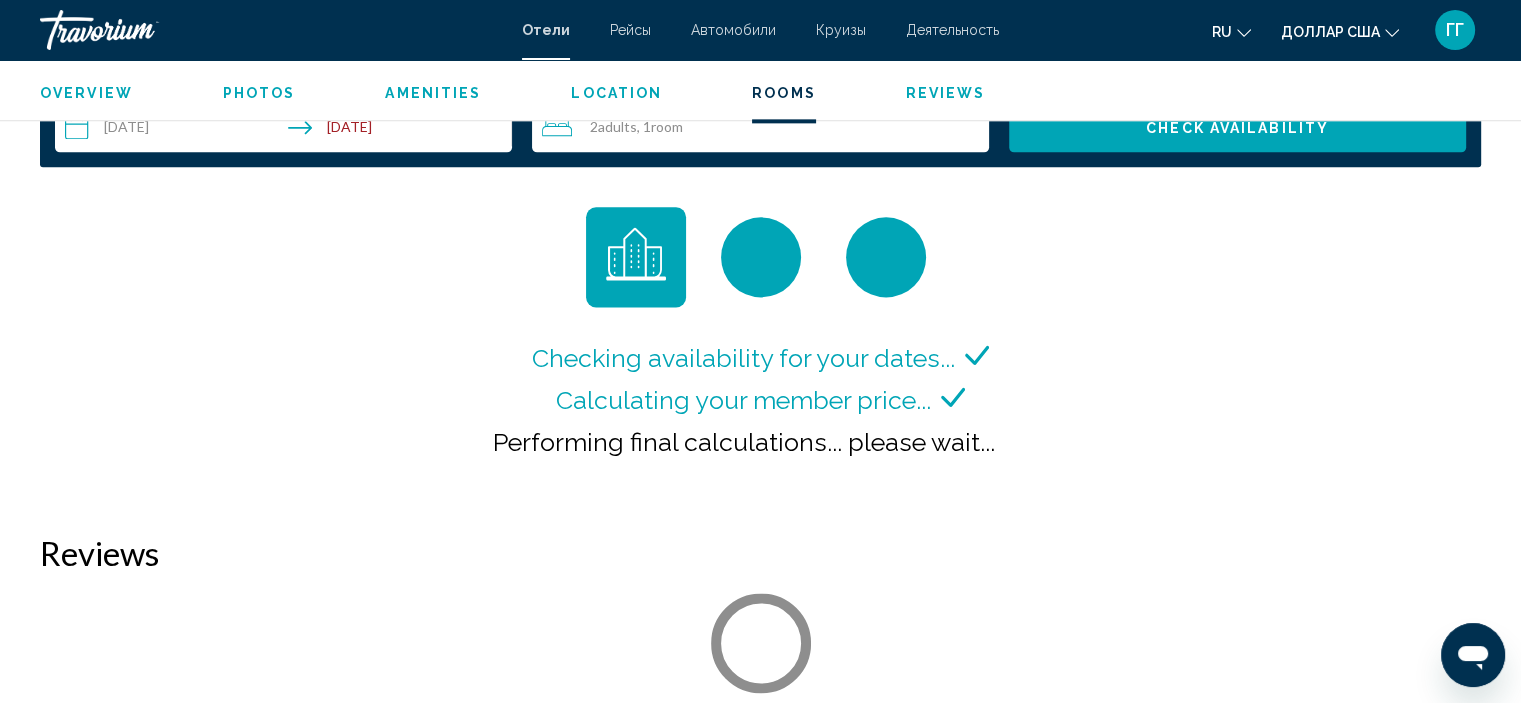 scroll, scrollTop: 2638, scrollLeft: 0, axis: vertical 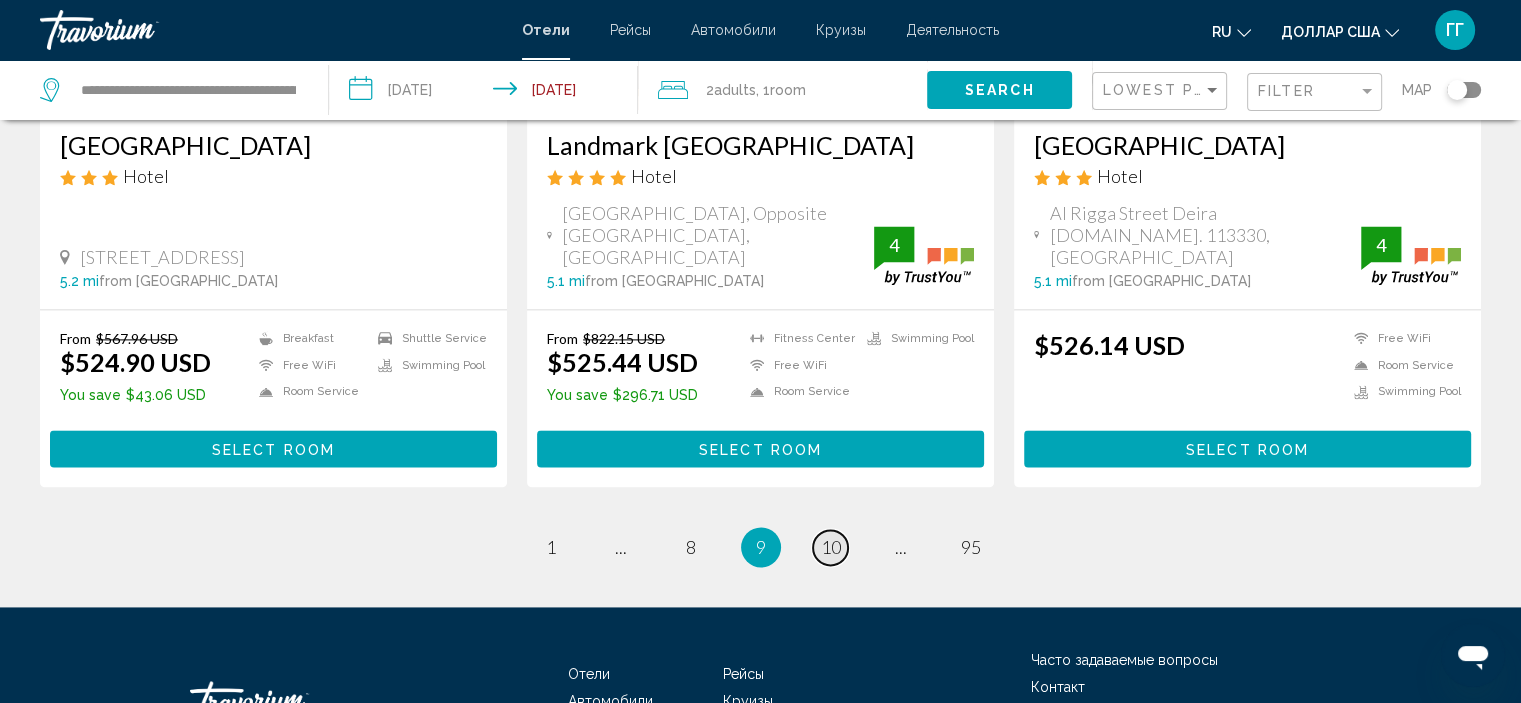 click on "10" at bounding box center [831, 547] 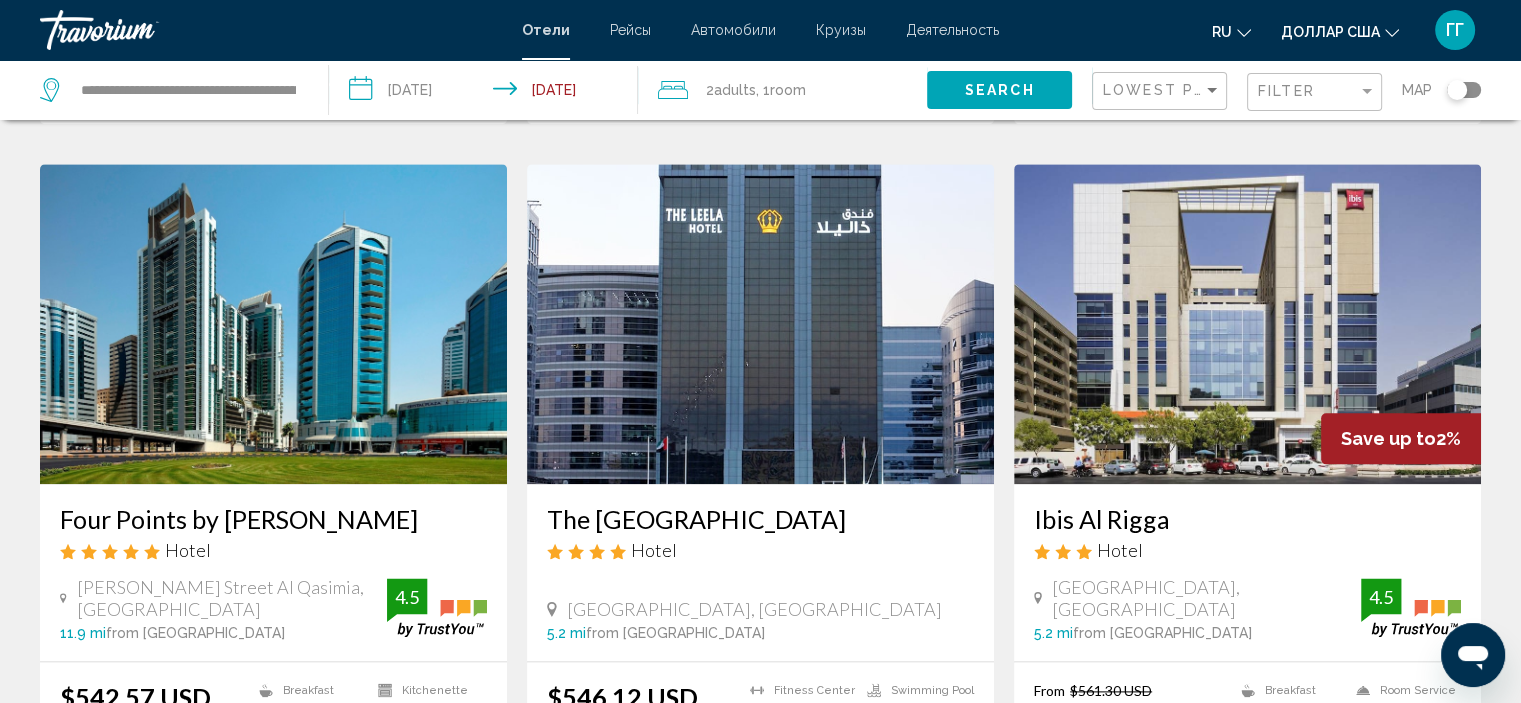 scroll, scrollTop: 2276, scrollLeft: 0, axis: vertical 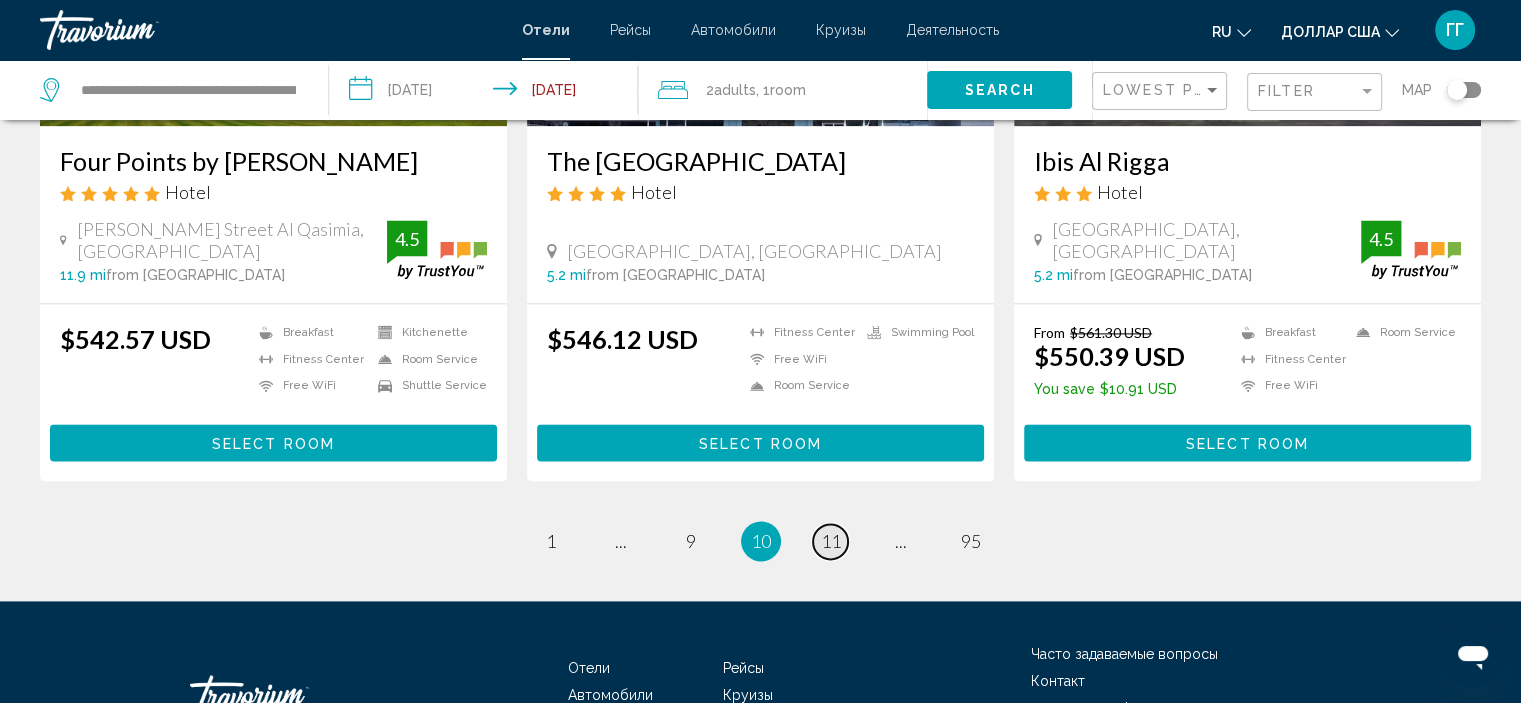 click on "11" at bounding box center [831, 541] 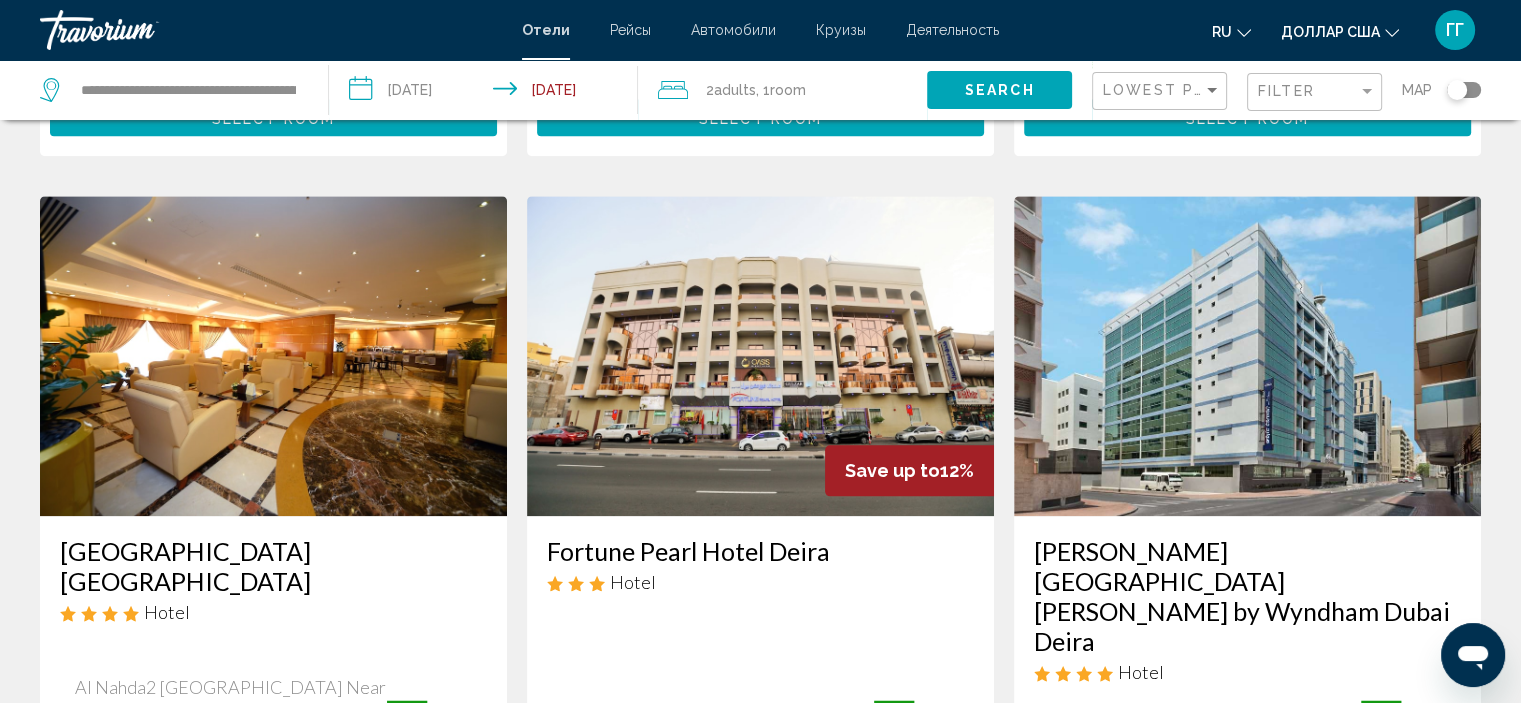 scroll, scrollTop: 2244, scrollLeft: 0, axis: vertical 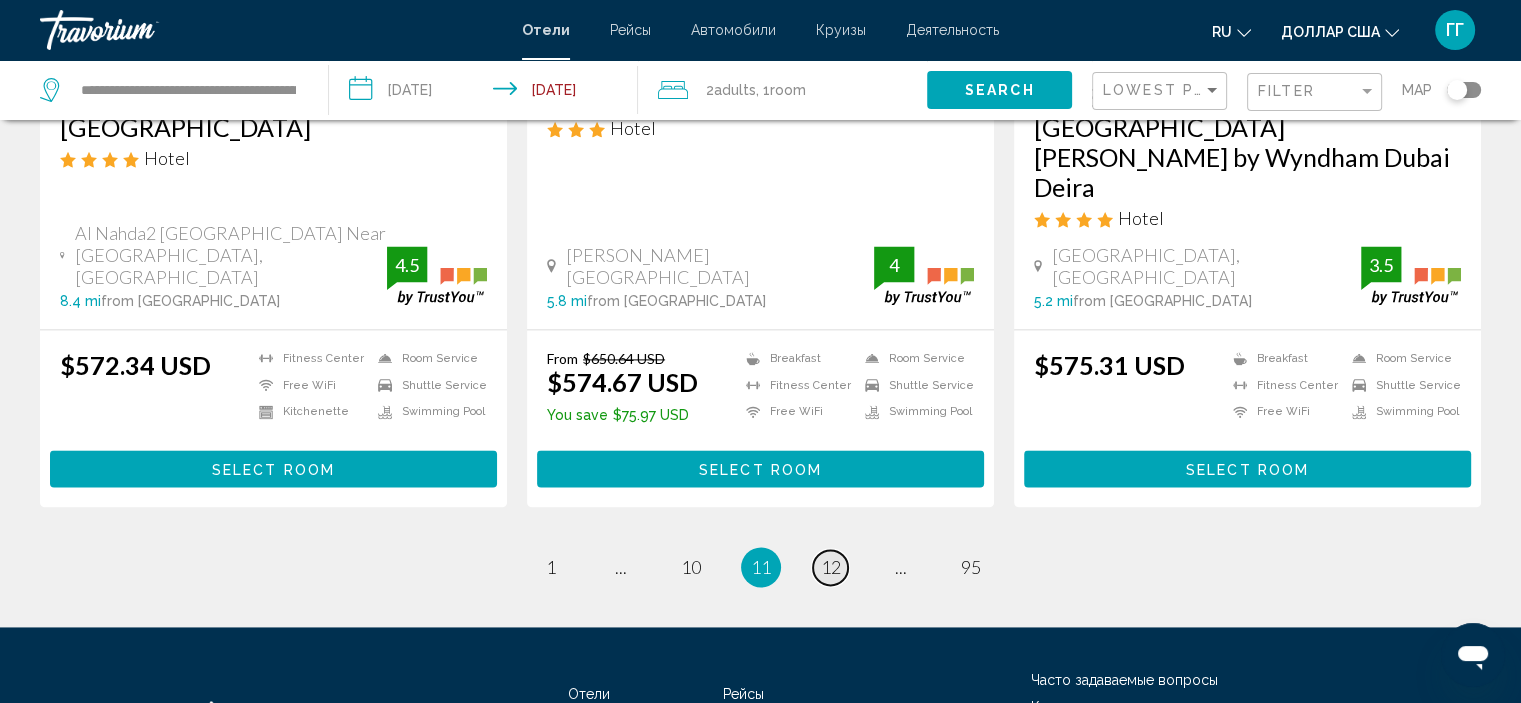 click on "12" at bounding box center (831, 567) 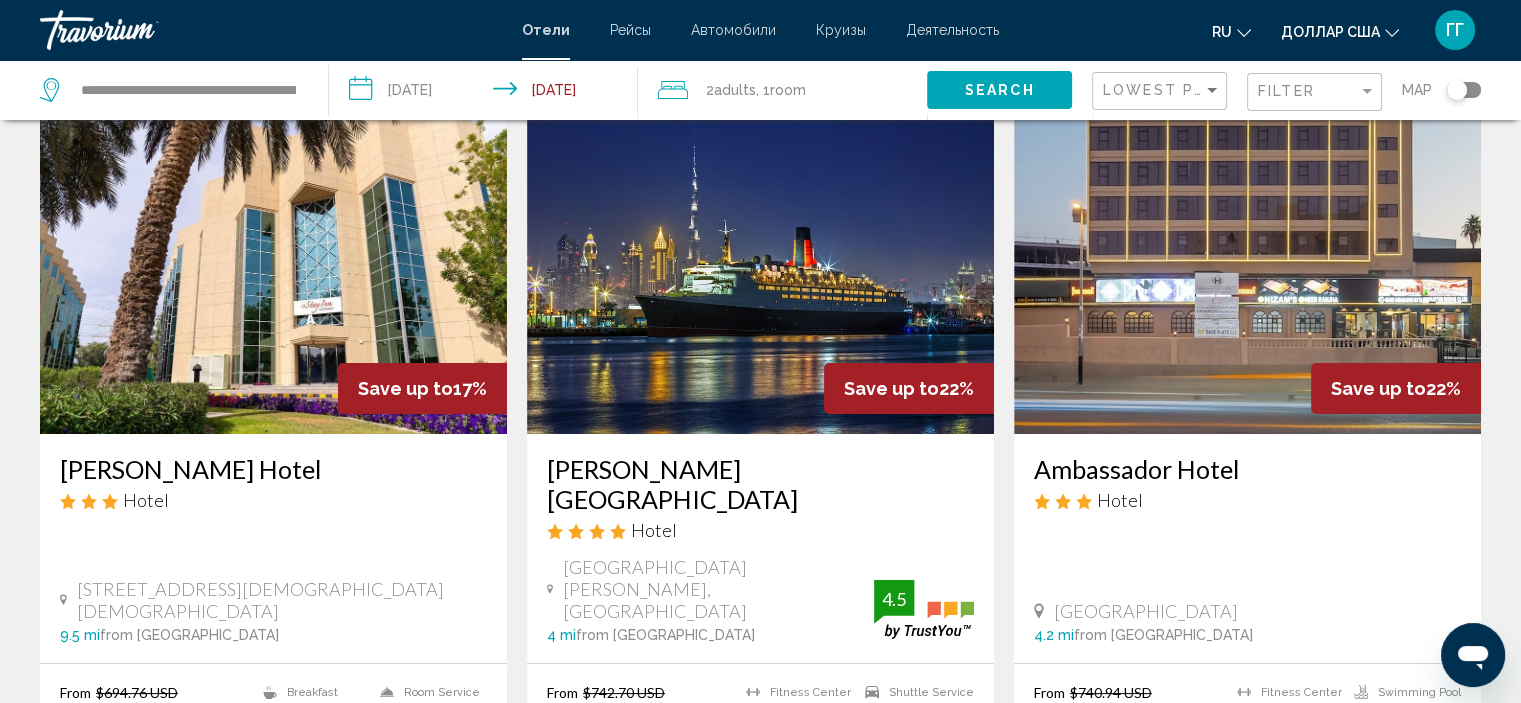 scroll, scrollTop: 84, scrollLeft: 0, axis: vertical 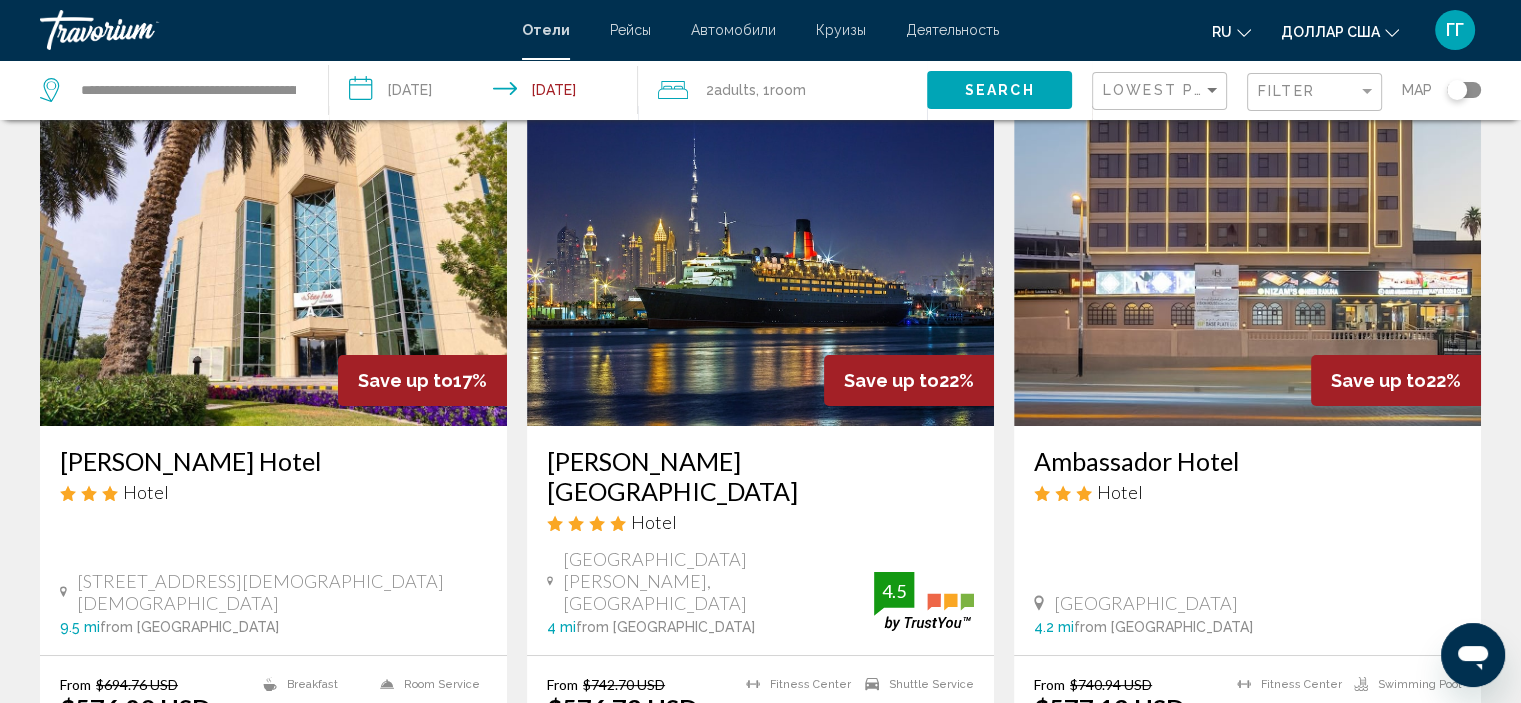 click at bounding box center [273, 266] 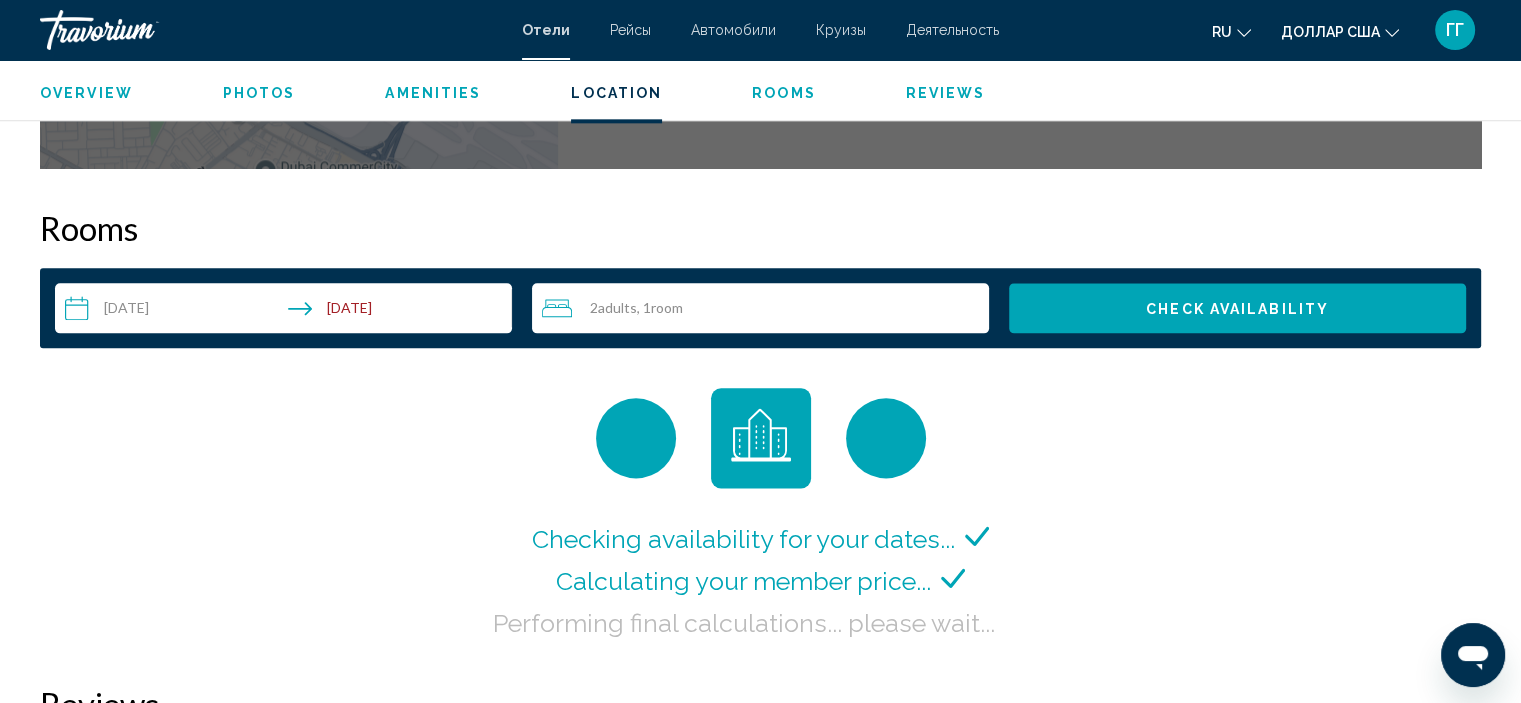 scroll, scrollTop: 2451, scrollLeft: 0, axis: vertical 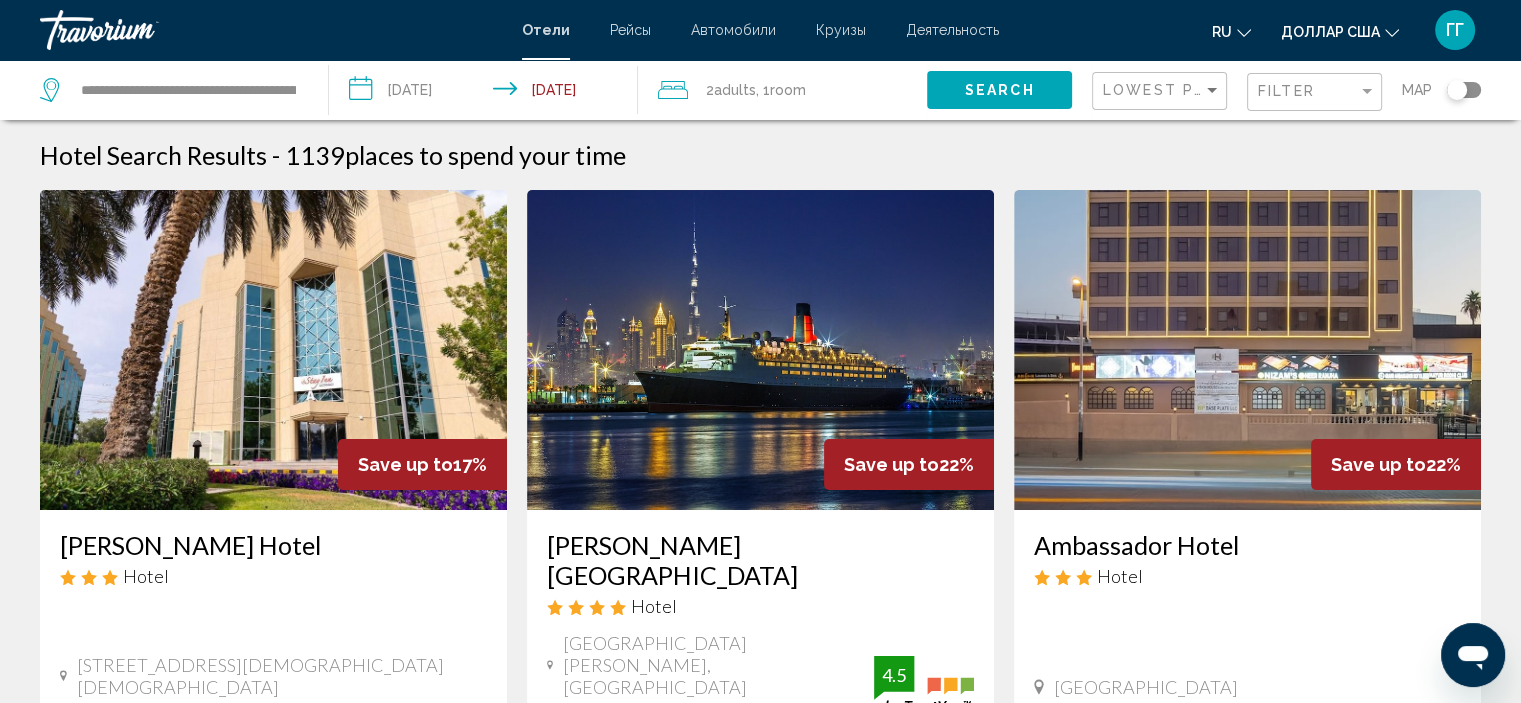 click at bounding box center (1247, 350) 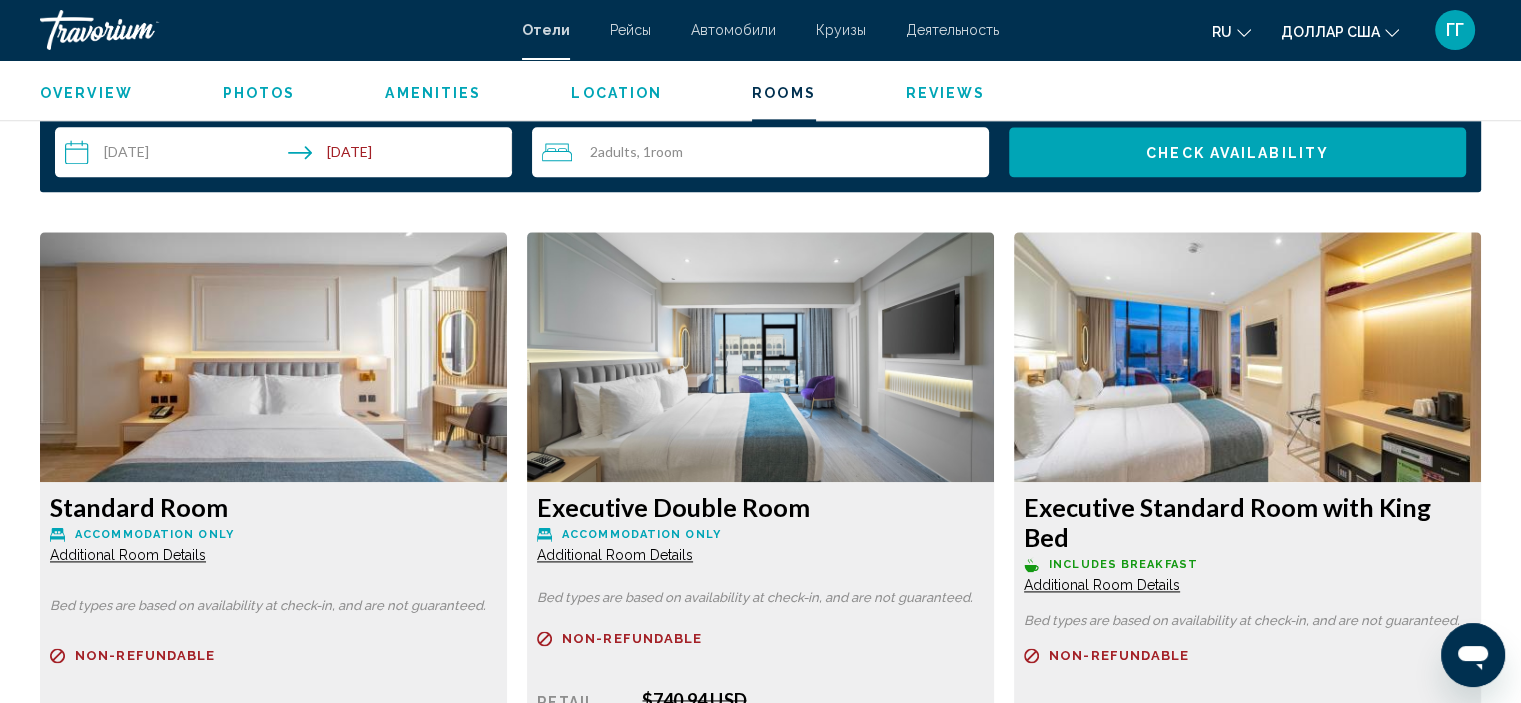 scroll, scrollTop: 2716, scrollLeft: 0, axis: vertical 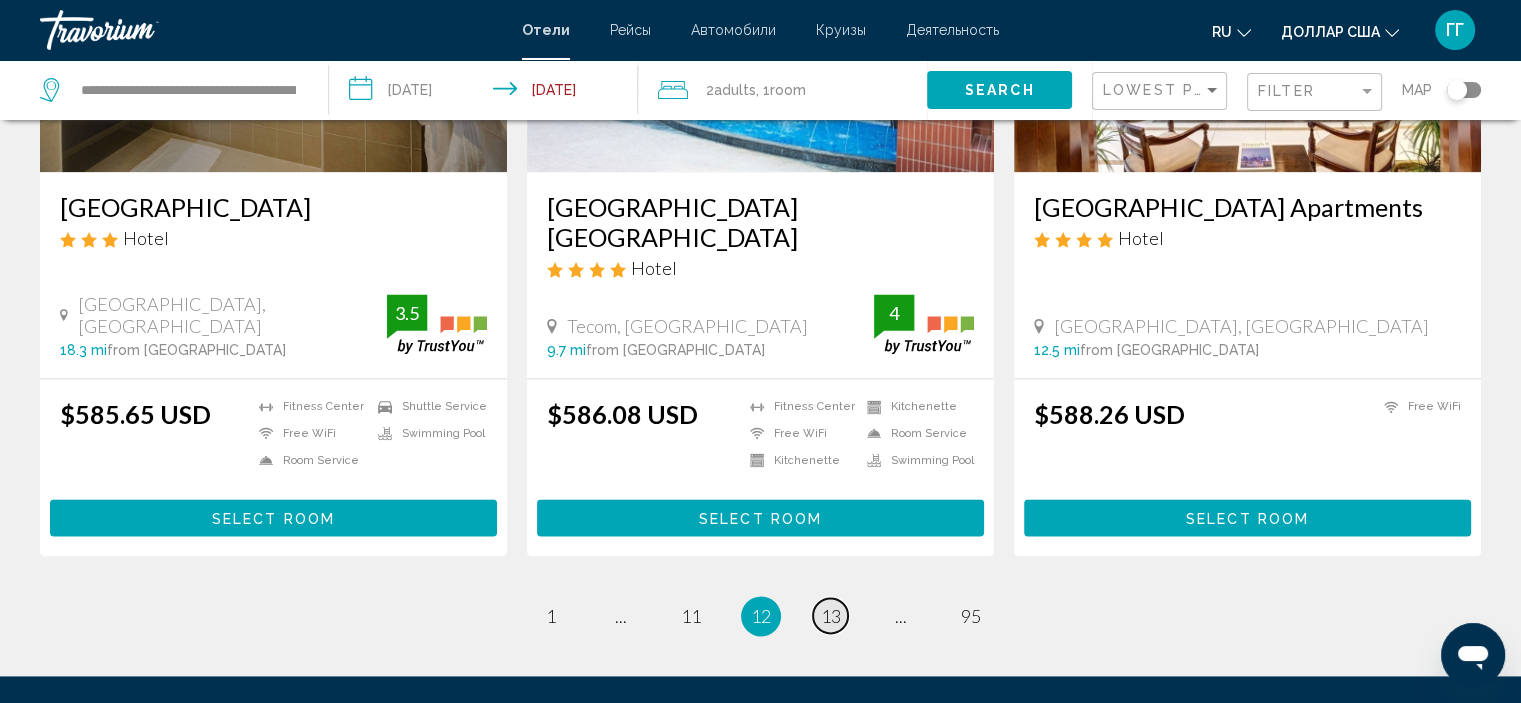 click on "13" at bounding box center [831, 616] 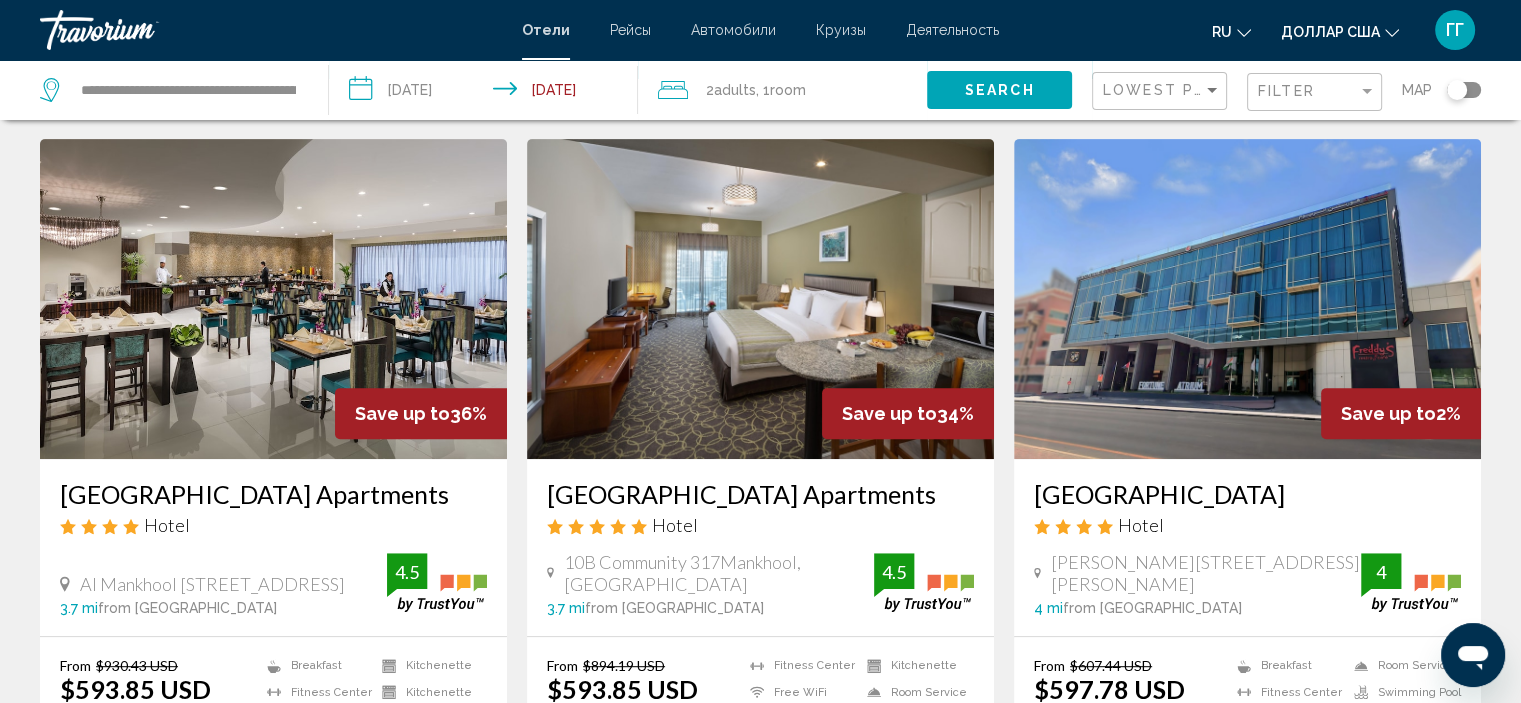 scroll, scrollTop: 830, scrollLeft: 0, axis: vertical 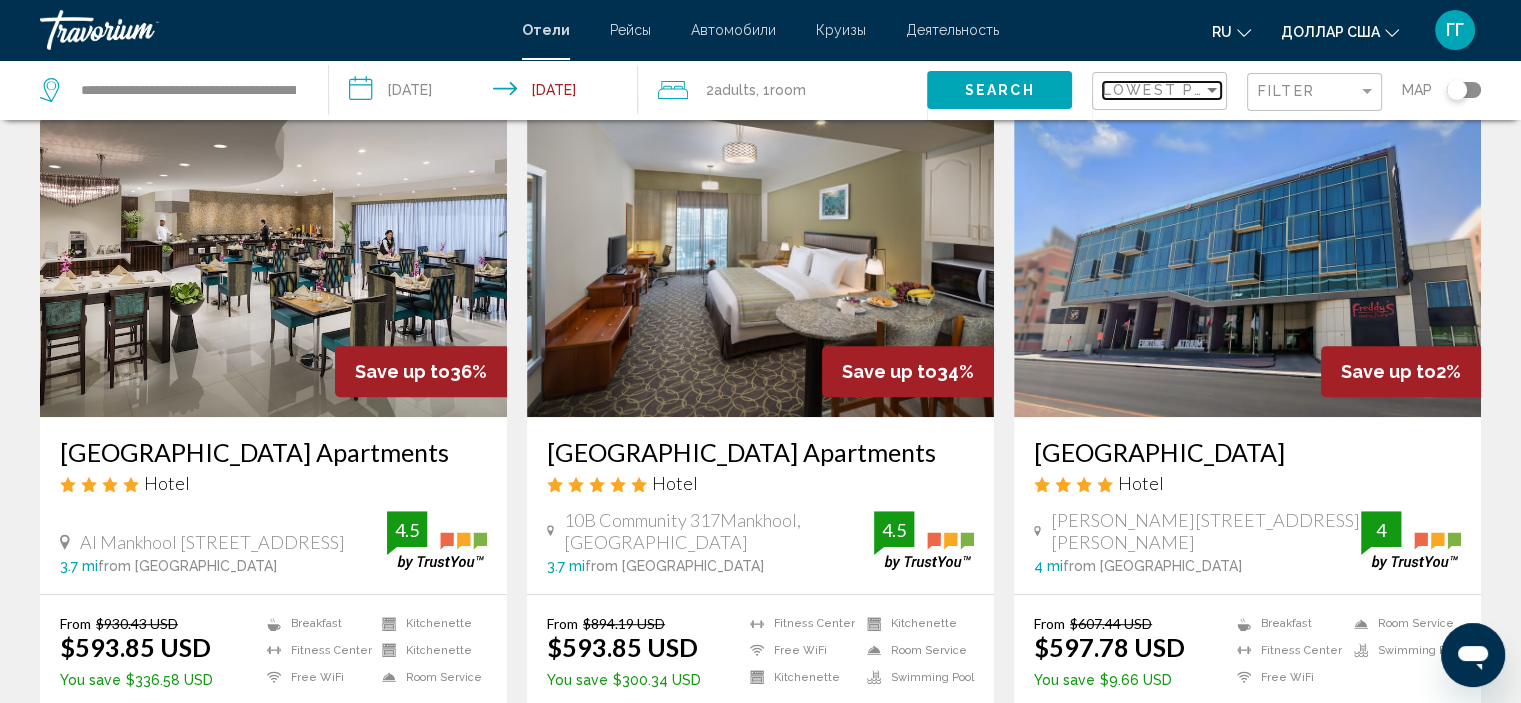 click on "Lowest Price" at bounding box center (1167, 90) 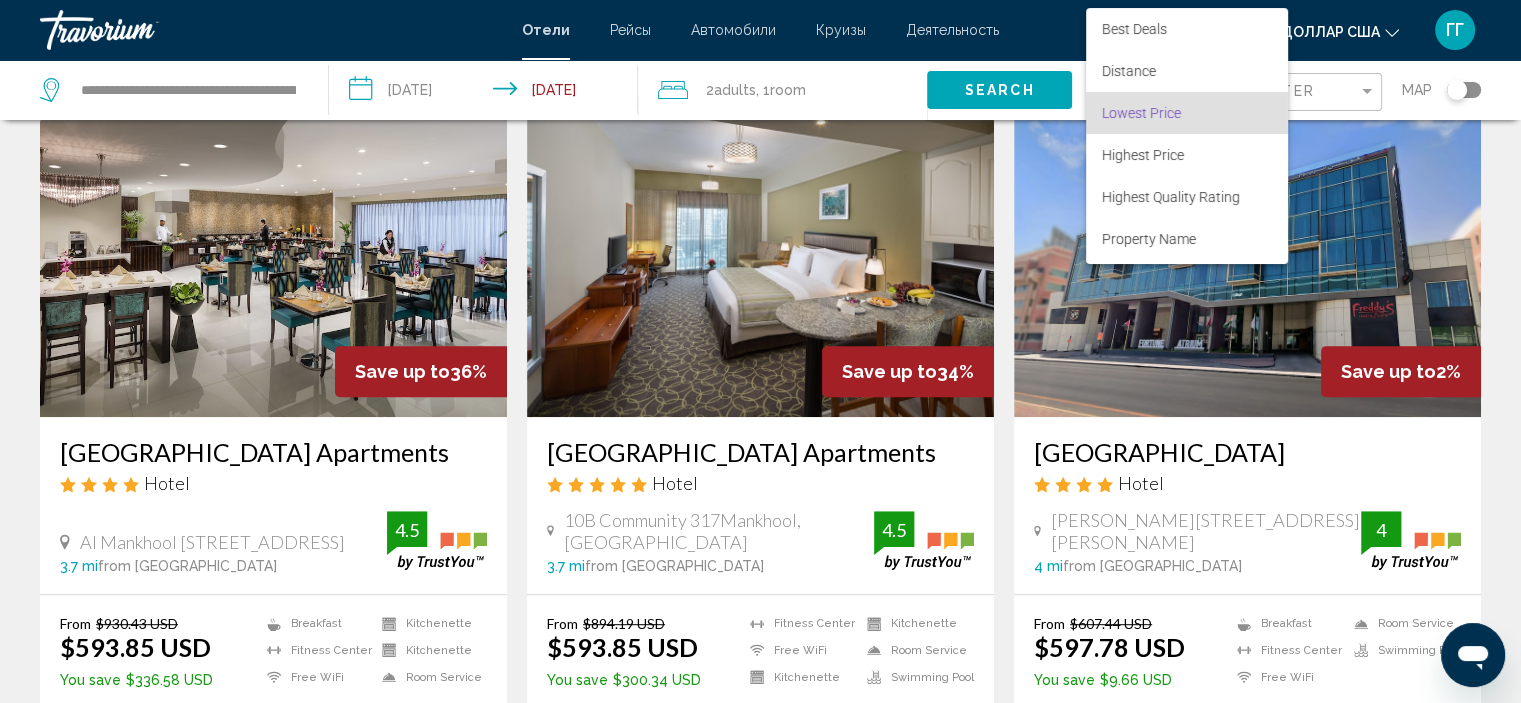 scroll, scrollTop: 23, scrollLeft: 0, axis: vertical 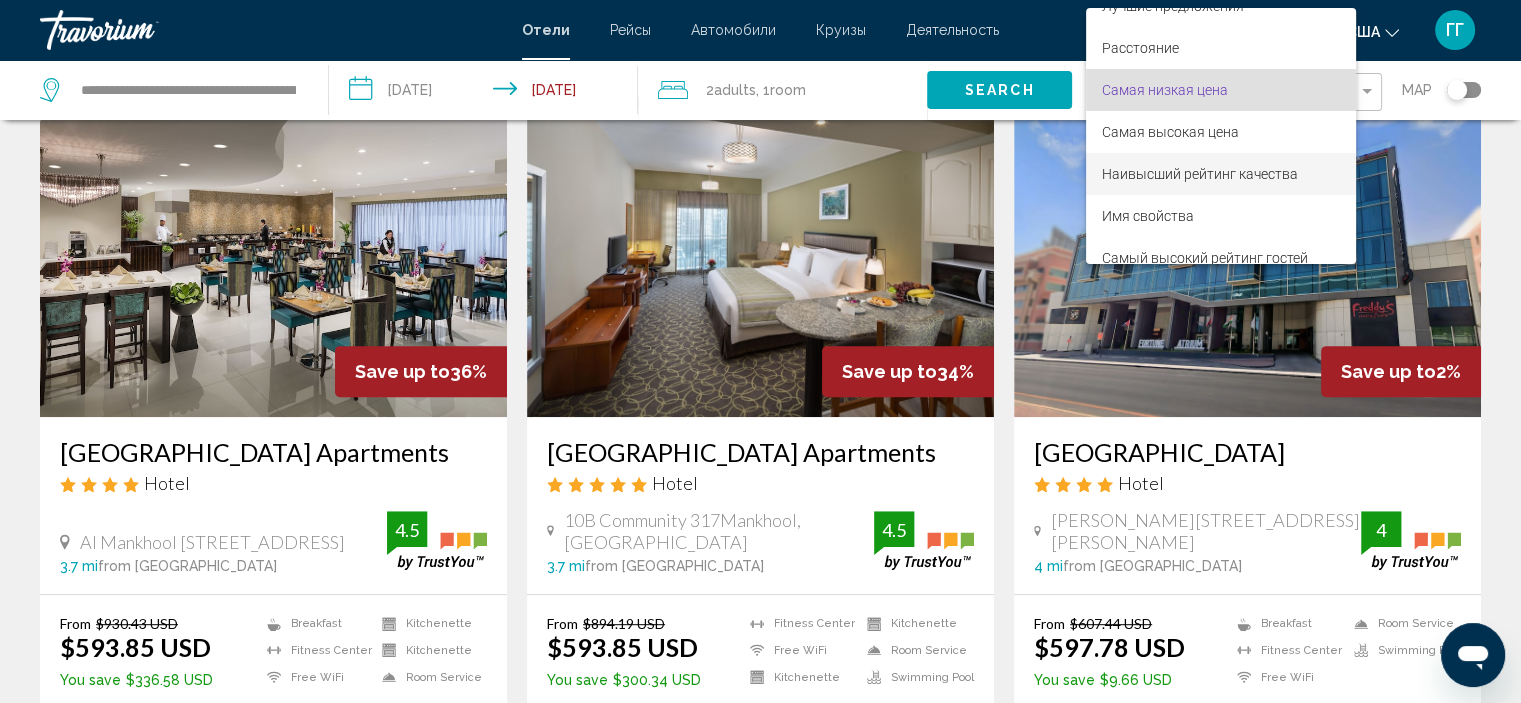 click on "Наивысший рейтинг качества" at bounding box center (1221, 174) 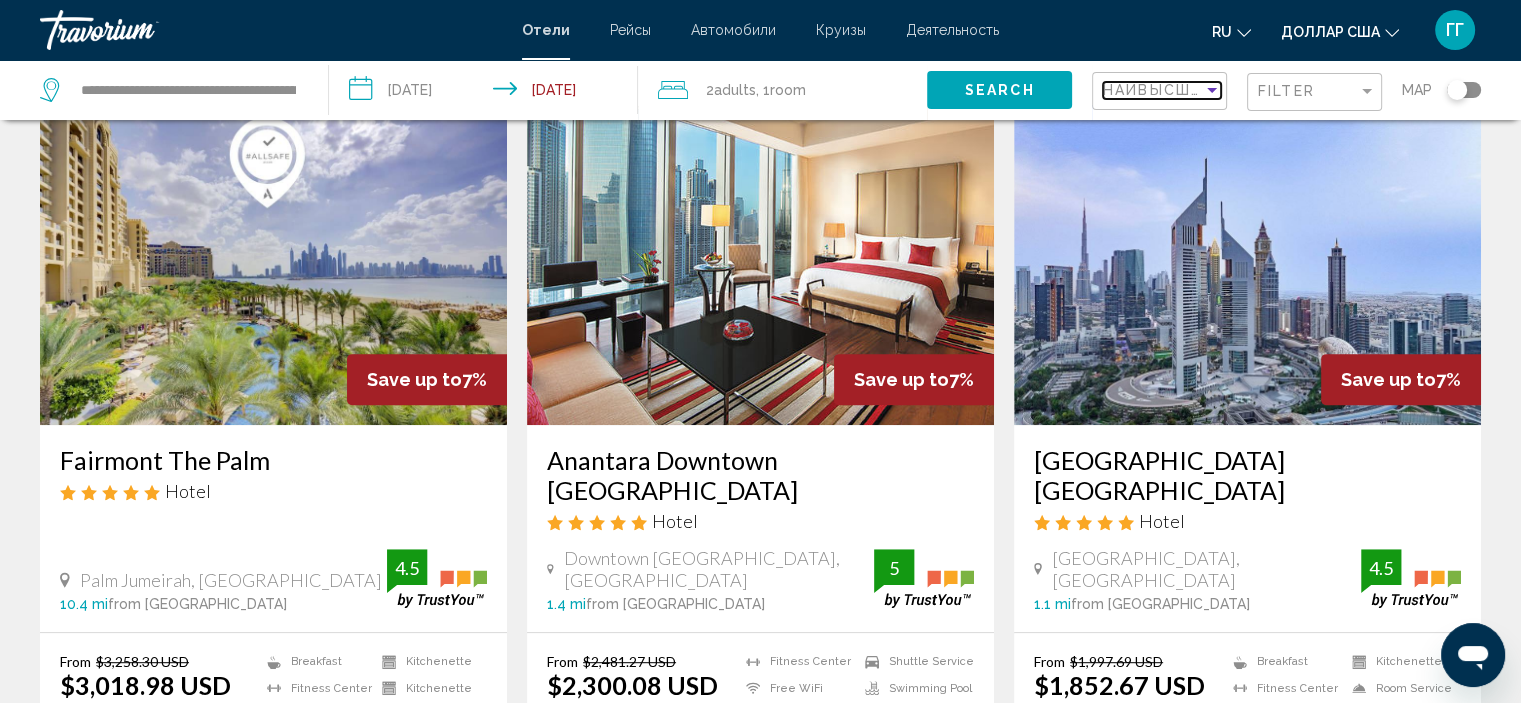 click on "Наивысший рейтинг качества" at bounding box center [1249, 90] 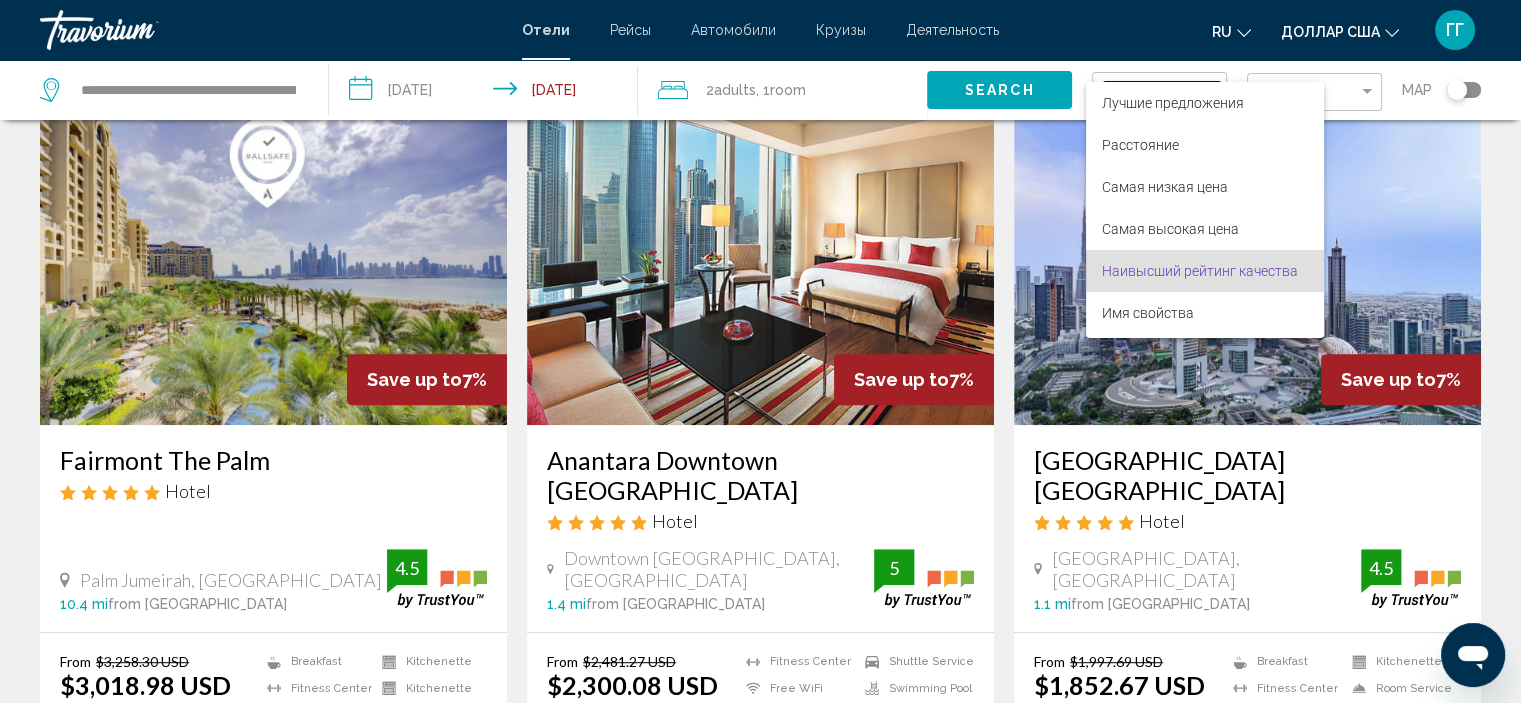 scroll, scrollTop: 38, scrollLeft: 0, axis: vertical 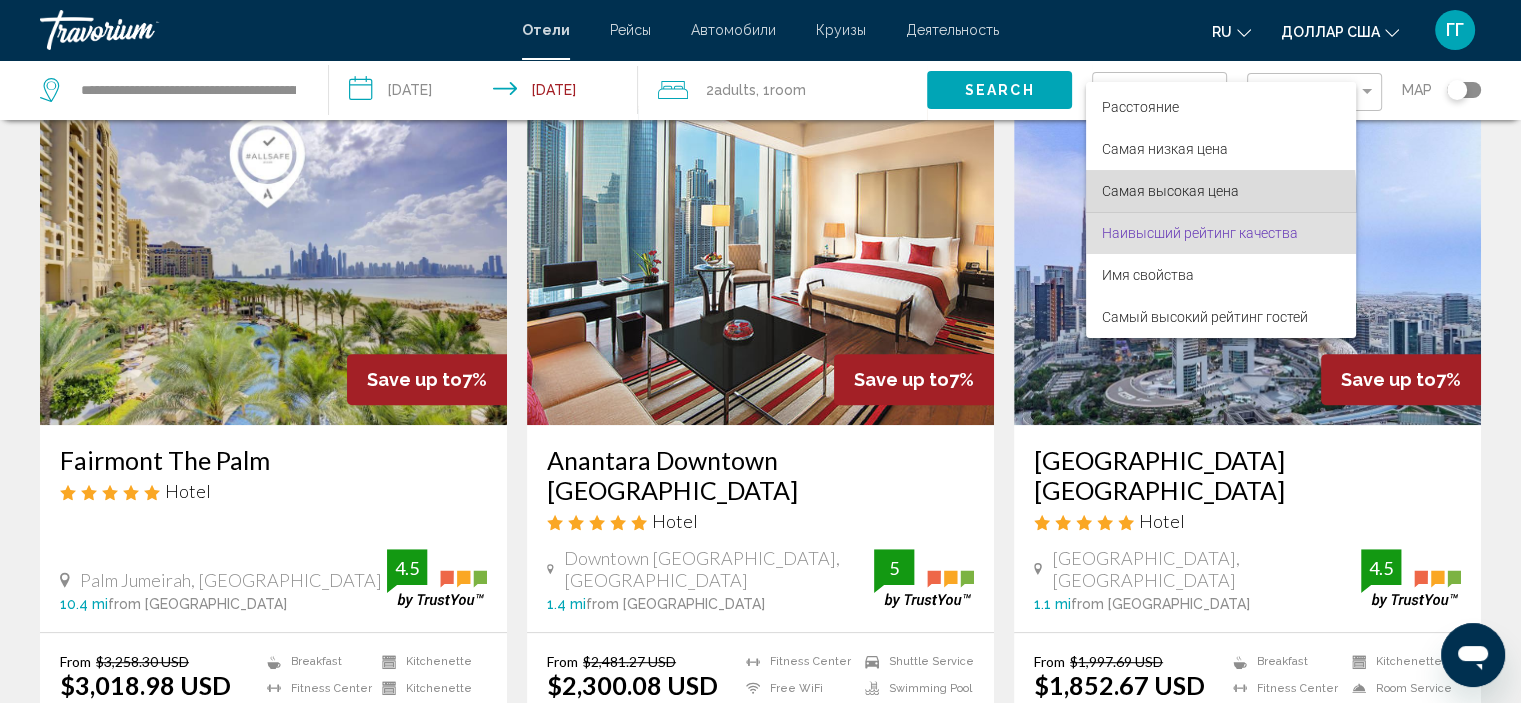 click on "Самая высокая цена" at bounding box center [1170, 191] 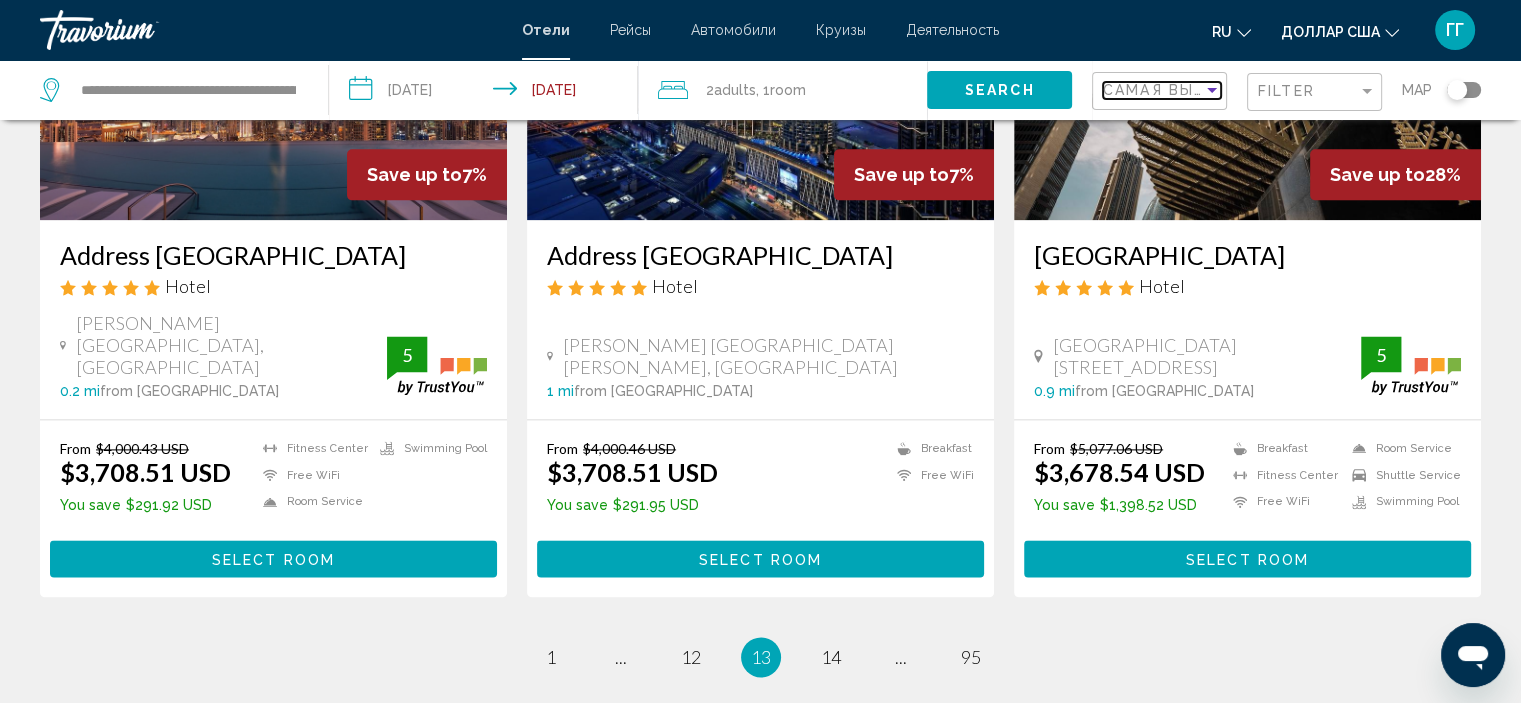 scroll, scrollTop: 2571, scrollLeft: 0, axis: vertical 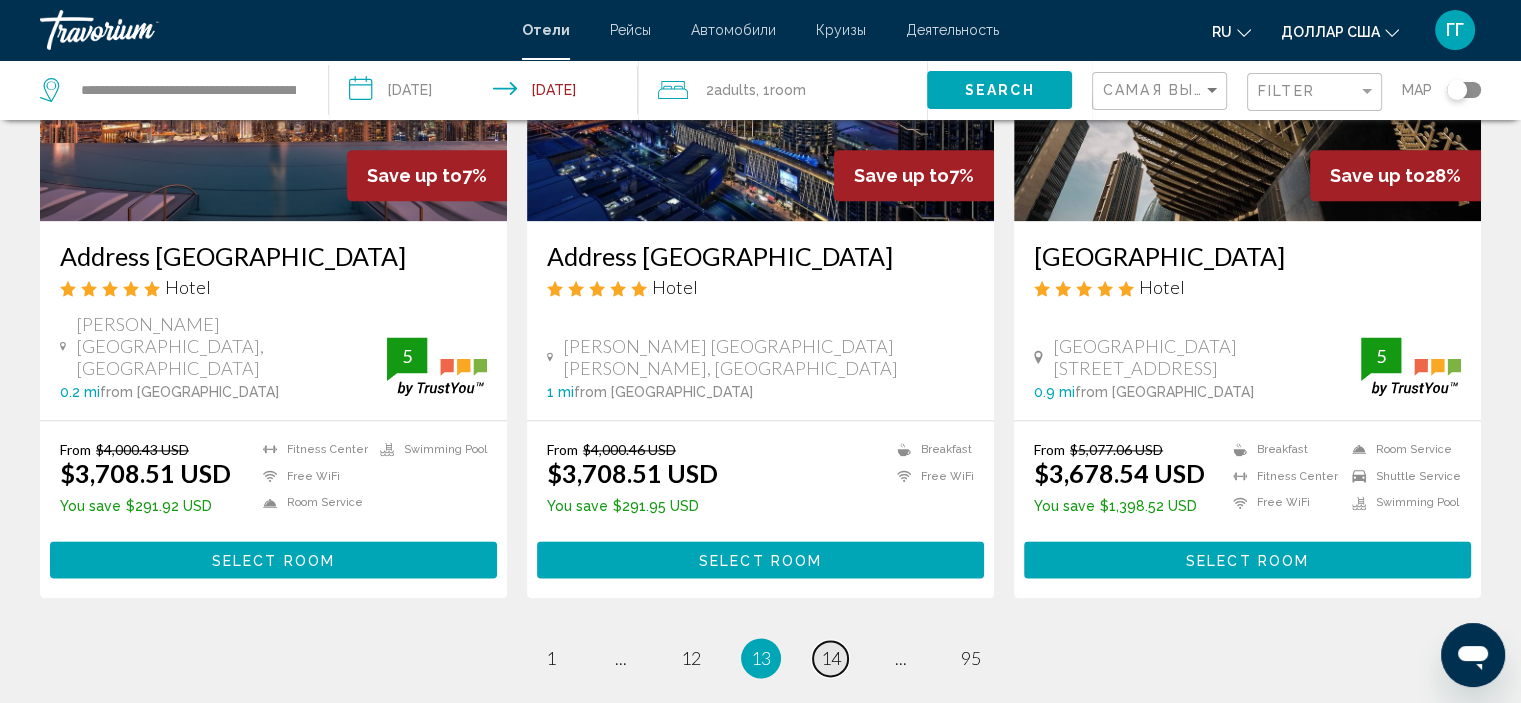 click on "14" at bounding box center [831, 658] 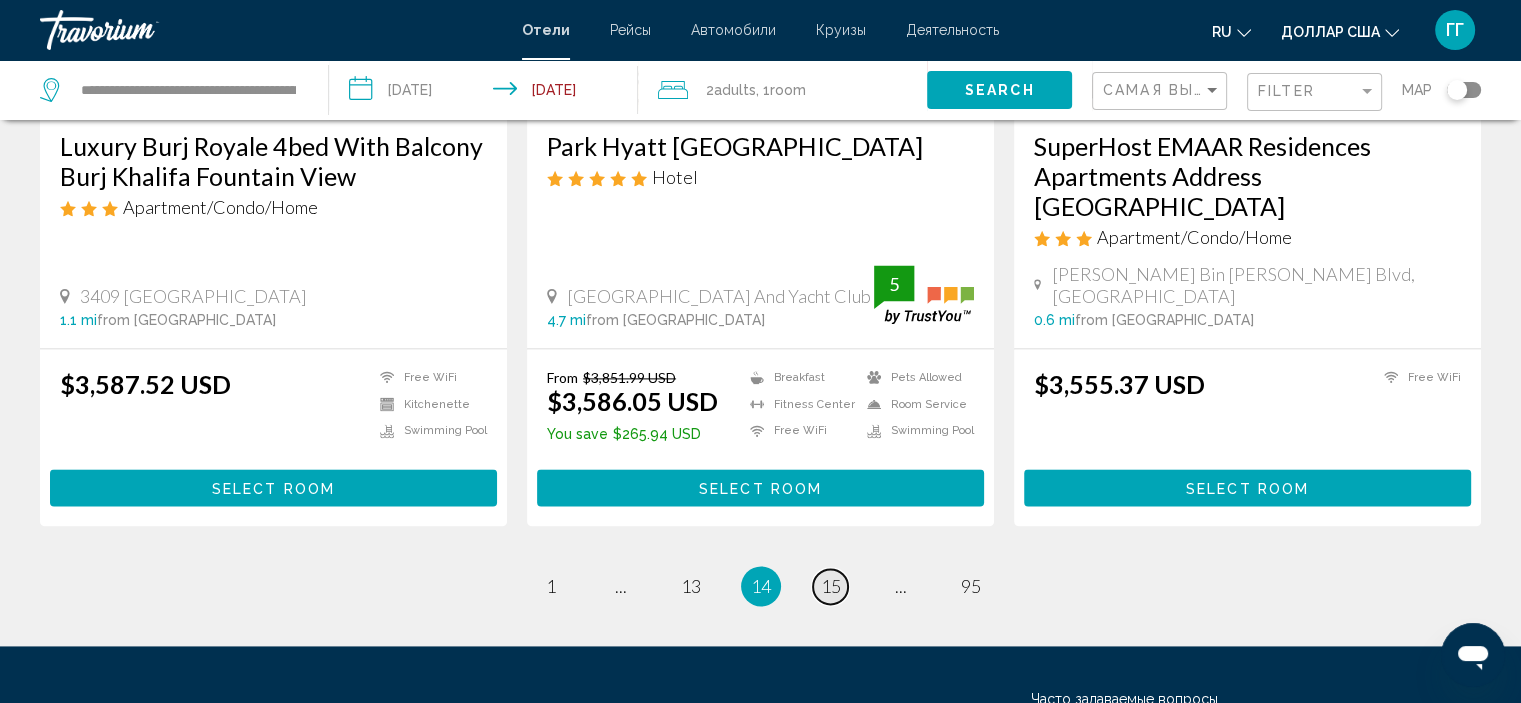 scroll, scrollTop: 2592, scrollLeft: 0, axis: vertical 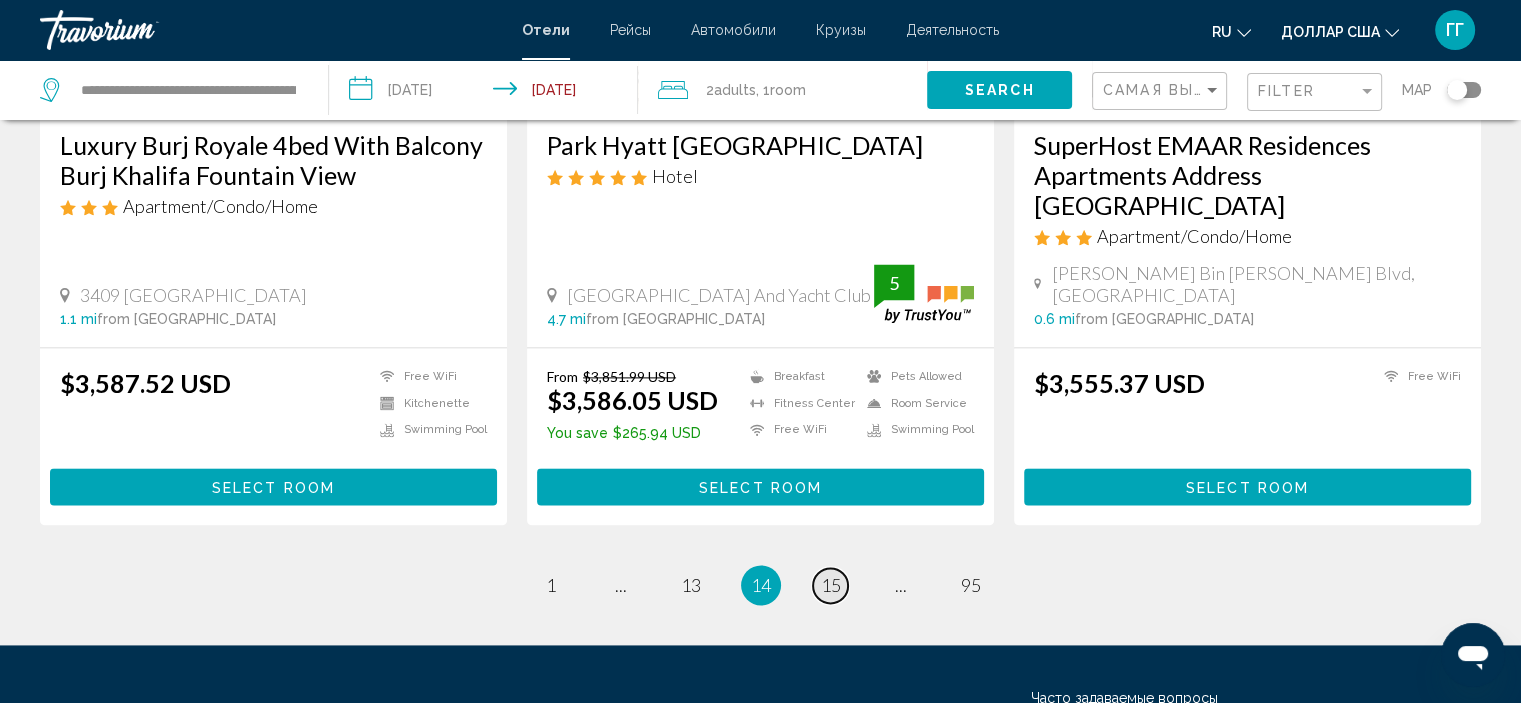 click on "15" at bounding box center [831, 585] 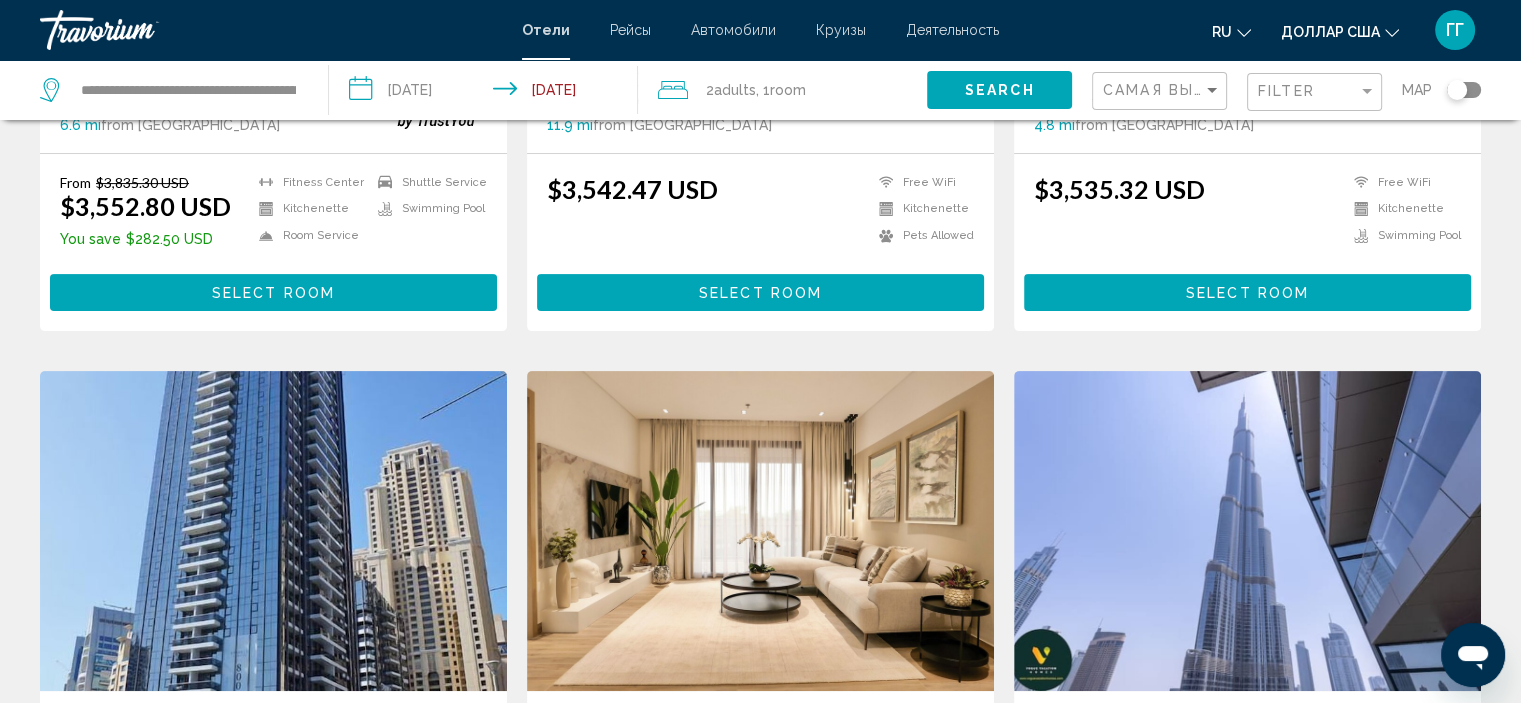 scroll, scrollTop: 540, scrollLeft: 0, axis: vertical 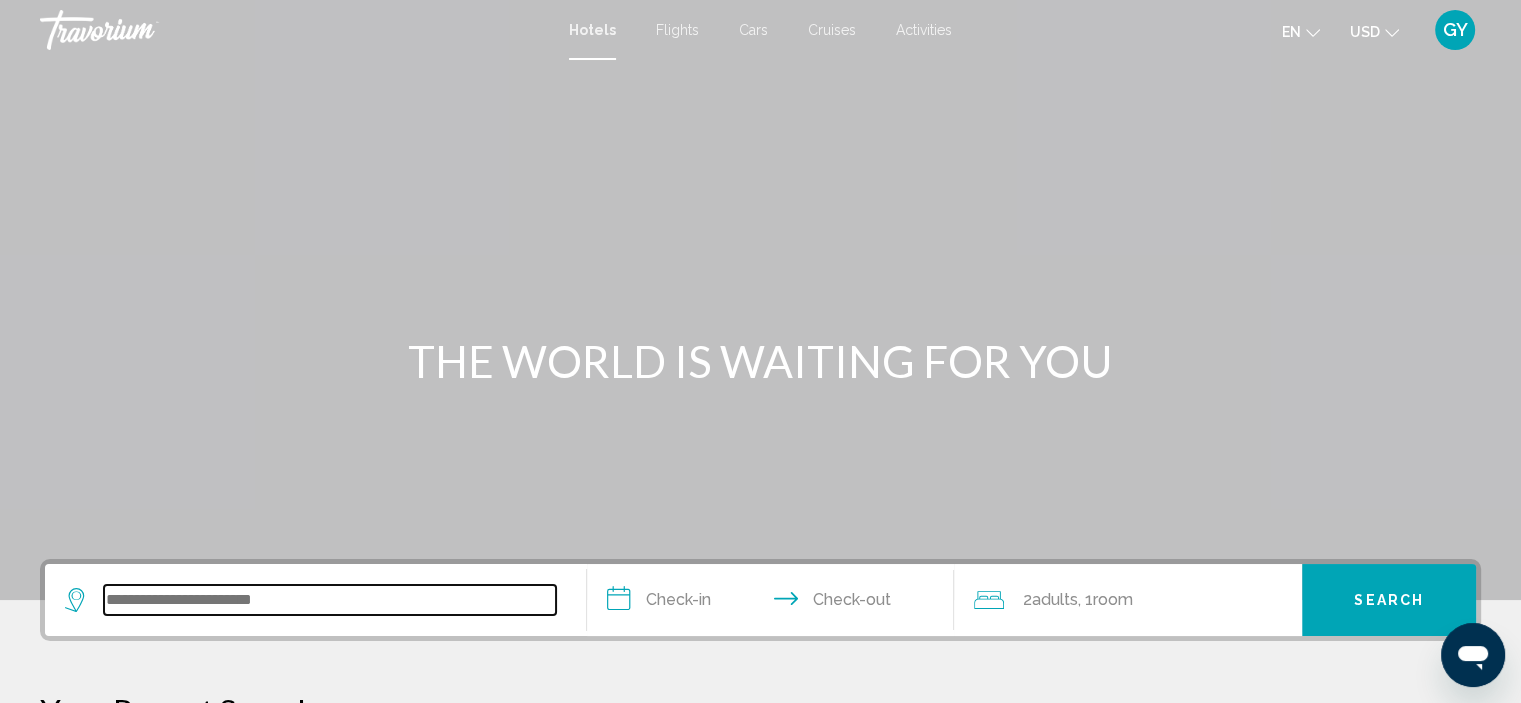 click at bounding box center [330, 600] 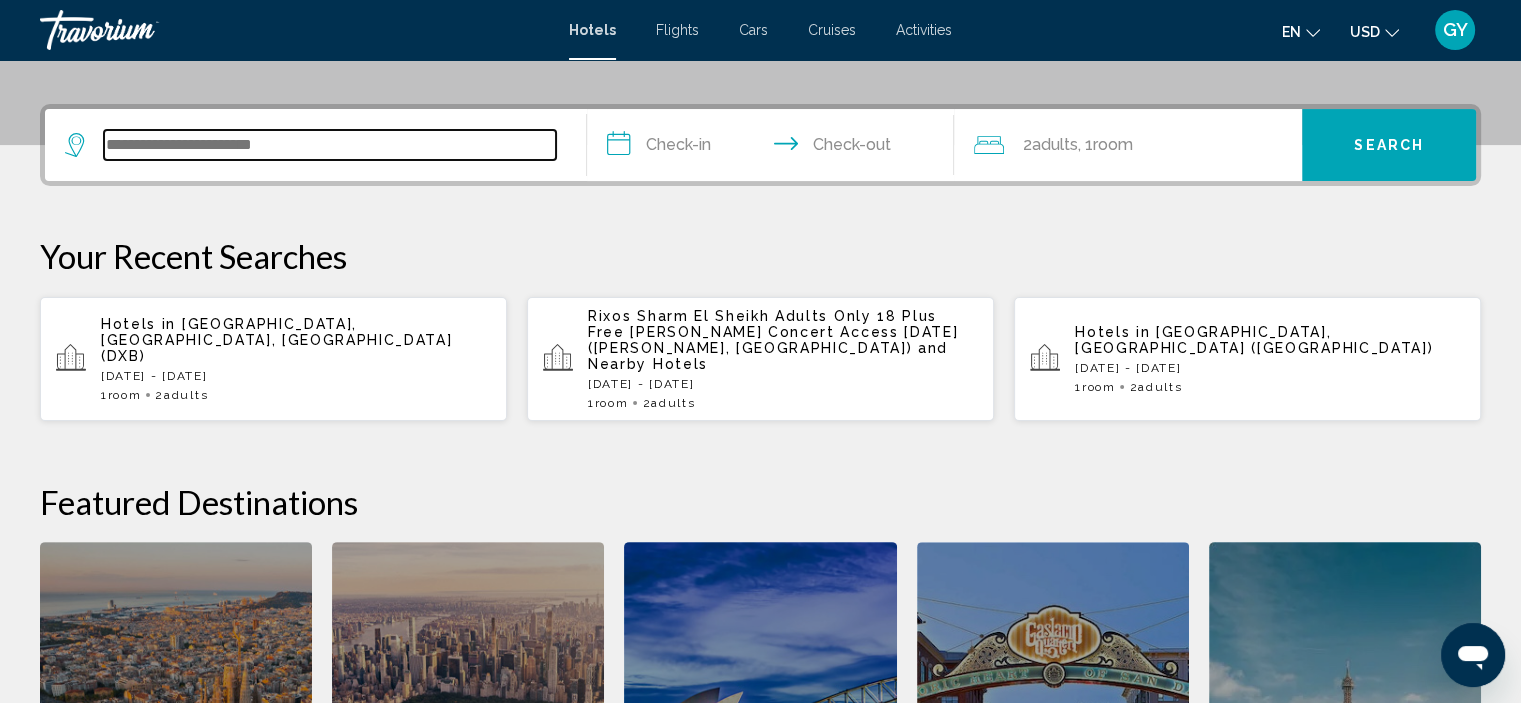 scroll, scrollTop: 493, scrollLeft: 0, axis: vertical 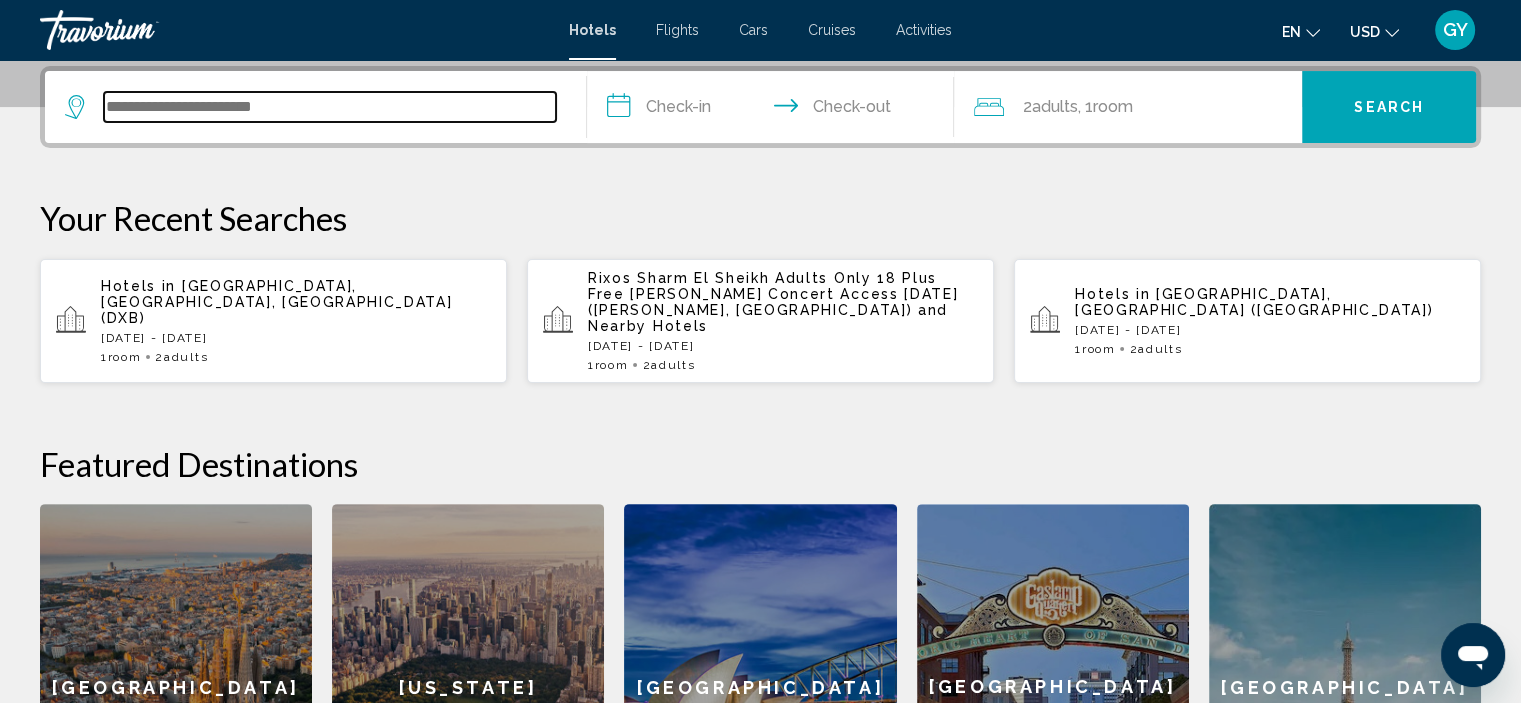 click at bounding box center (330, 107) 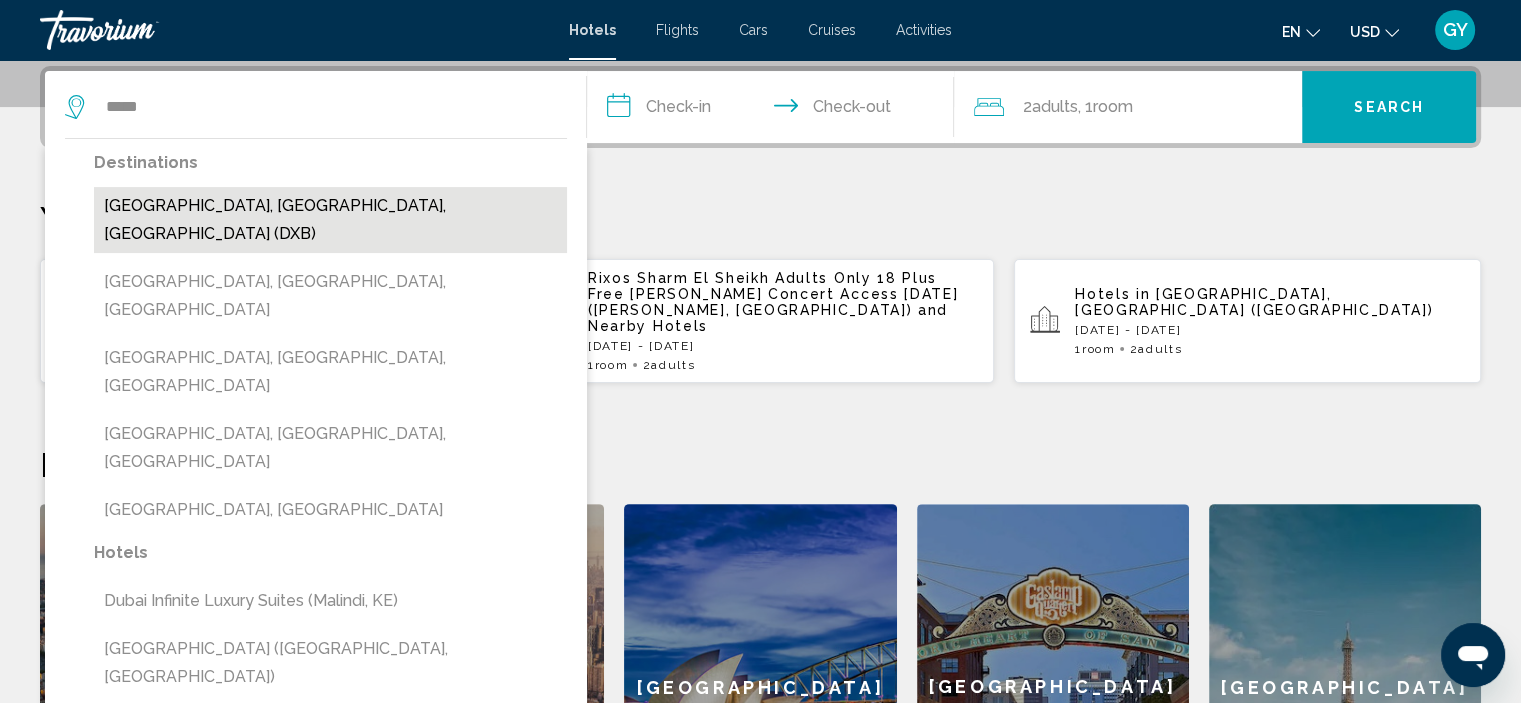 click on "[GEOGRAPHIC_DATA], [GEOGRAPHIC_DATA], [GEOGRAPHIC_DATA] (DXB)" at bounding box center (330, 220) 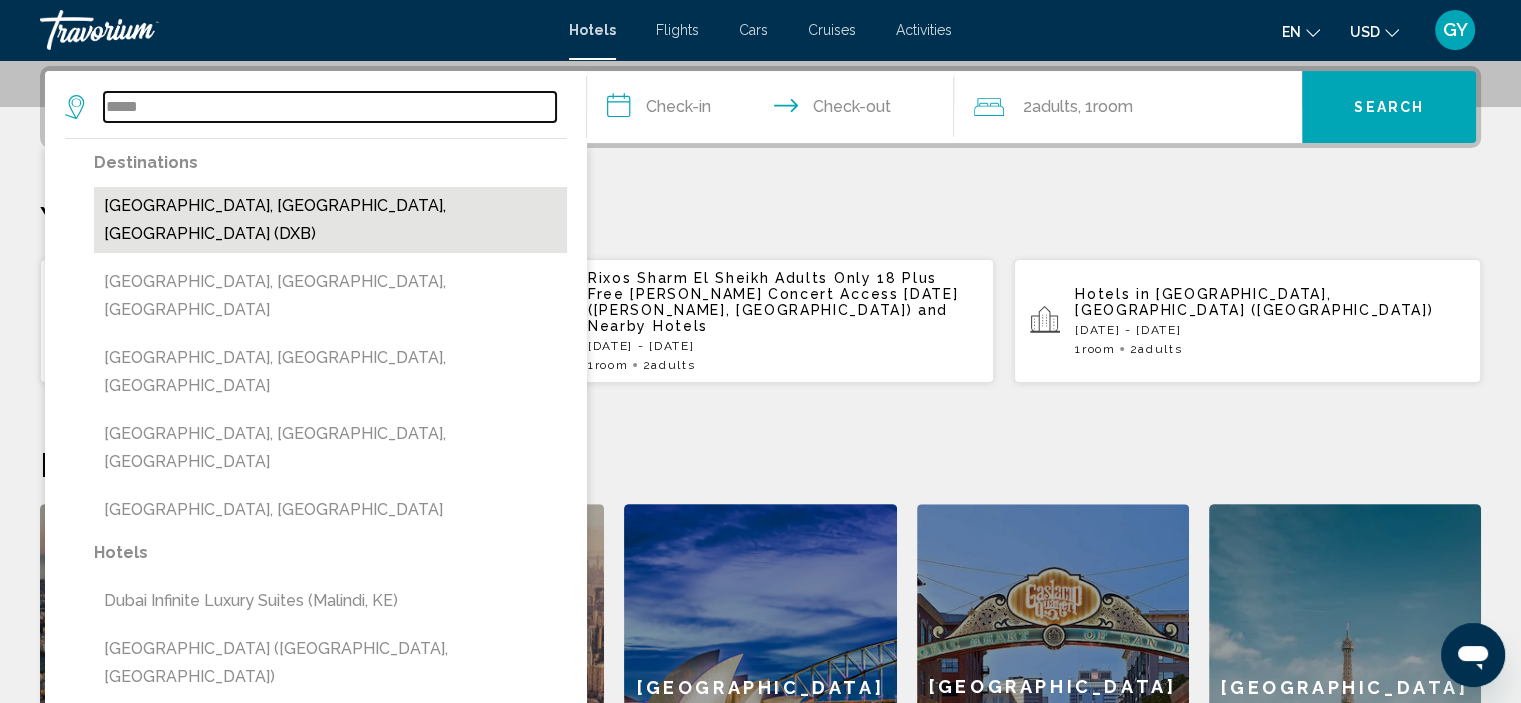 type on "**********" 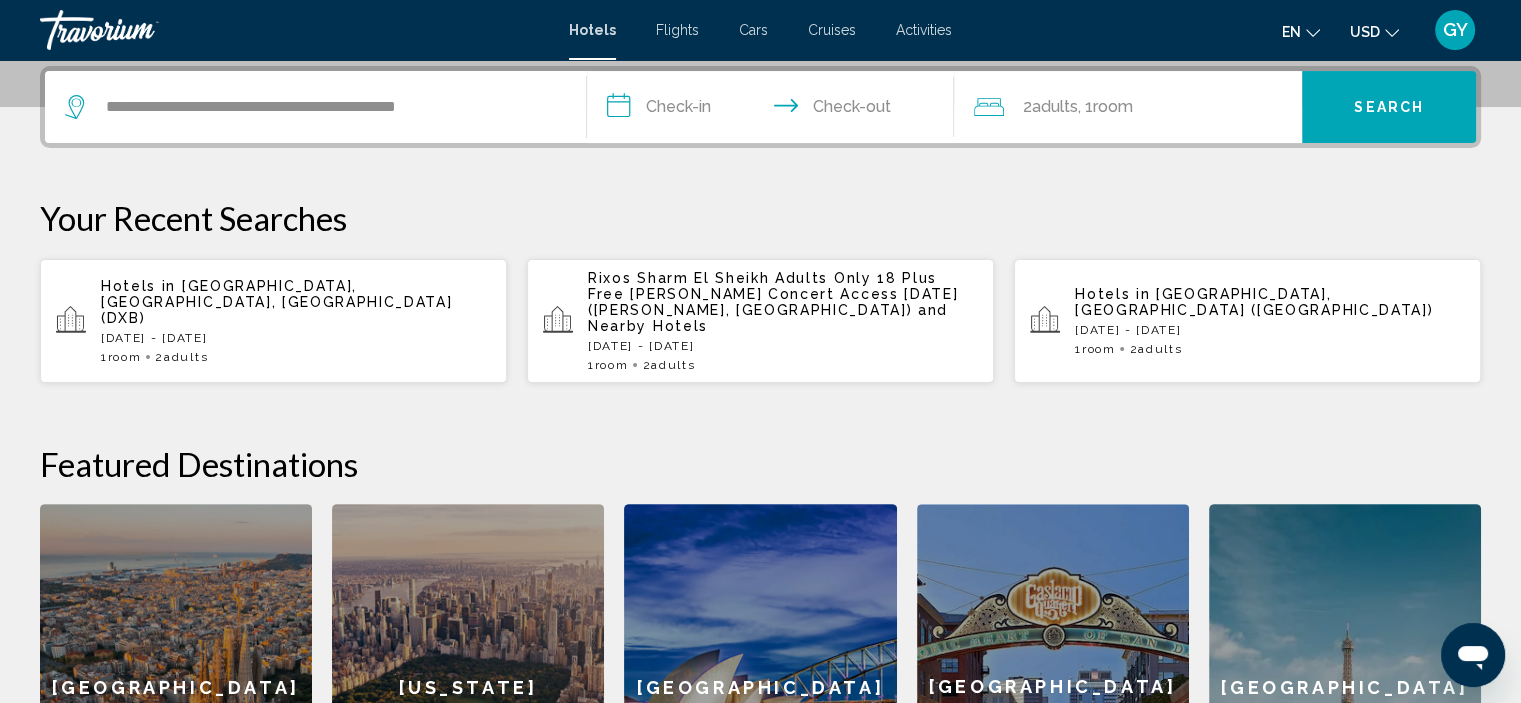 click on "**********" at bounding box center (775, 110) 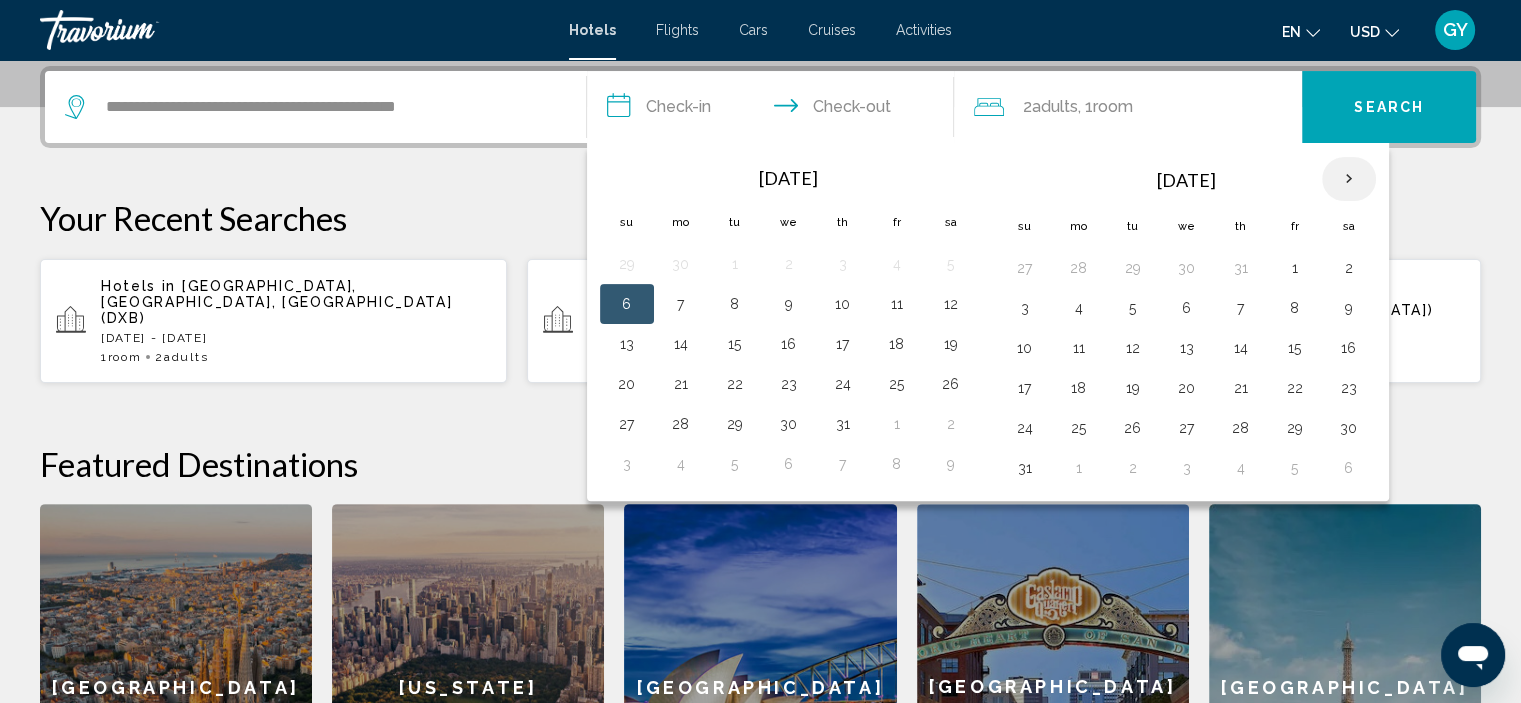 click at bounding box center [1349, 179] 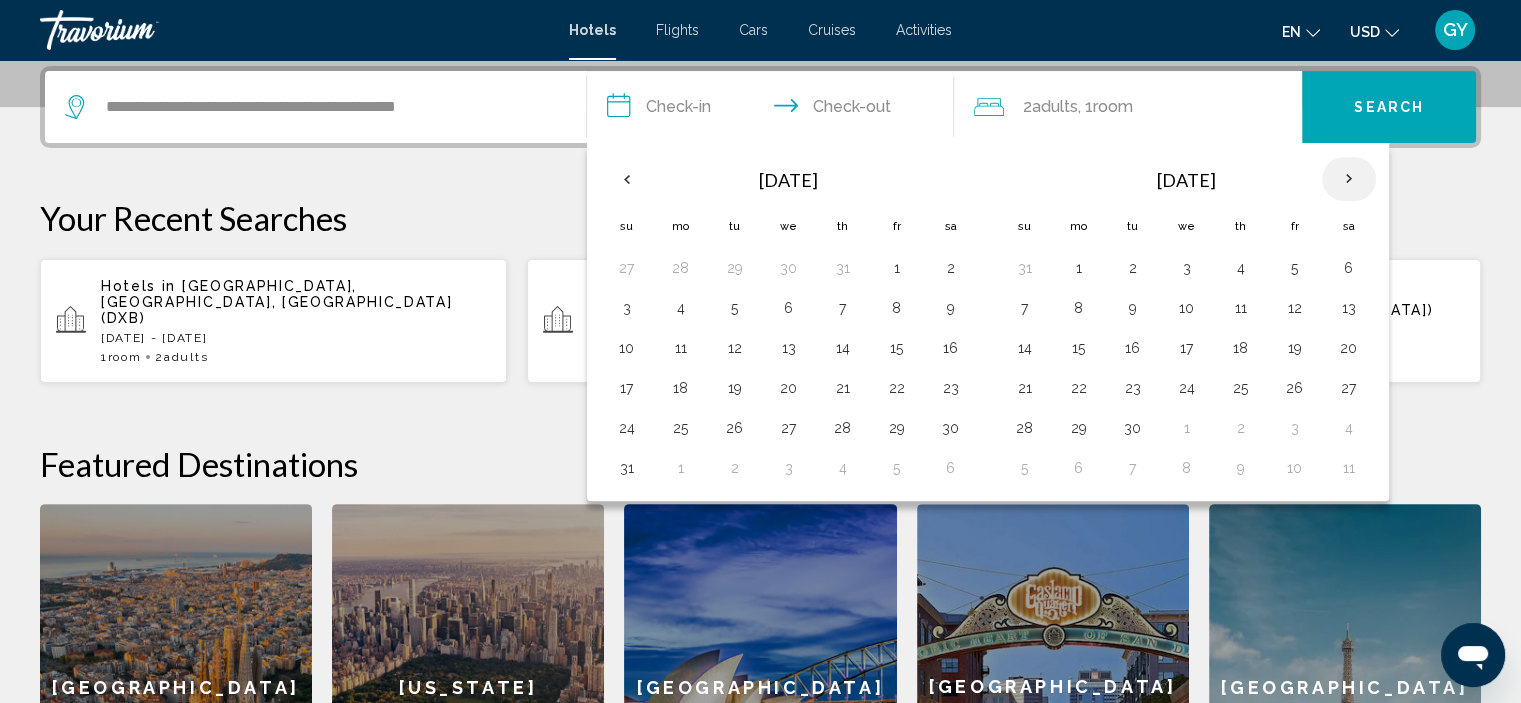 click at bounding box center (1349, 179) 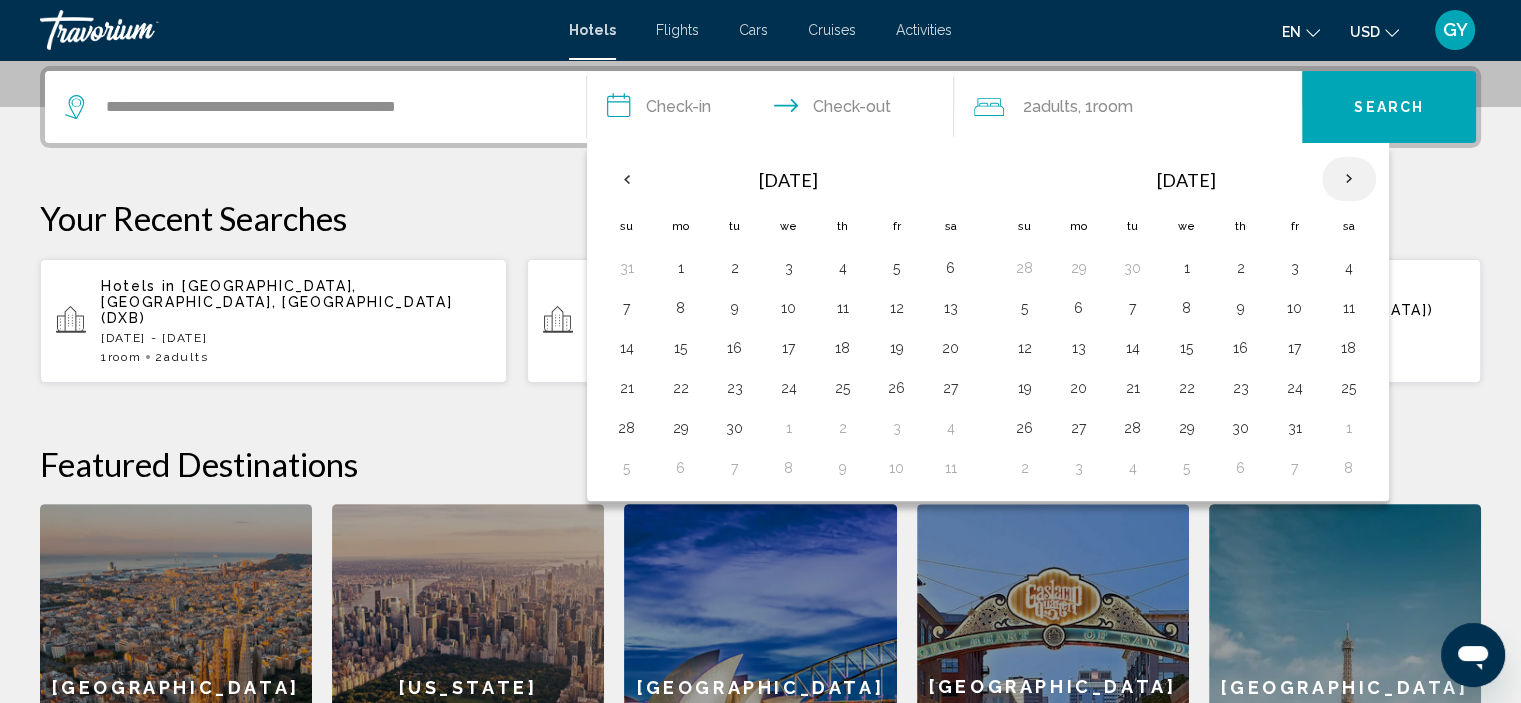 click at bounding box center [1349, 179] 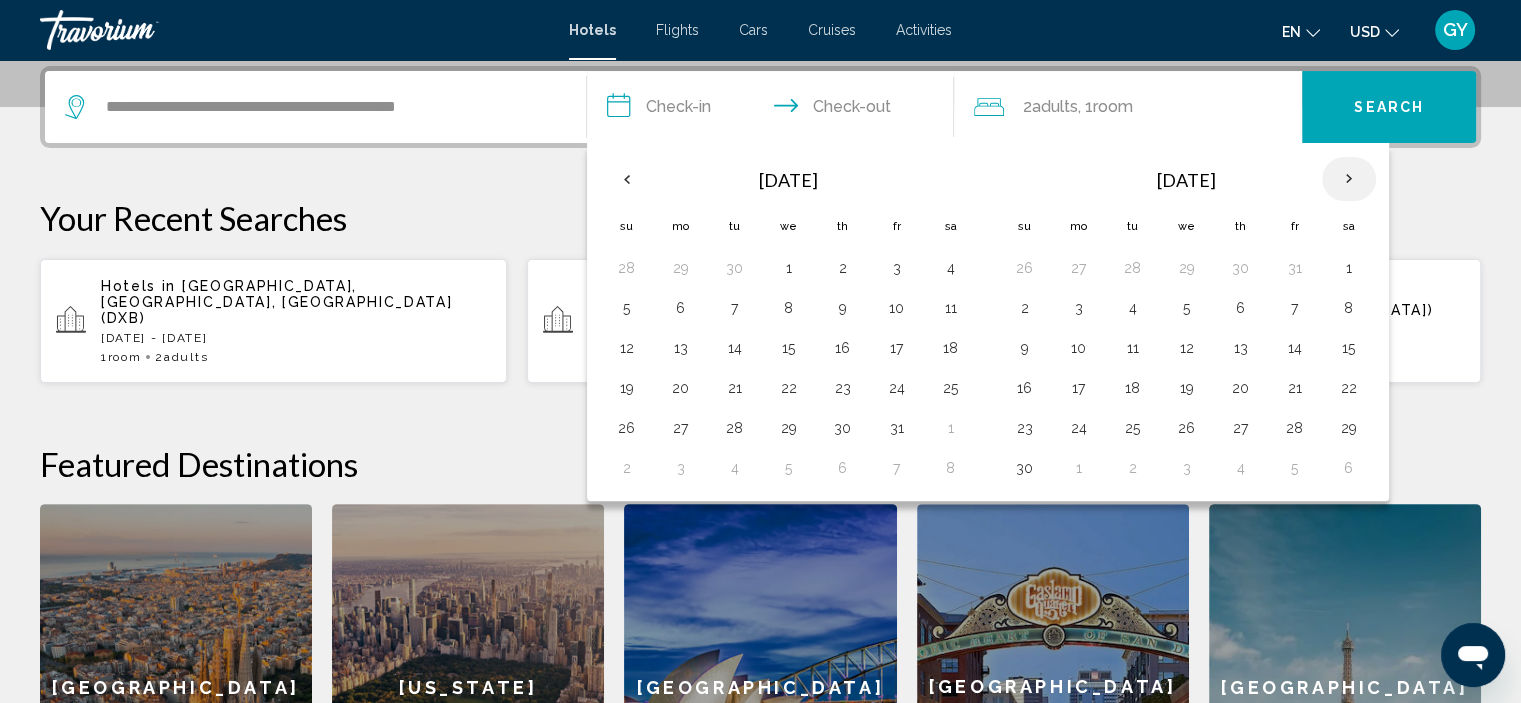 click at bounding box center [1349, 179] 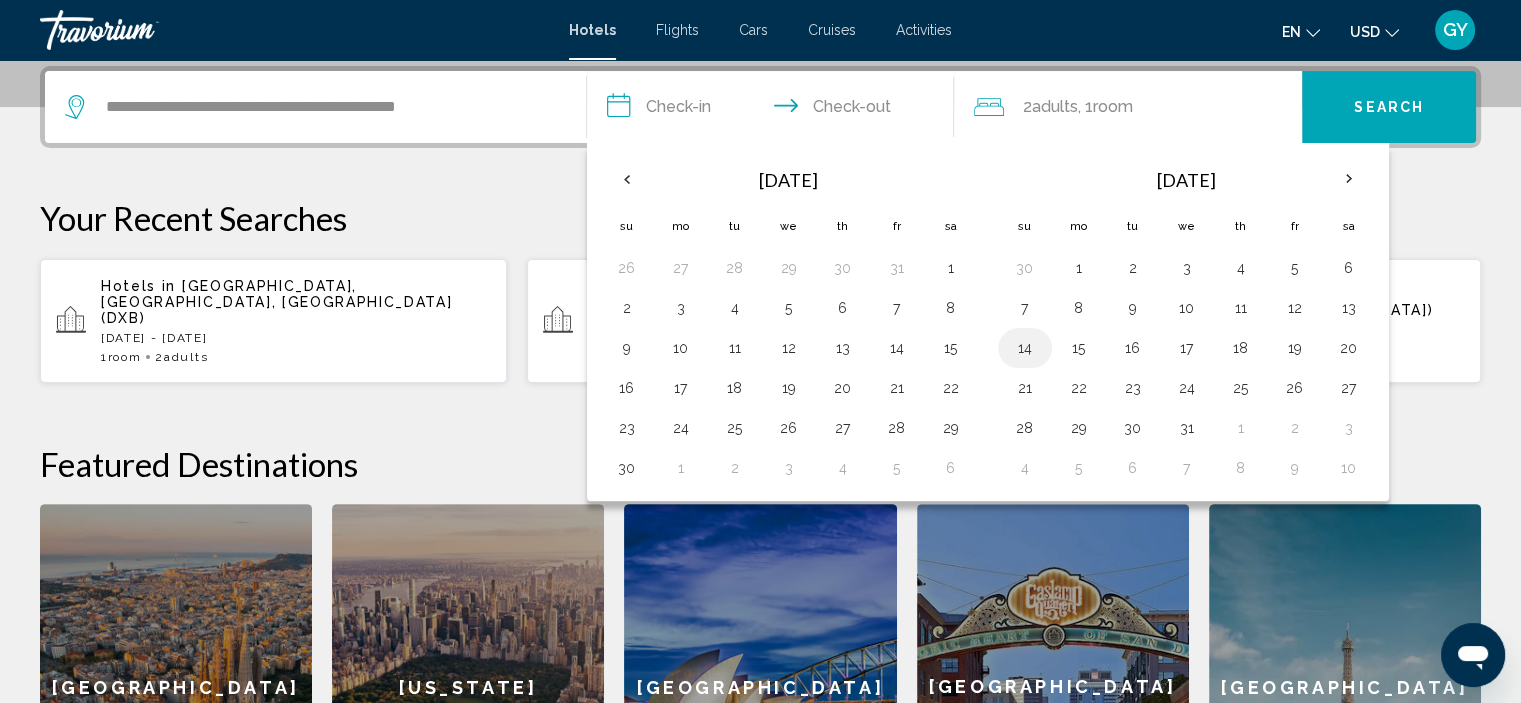 click on "14" at bounding box center (1025, 348) 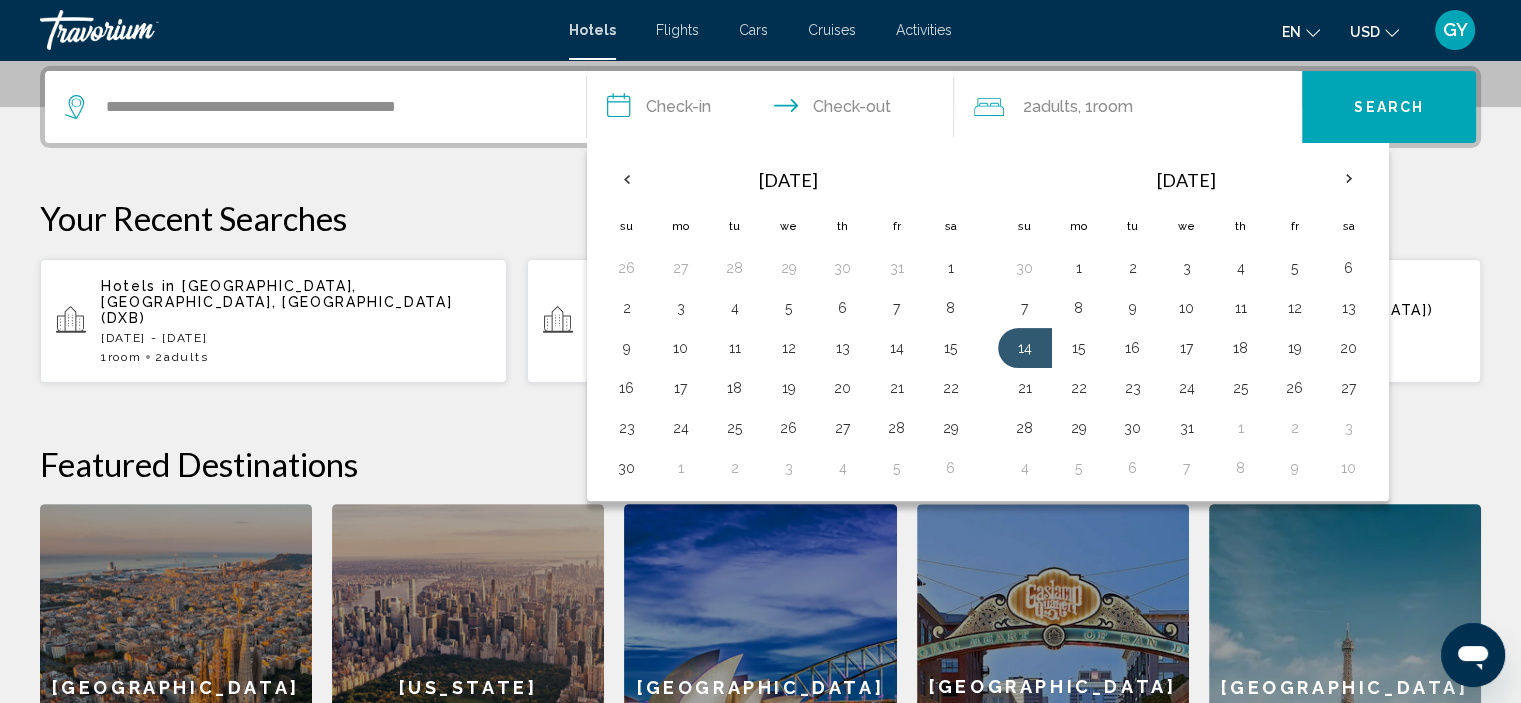 click on "Your Recent Searches" at bounding box center (760, 218) 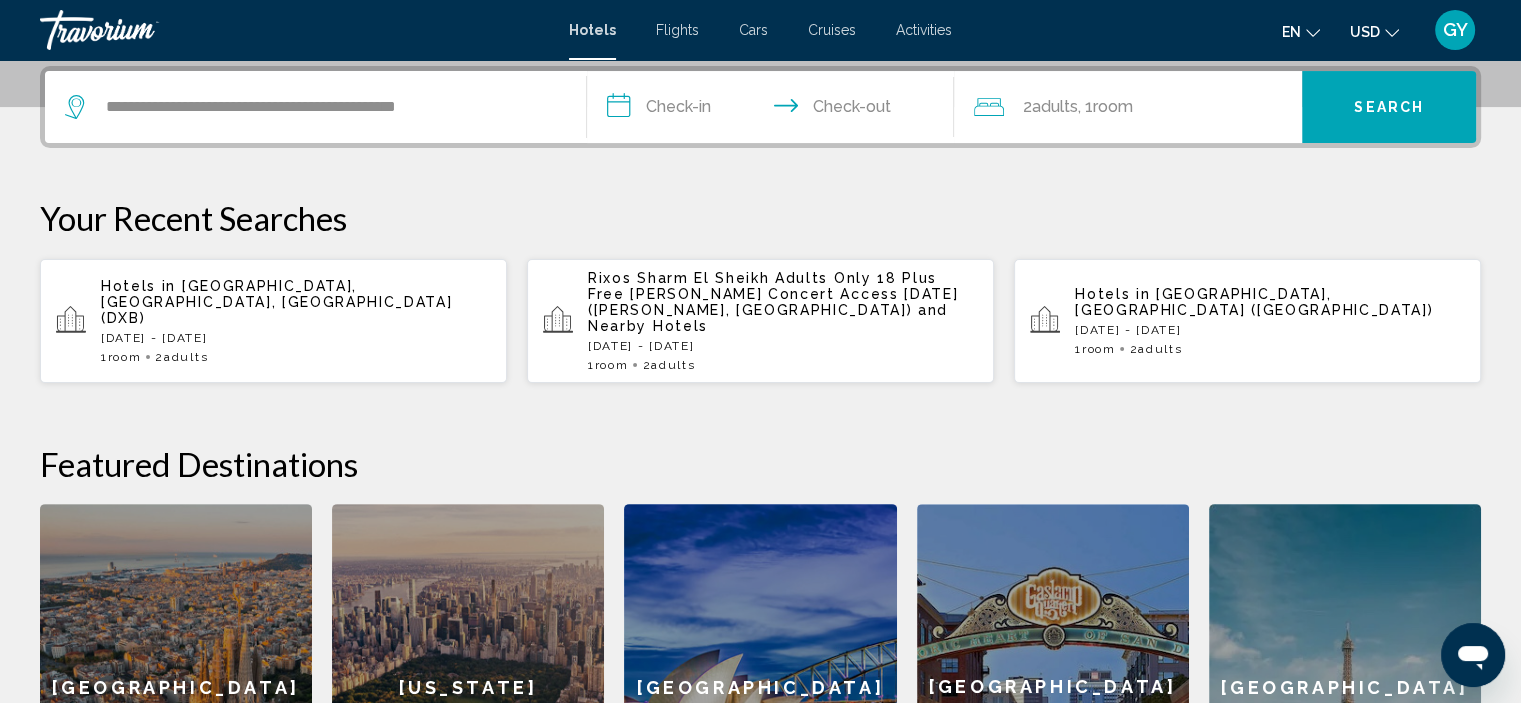 click on "**********" at bounding box center [775, 110] 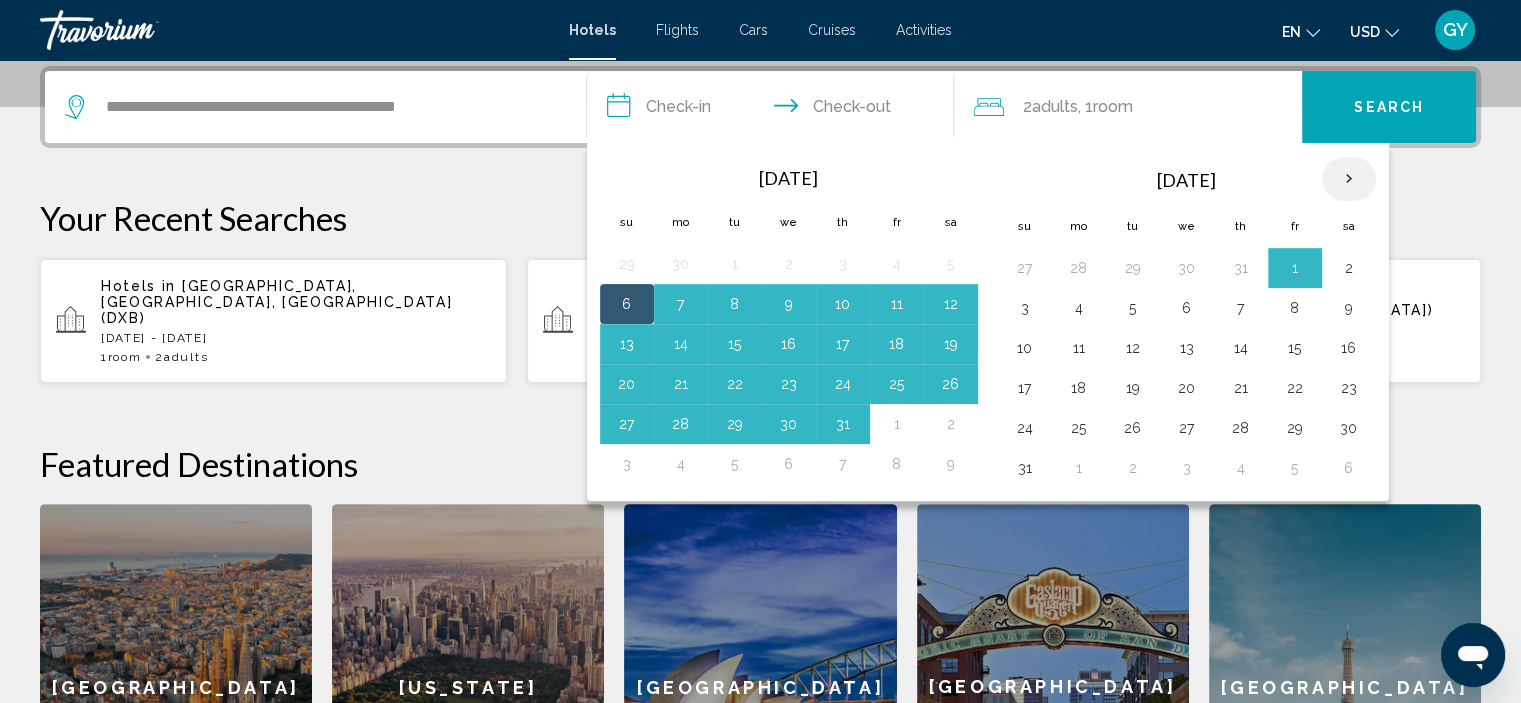 click at bounding box center [1349, 179] 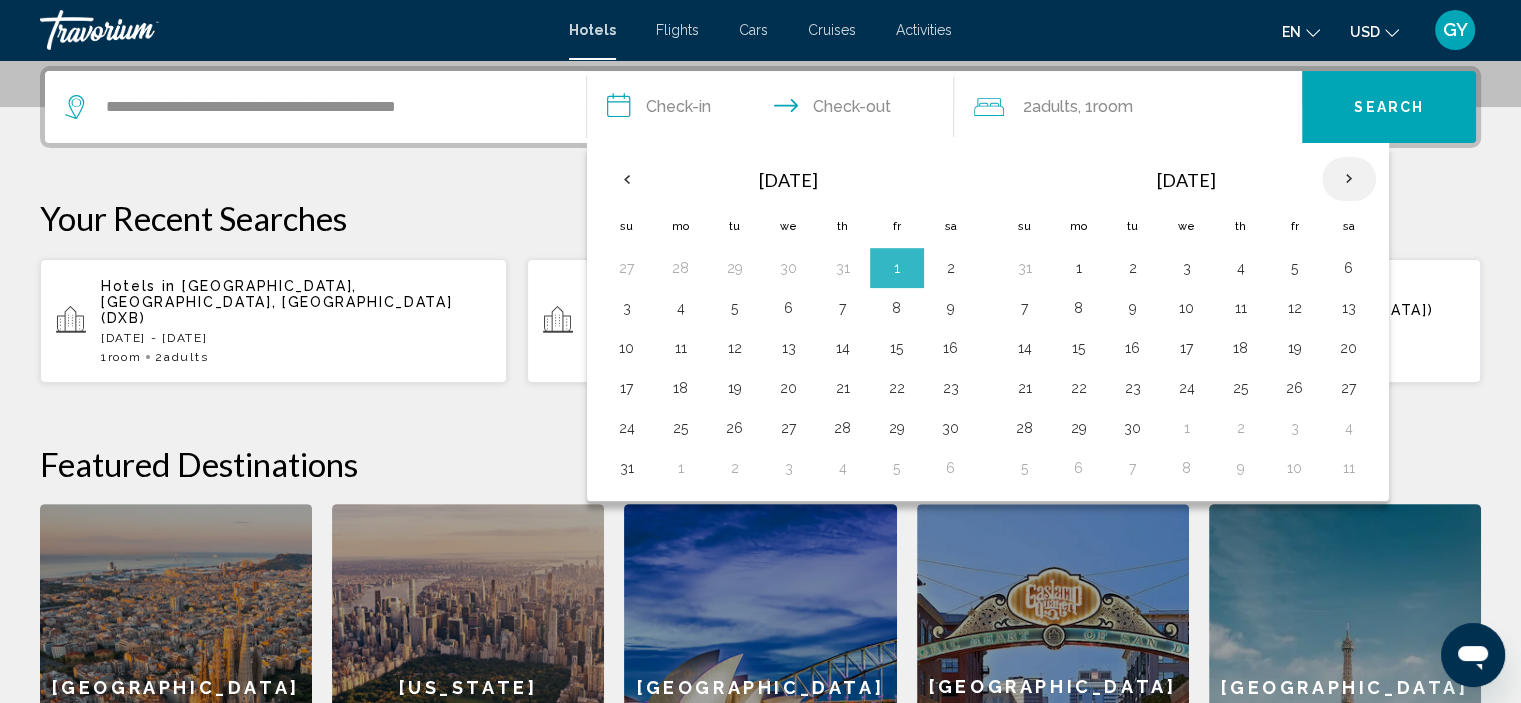 click at bounding box center [1349, 179] 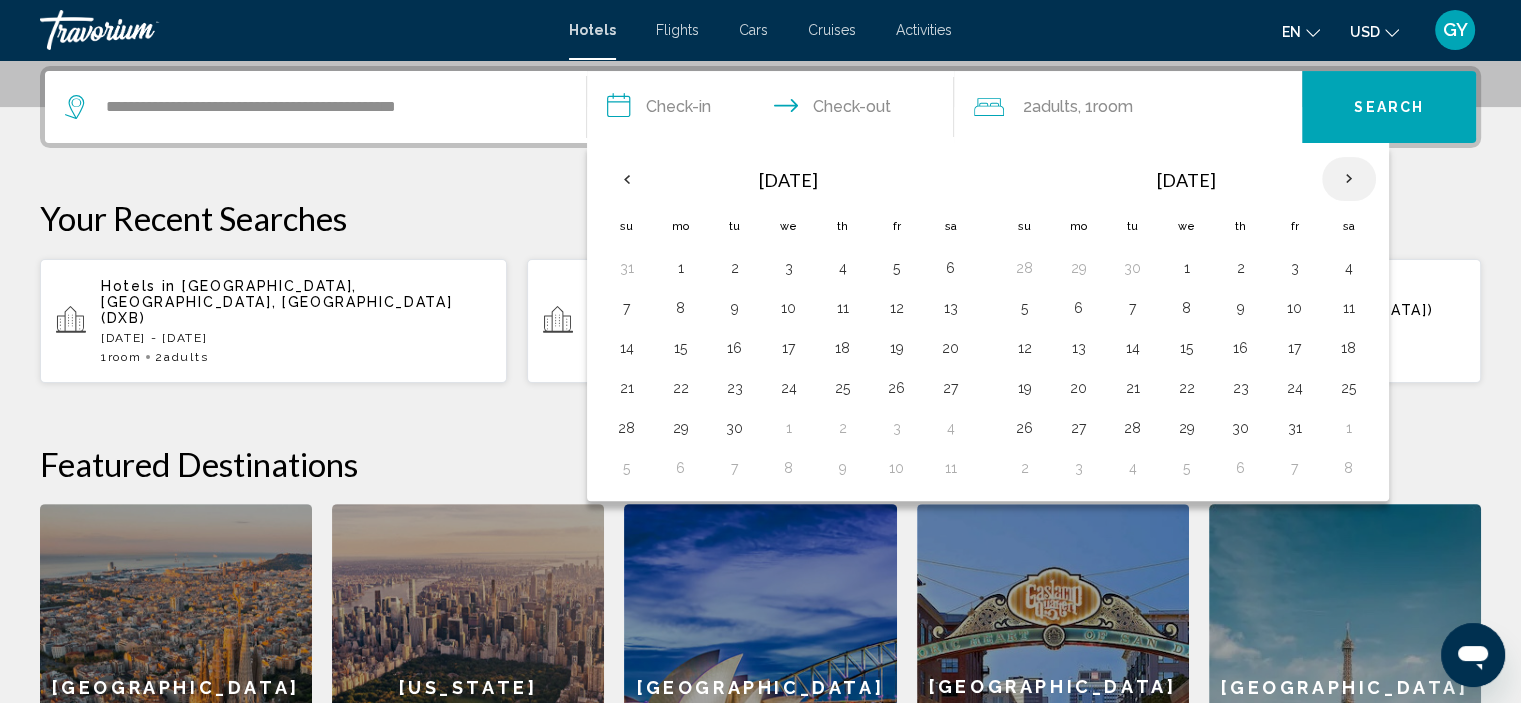 click at bounding box center (1349, 179) 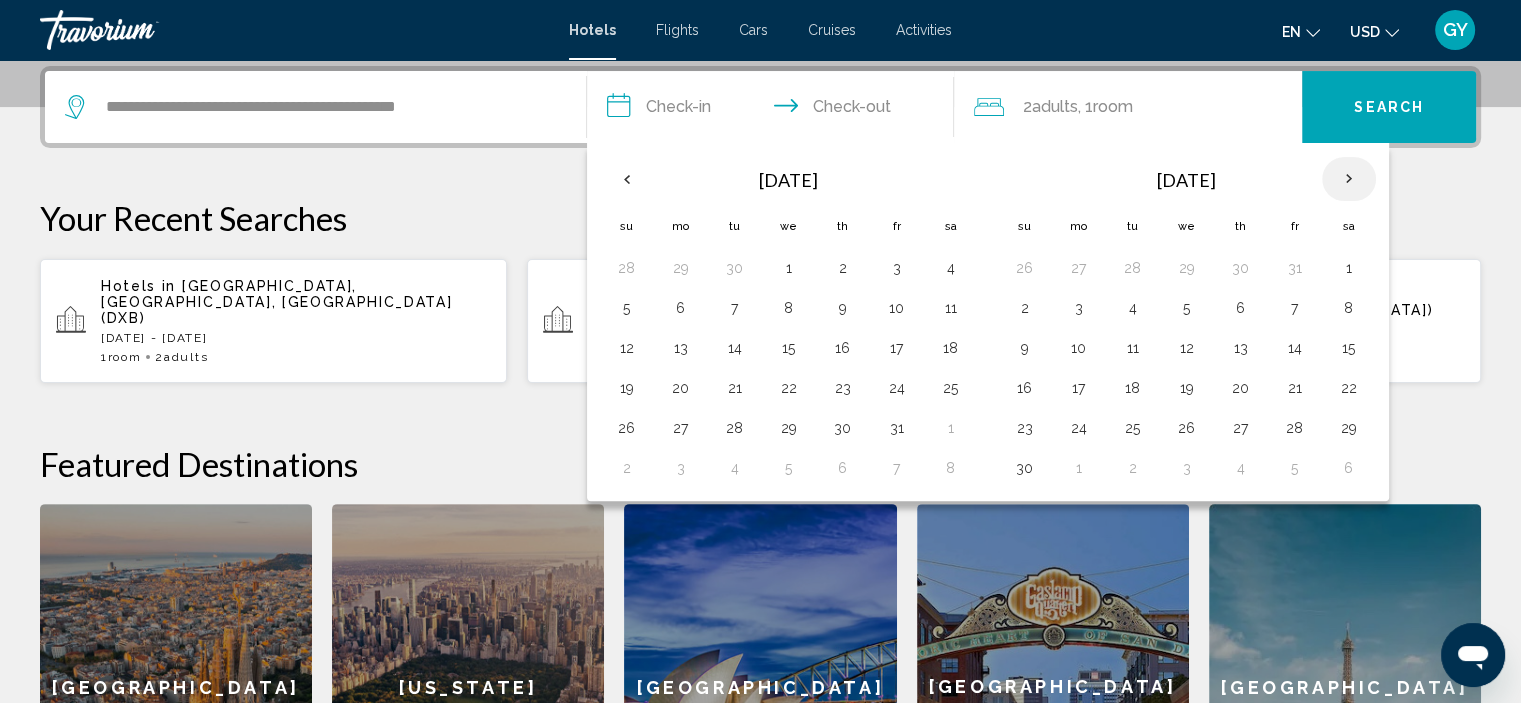 click at bounding box center (1349, 179) 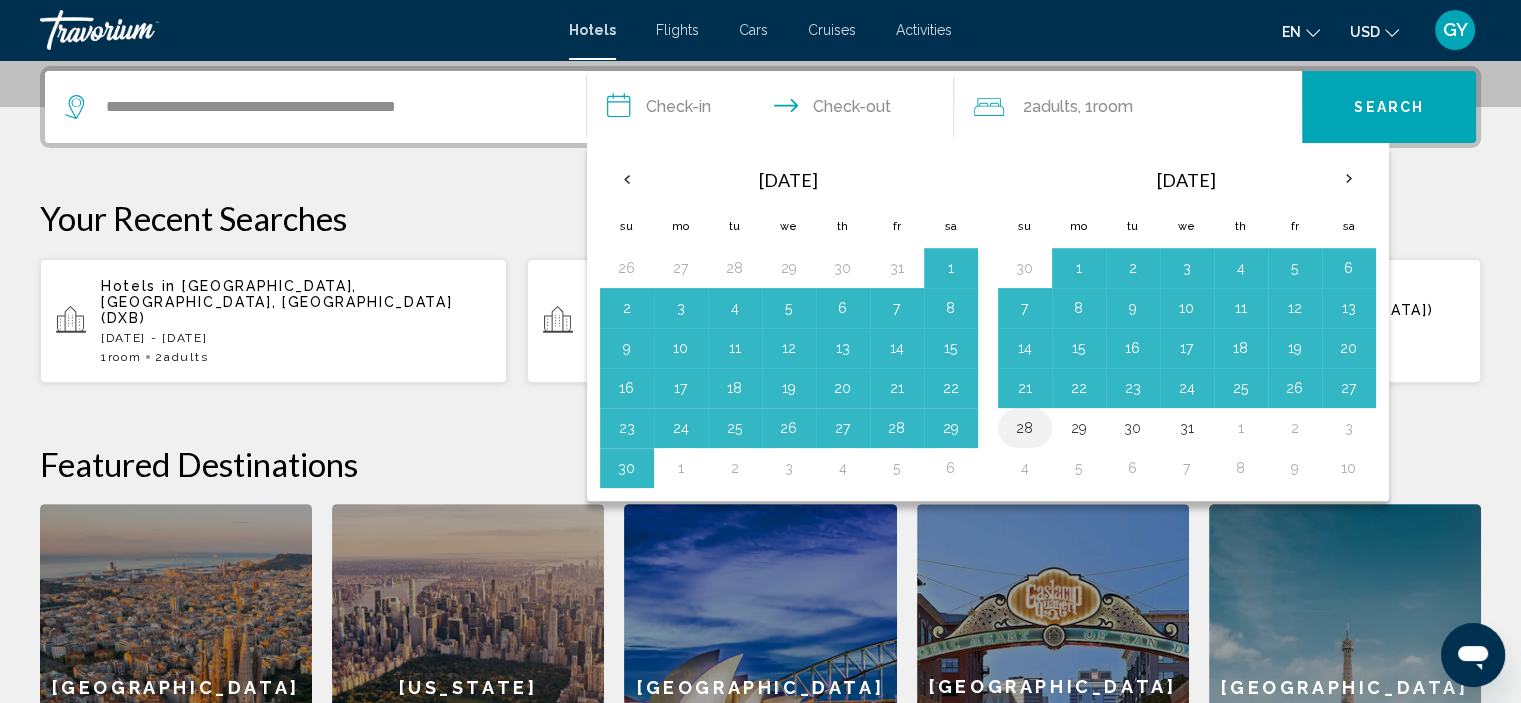 click on "28" at bounding box center (1025, 428) 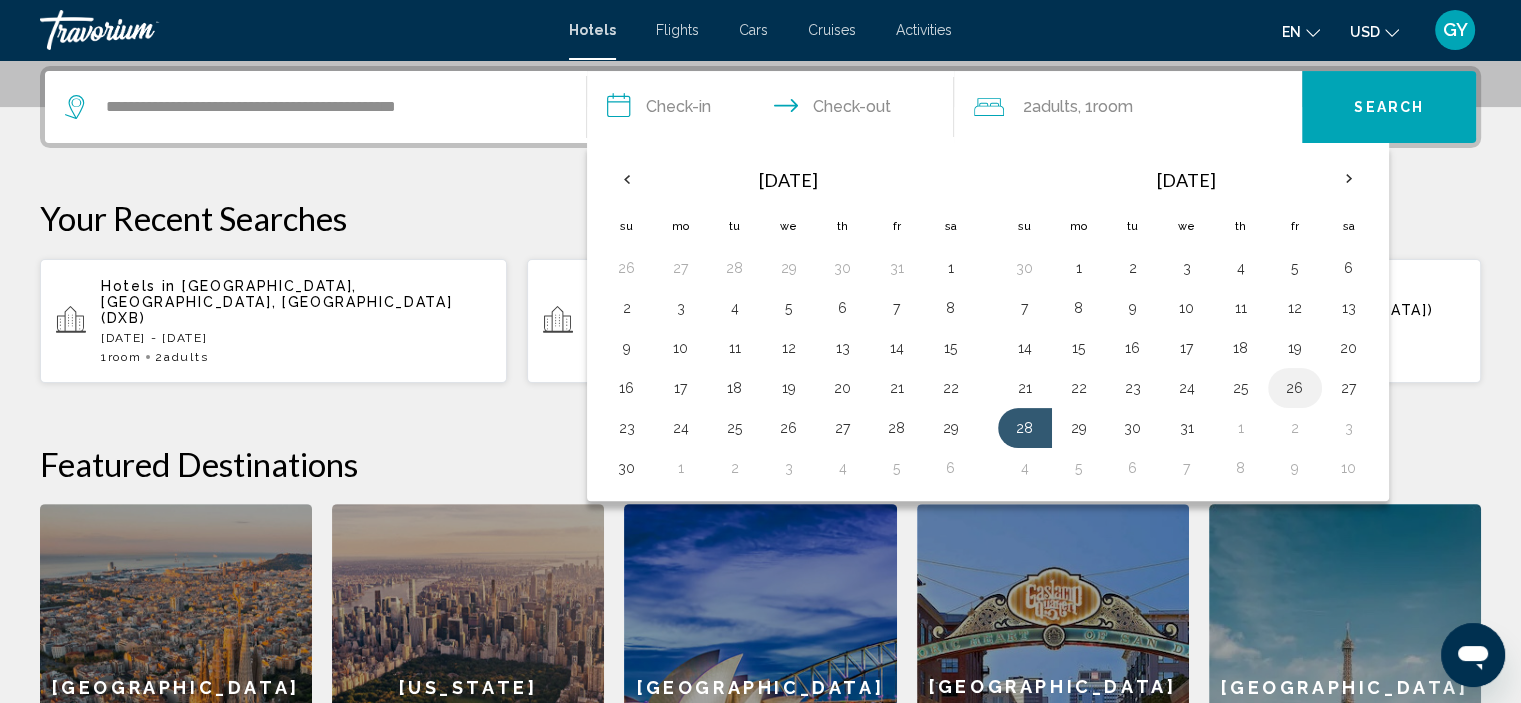 drag, startPoint x: 1014, startPoint y: 423, endPoint x: 1290, endPoint y: 384, distance: 278.74182 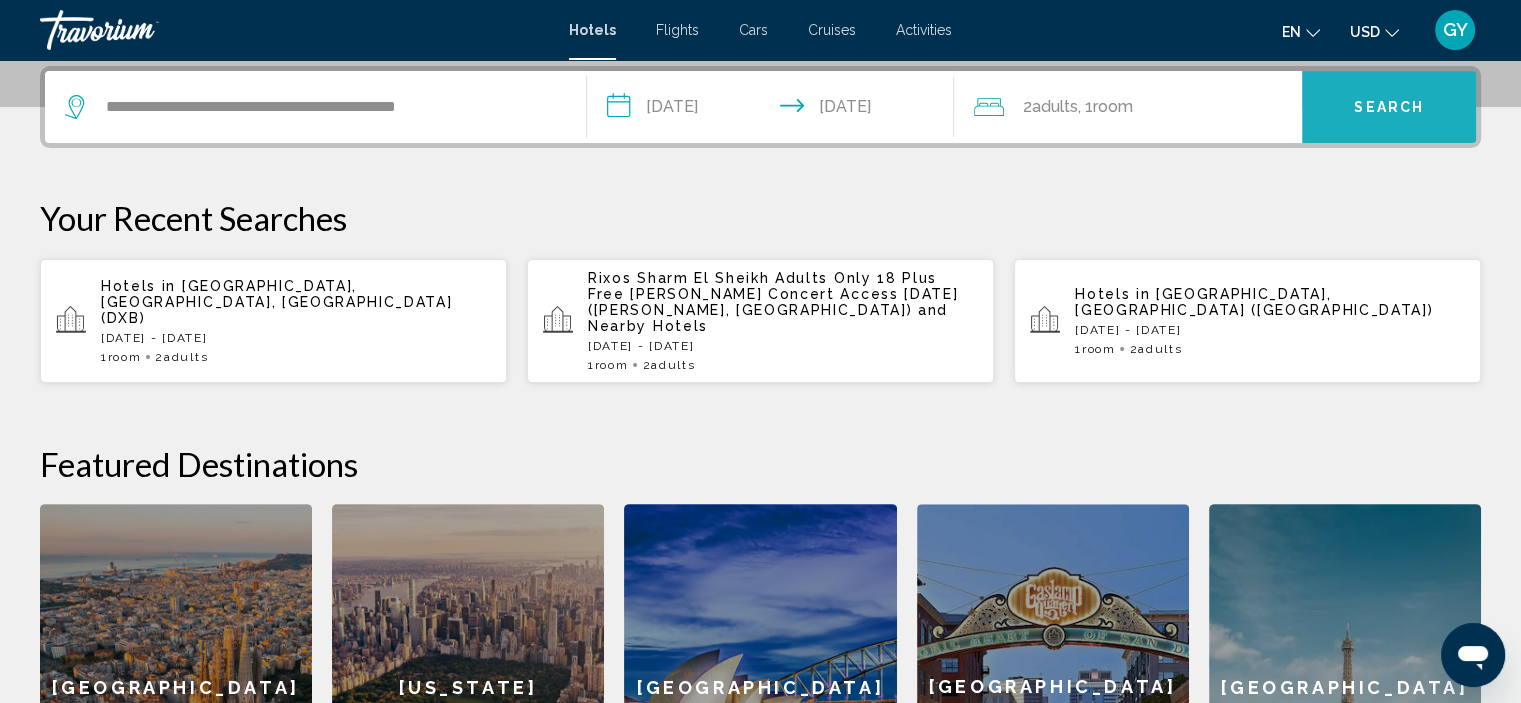 click on "Search" at bounding box center [1389, 107] 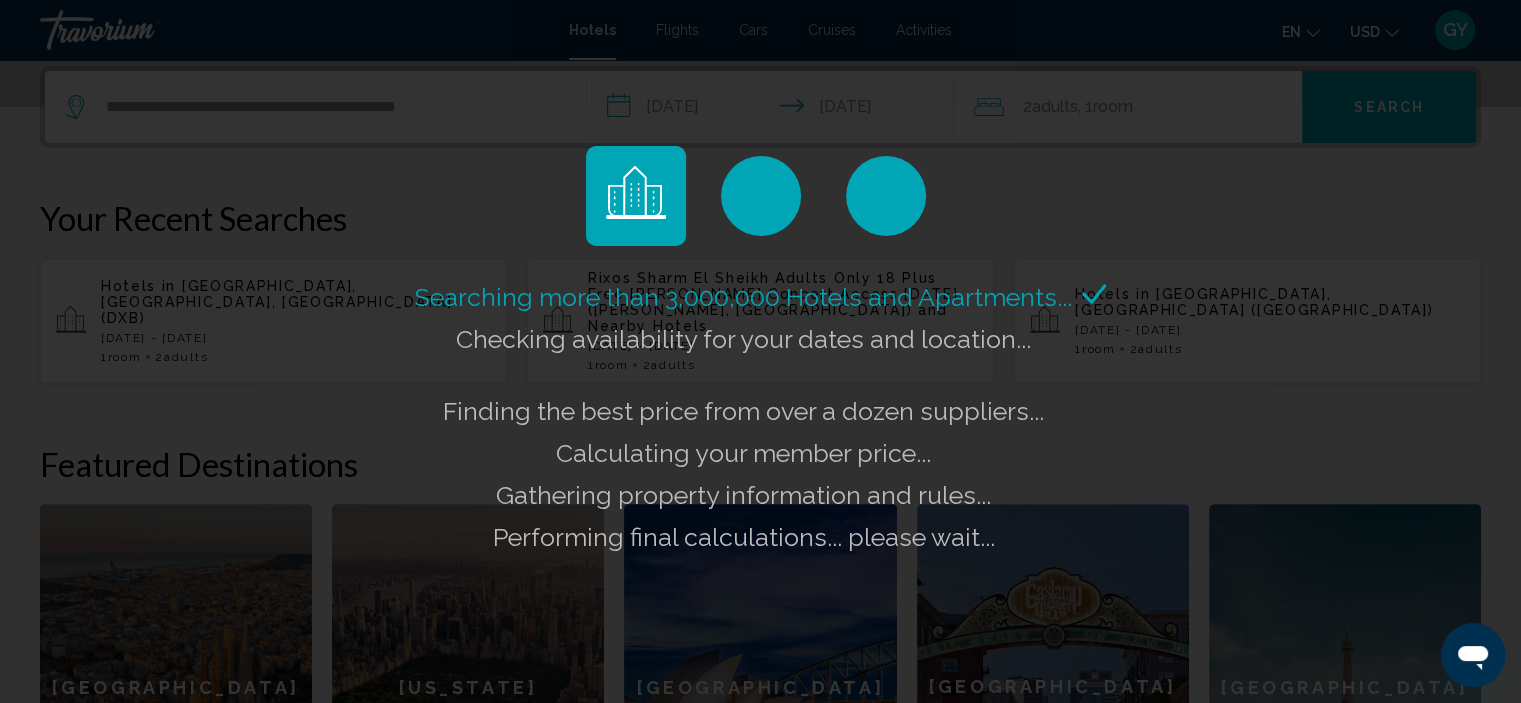 click on "Searching more than 3,000,000 Hotels and Apartments...
Checking availability for your dates and location..." 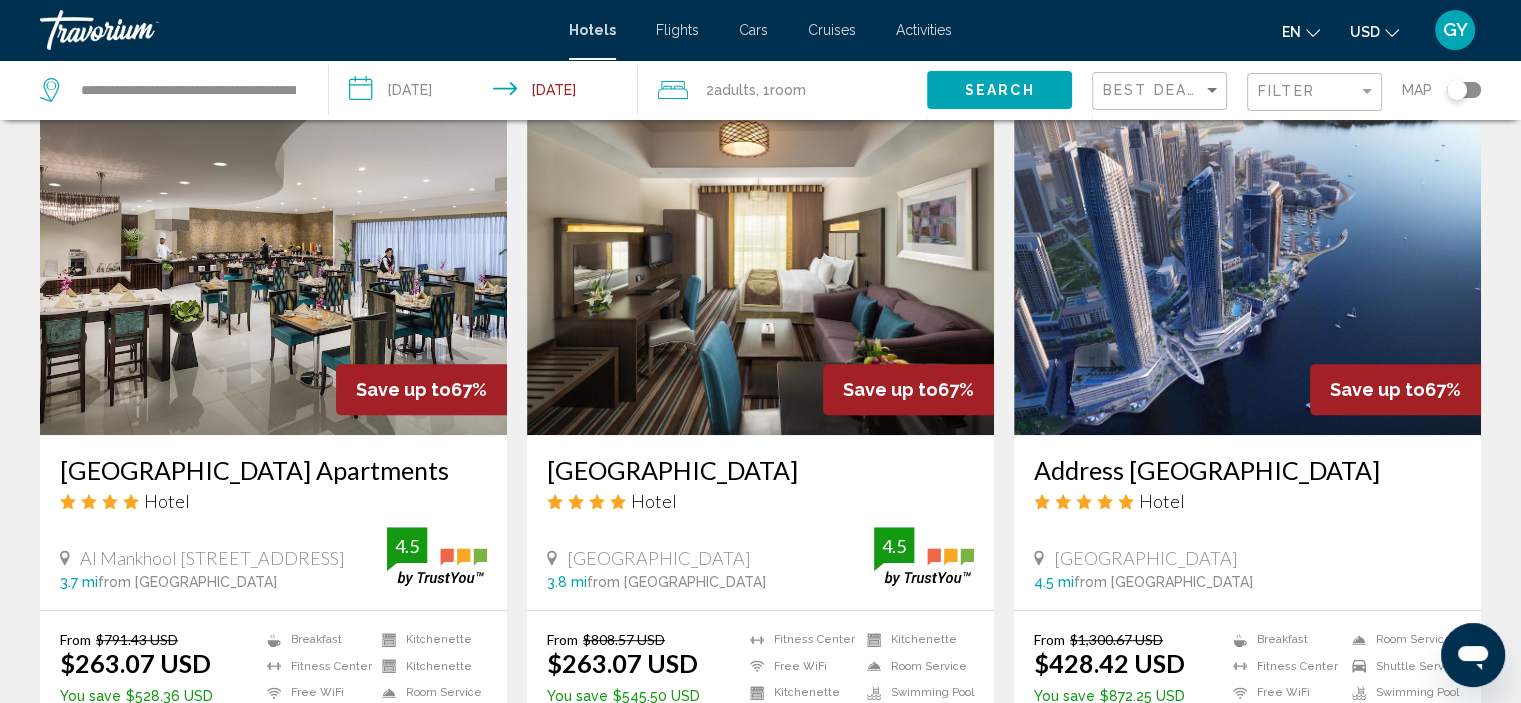 scroll, scrollTop: 816, scrollLeft: 0, axis: vertical 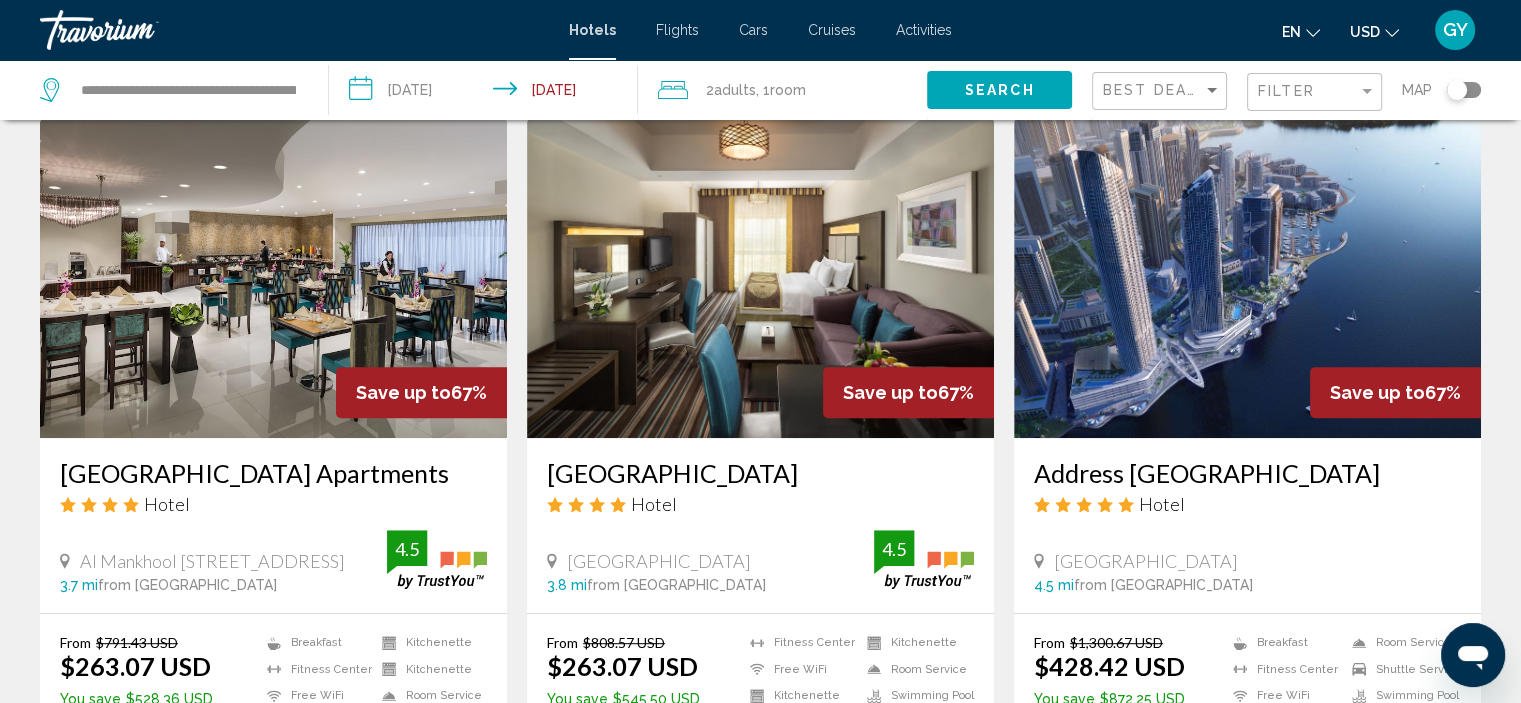 click at bounding box center (1247, 278) 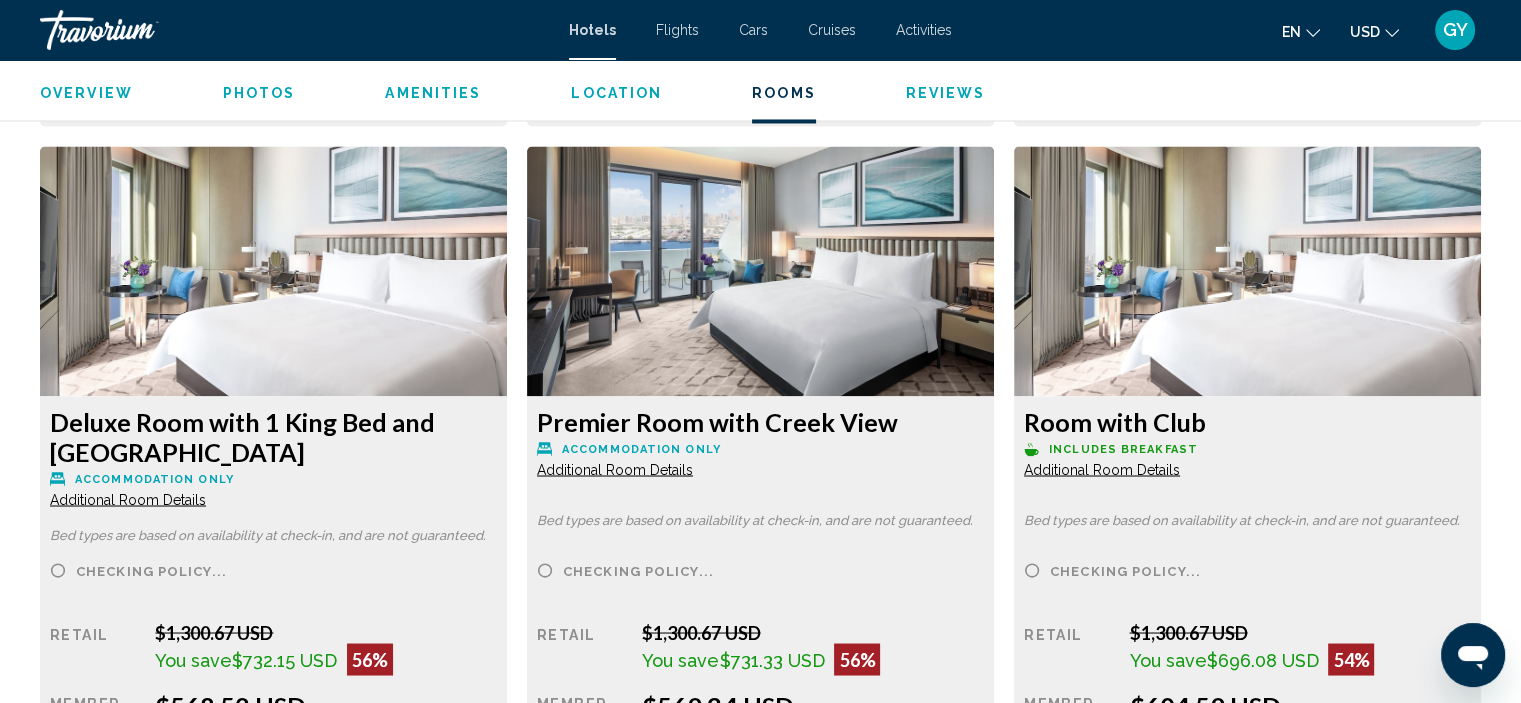 scroll, scrollTop: 3410, scrollLeft: 0, axis: vertical 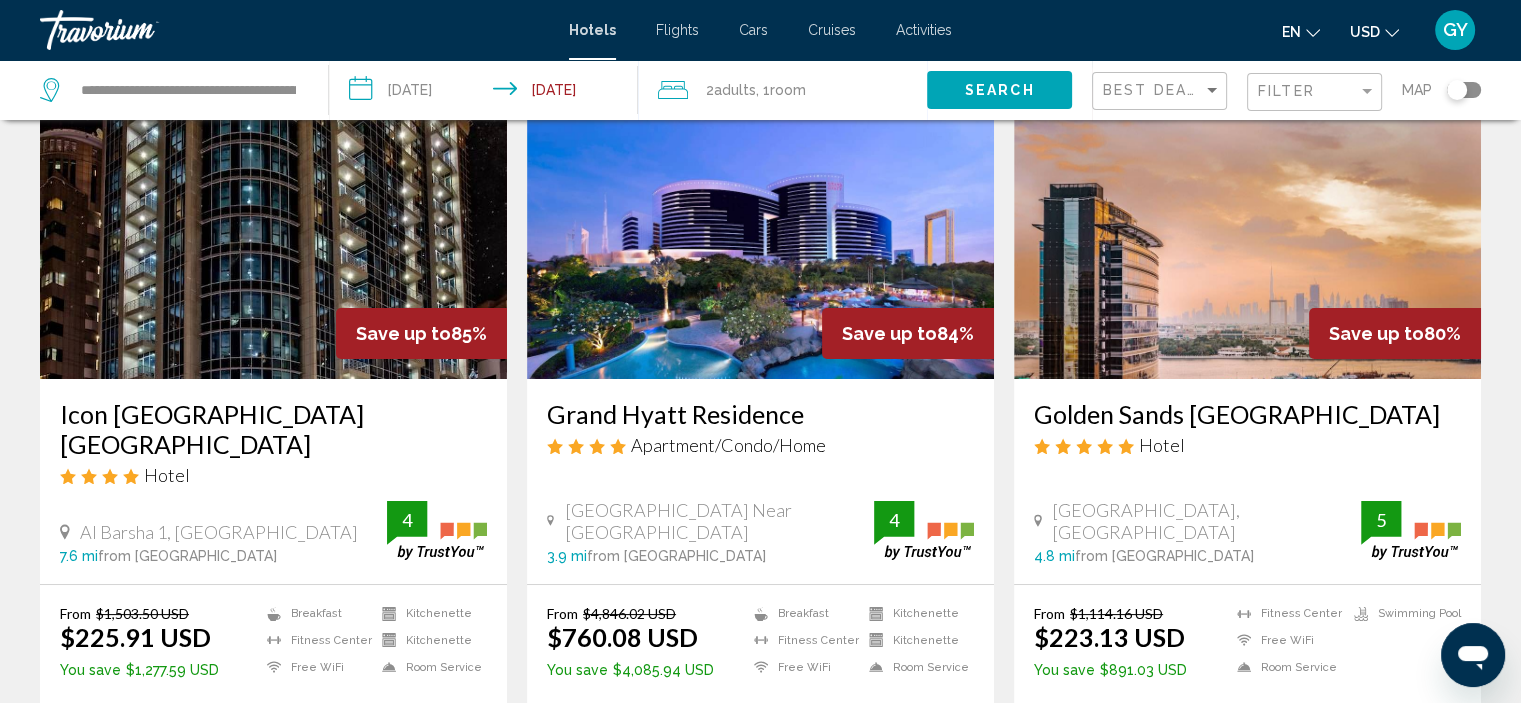 click at bounding box center [273, 219] 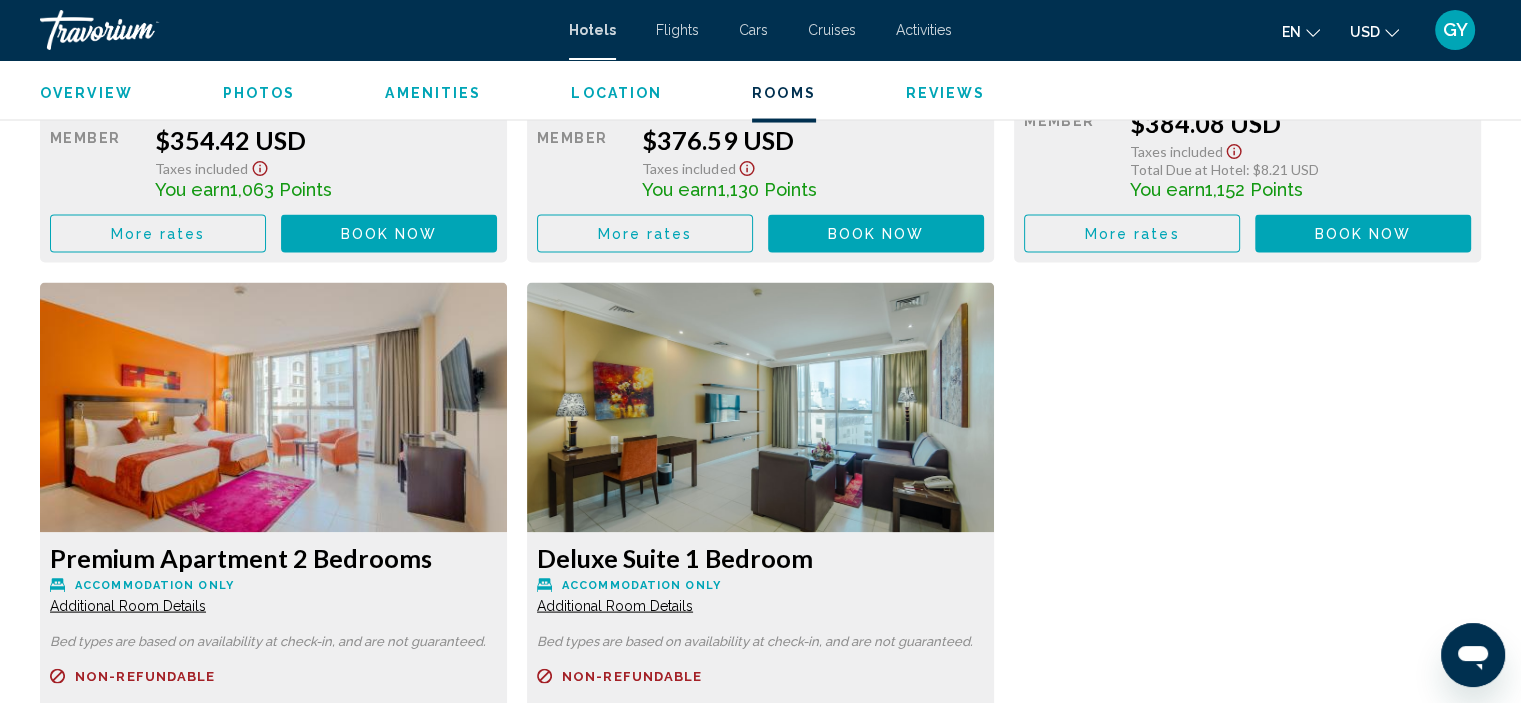 scroll, scrollTop: 3984, scrollLeft: 0, axis: vertical 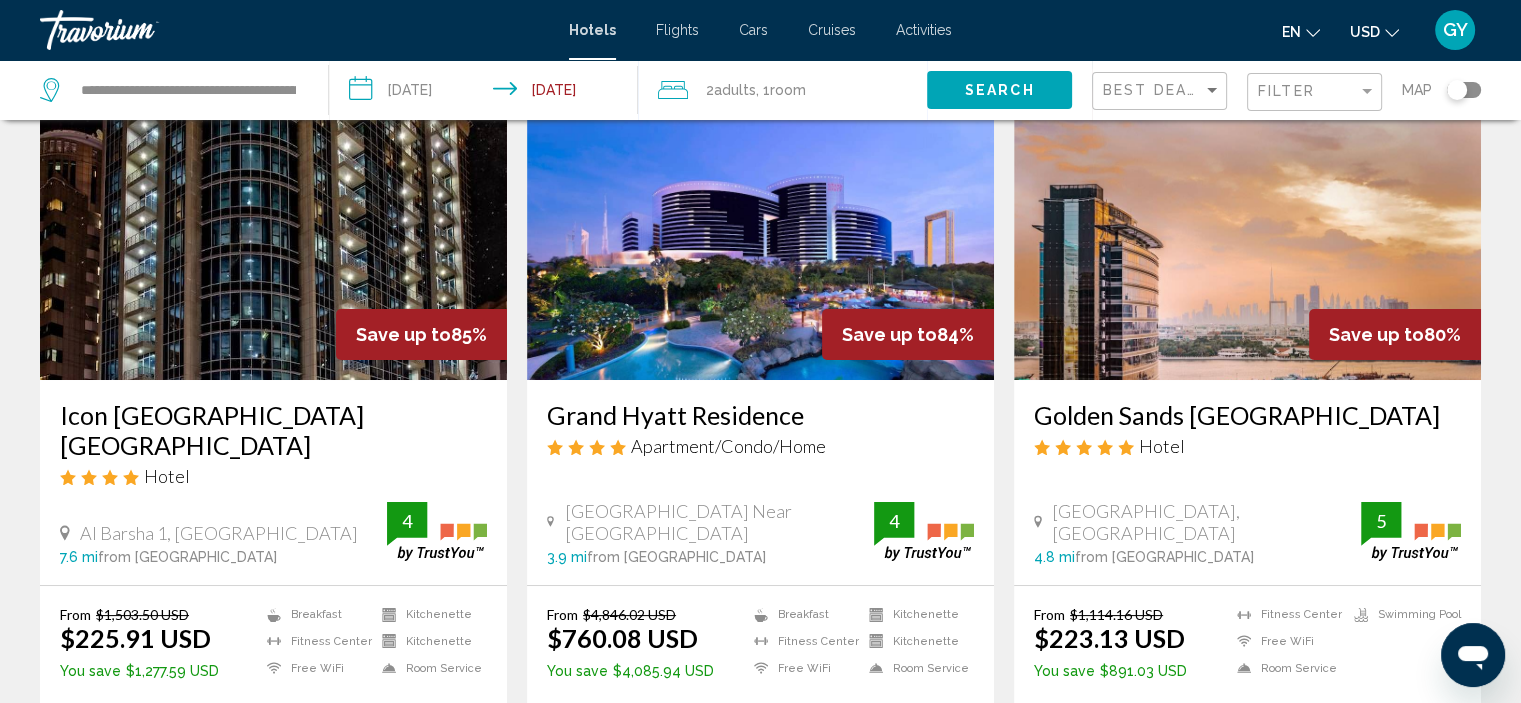 click at bounding box center [1247, 220] 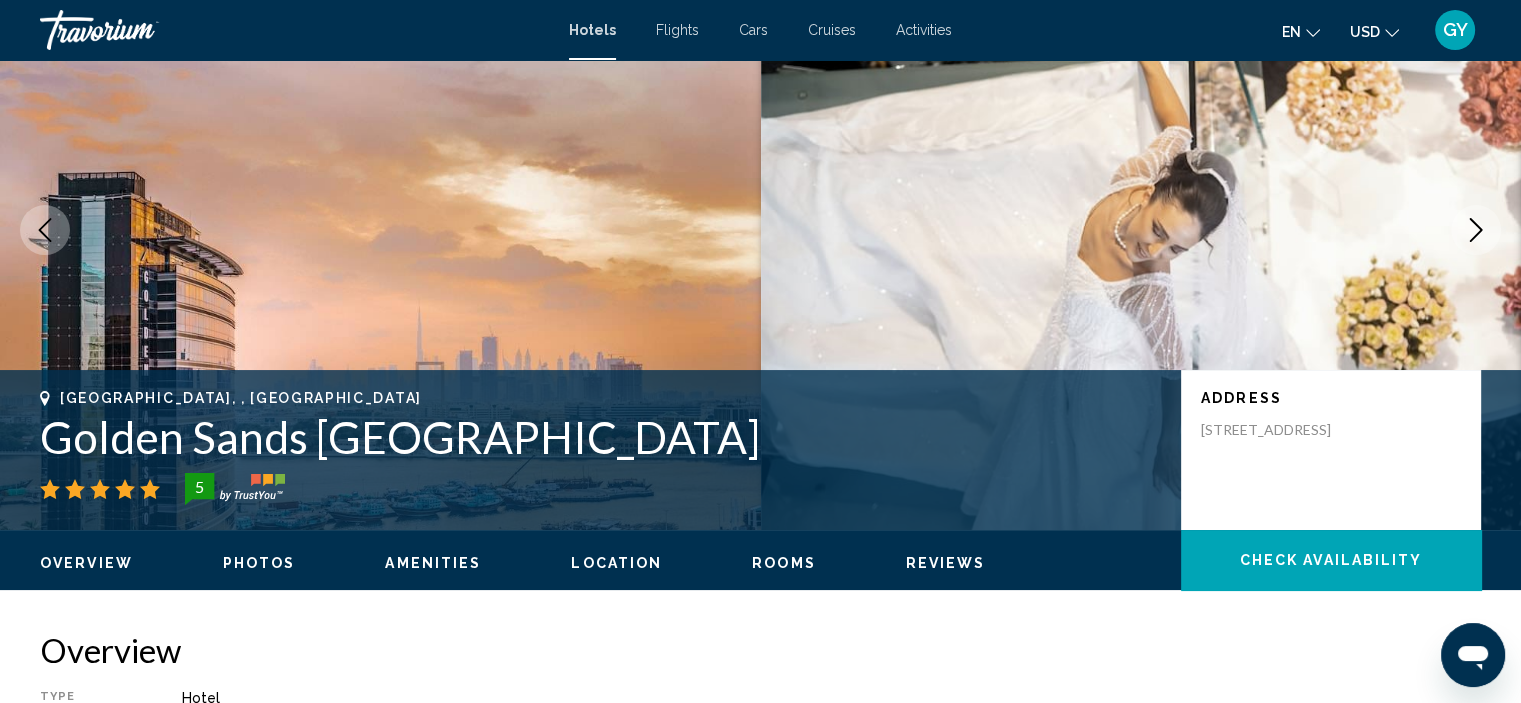 scroll, scrollTop: 8, scrollLeft: 0, axis: vertical 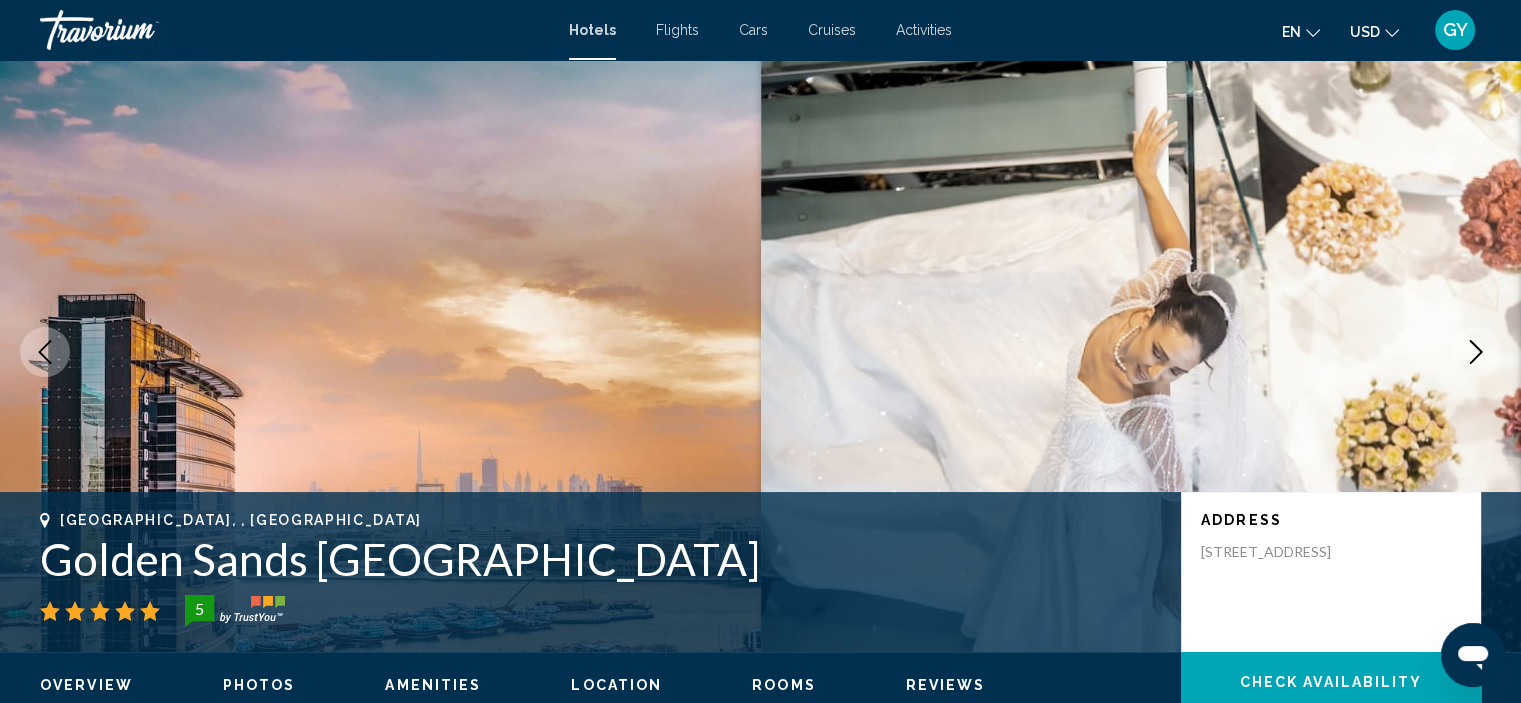 drag, startPoint x: 968, startPoint y: 444, endPoint x: 828, endPoint y: 386, distance: 151.53877 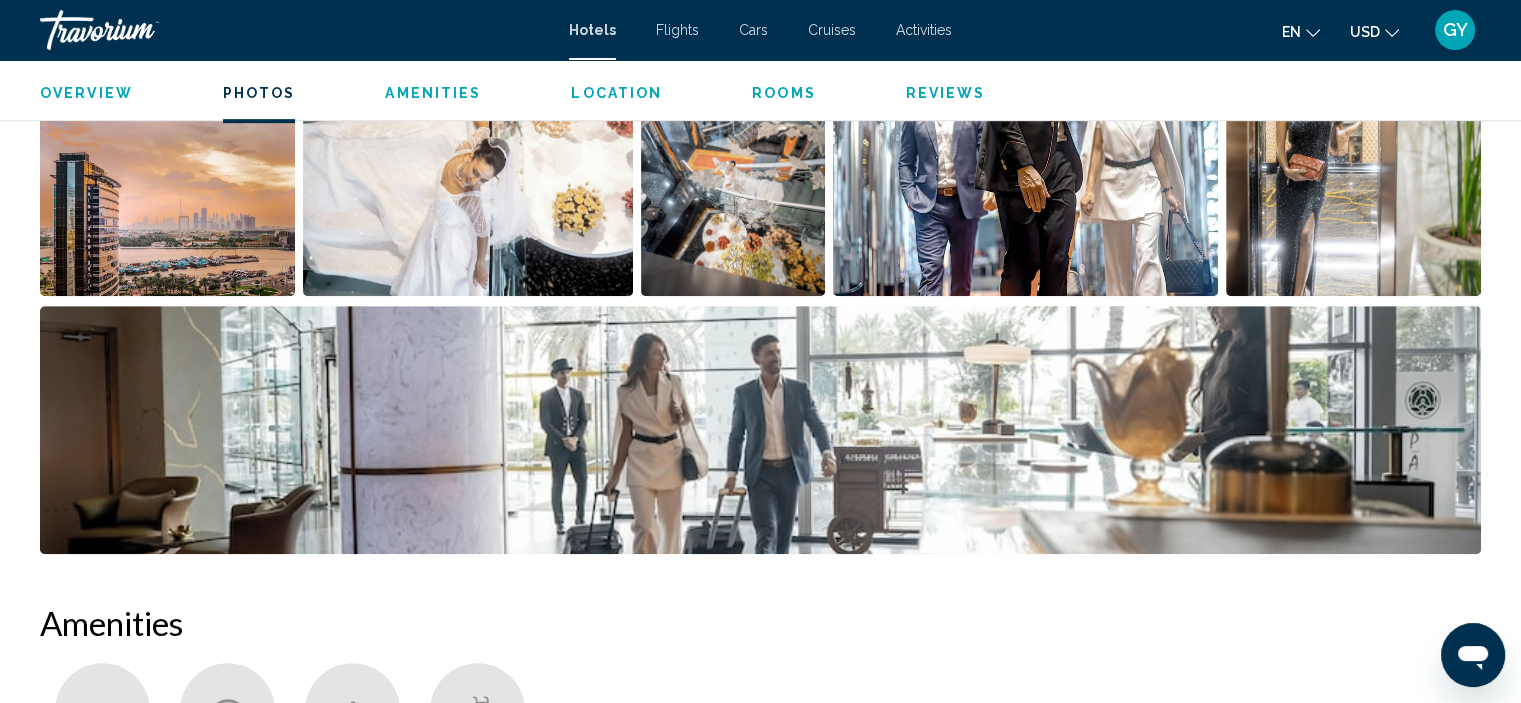 scroll, scrollTop: 1107, scrollLeft: 0, axis: vertical 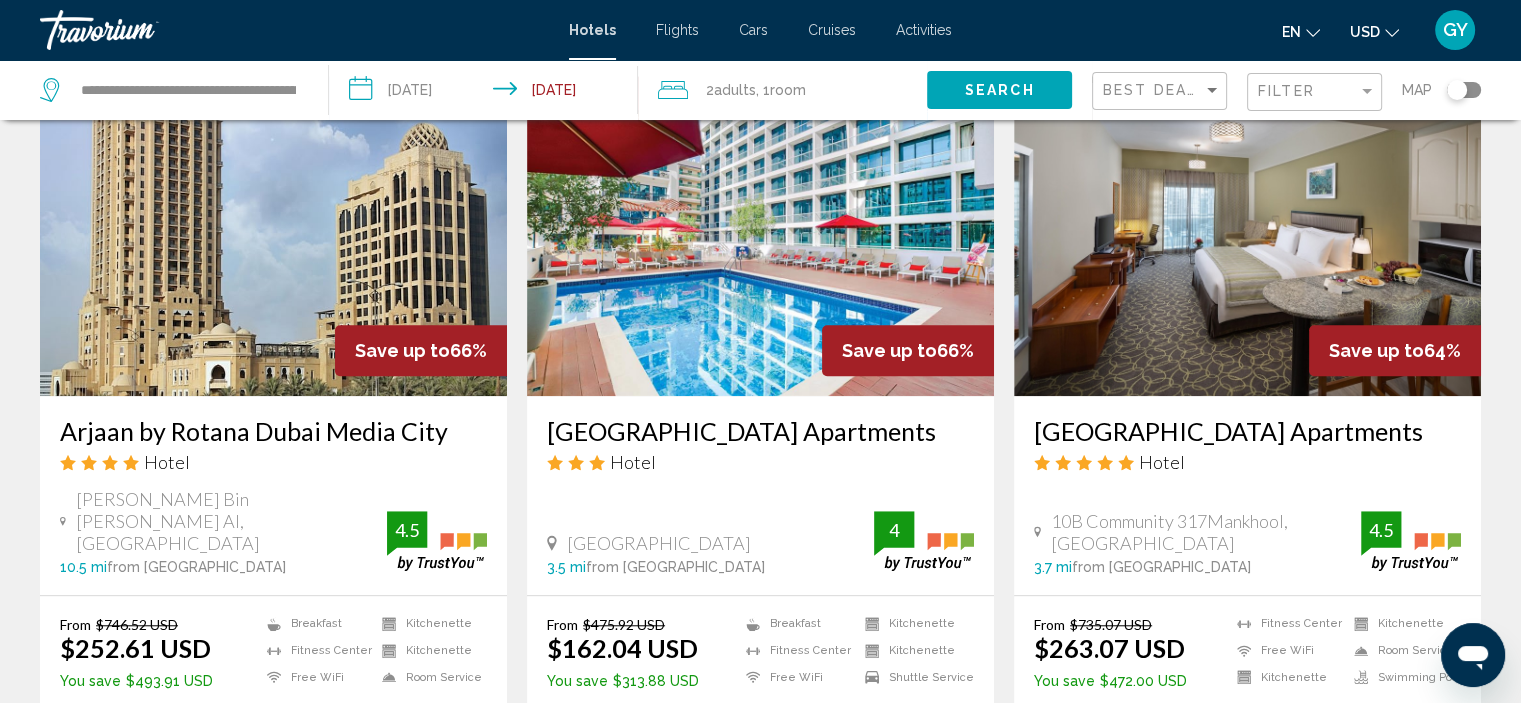click at bounding box center [273, 236] 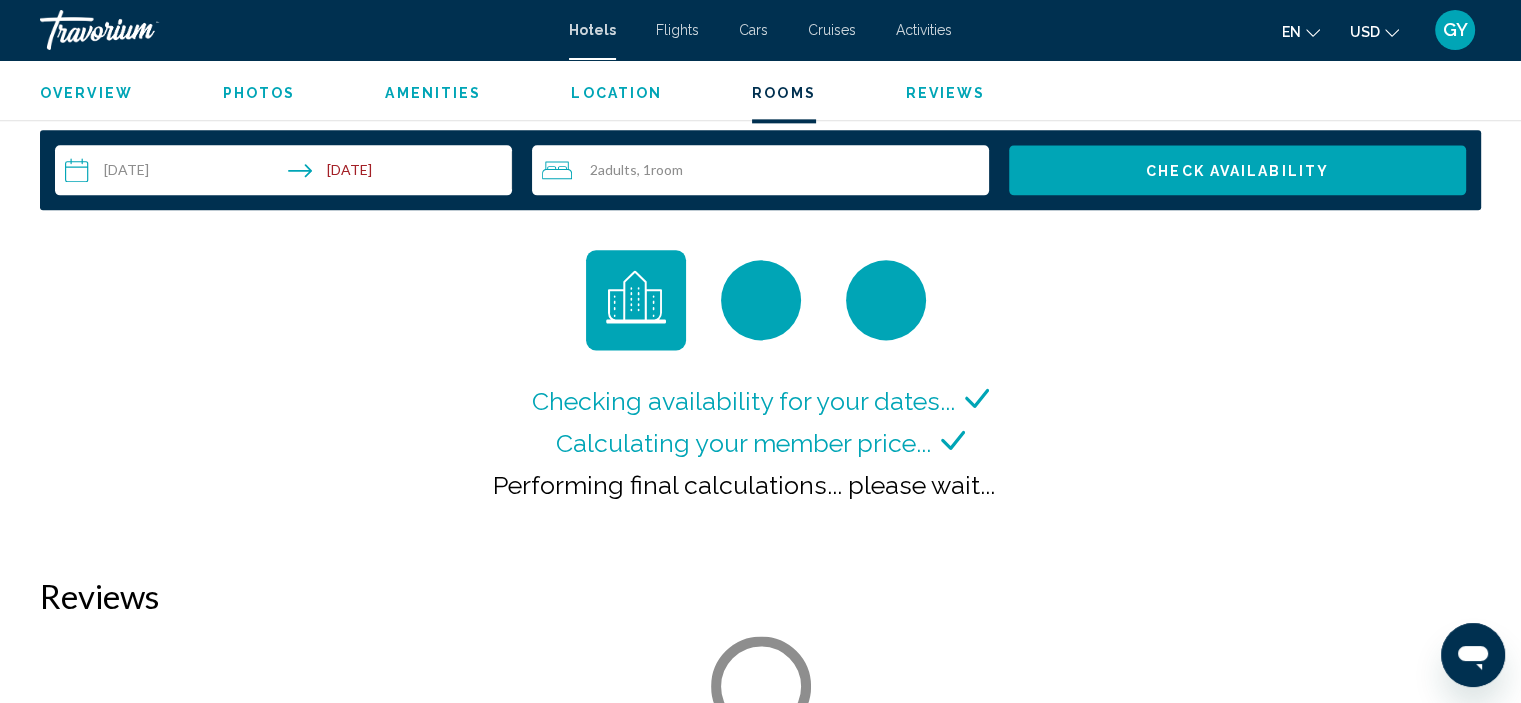 scroll, scrollTop: 2583, scrollLeft: 0, axis: vertical 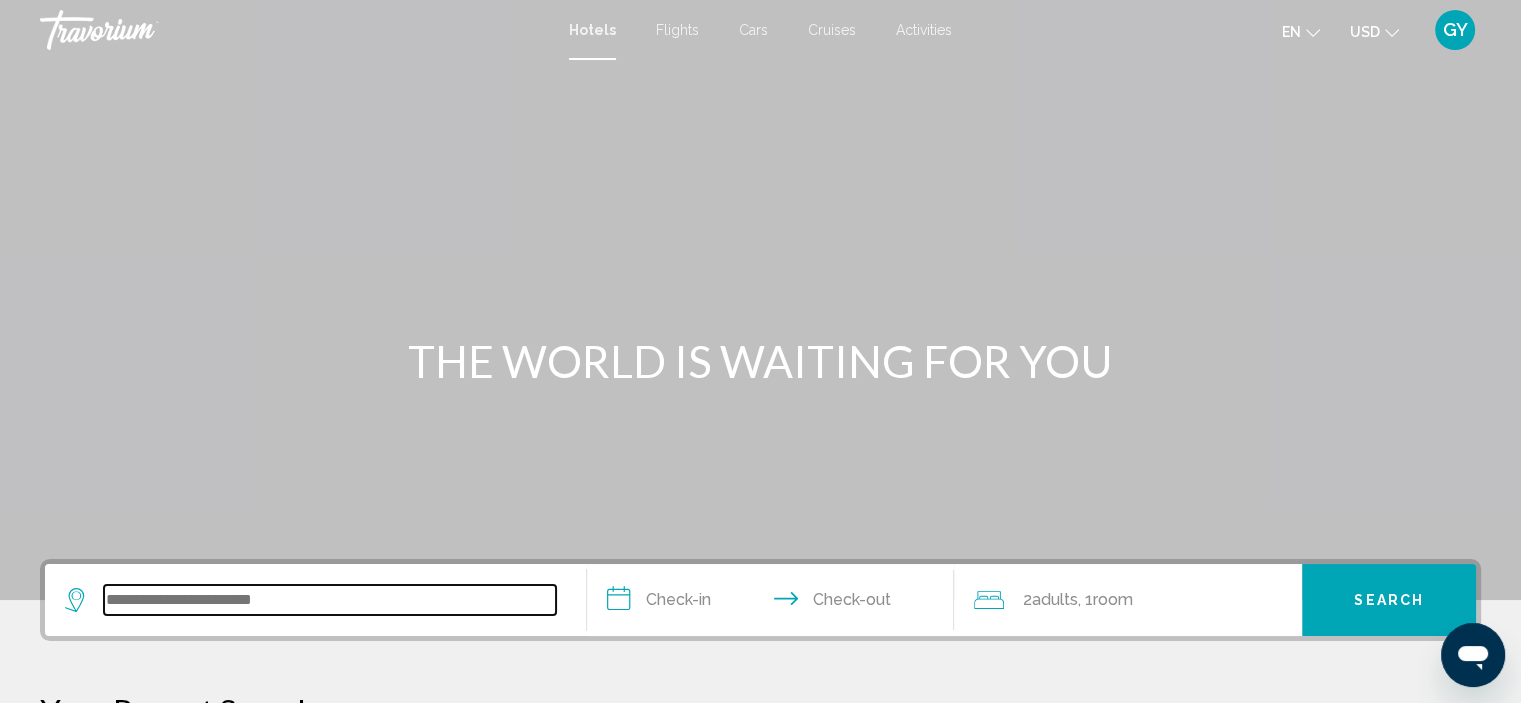 click at bounding box center [330, 600] 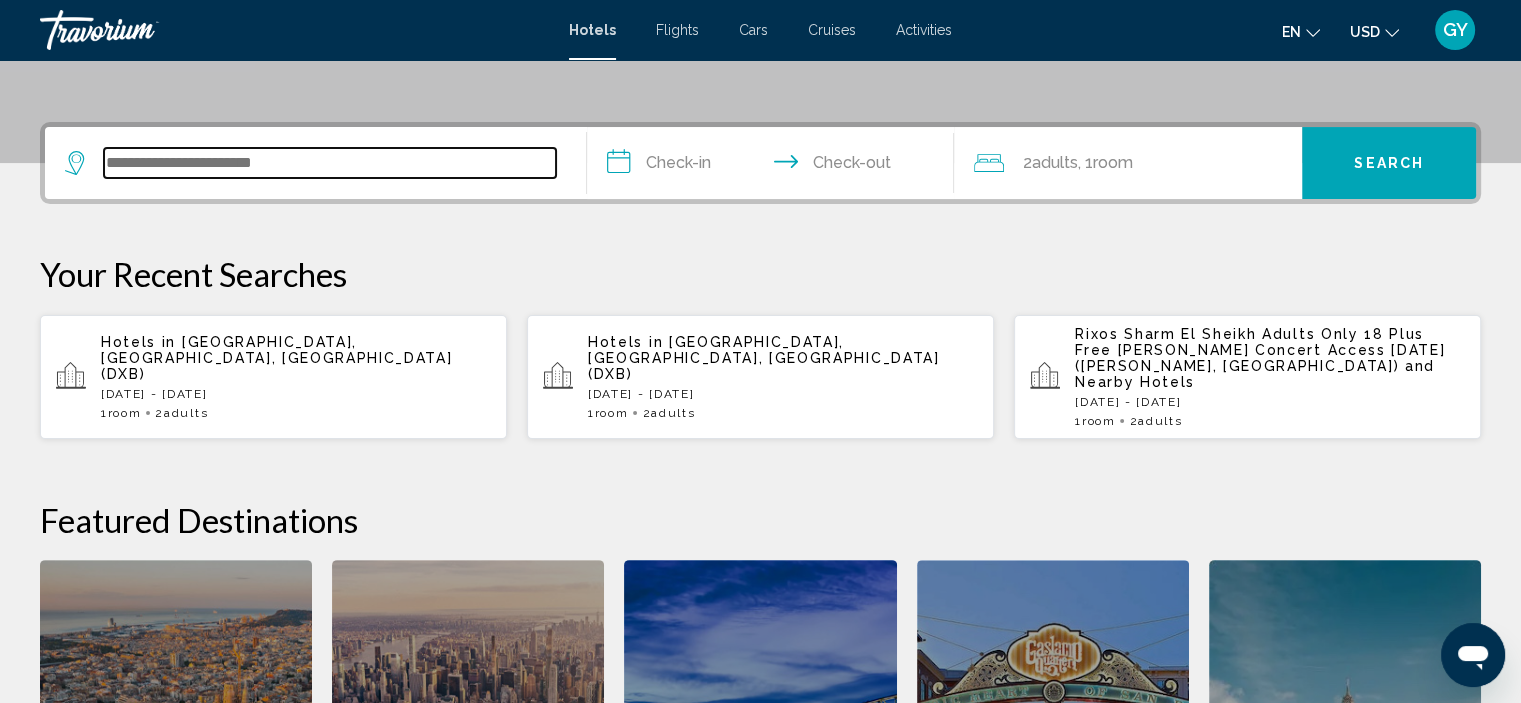 scroll, scrollTop: 493, scrollLeft: 0, axis: vertical 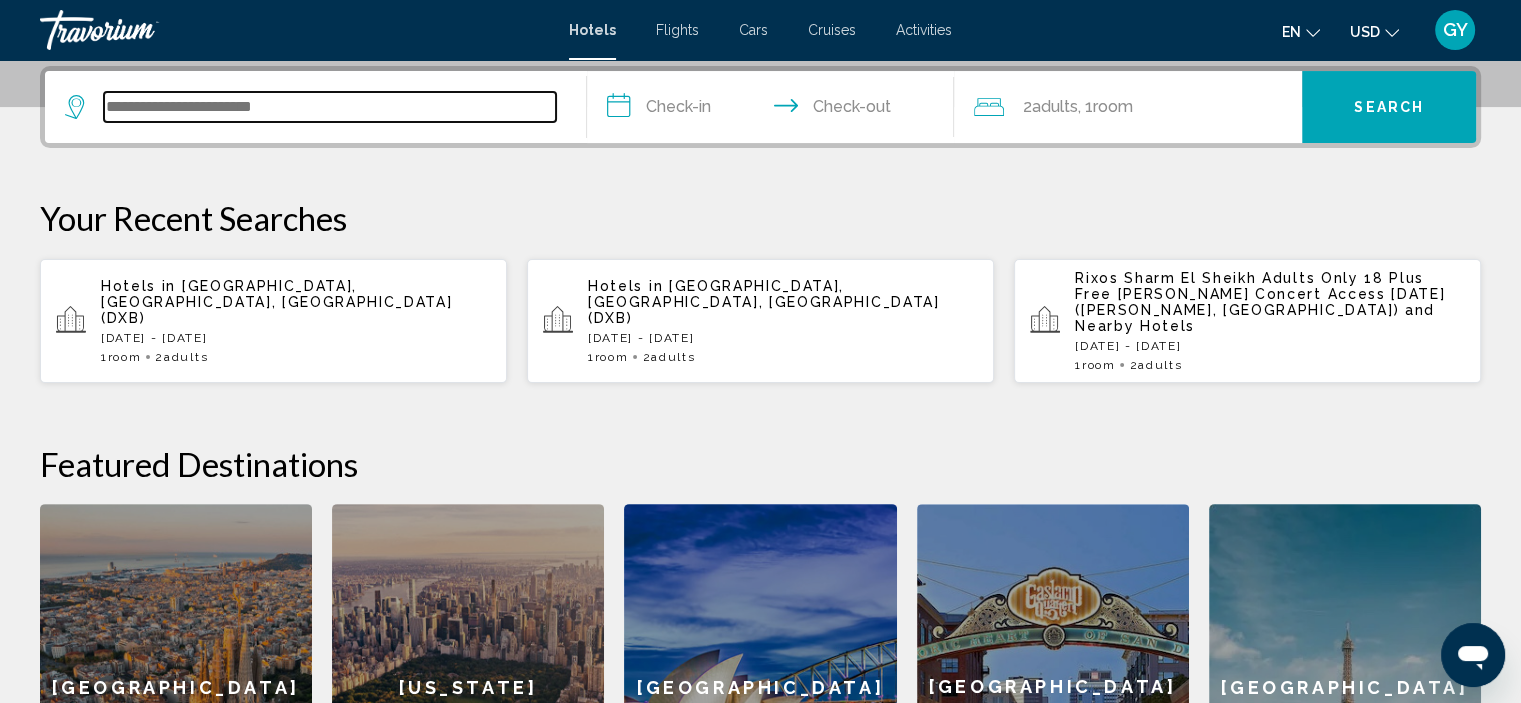 click at bounding box center (330, 107) 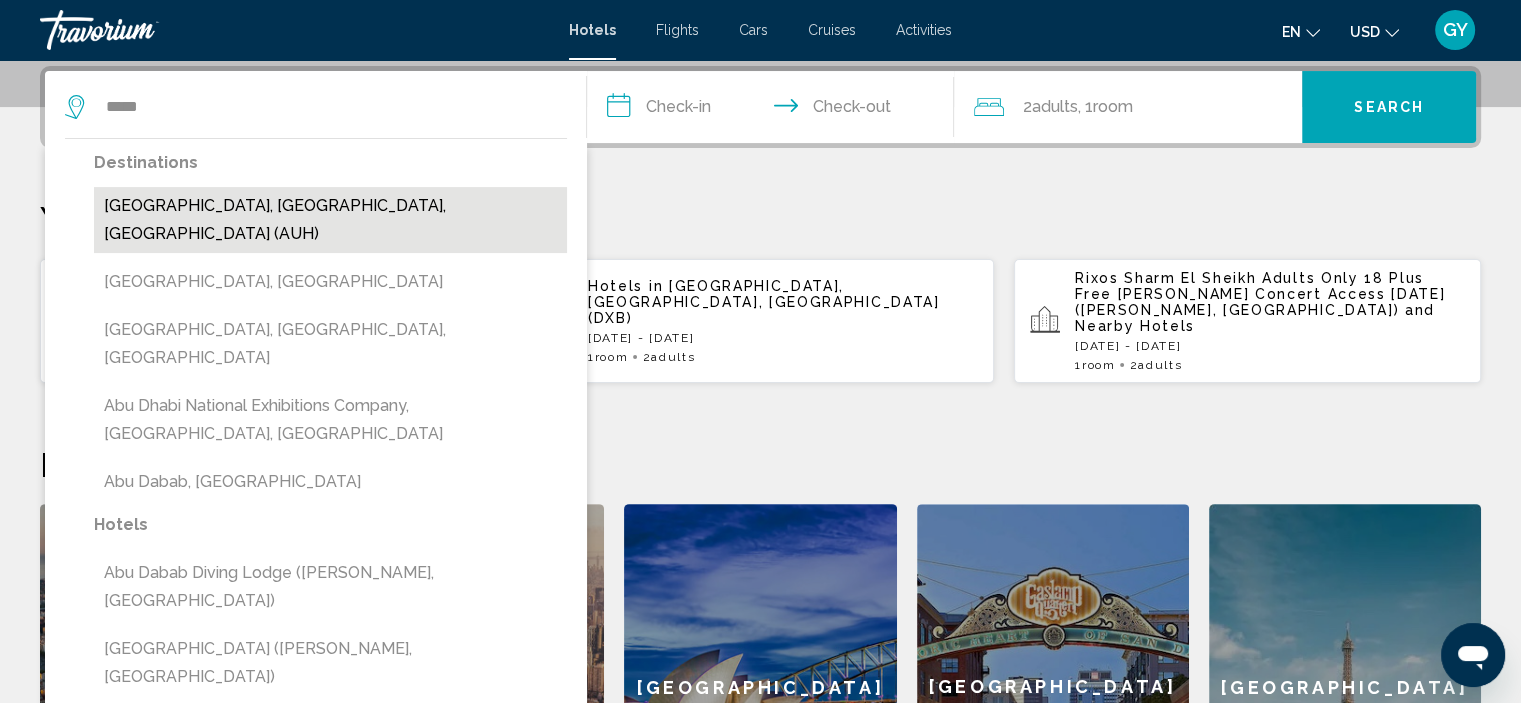 click on "[GEOGRAPHIC_DATA], [GEOGRAPHIC_DATA], [GEOGRAPHIC_DATA] (AUH)" at bounding box center (330, 220) 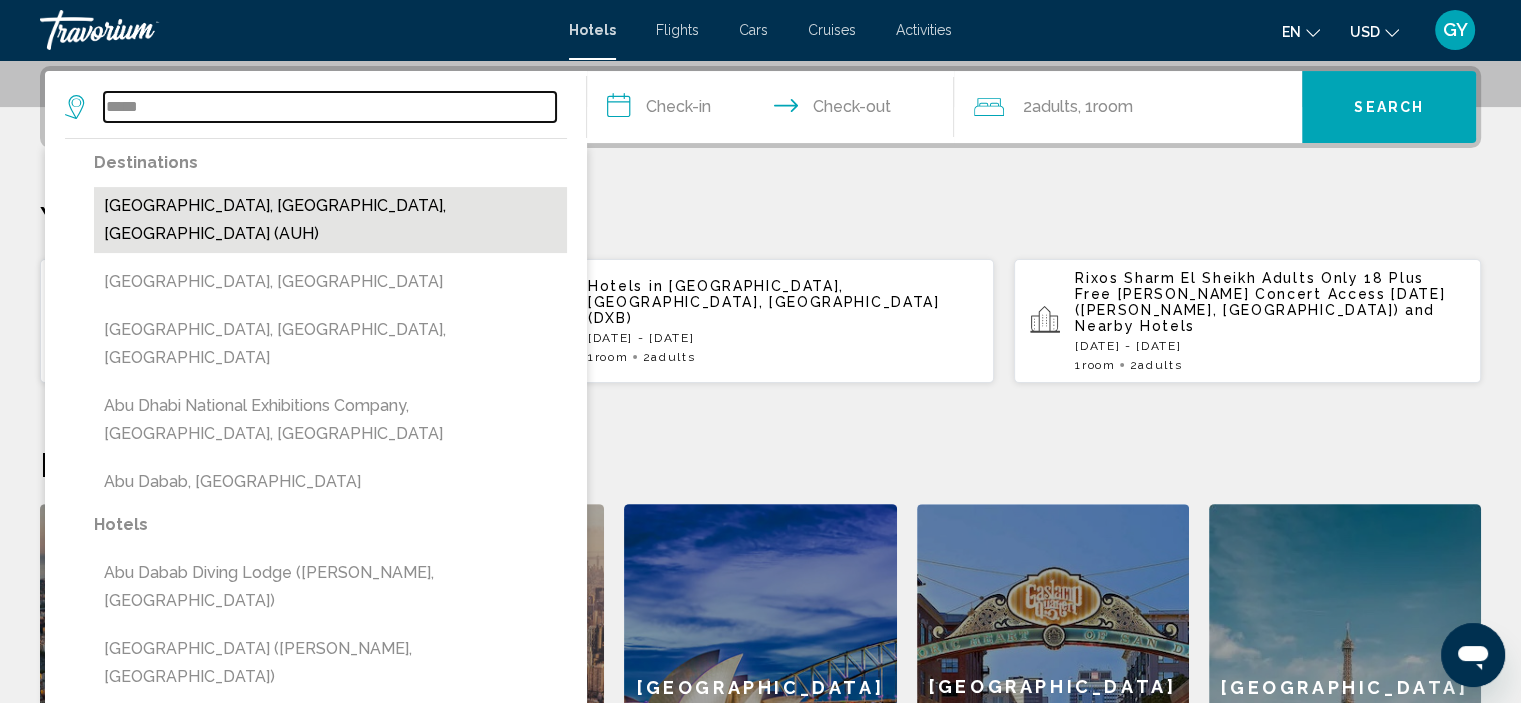 type on "**********" 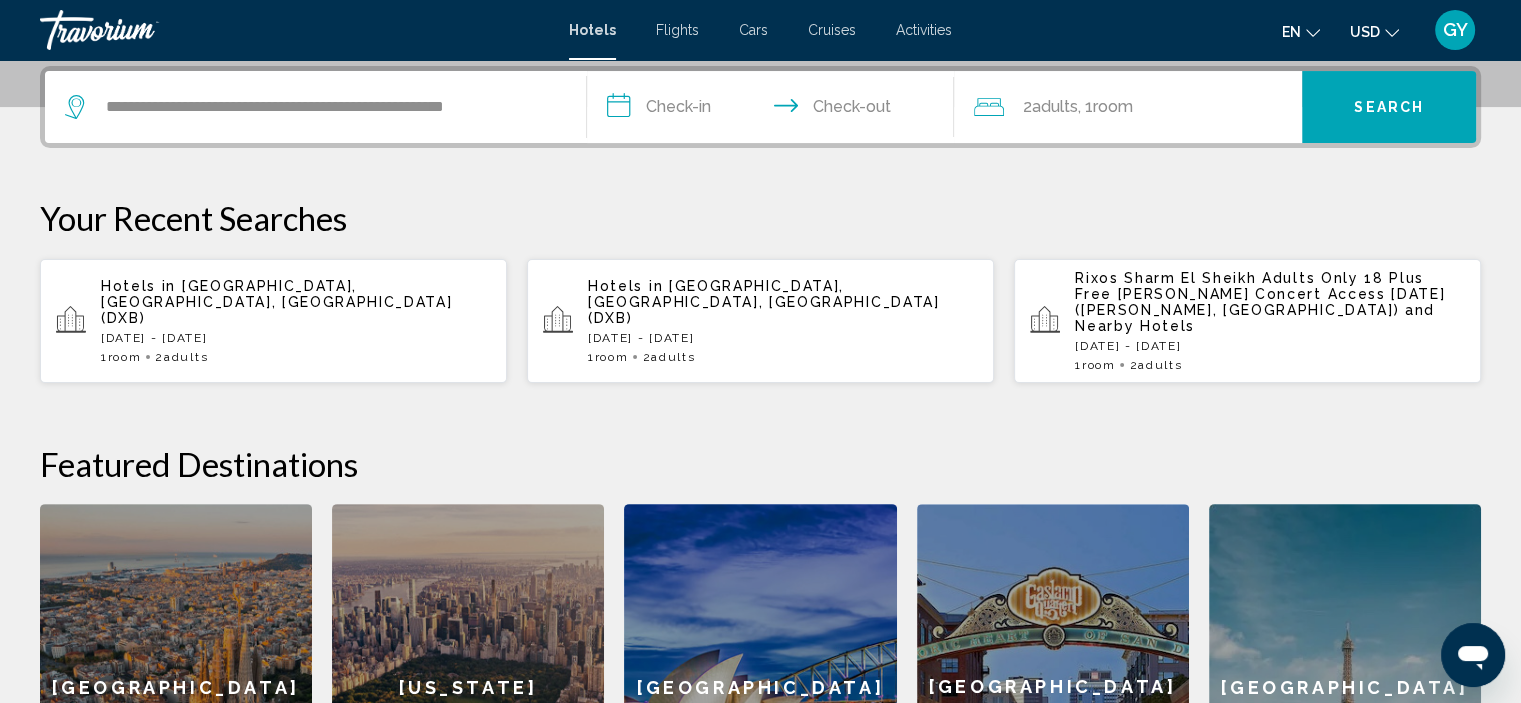 click on "**********" at bounding box center [775, 110] 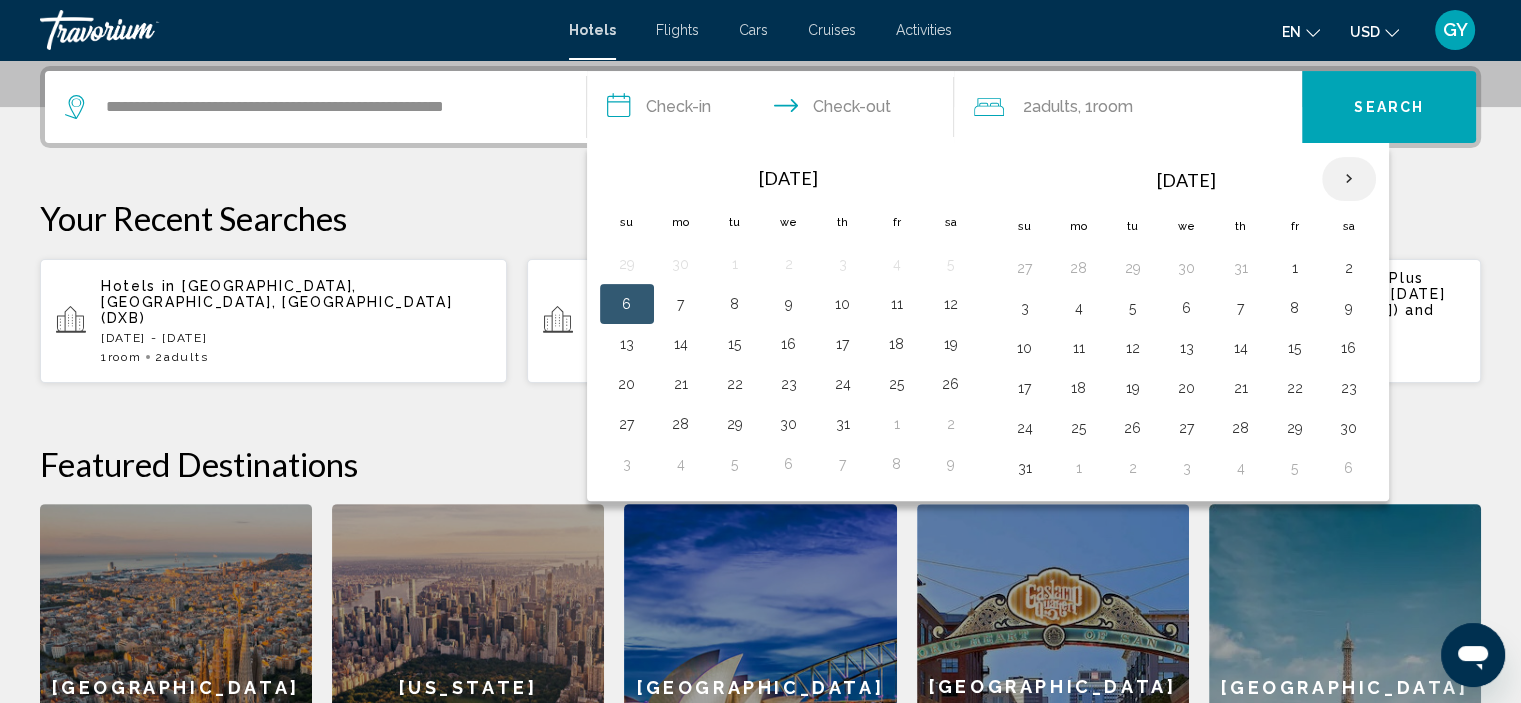 click at bounding box center [1349, 179] 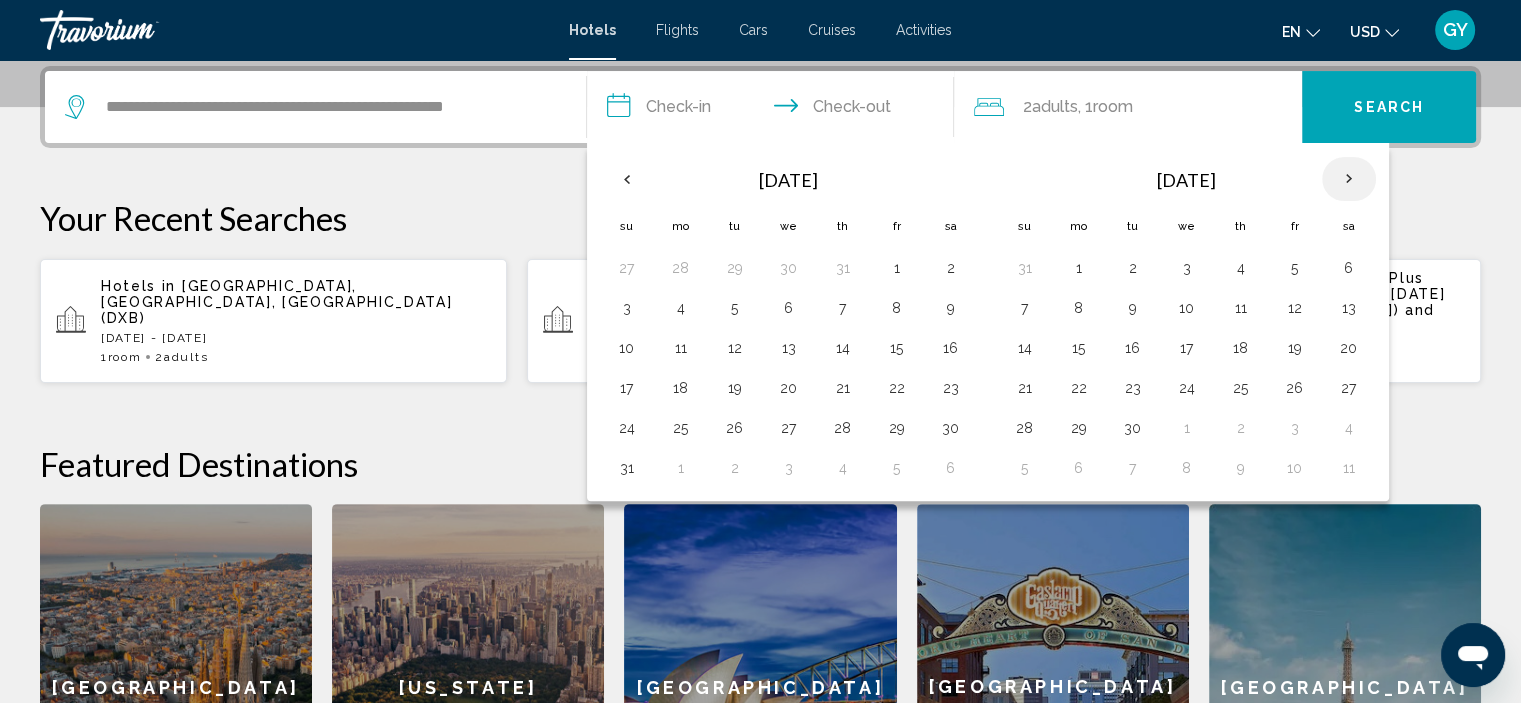 click at bounding box center [1349, 179] 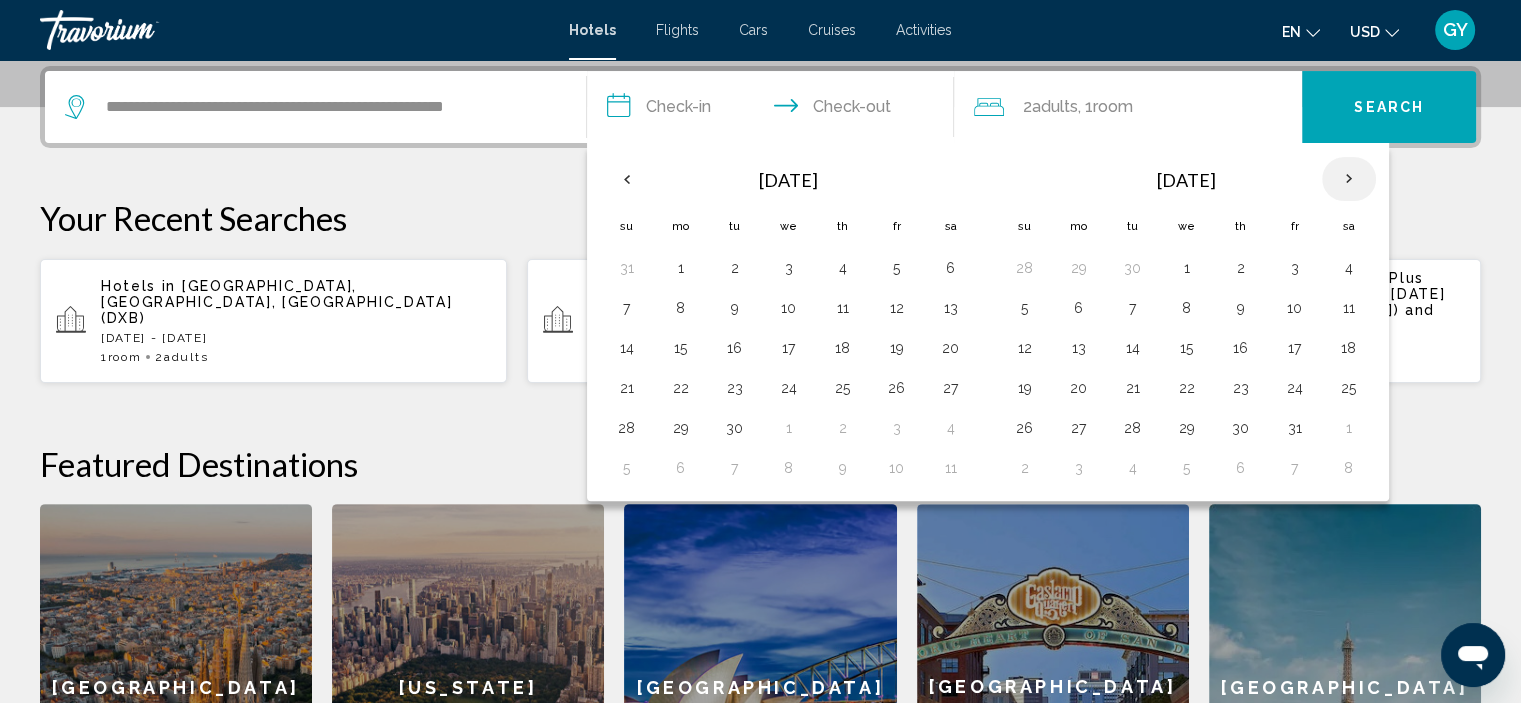 click at bounding box center [1349, 179] 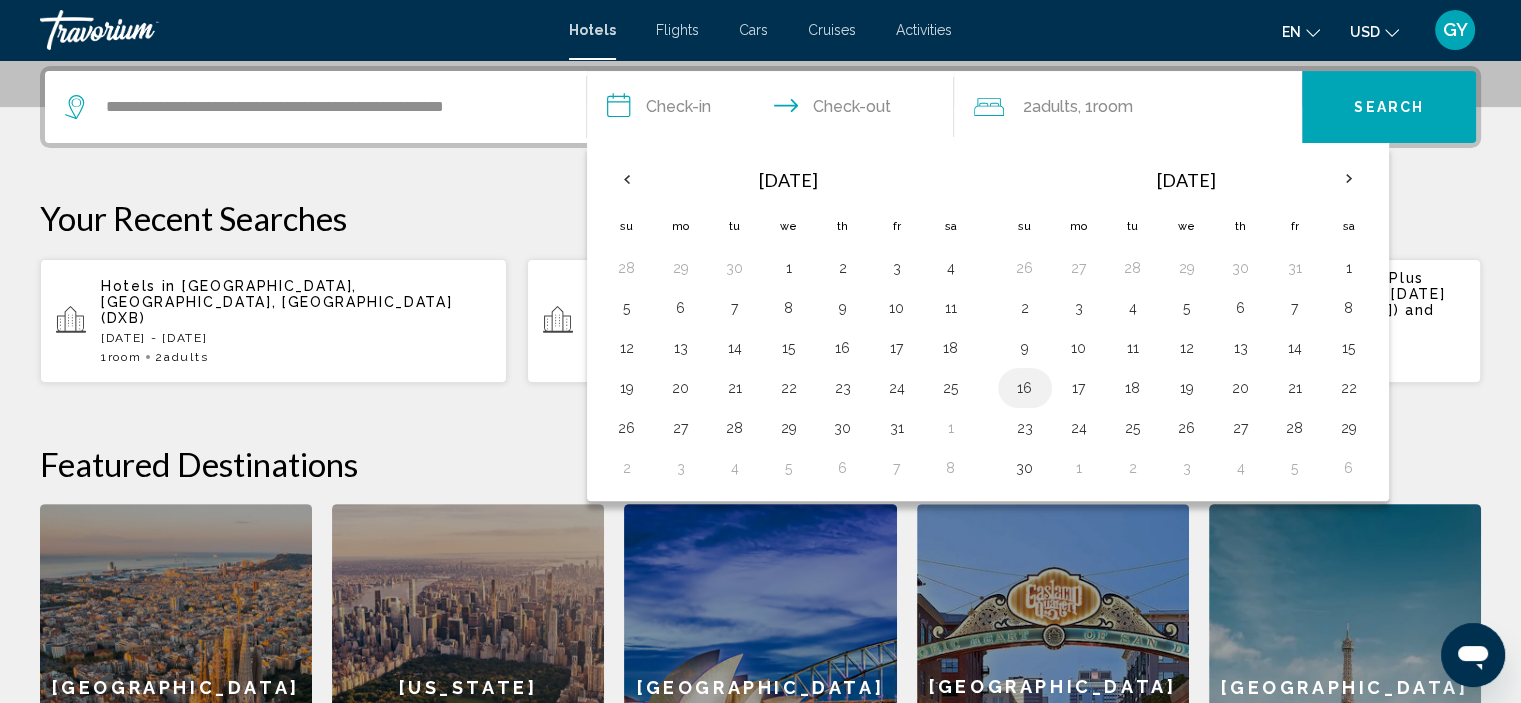 click on "16" at bounding box center [1025, 388] 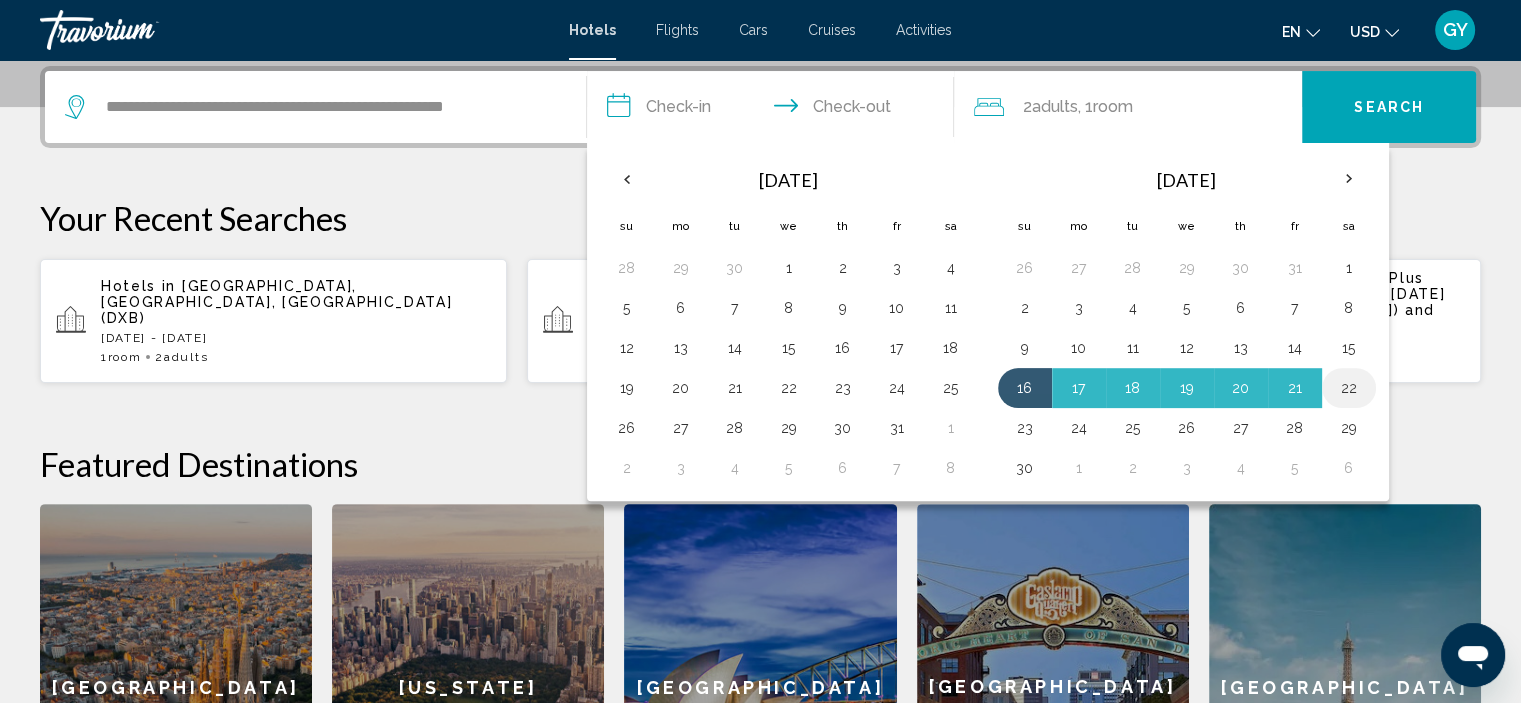click on "22" at bounding box center [1349, 388] 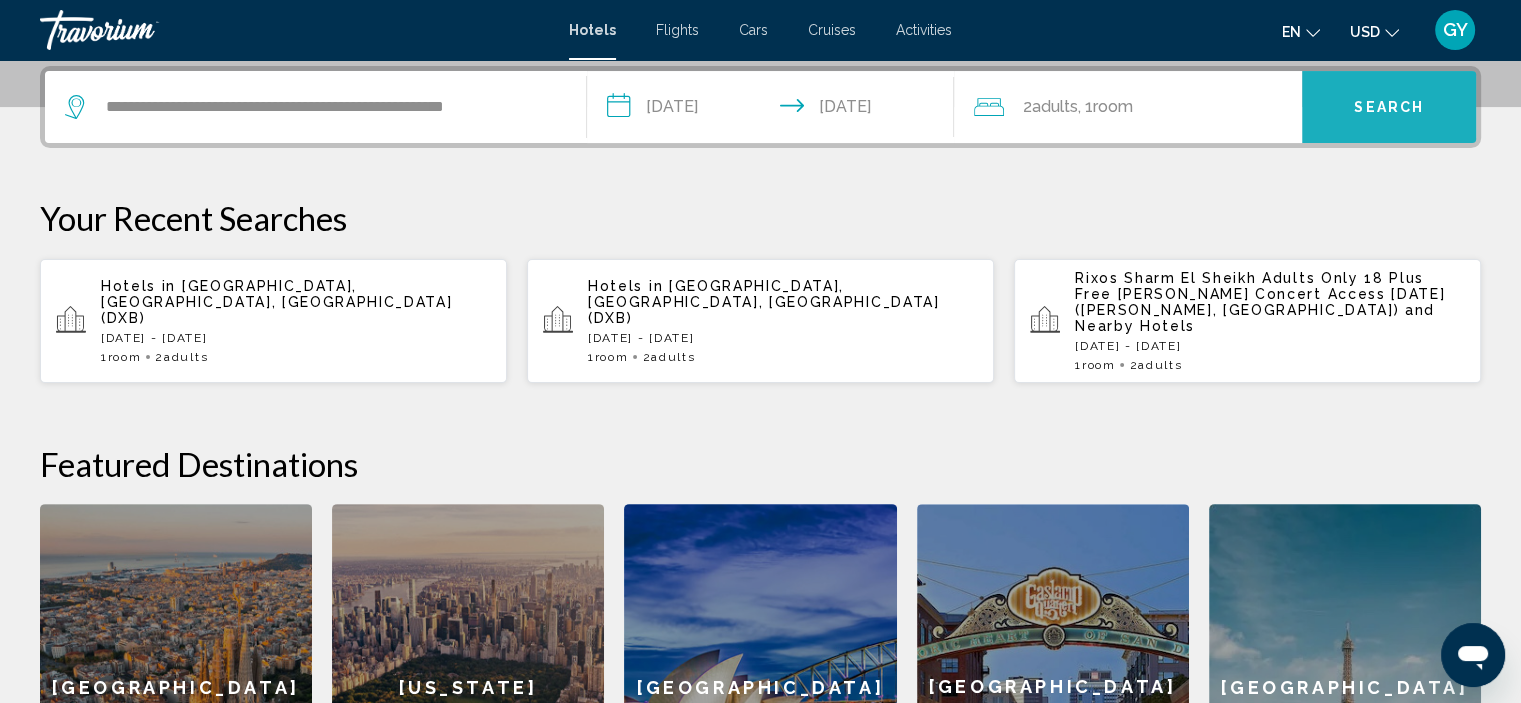 click on "Search" at bounding box center [1389, 107] 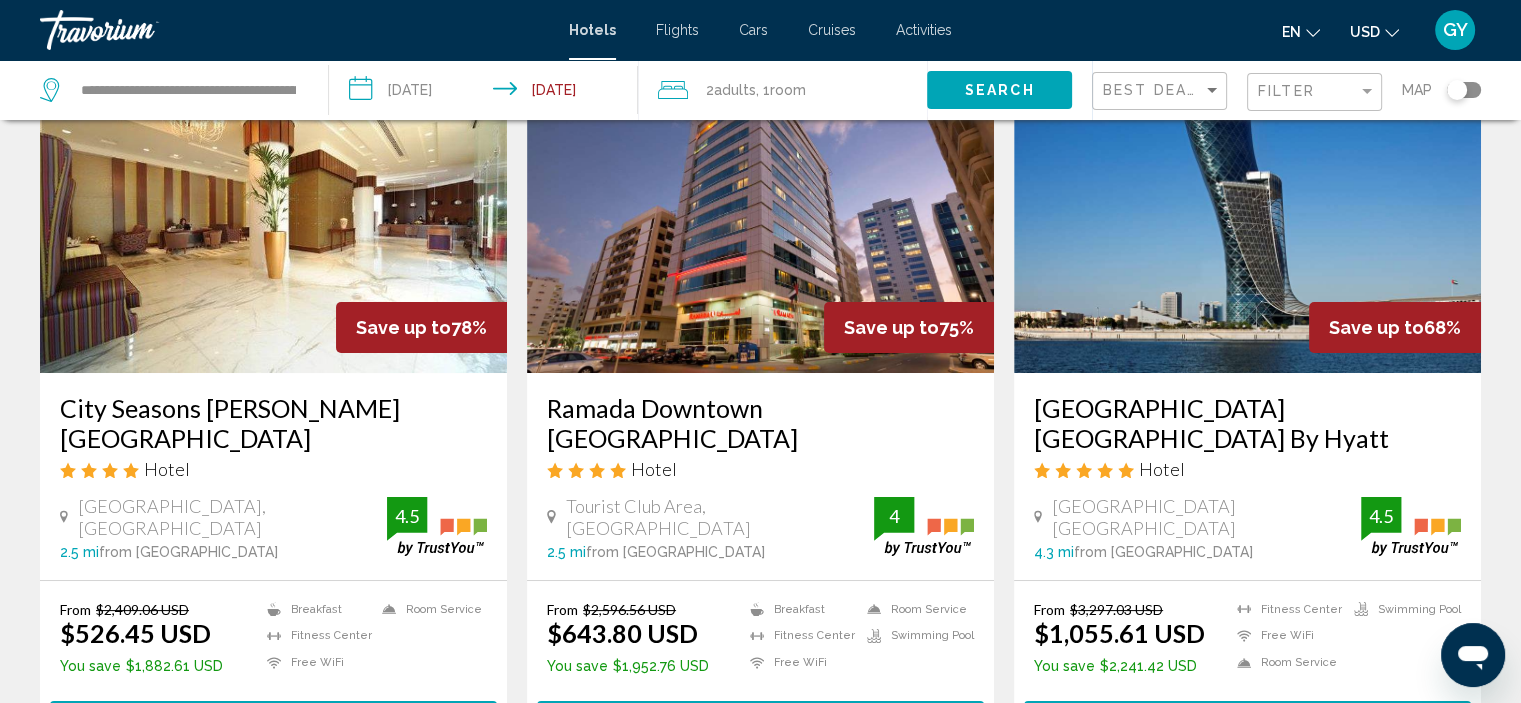 scroll, scrollTop: 136, scrollLeft: 0, axis: vertical 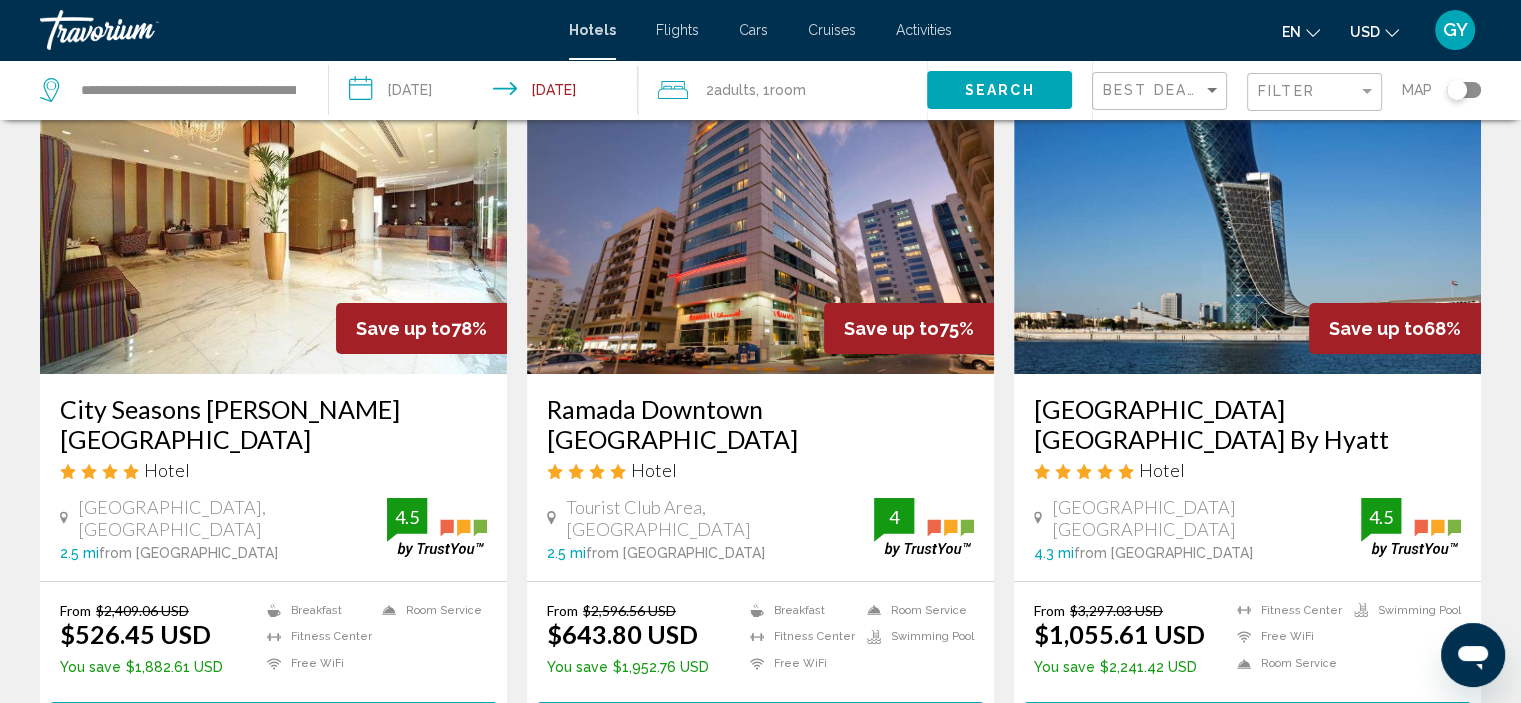 click at bounding box center (273, 214) 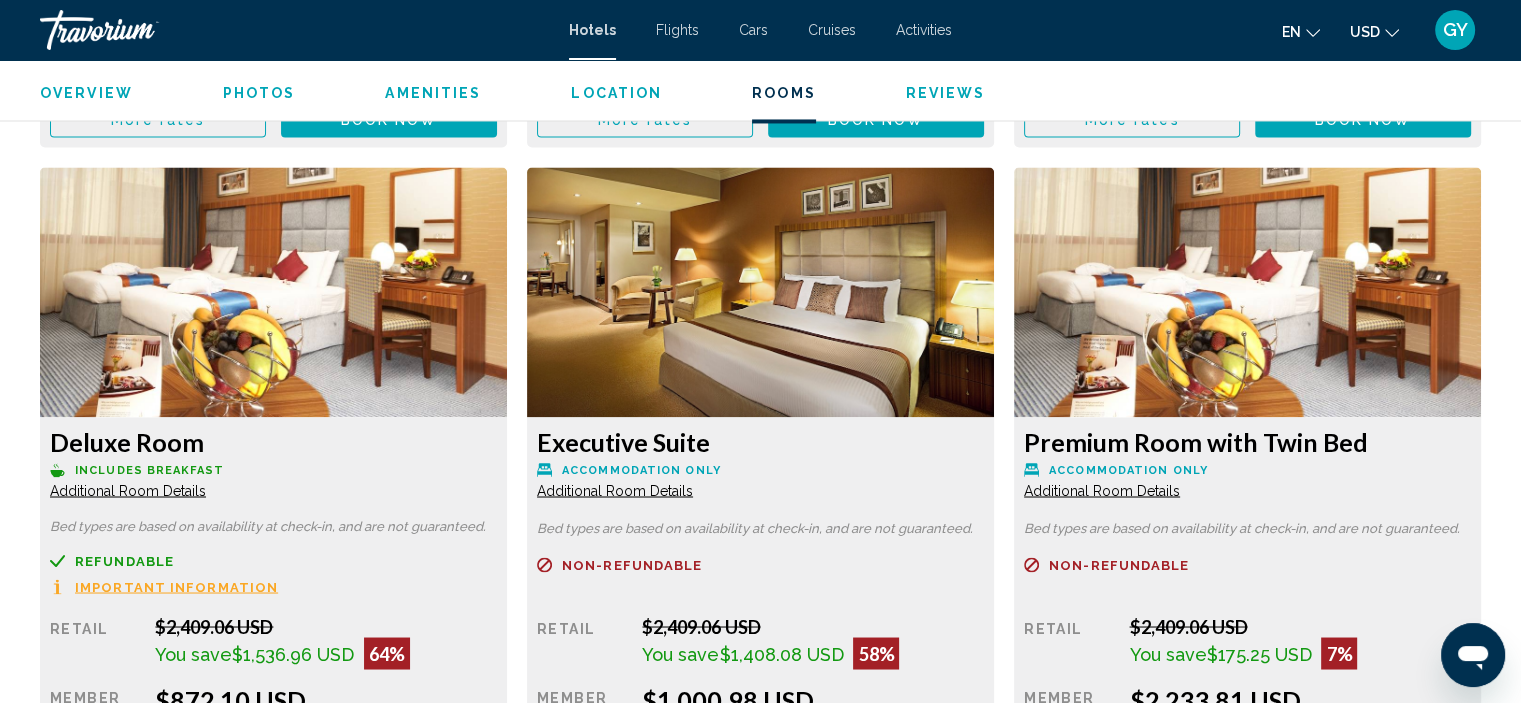 scroll, scrollTop: 3405, scrollLeft: 0, axis: vertical 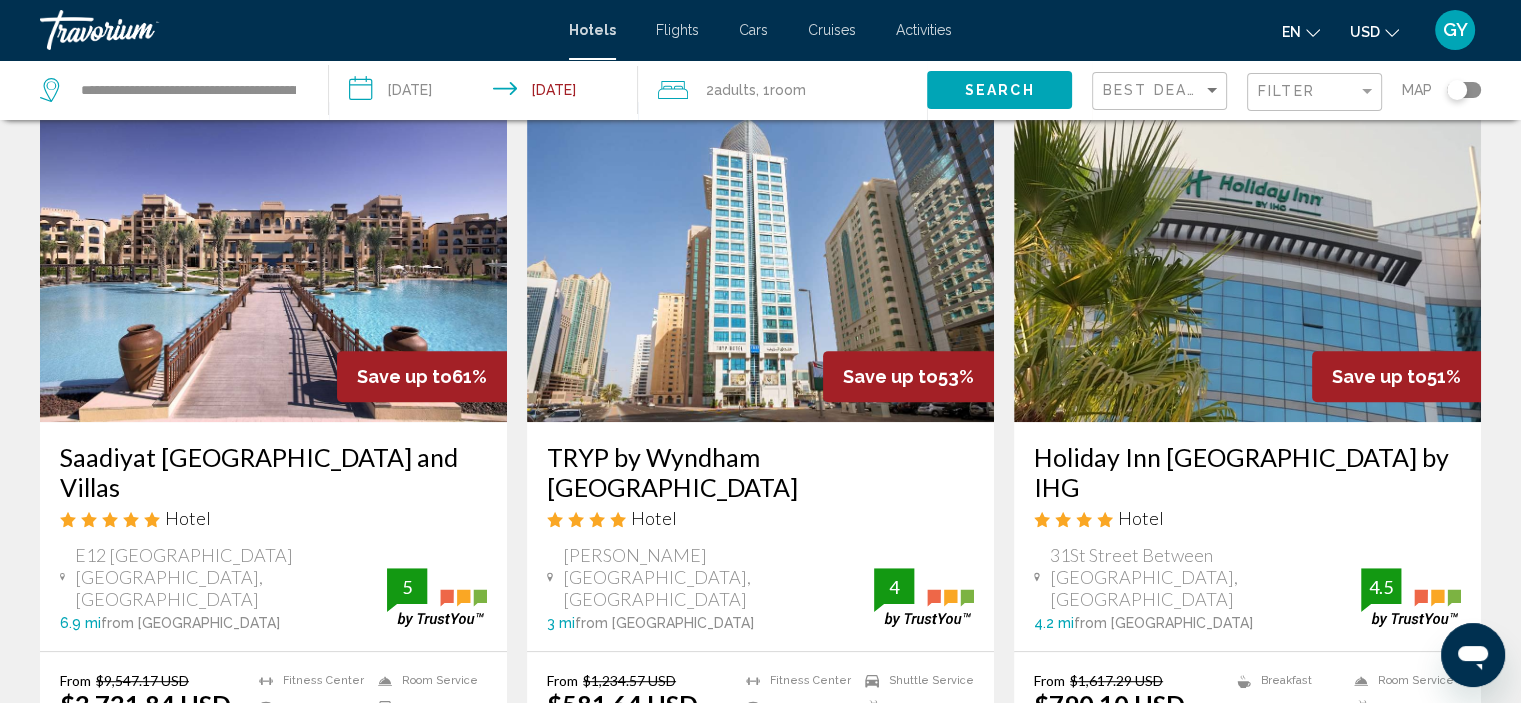 click at bounding box center [1247, 262] 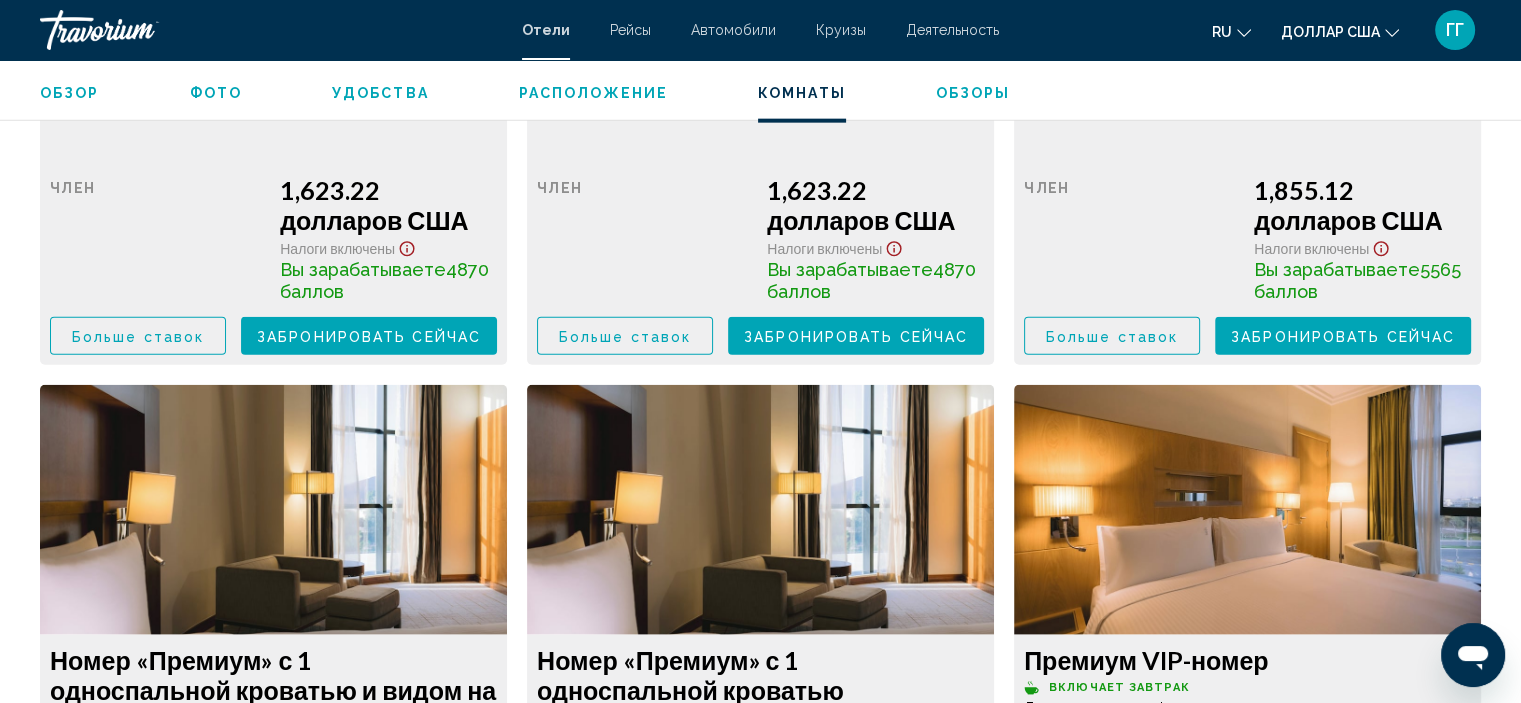 scroll, scrollTop: 4848, scrollLeft: 0, axis: vertical 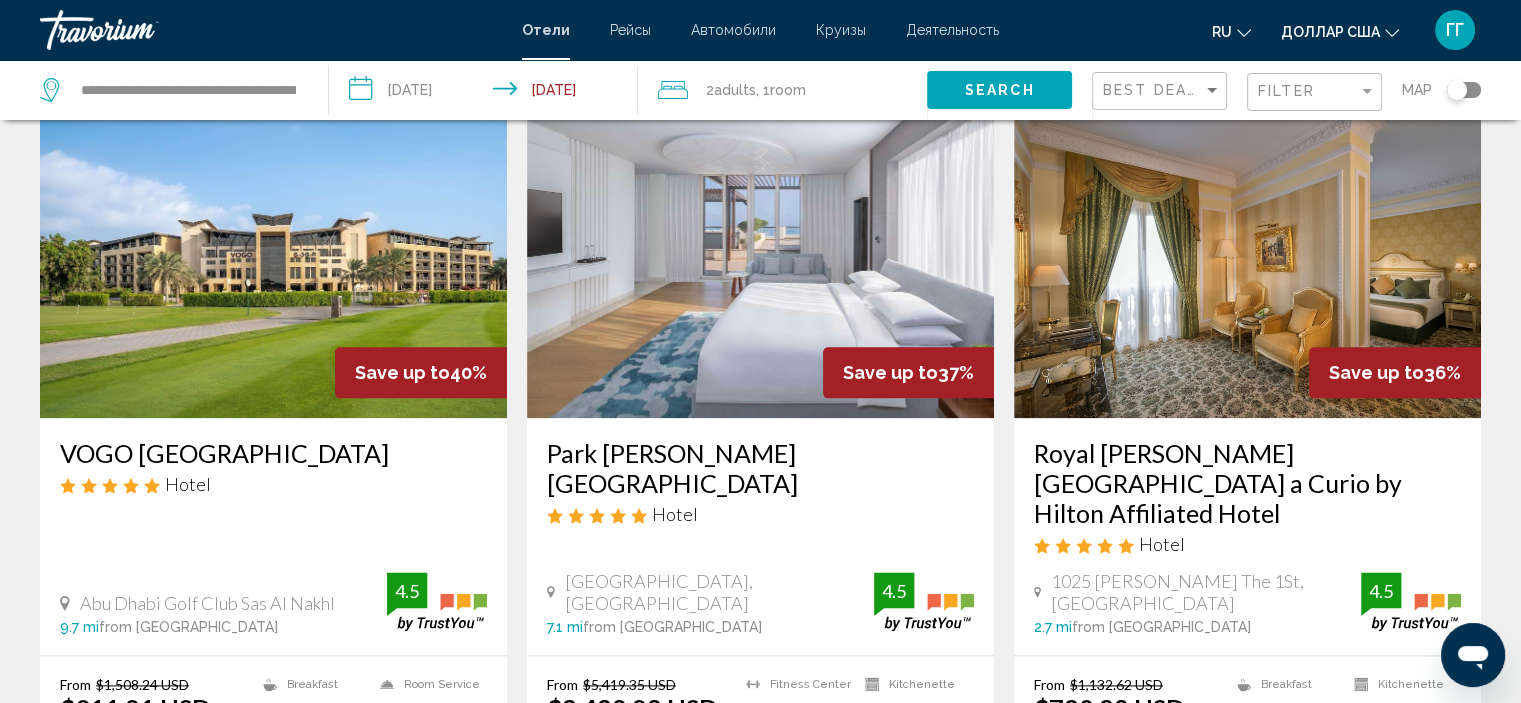 click at bounding box center (1247, 258) 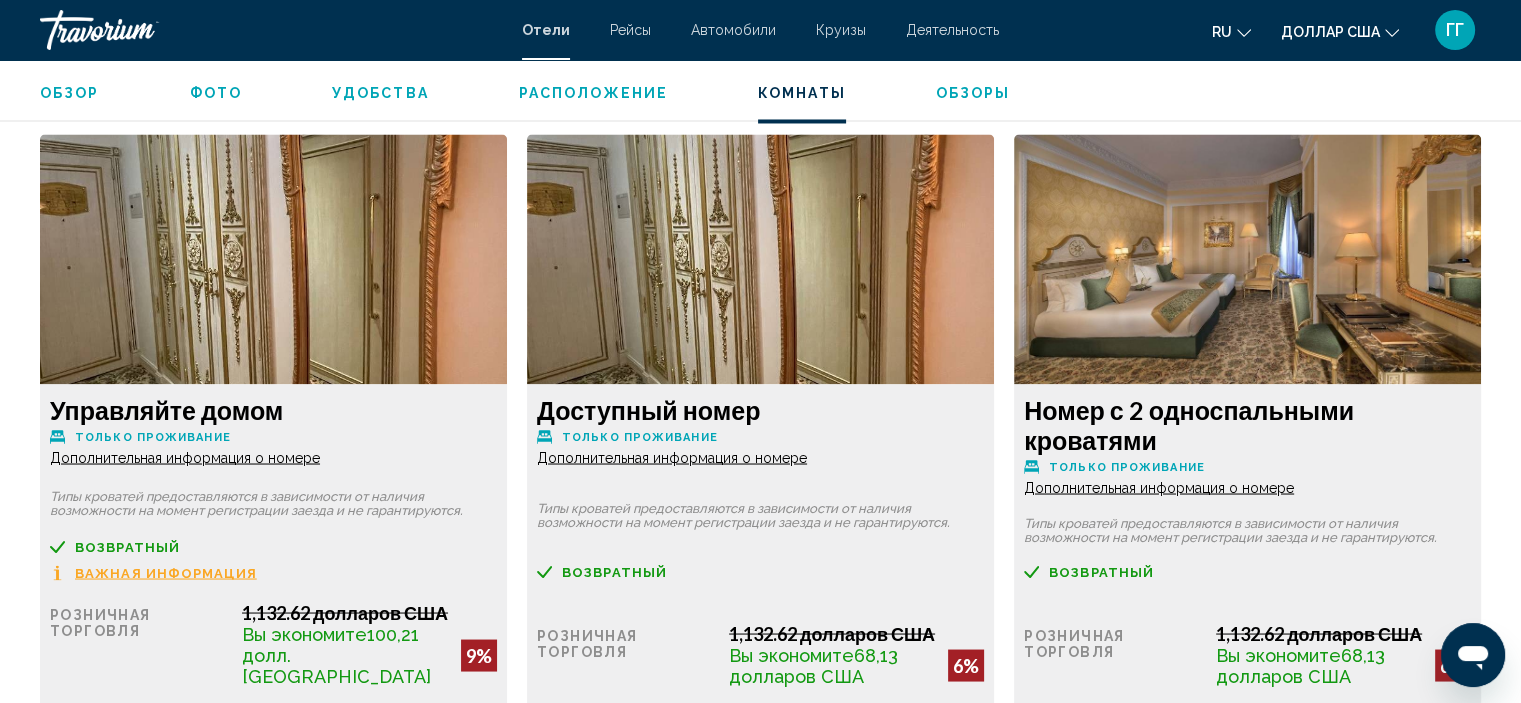 scroll, scrollTop: 3508, scrollLeft: 0, axis: vertical 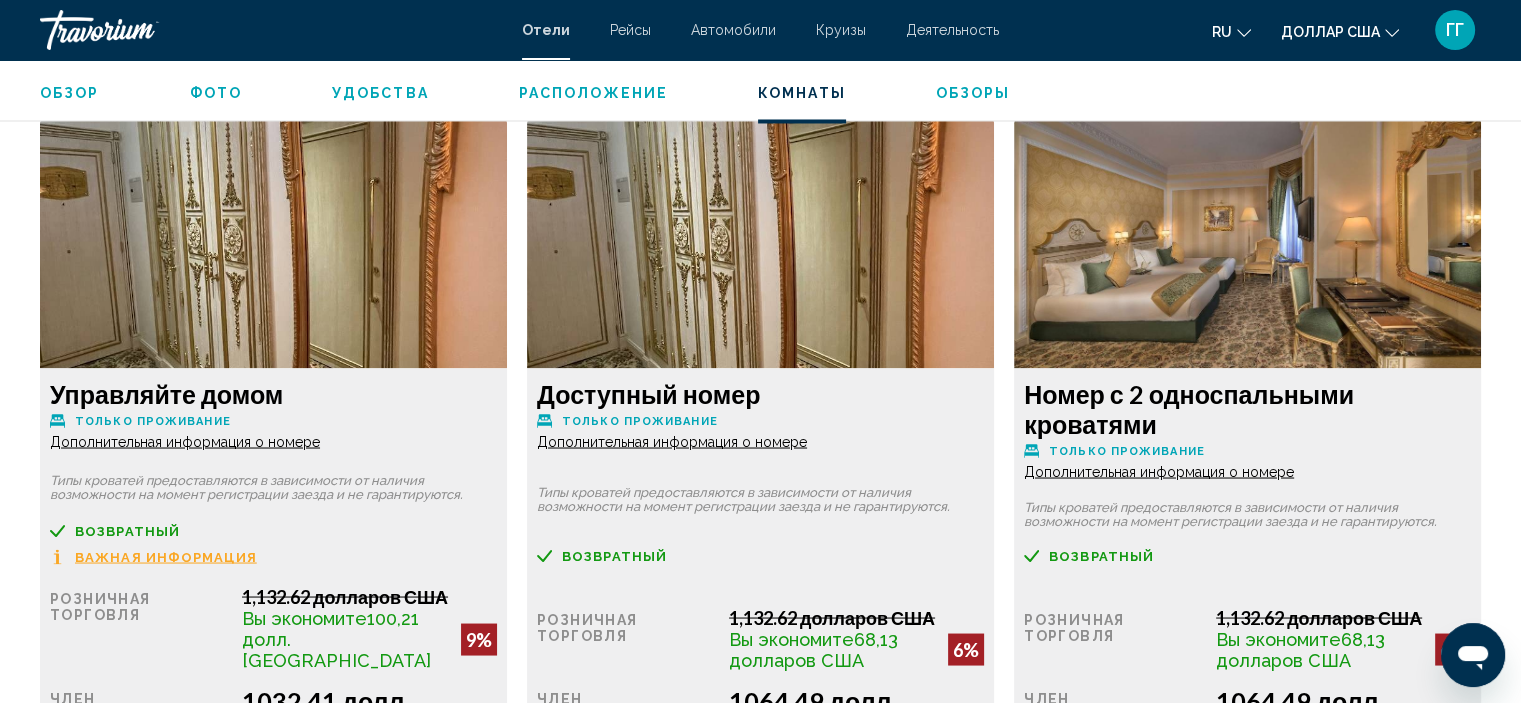 click on "Возвратный" at bounding box center [273, -243] 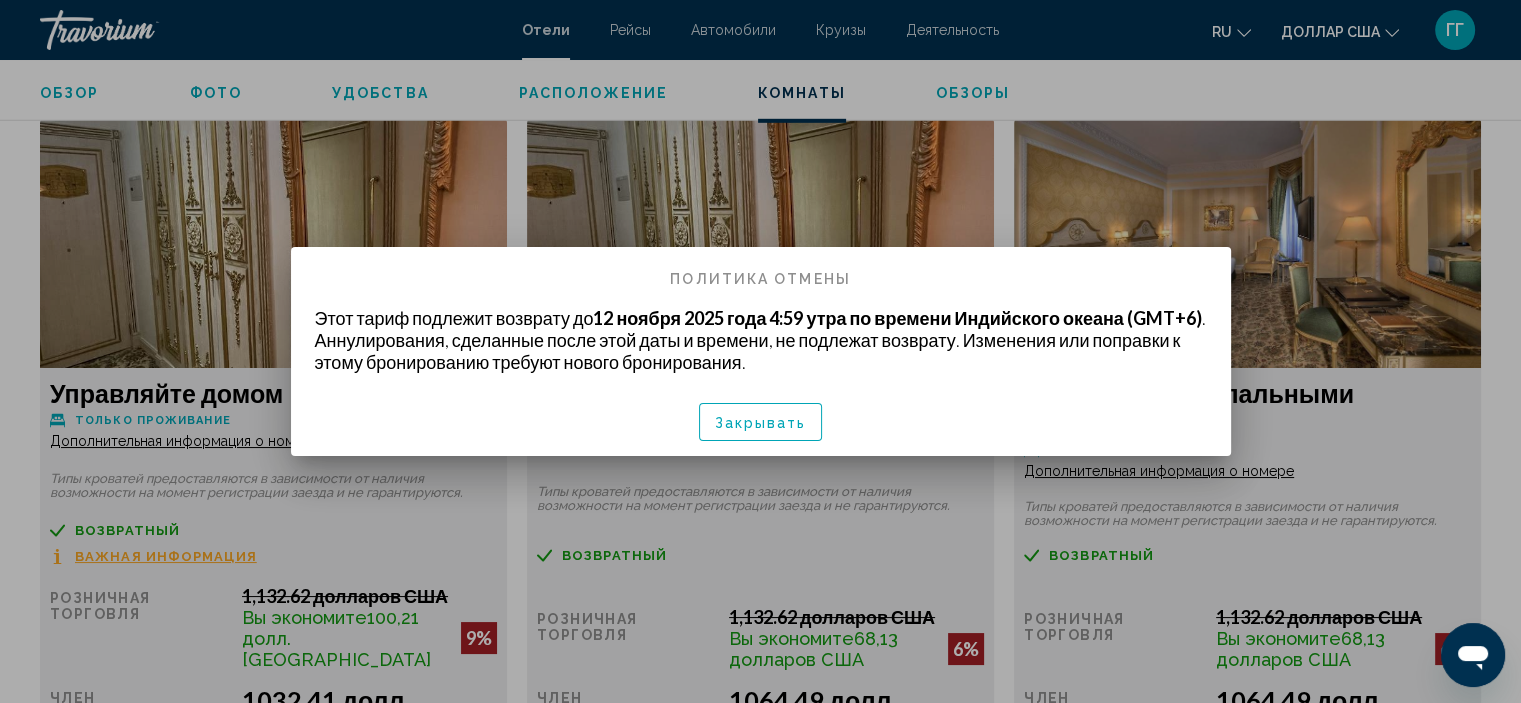 click at bounding box center (760, 351) 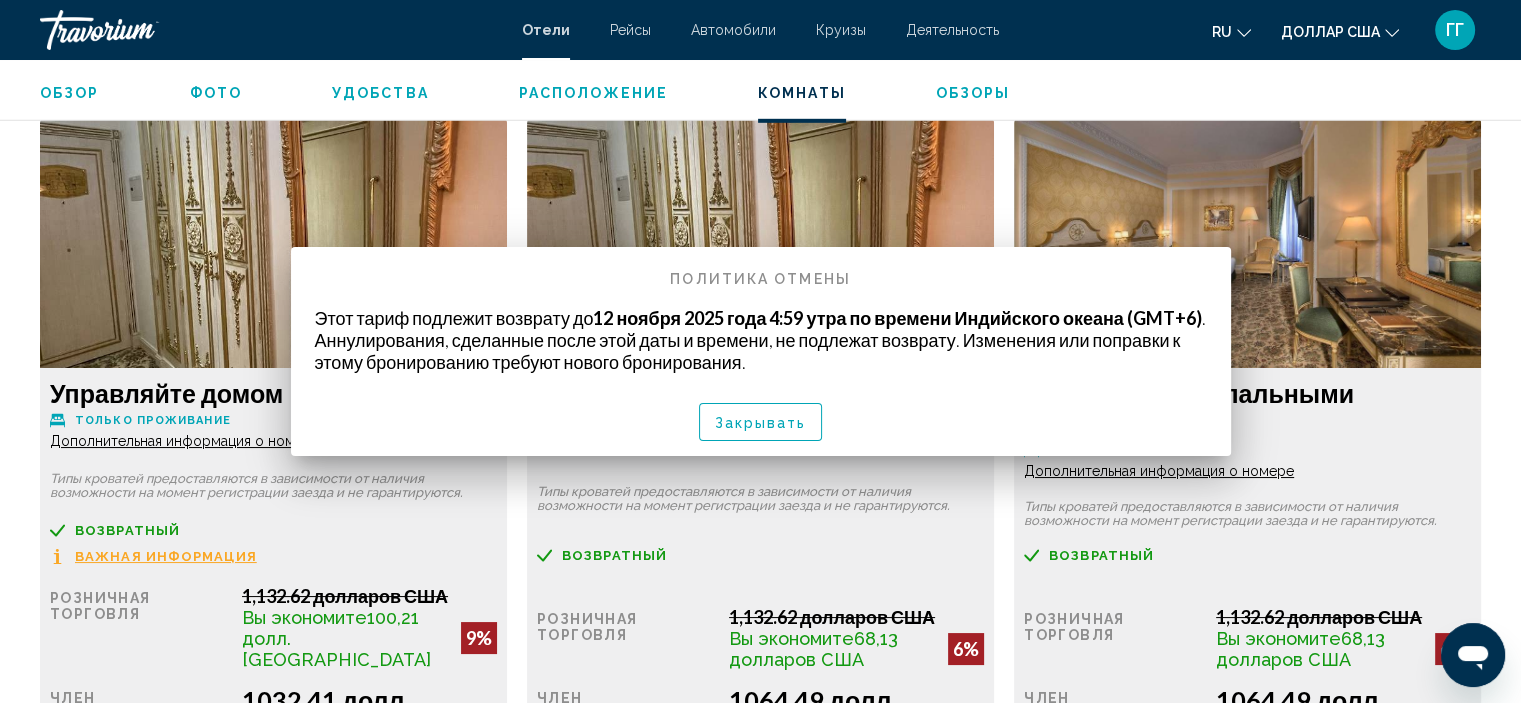 scroll, scrollTop: 3508, scrollLeft: 0, axis: vertical 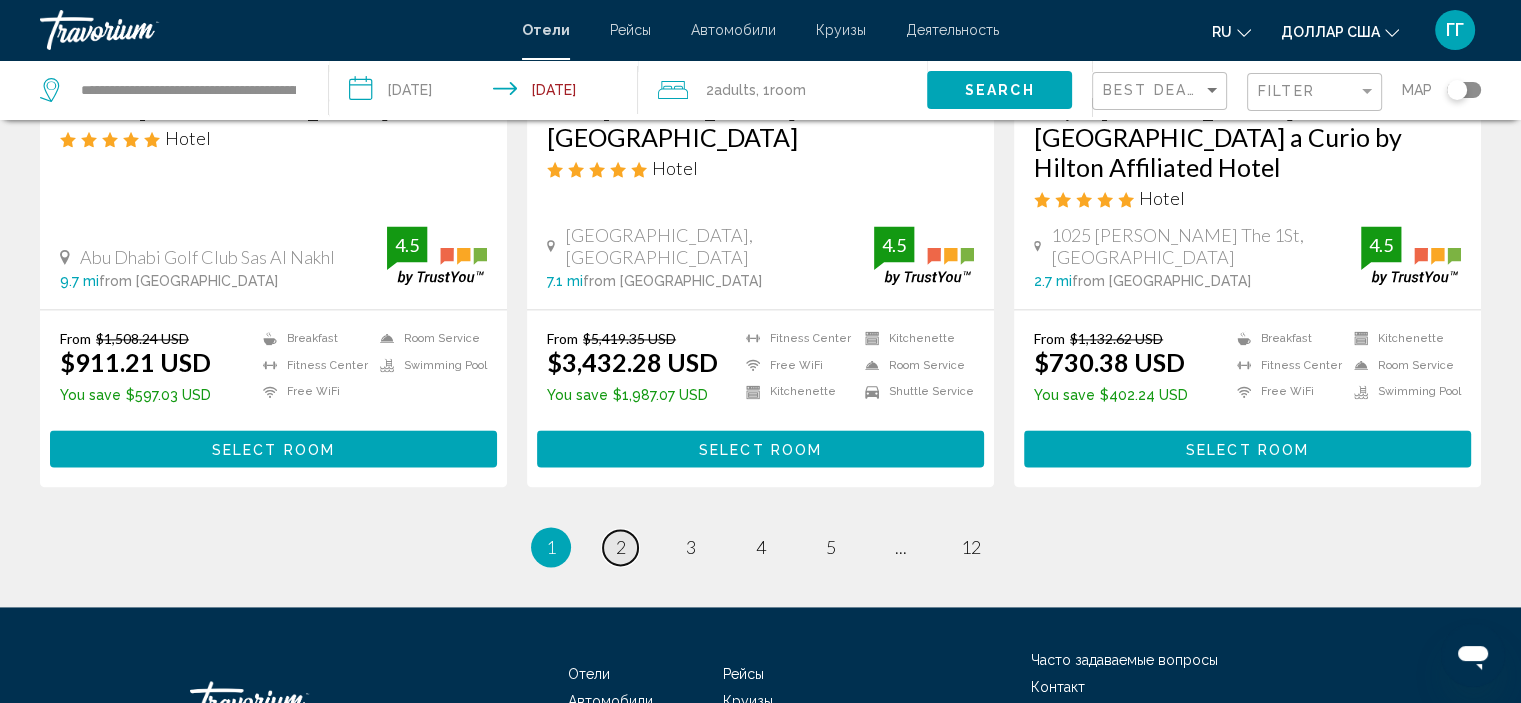 click on "2" at bounding box center [621, 547] 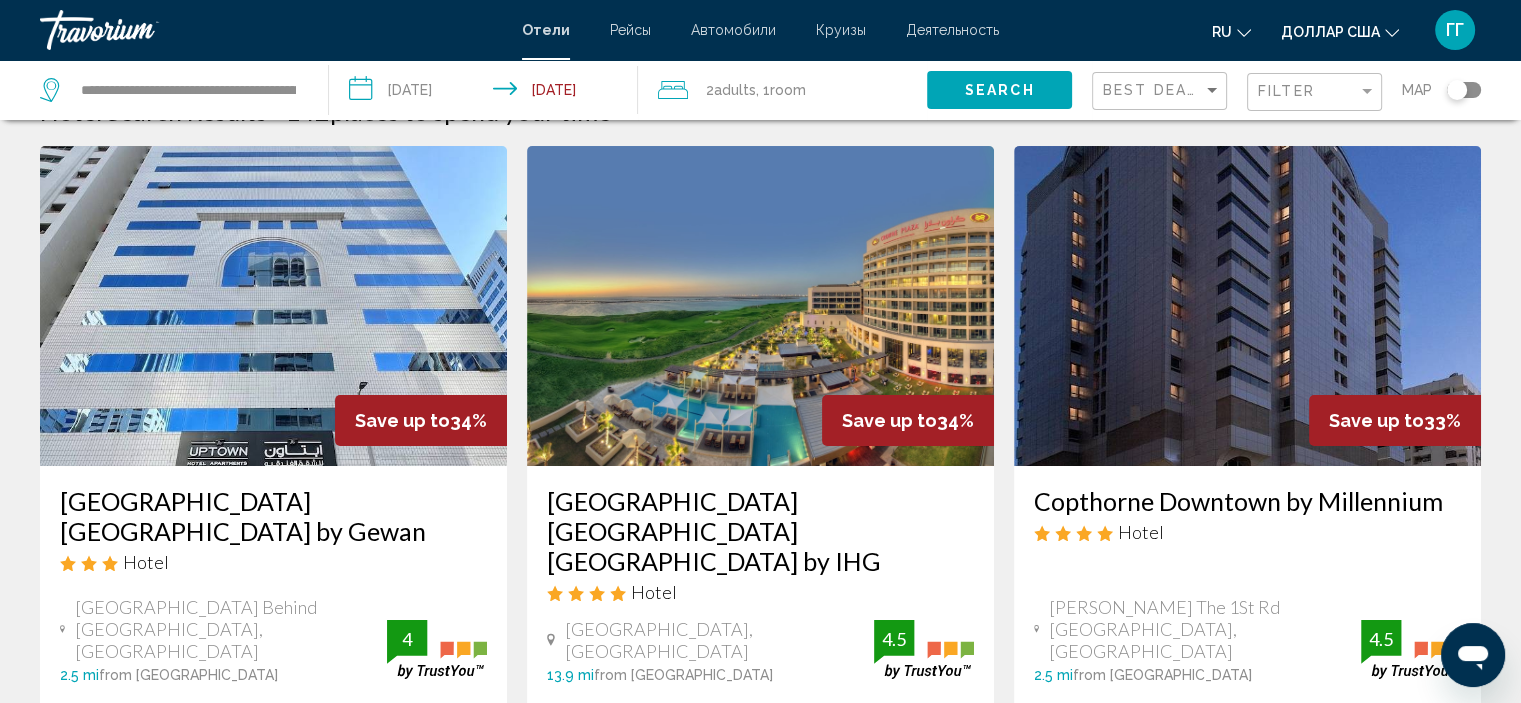 scroll, scrollTop: 44, scrollLeft: 0, axis: vertical 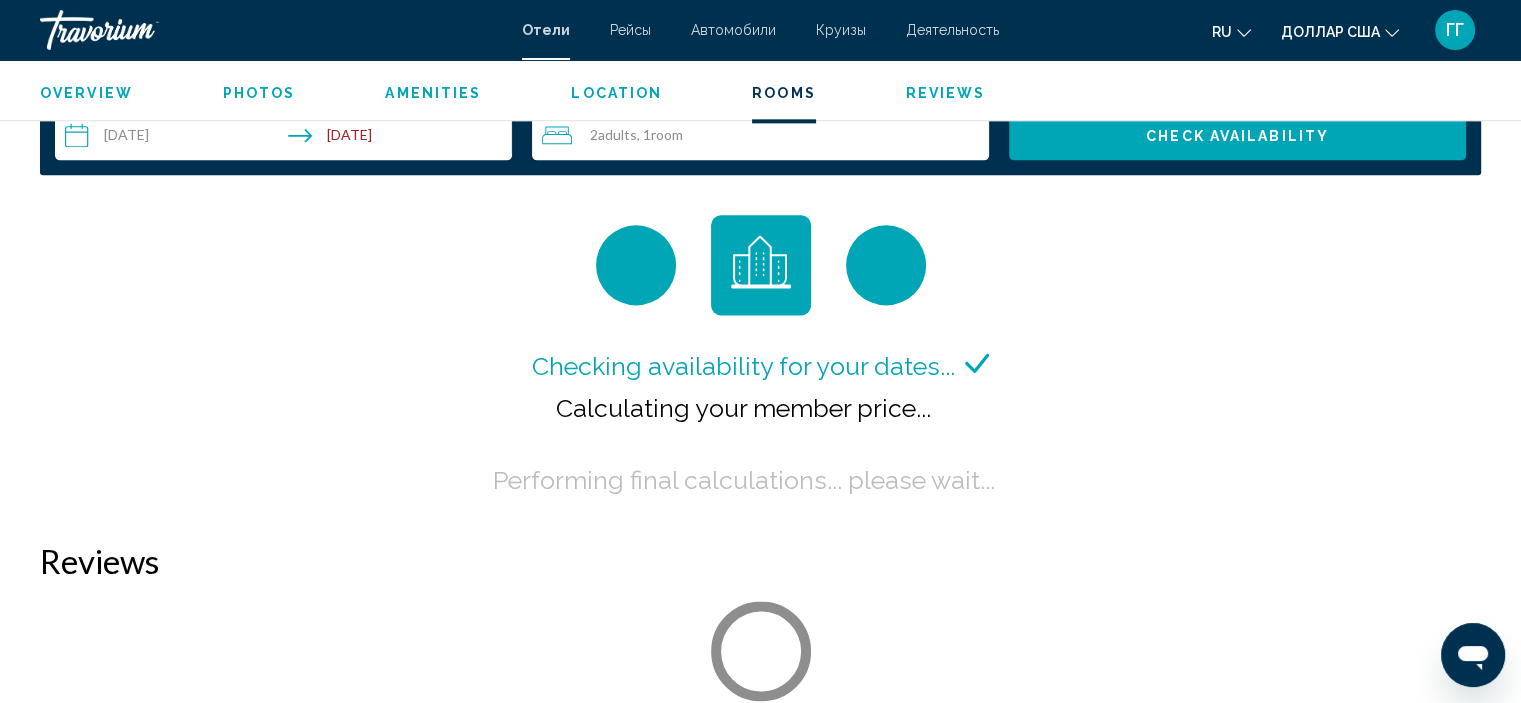 click on "Overview Type Hotel Address [GEOGRAPHIC_DATA] Behind [GEOGRAPHIC_DATA] Description  Full Description  Short Description A stay at [GEOGRAPHIC_DATA] Apartments places you in the heart of [GEOGRAPHIC_DATA], walking distance from [GEOGRAPHIC_DATA] and Central Market  Location Description  Policy Description  Amenity Description Internet access, wireless internet access and a childcare service are available to guests.  Rooms Description The accommodation units each feature a sofa-bed. A kitchenette with a fridge is among the features offered. The accommodation units offer a range of amenities, including a cooker. Other features include internet access, a TV and wireless internet access.  Recreation Description The establishment offers a gym.  Dining Description The establishment offers the following bookable meals and board options: breakfast, lunch and dinner.  Important Note Read more
Photos Amenities" at bounding box center [760, -578] 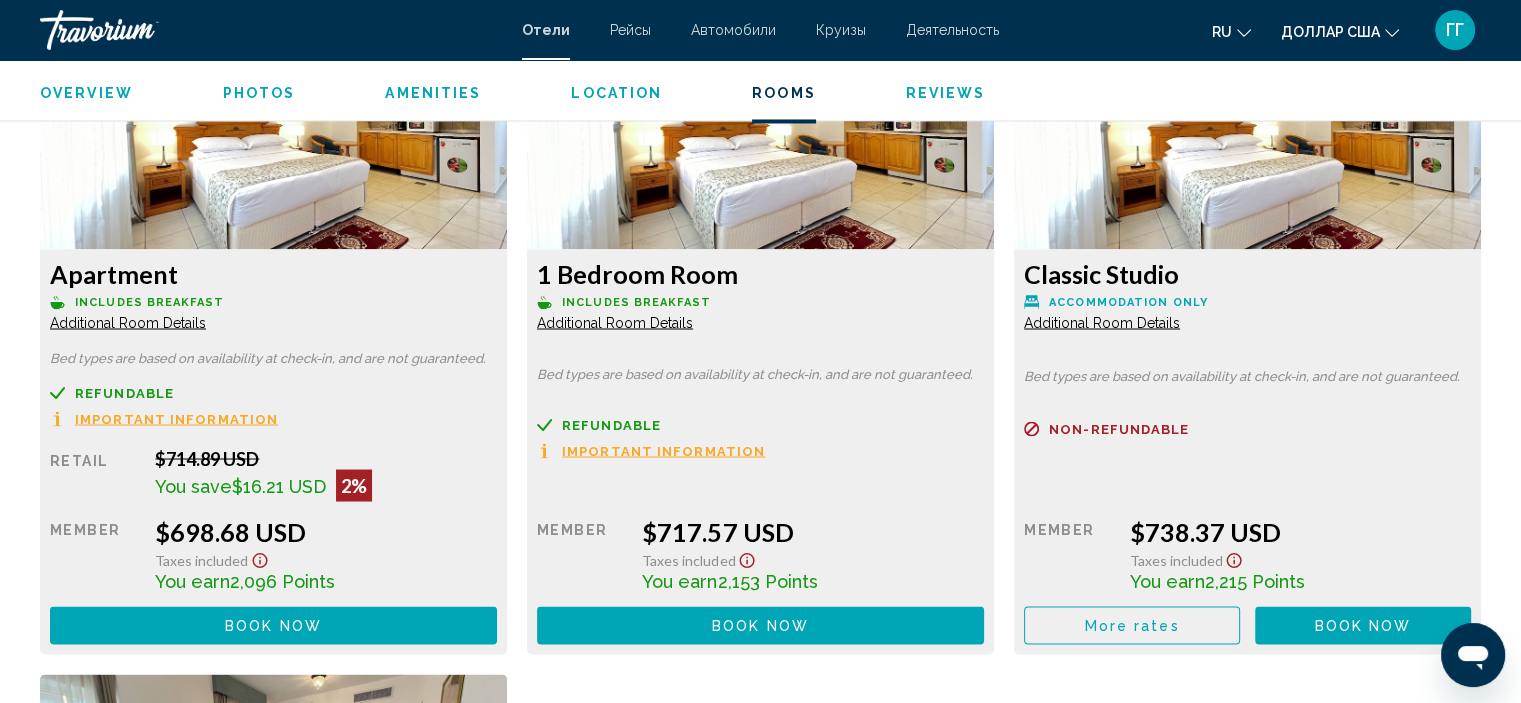 scroll, scrollTop: 3307, scrollLeft: 0, axis: vertical 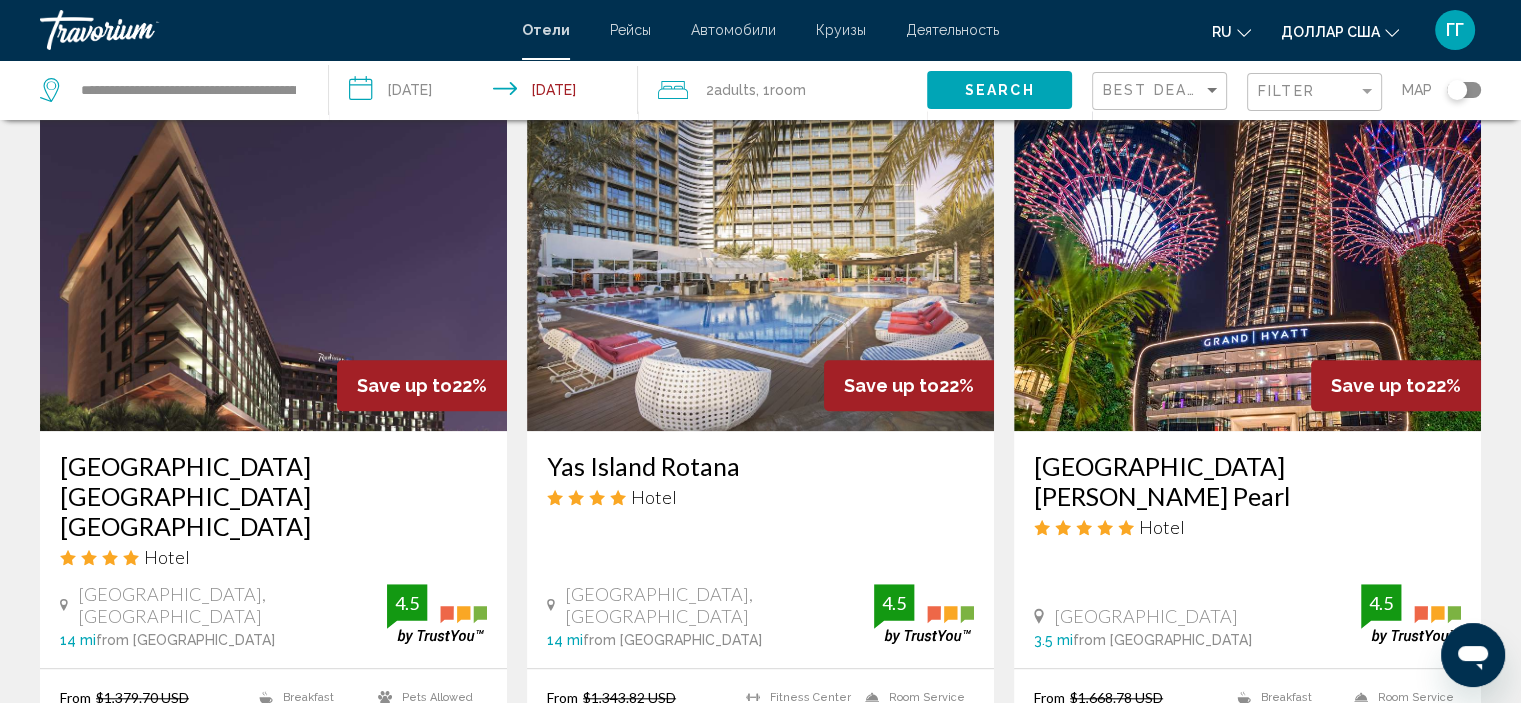 click at bounding box center [760, 271] 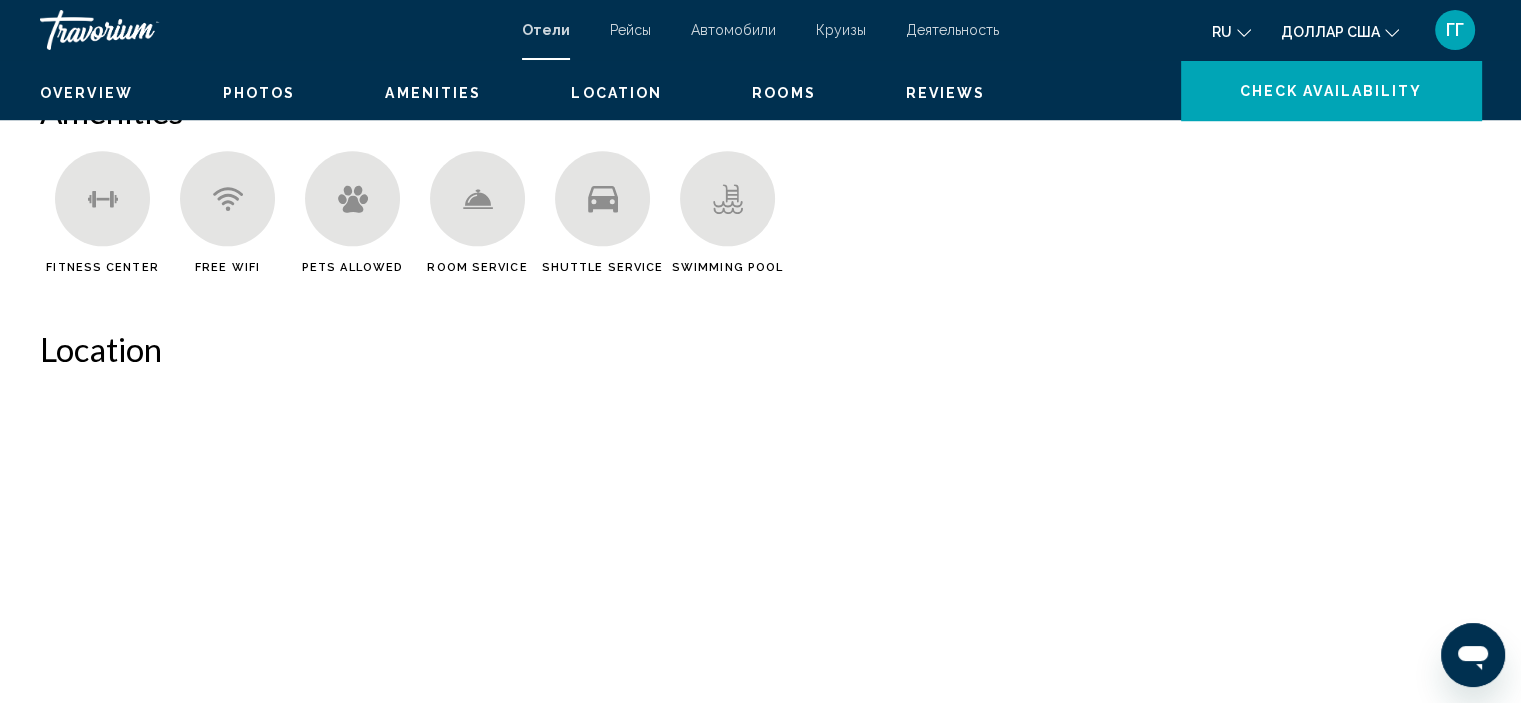 scroll, scrollTop: 8, scrollLeft: 0, axis: vertical 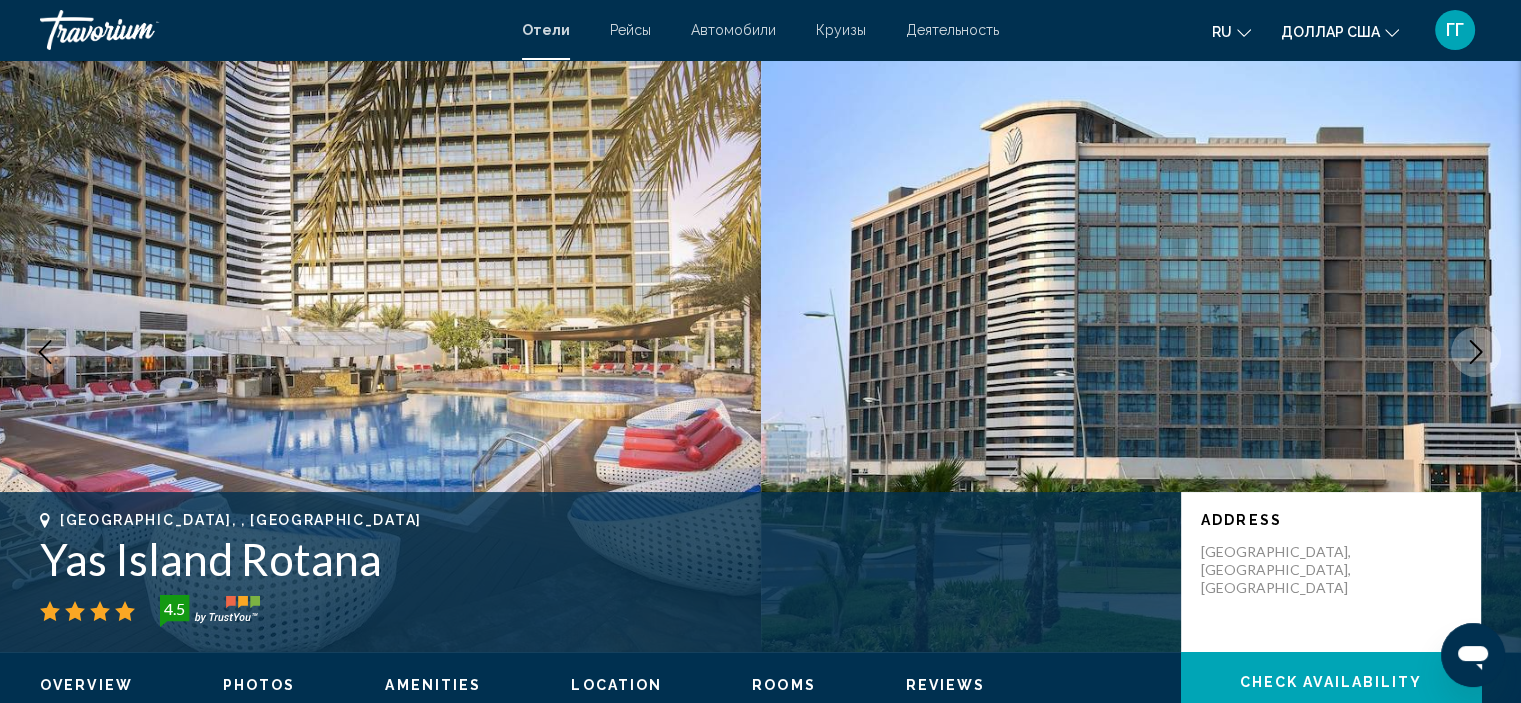 click at bounding box center (1141, 352) 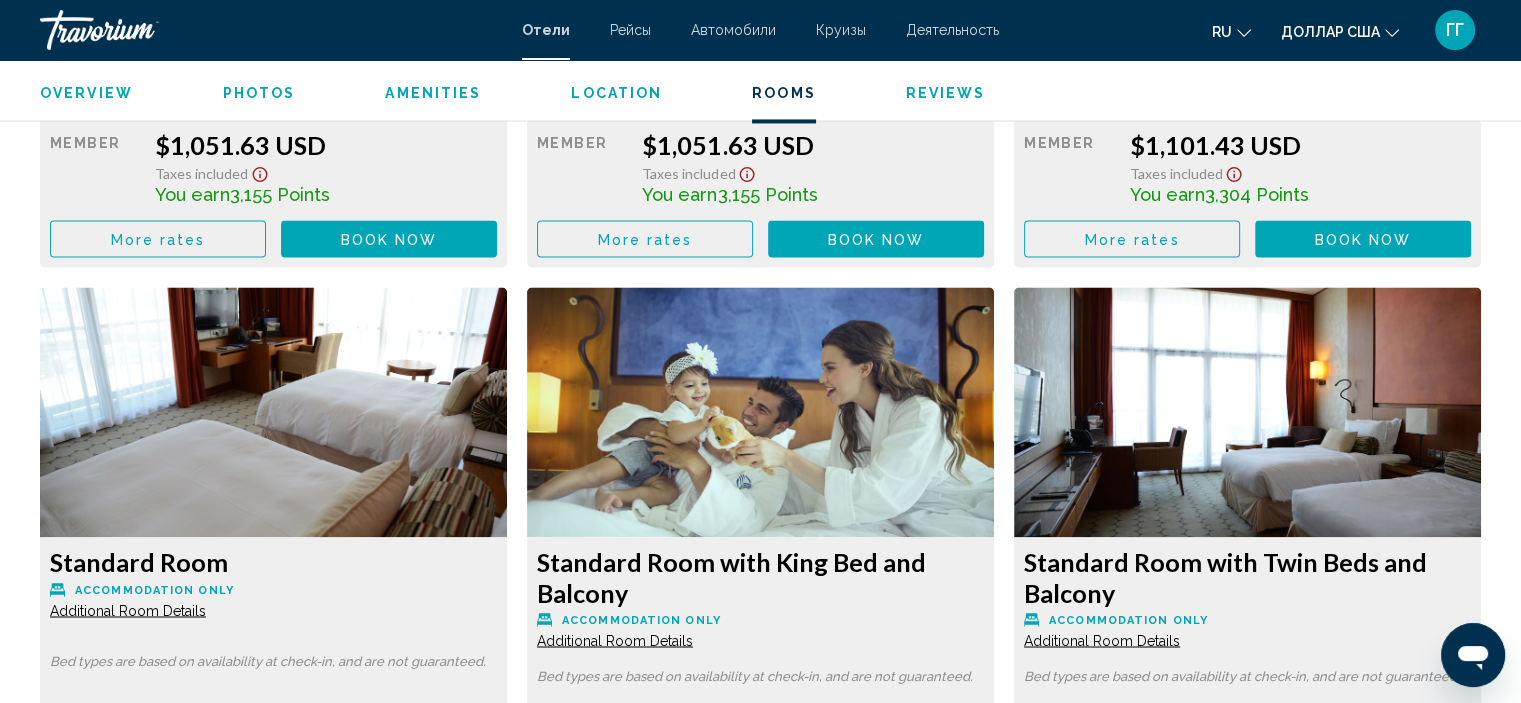 scroll, scrollTop: 3216, scrollLeft: 0, axis: vertical 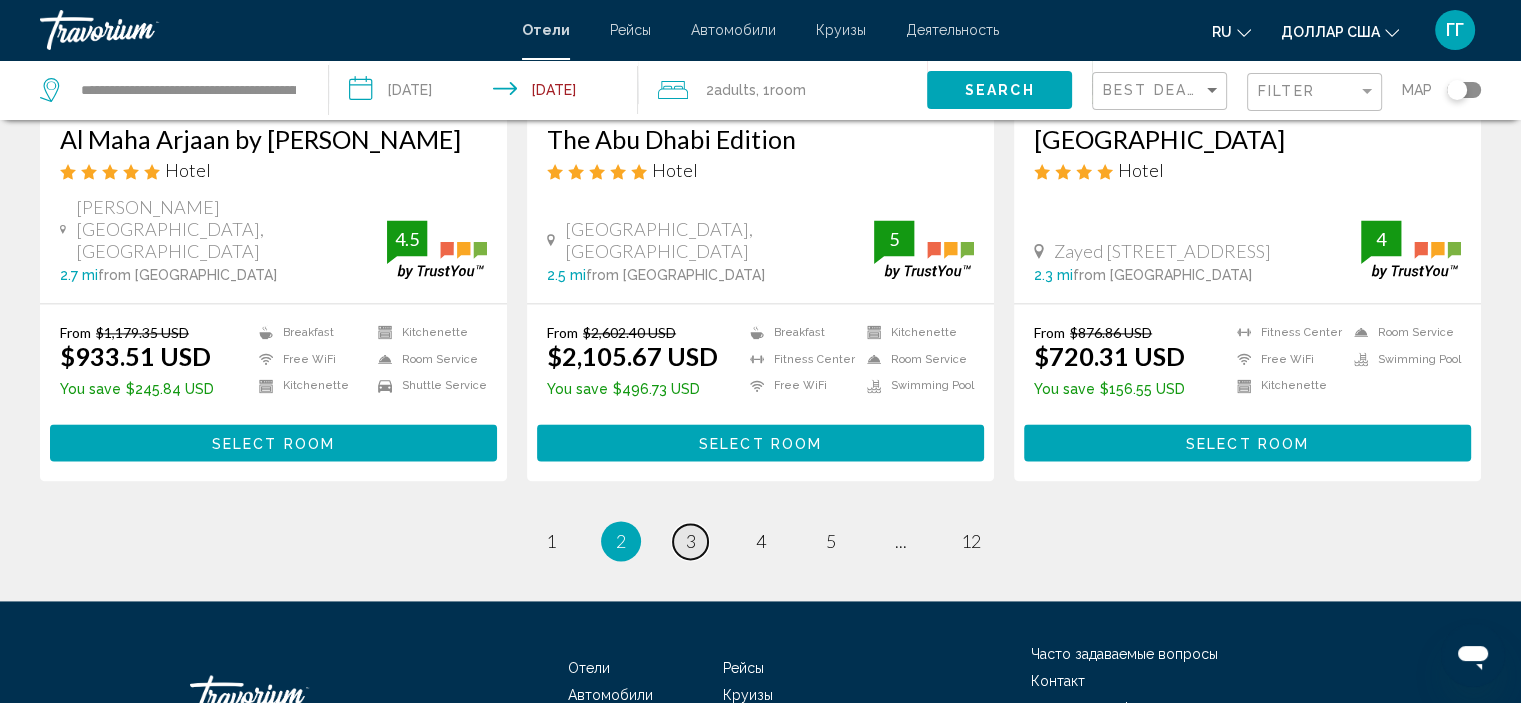 click on "3" at bounding box center (691, 541) 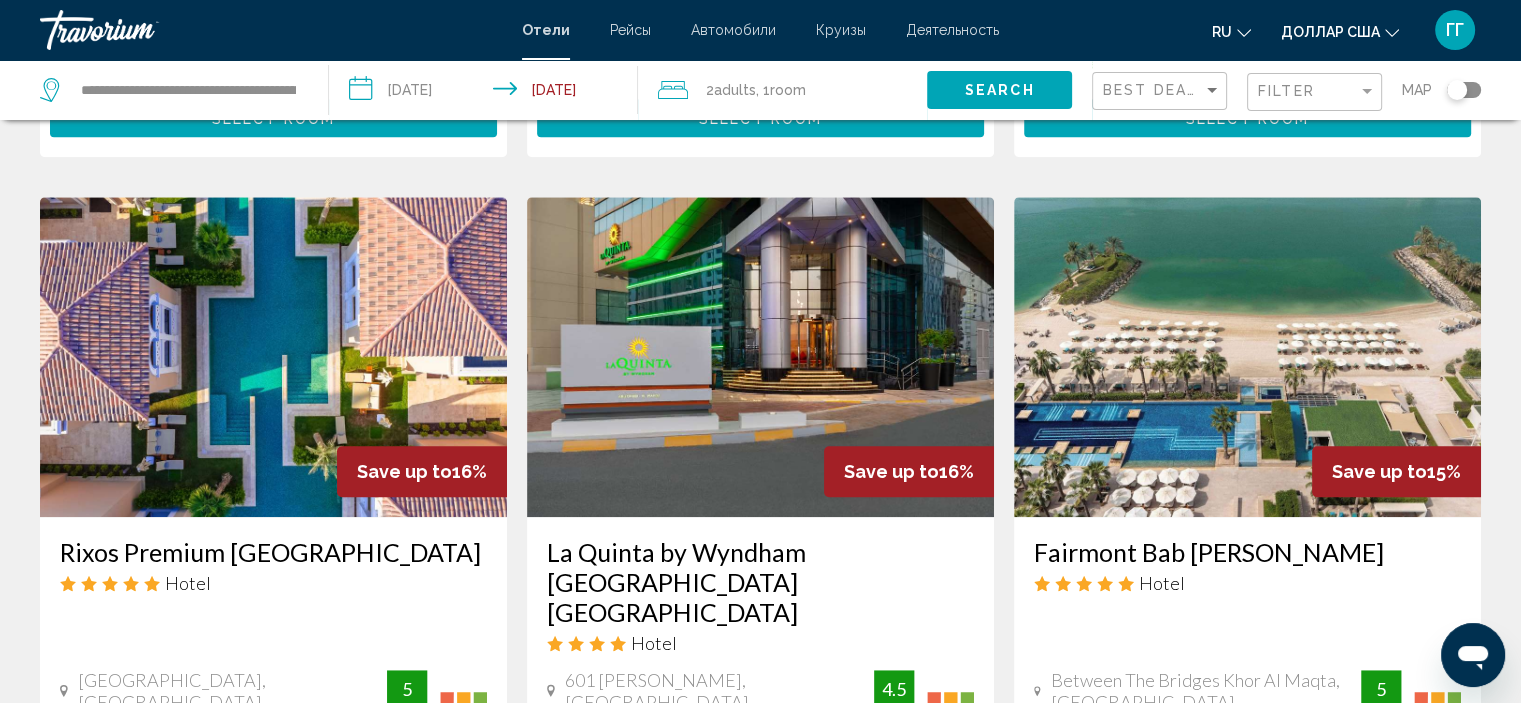 scroll, scrollTop: 1546, scrollLeft: 0, axis: vertical 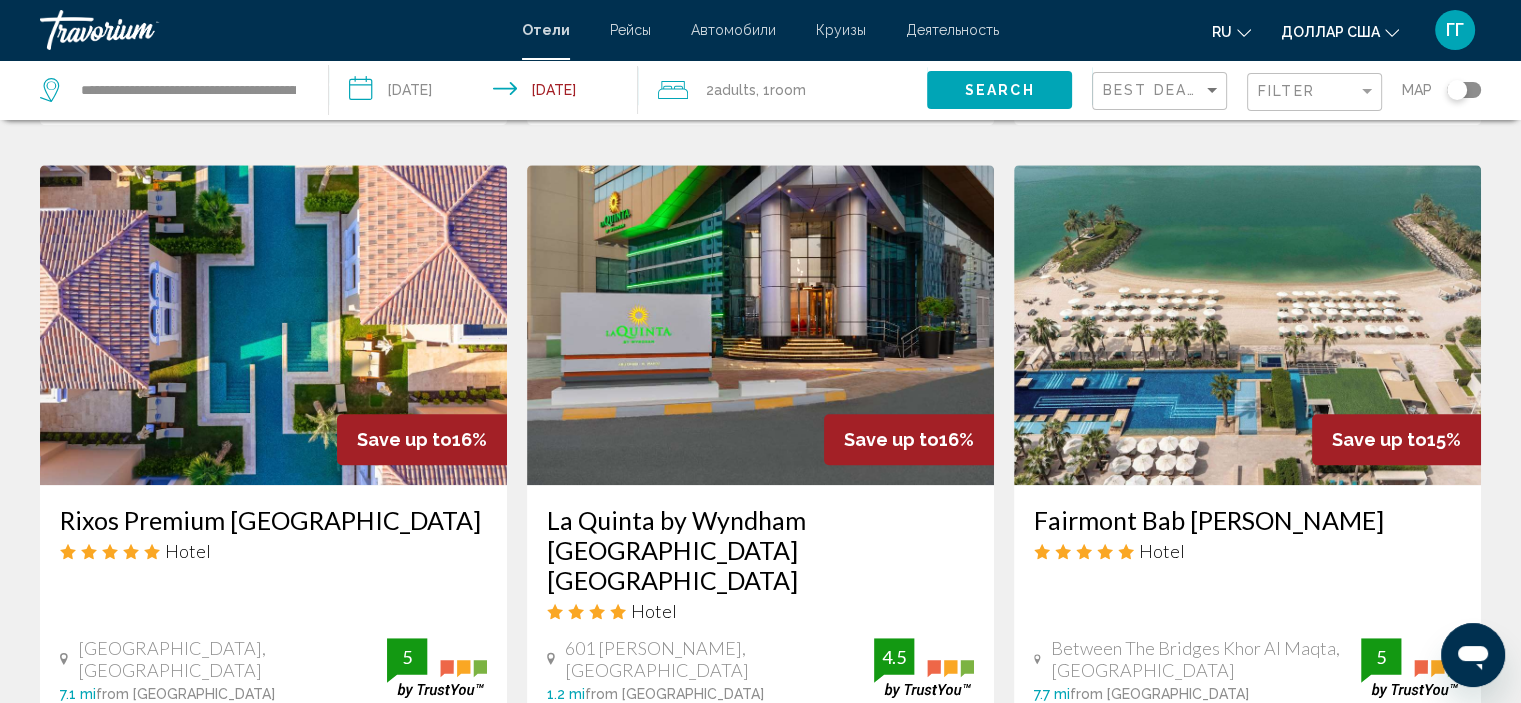 click on "Hotel" at bounding box center (760, 611) 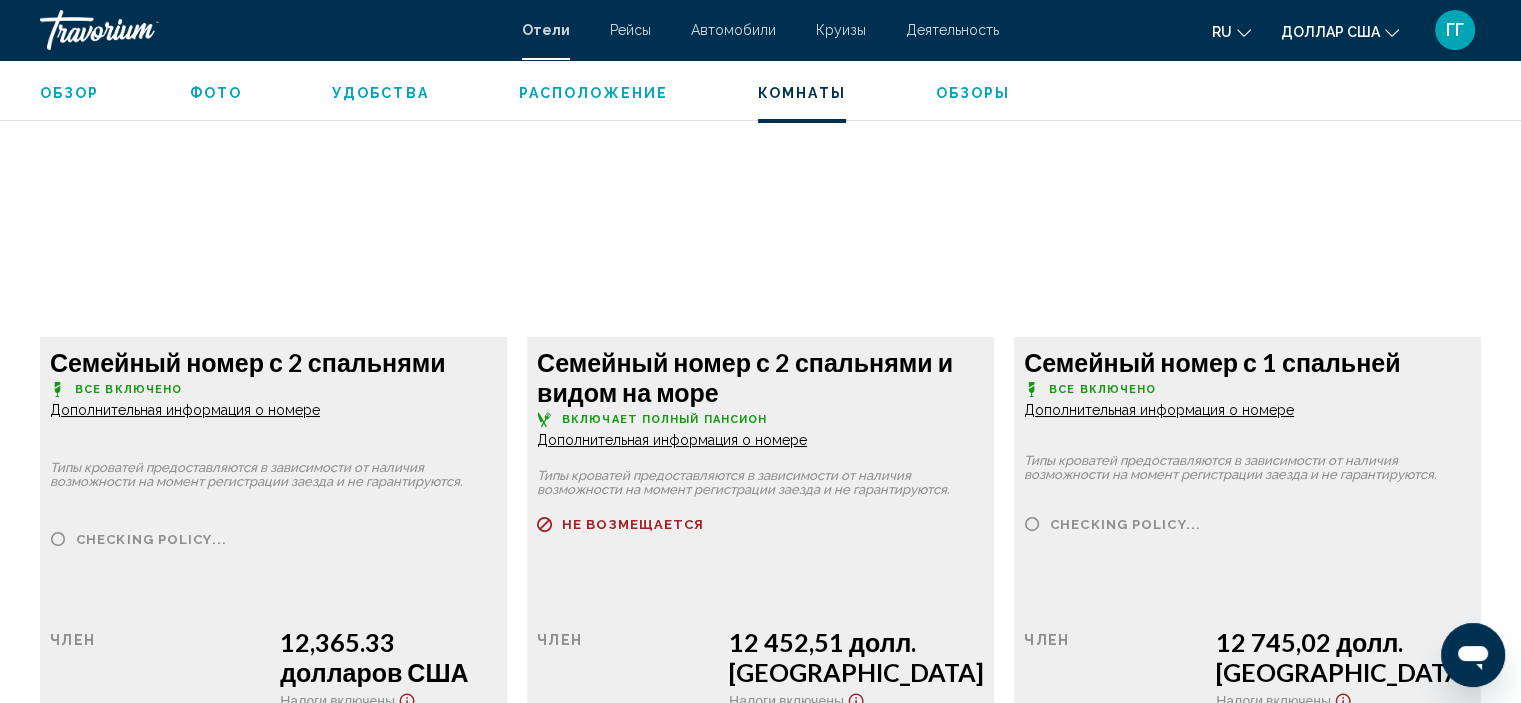 scroll, scrollTop: 7558, scrollLeft: 0, axis: vertical 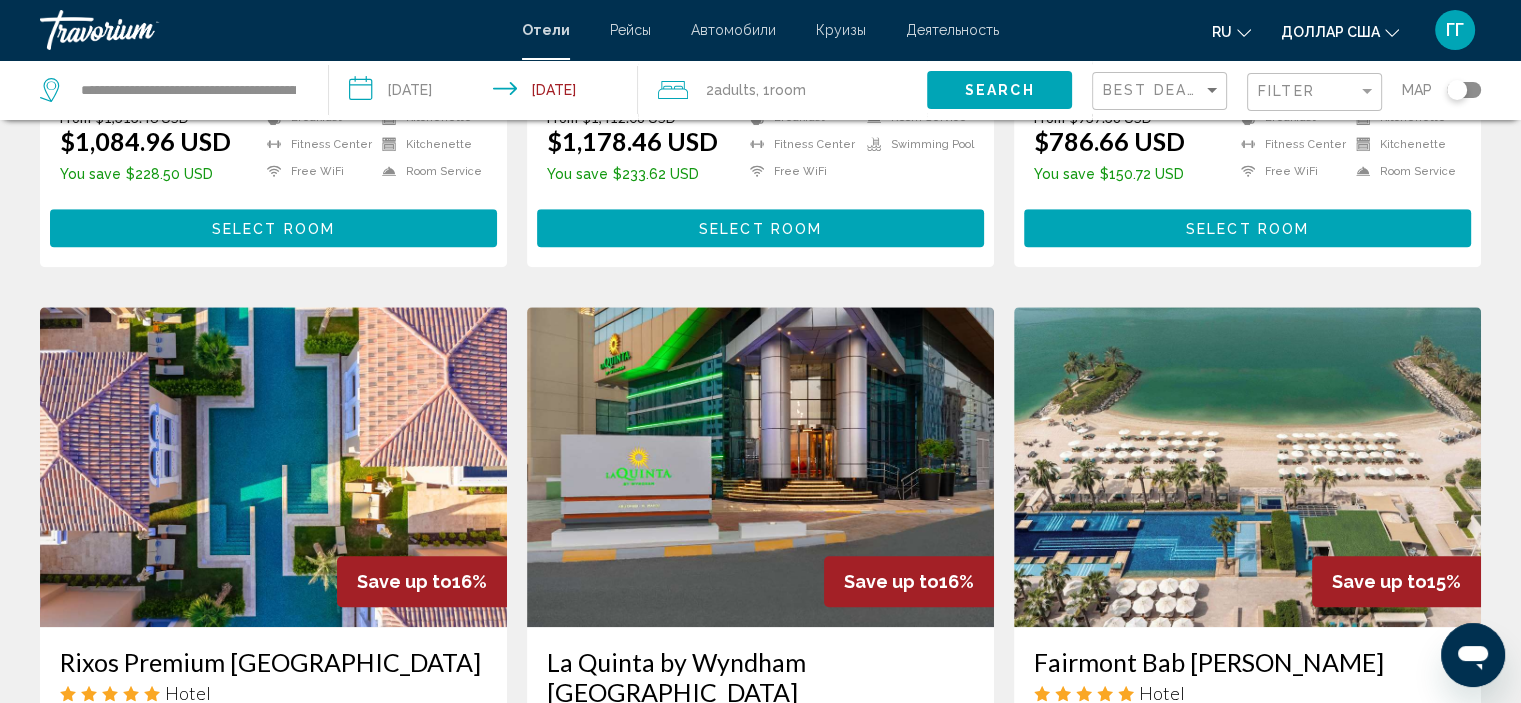 click at bounding box center [760, 467] 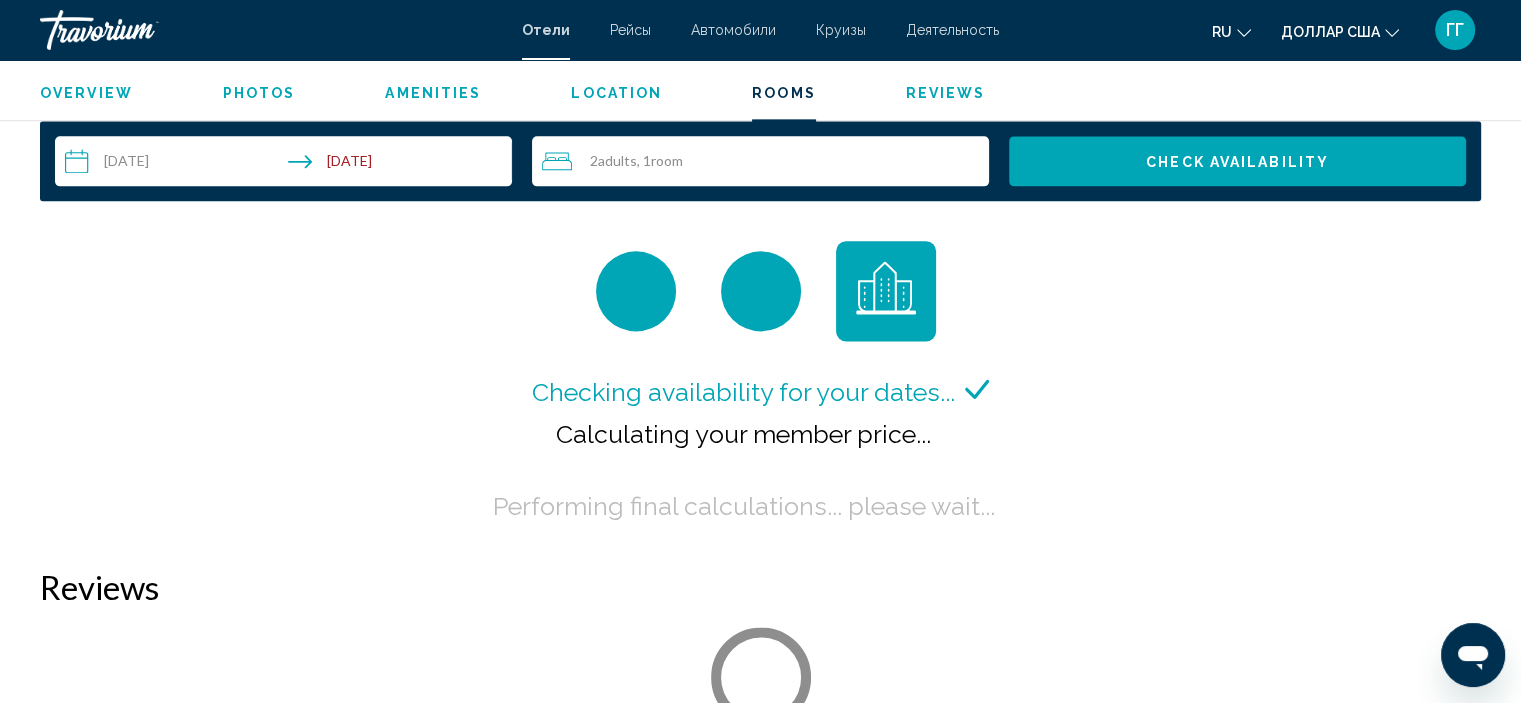 scroll, scrollTop: 2592, scrollLeft: 0, axis: vertical 